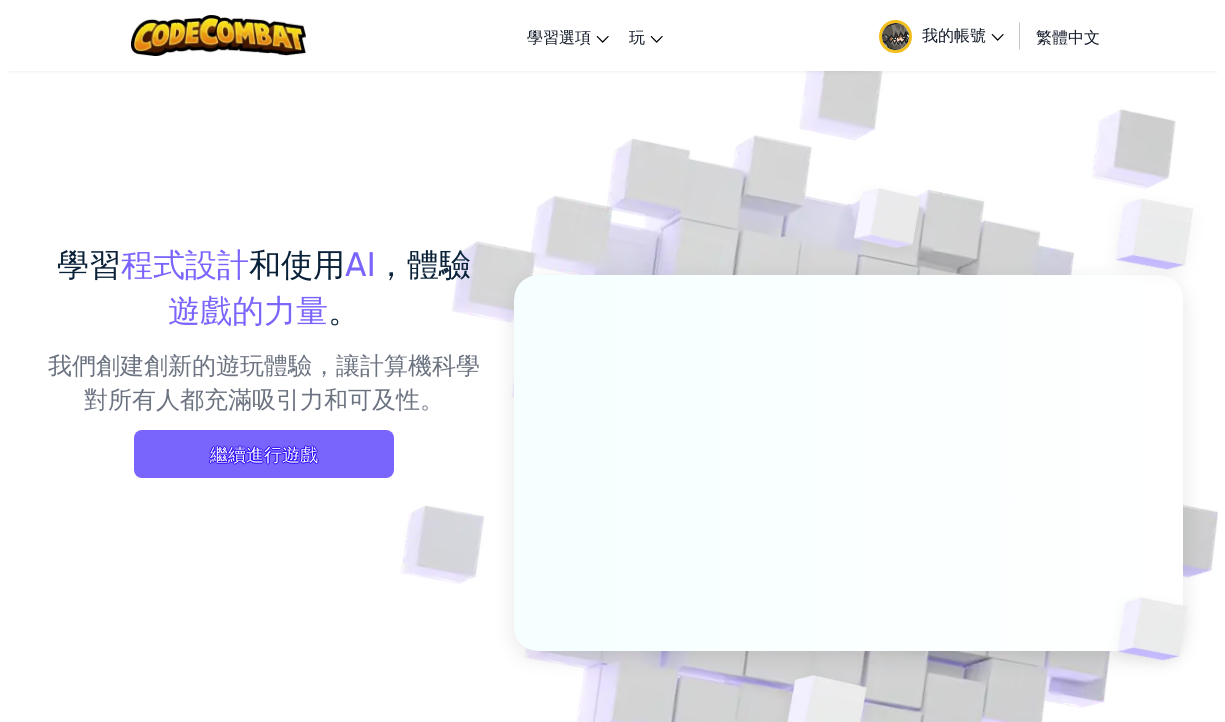 scroll, scrollTop: 0, scrollLeft: 0, axis: both 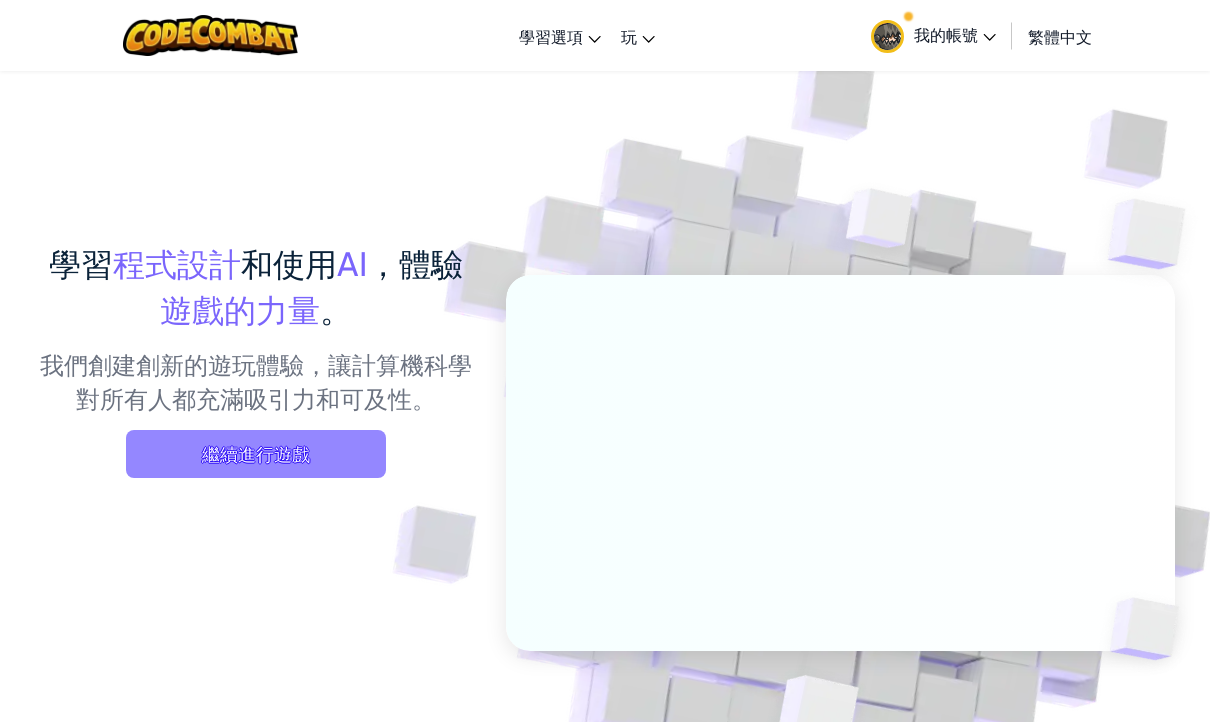 click on "繼續進行遊戲" at bounding box center (256, 454) 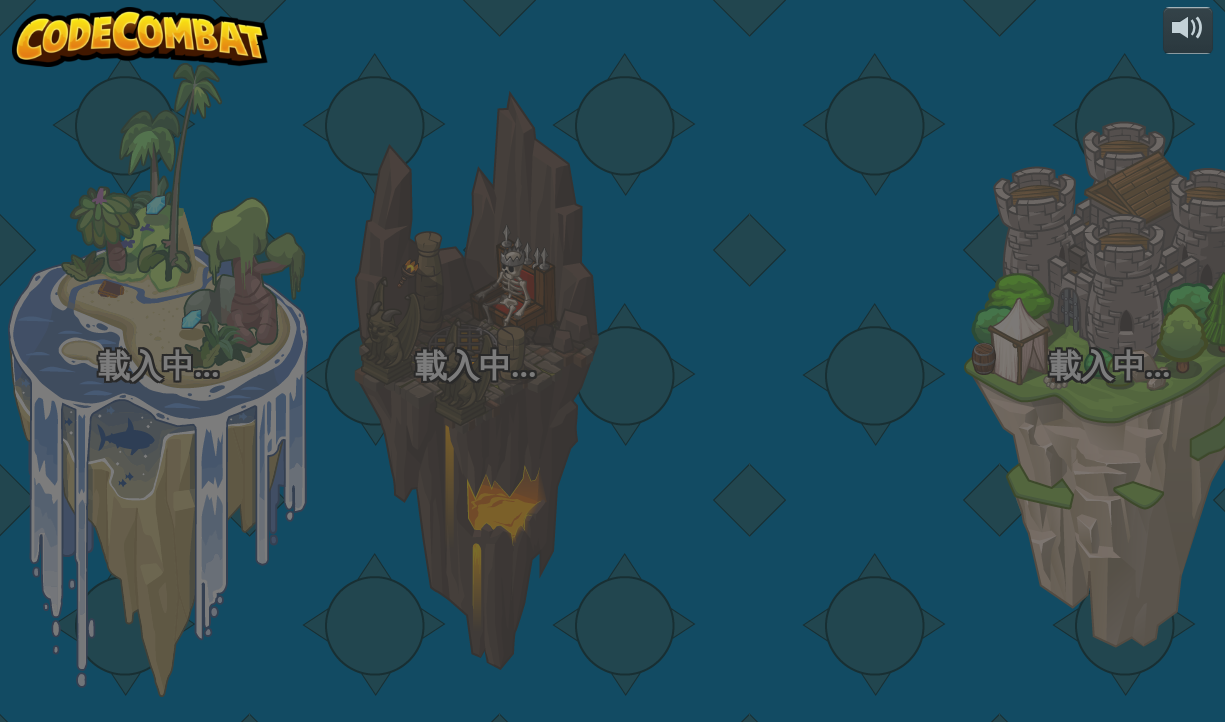 select on "zh-HANT" 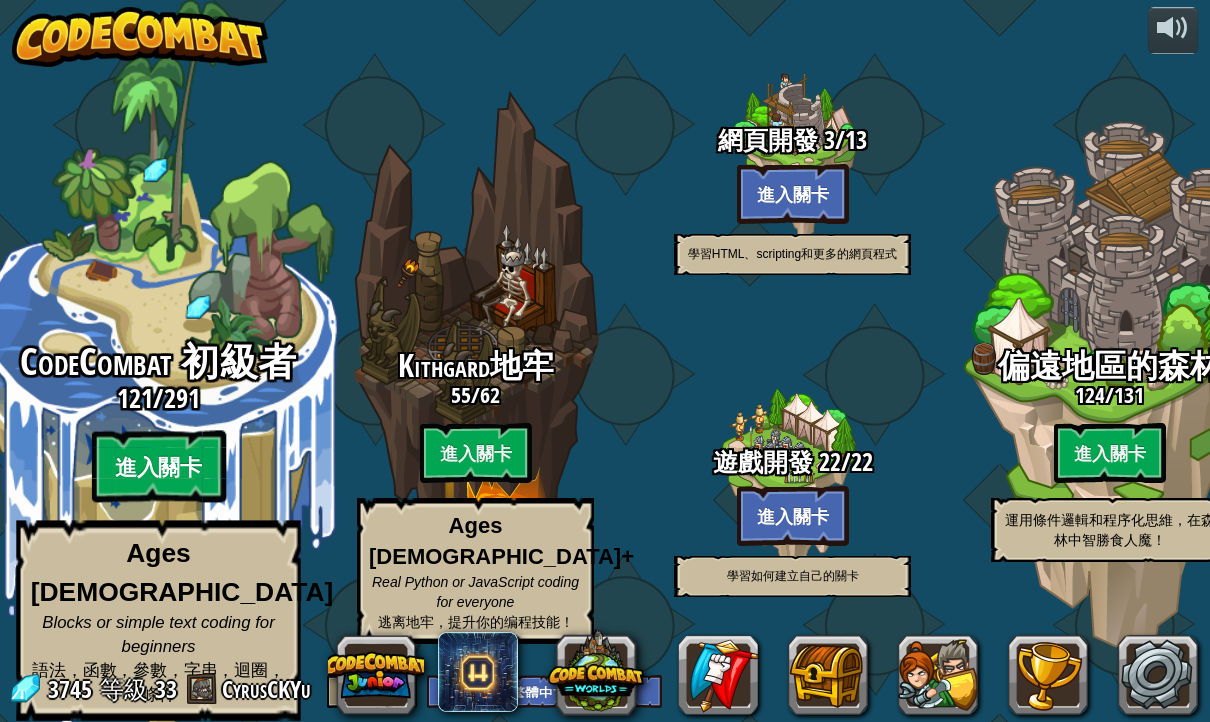 click on "進入關卡" at bounding box center [158, 467] 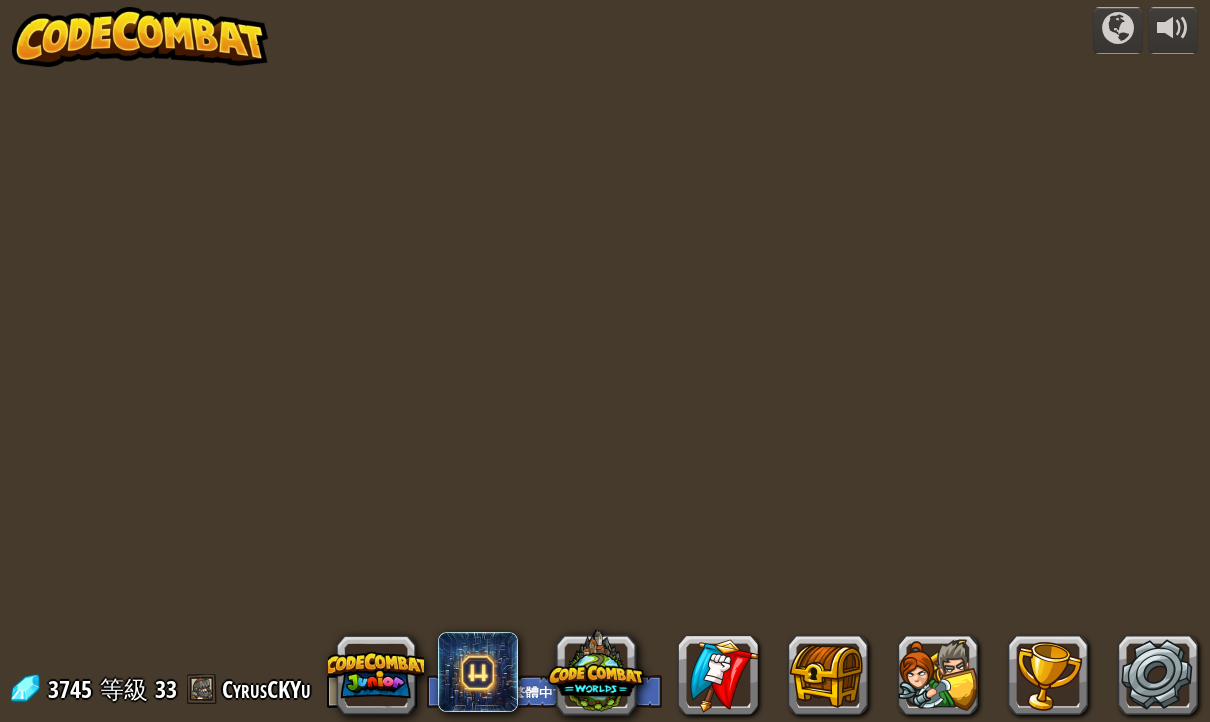 select on "zh-HANT" 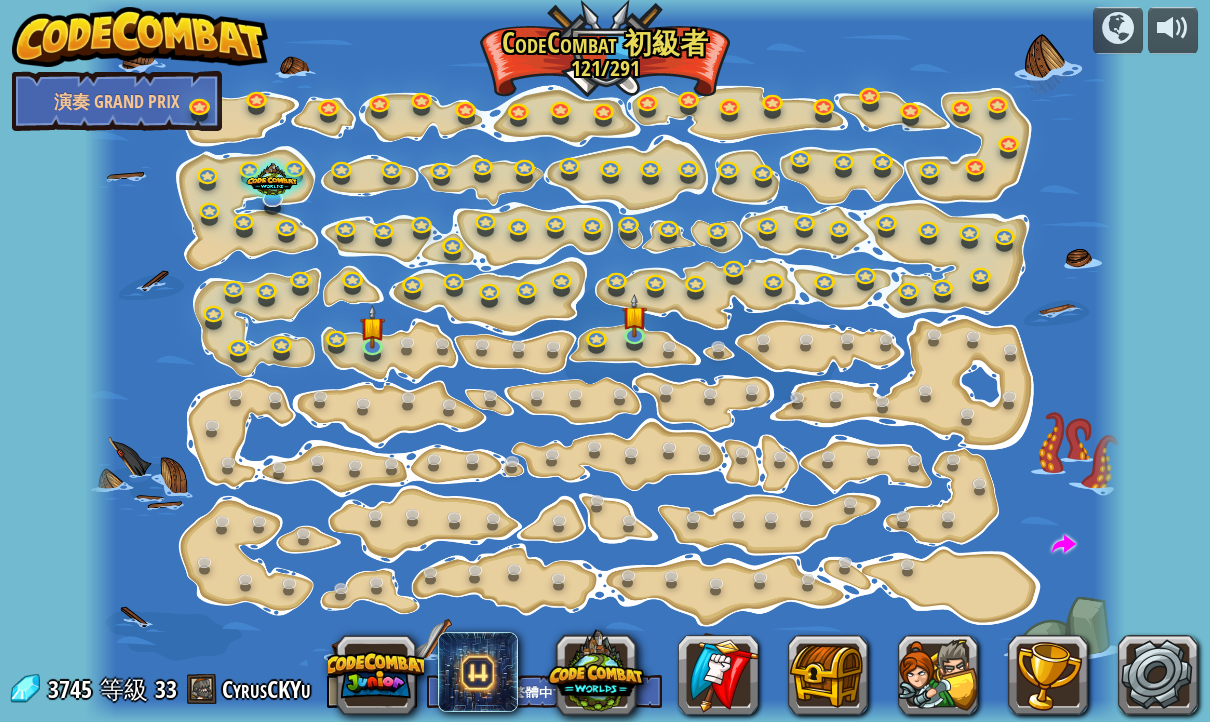 click at bounding box center [100, 361] 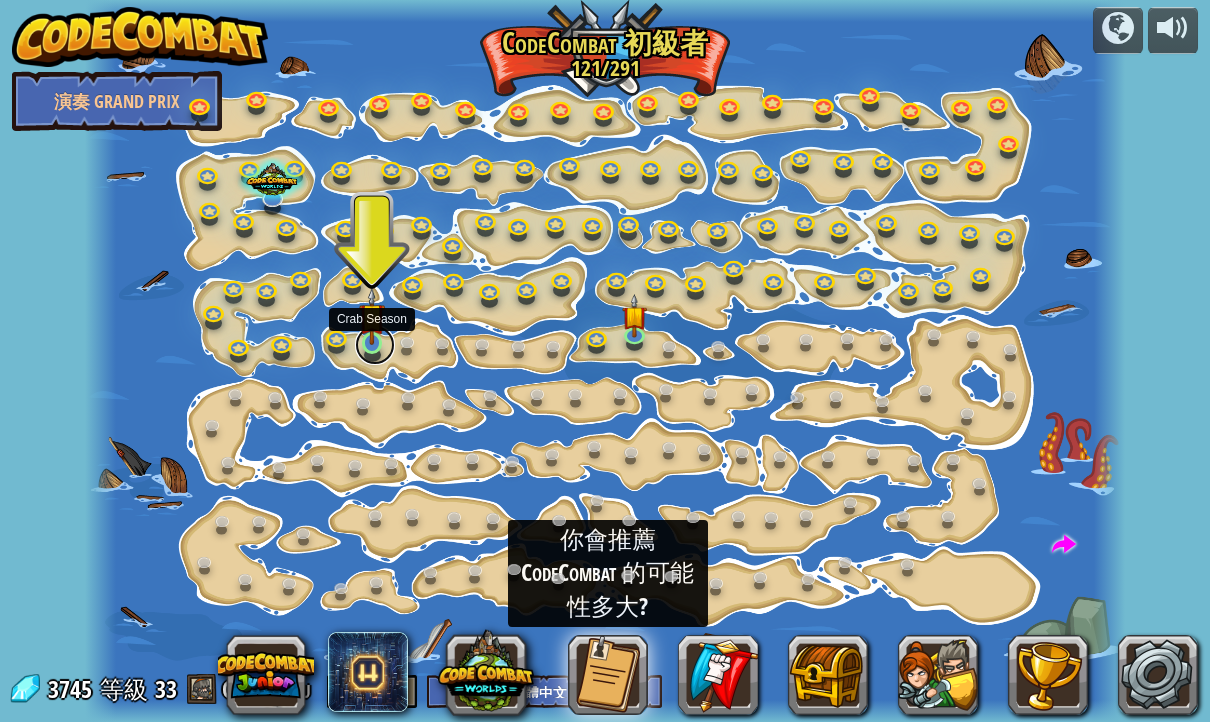 click at bounding box center [375, 345] 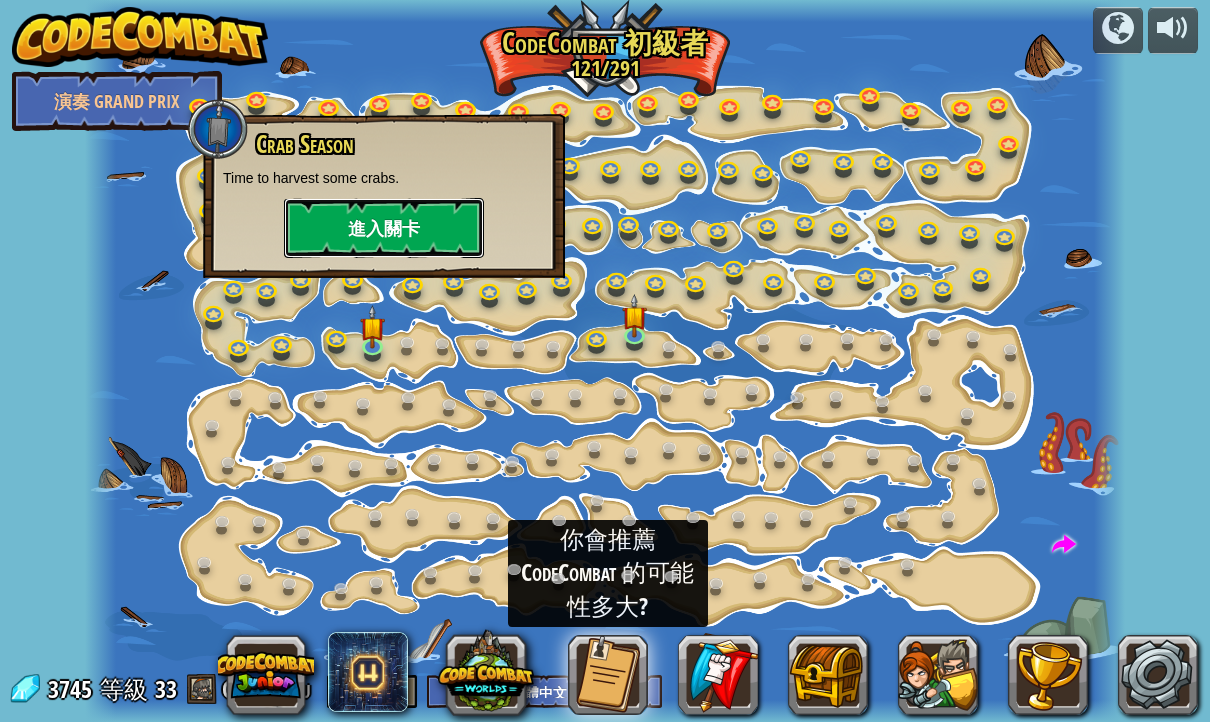 click on "進入關卡" at bounding box center (384, 228) 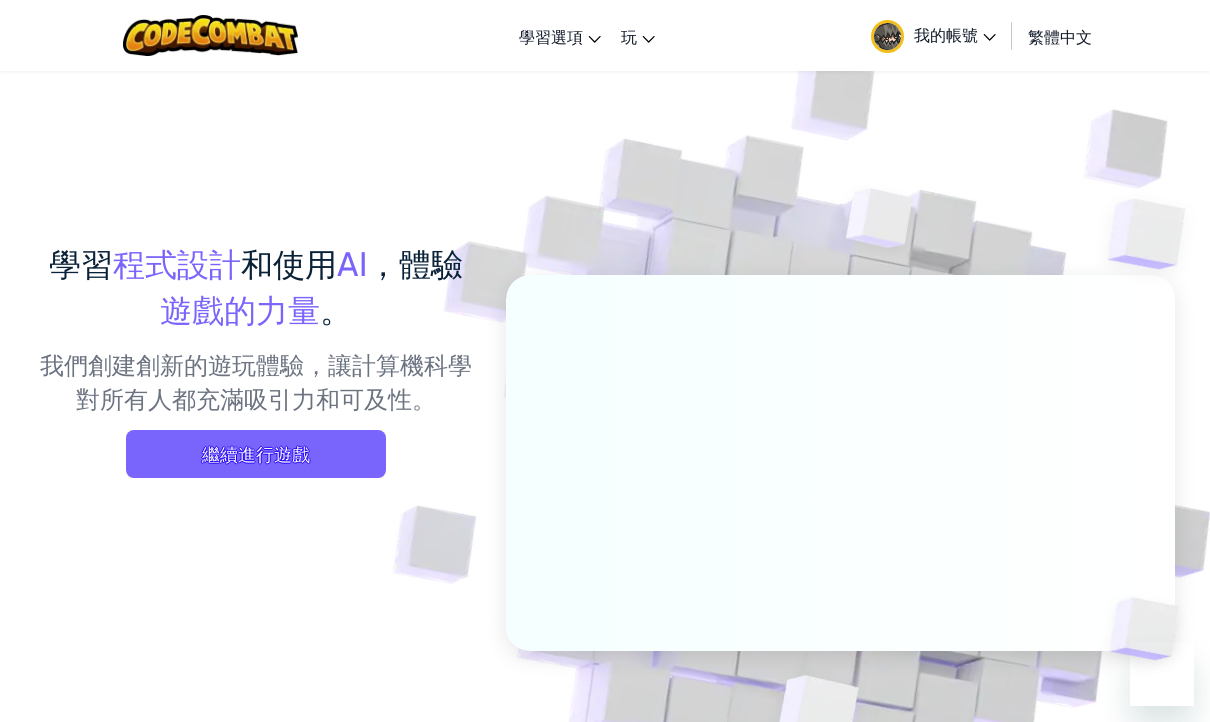 scroll, scrollTop: 0, scrollLeft: 0, axis: both 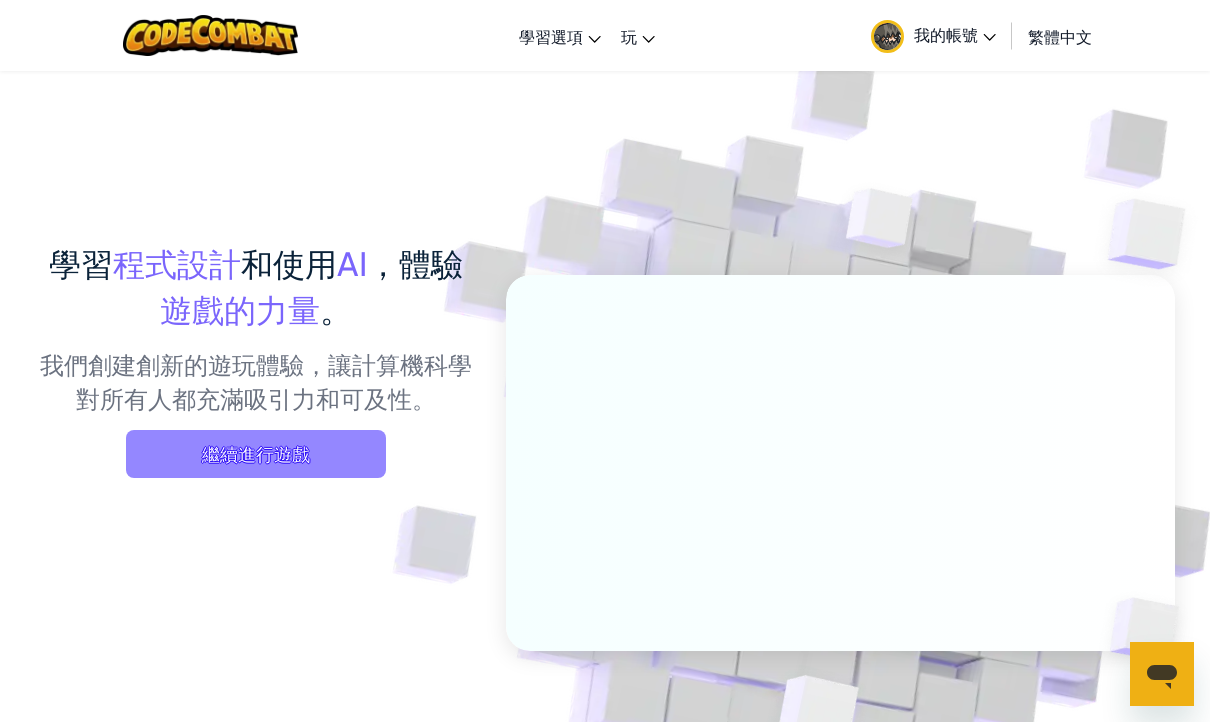 click on "繼續進行遊戲" at bounding box center (256, 454) 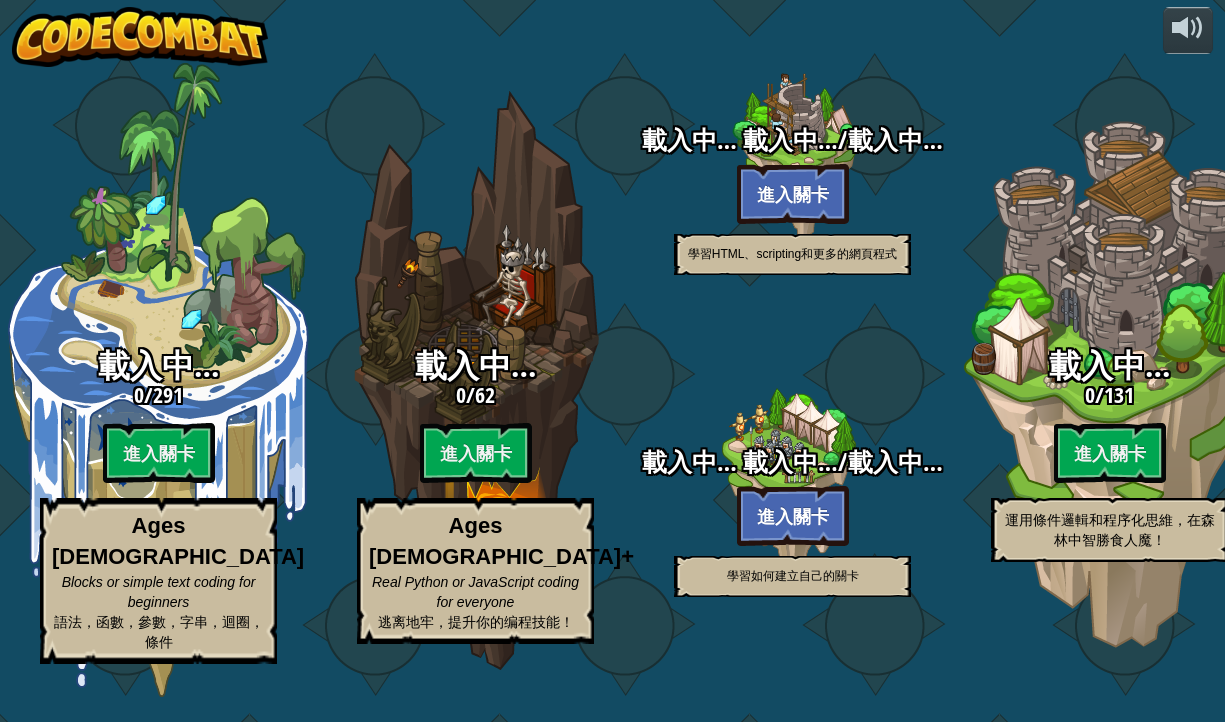 select on "zh-HANT" 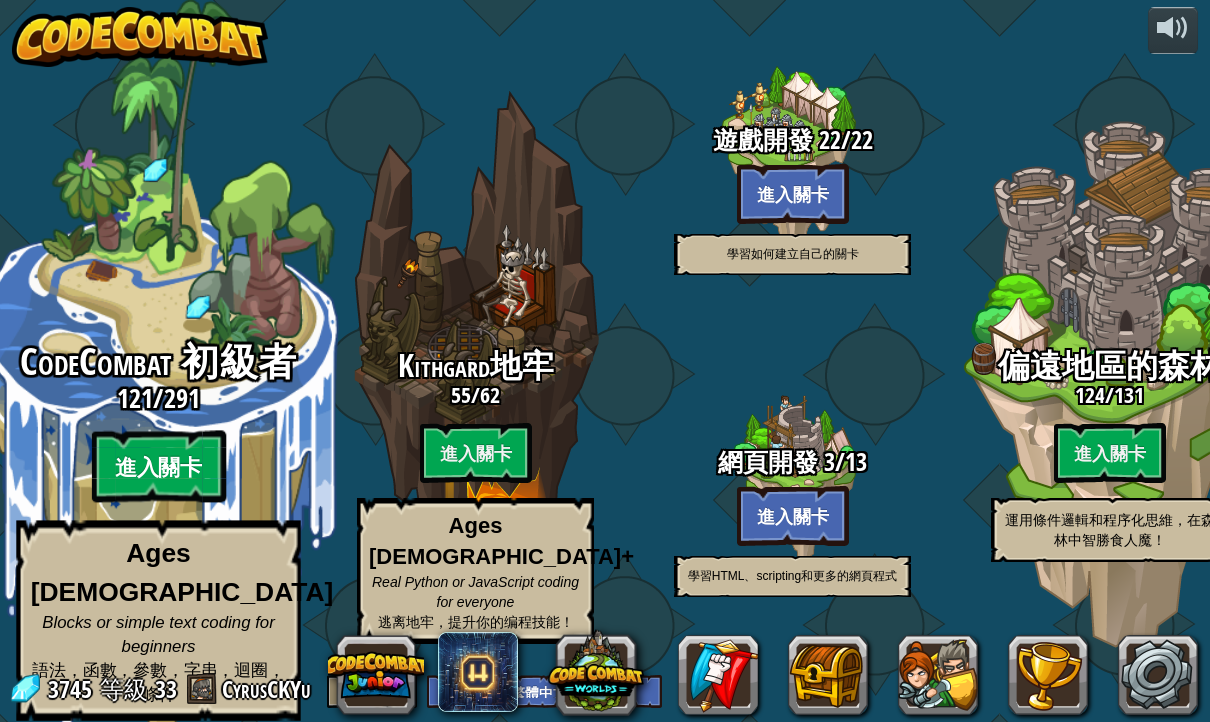 click on "進入關卡" at bounding box center [158, 467] 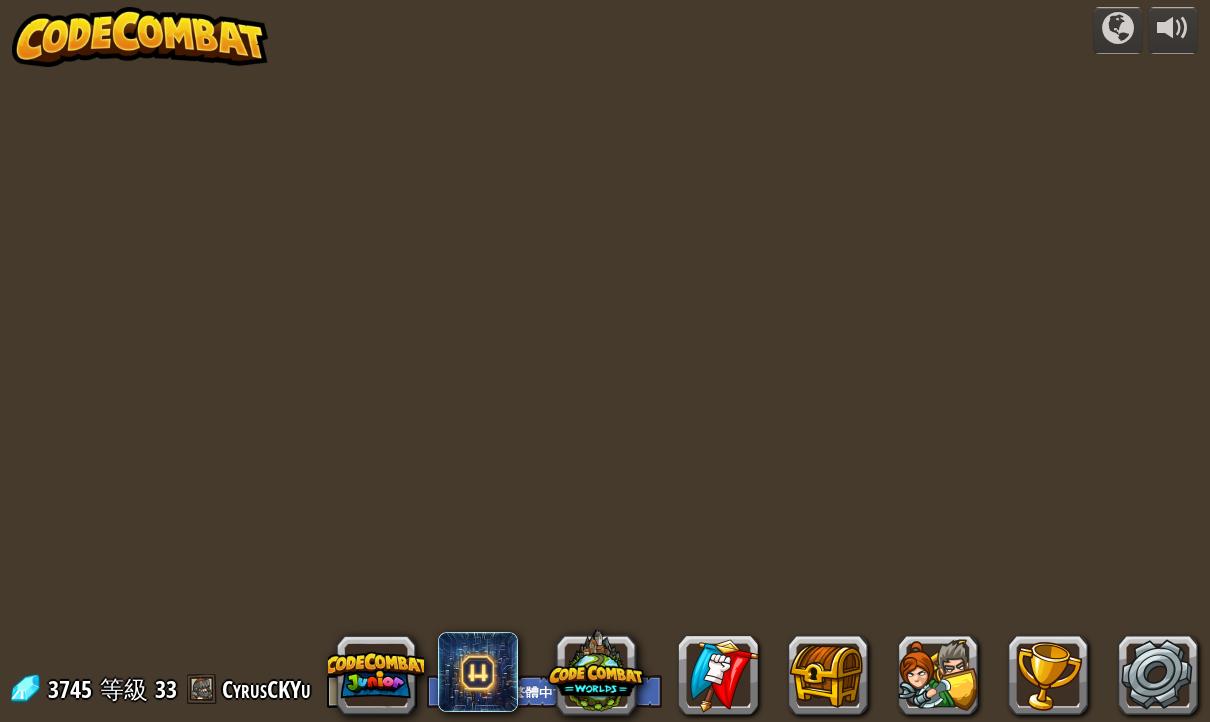 select on "zh-HANT" 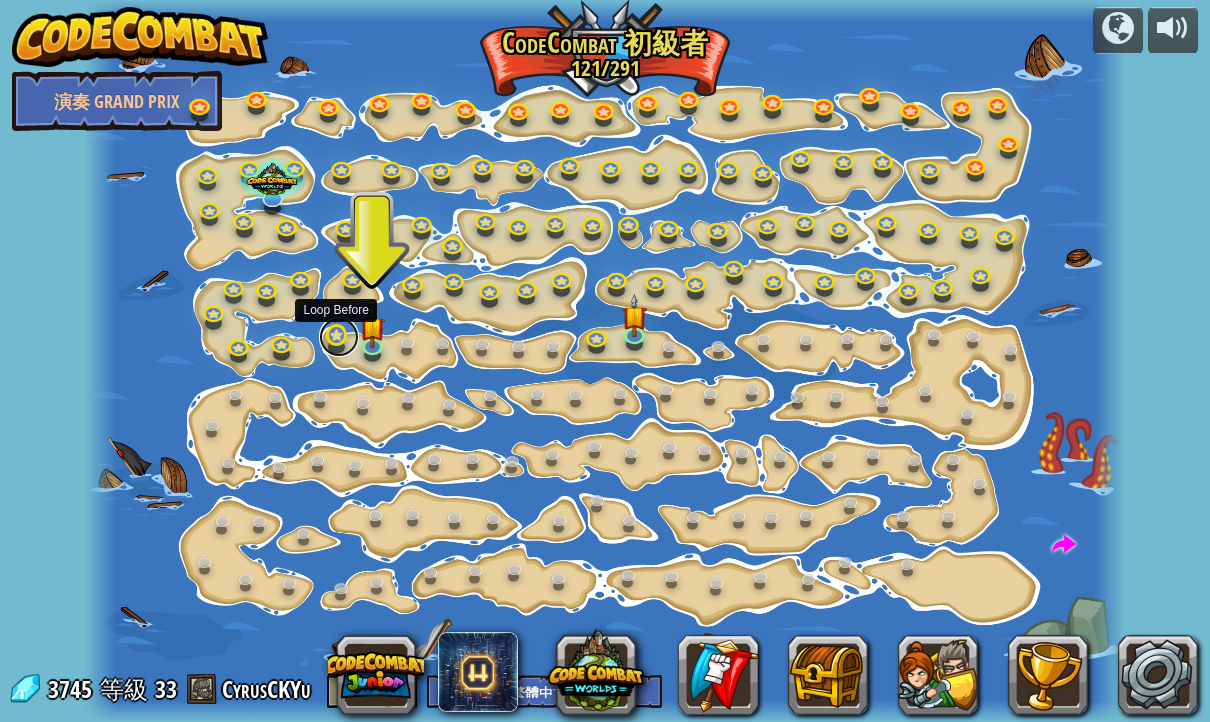 click at bounding box center [339, 337] 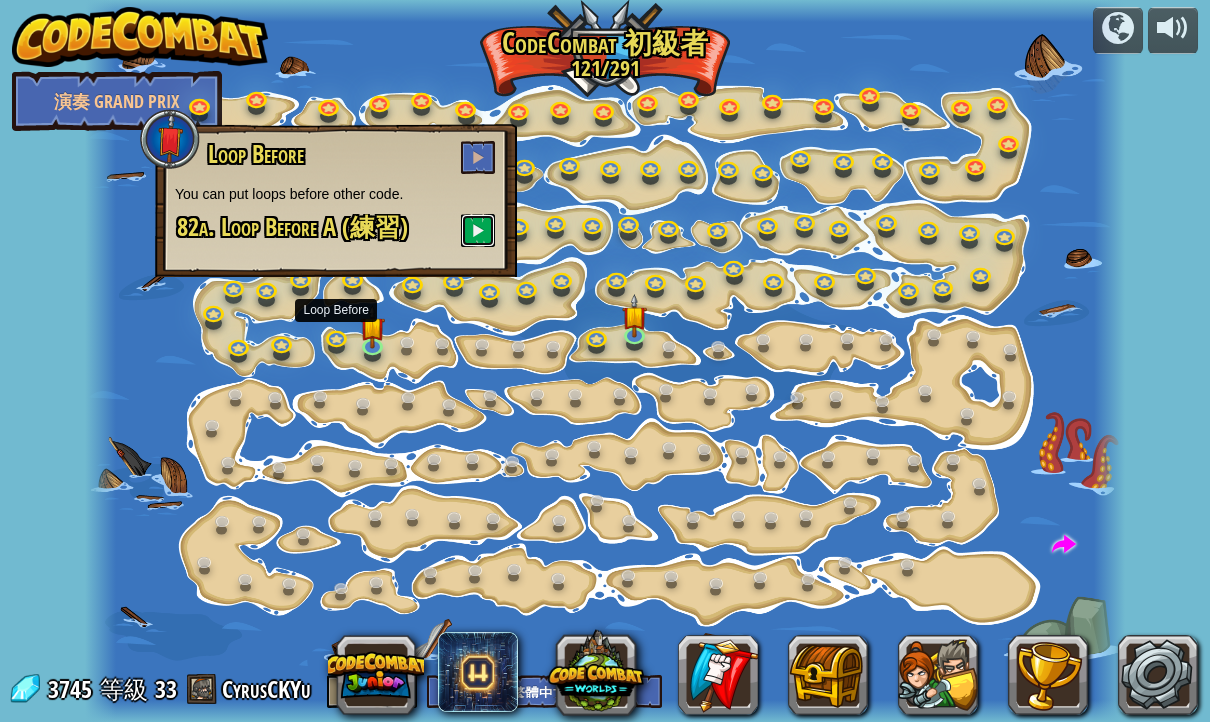 click at bounding box center (478, 230) 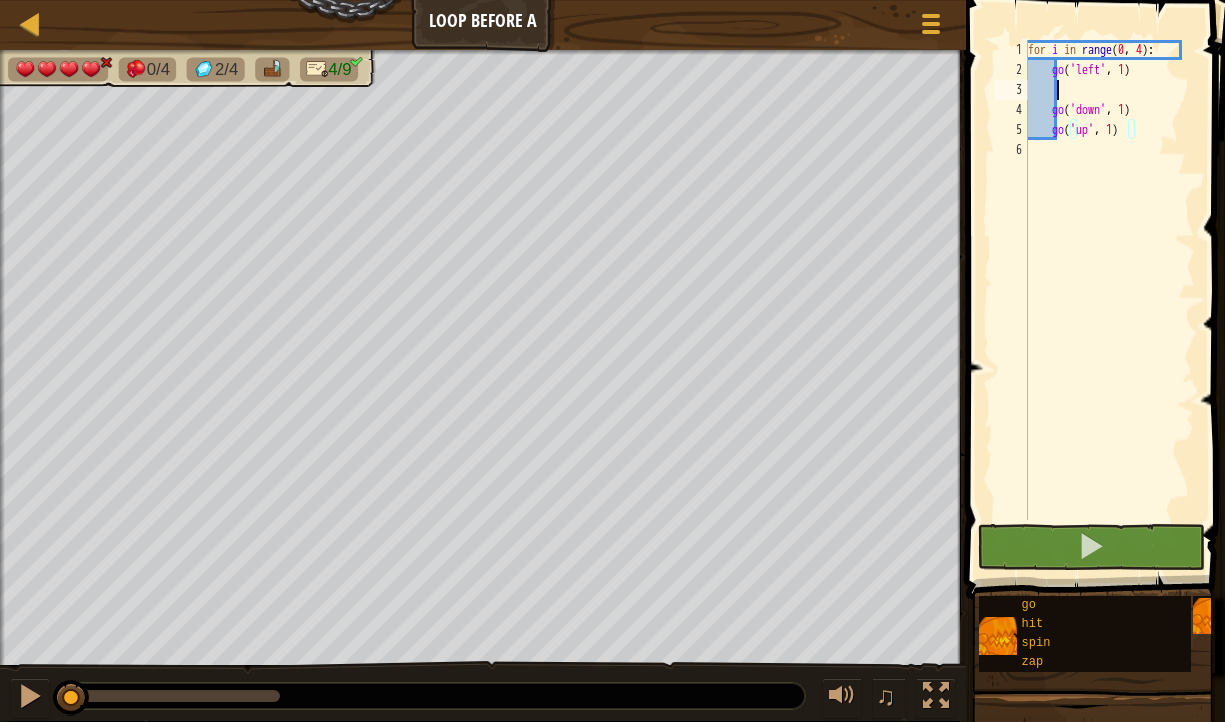 click on "for   i   in   range ( 0 ,   4 ) :      go ( 'left' ,   1 )           go ( 'down' ,   1 )      go ( 'up' ,   1 )" at bounding box center [1109, 300] 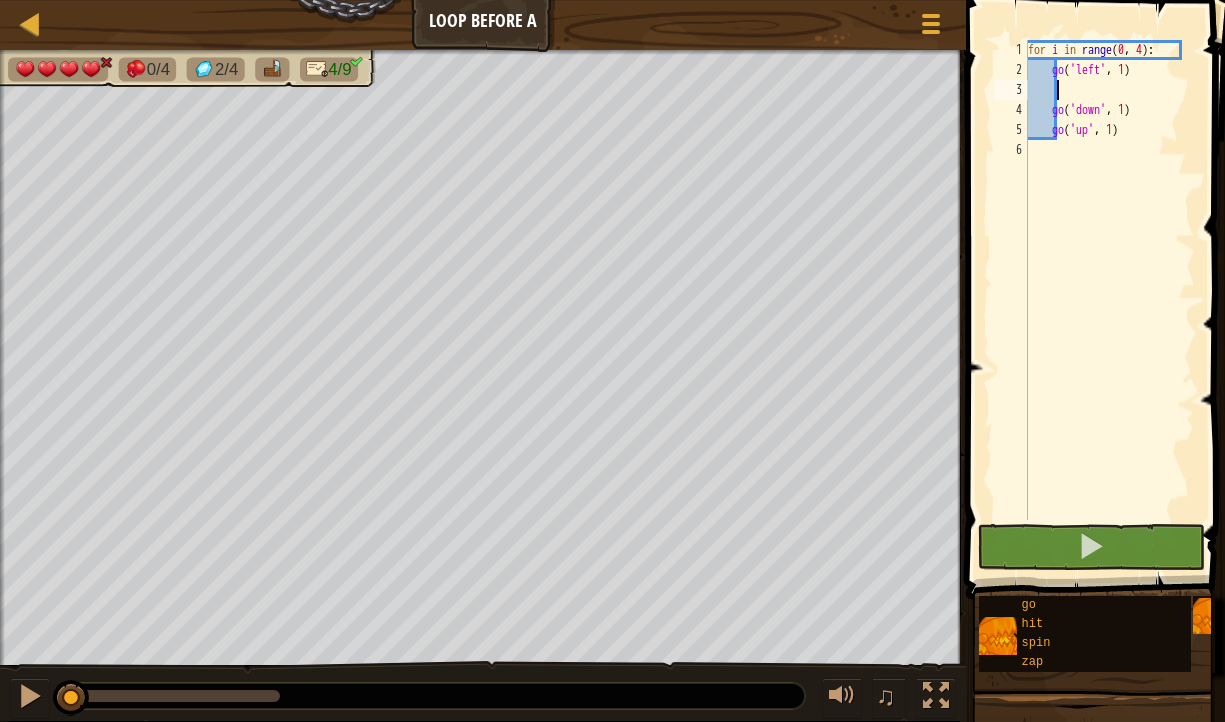 type on "z" 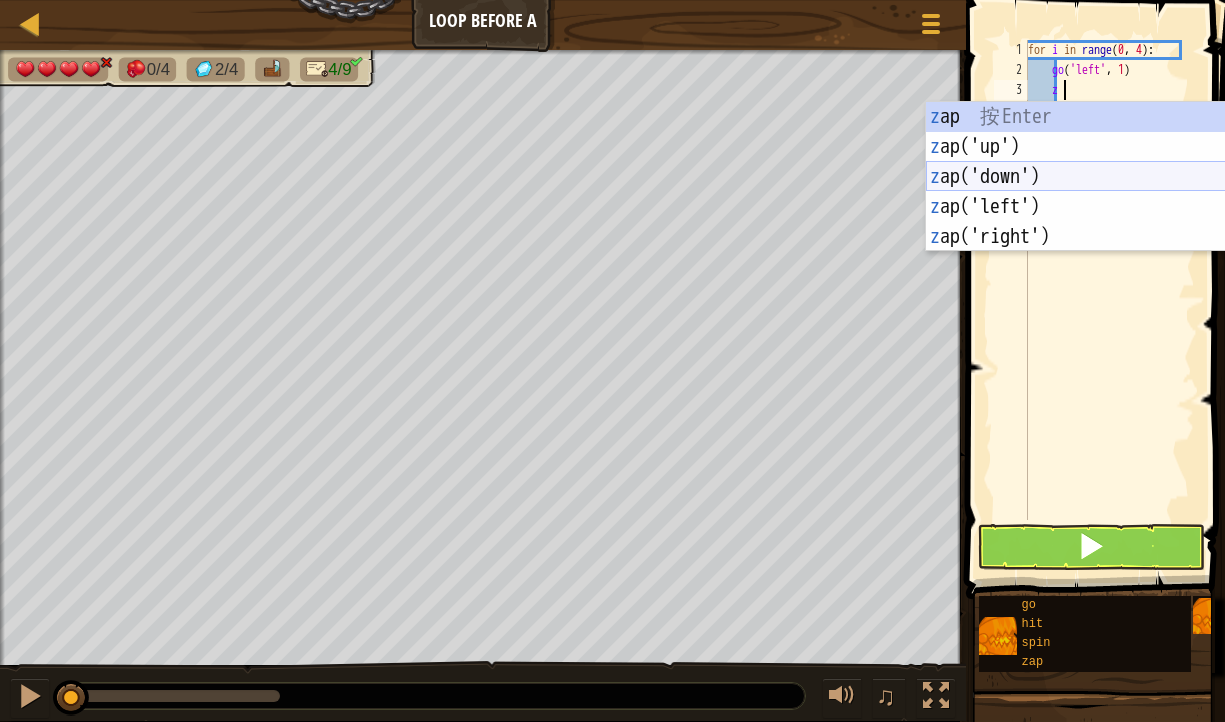 click on "z ap 按 Enter z ap('up') 按 Enter z ap('down') 按 Enter z ap('left') 按 Enter z ap('right') 按 Enter" at bounding box center (1115, 207) 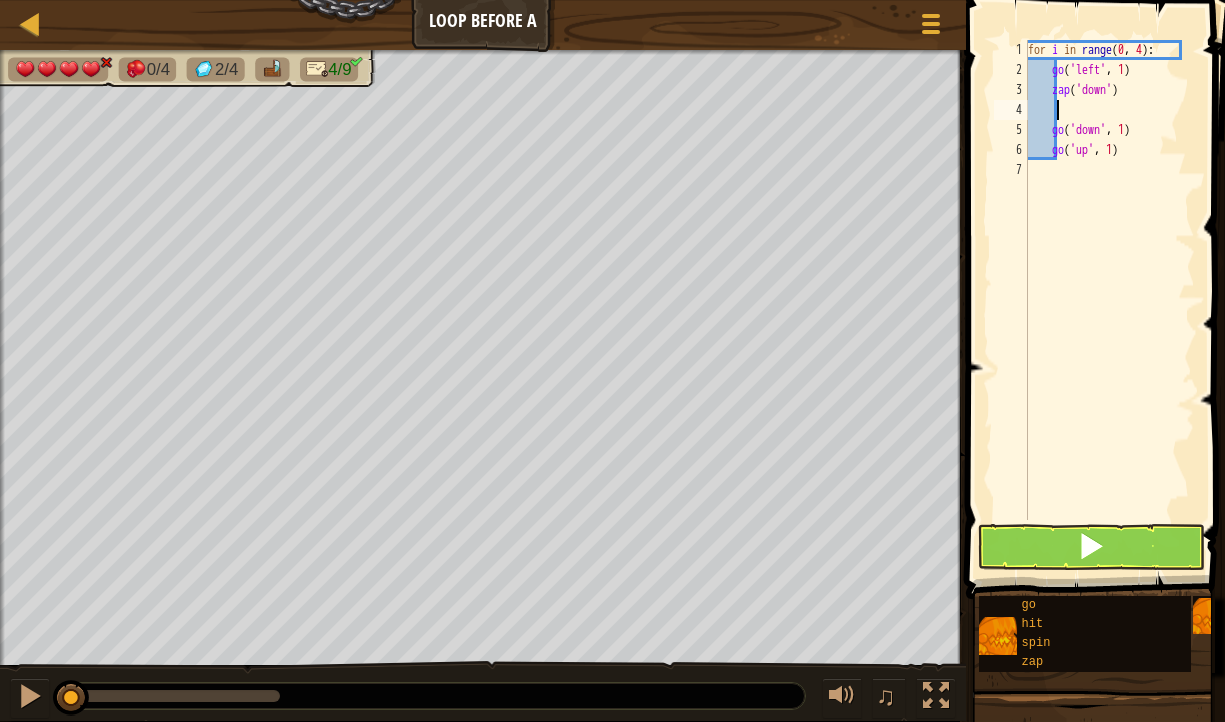 scroll, scrollTop: 9, scrollLeft: 0, axis: vertical 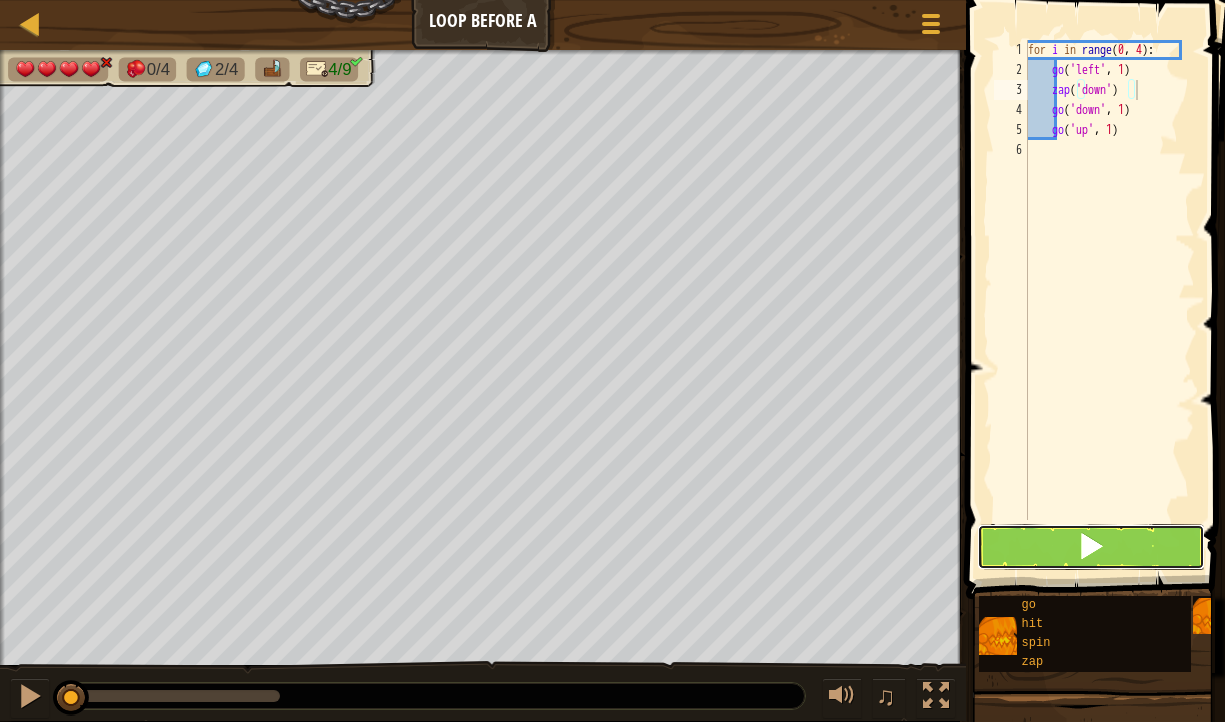 click at bounding box center (1091, 547) 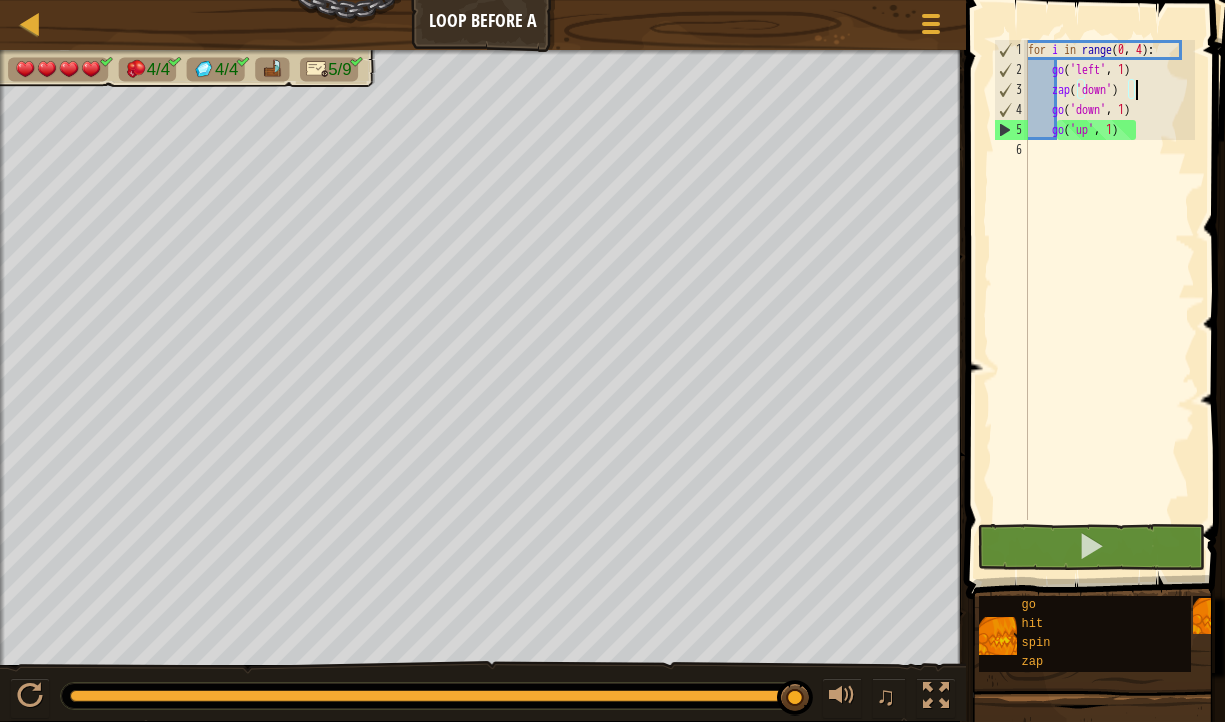 click on "for   i   in   range ( 0 ,   4 ) :      go ( 'left' ,   1 )      zap ( 'down' )      go ( 'down' ,   1 )      go ( 'up' ,   1 )" at bounding box center [1109, 300] 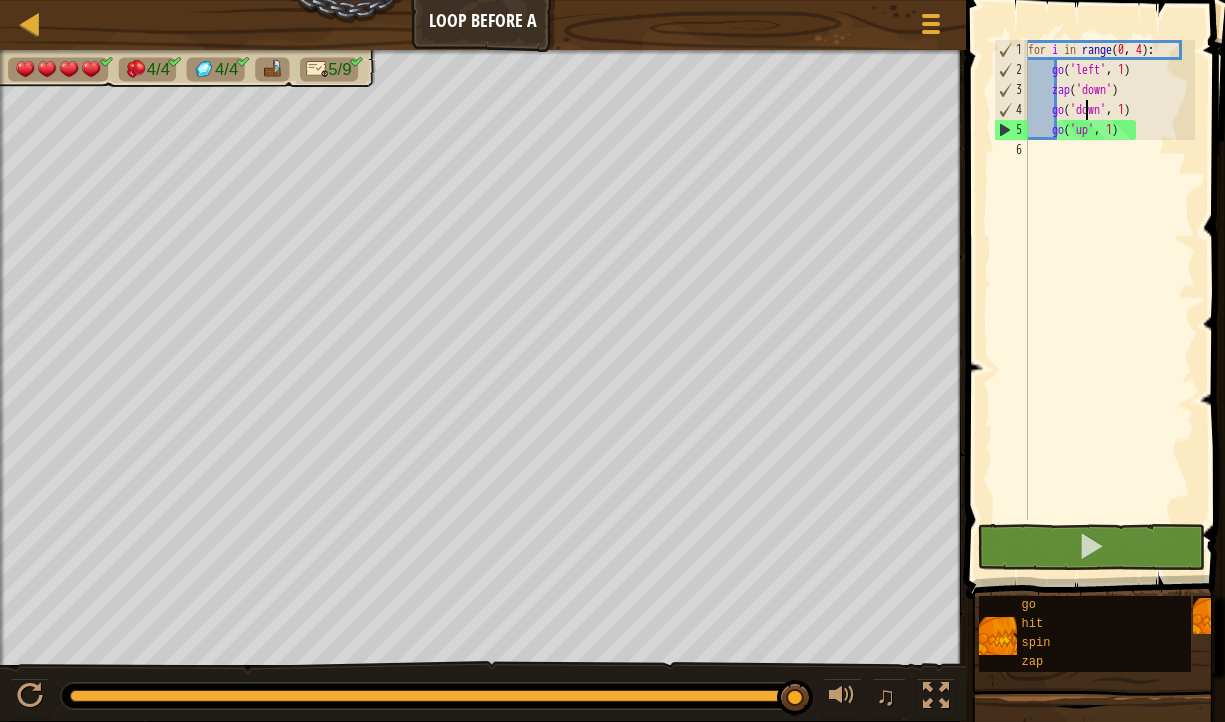 click on "for   i   in   range ( 0 ,   4 ) :      go ( 'left' ,   1 )      zap ( 'down' )      go ( 'down' ,   1 )      go ( 'up' ,   1 )" at bounding box center [1109, 300] 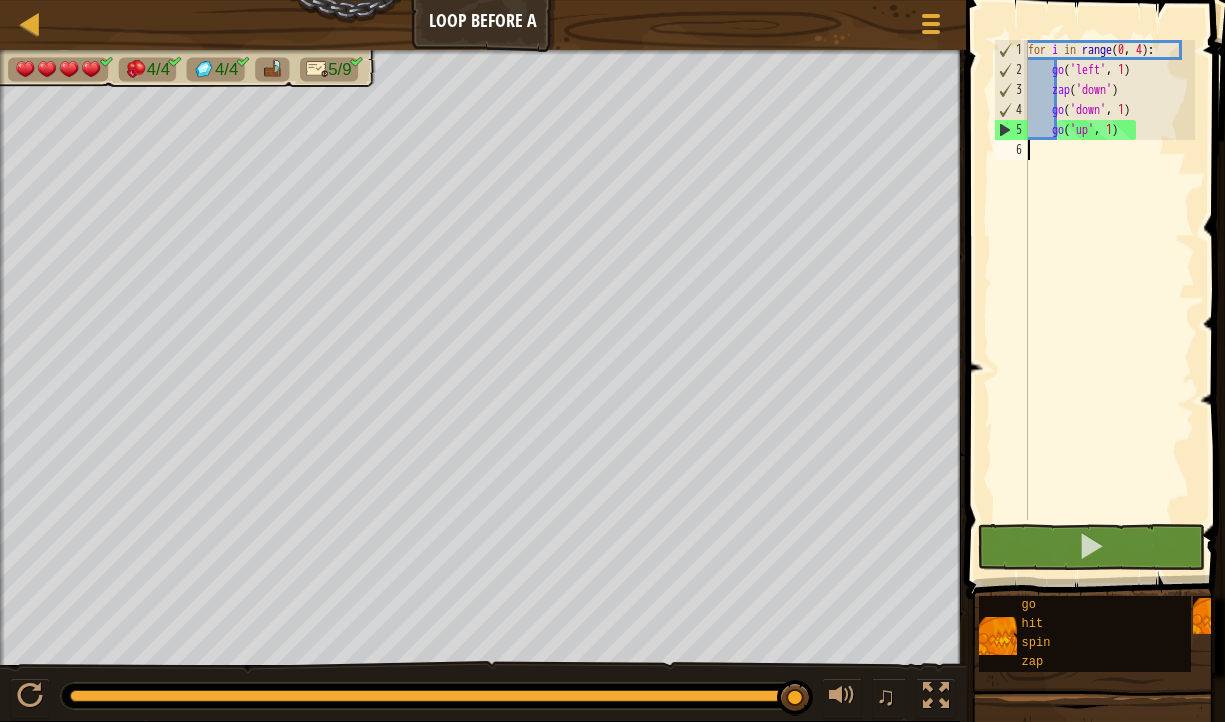 type on "g" 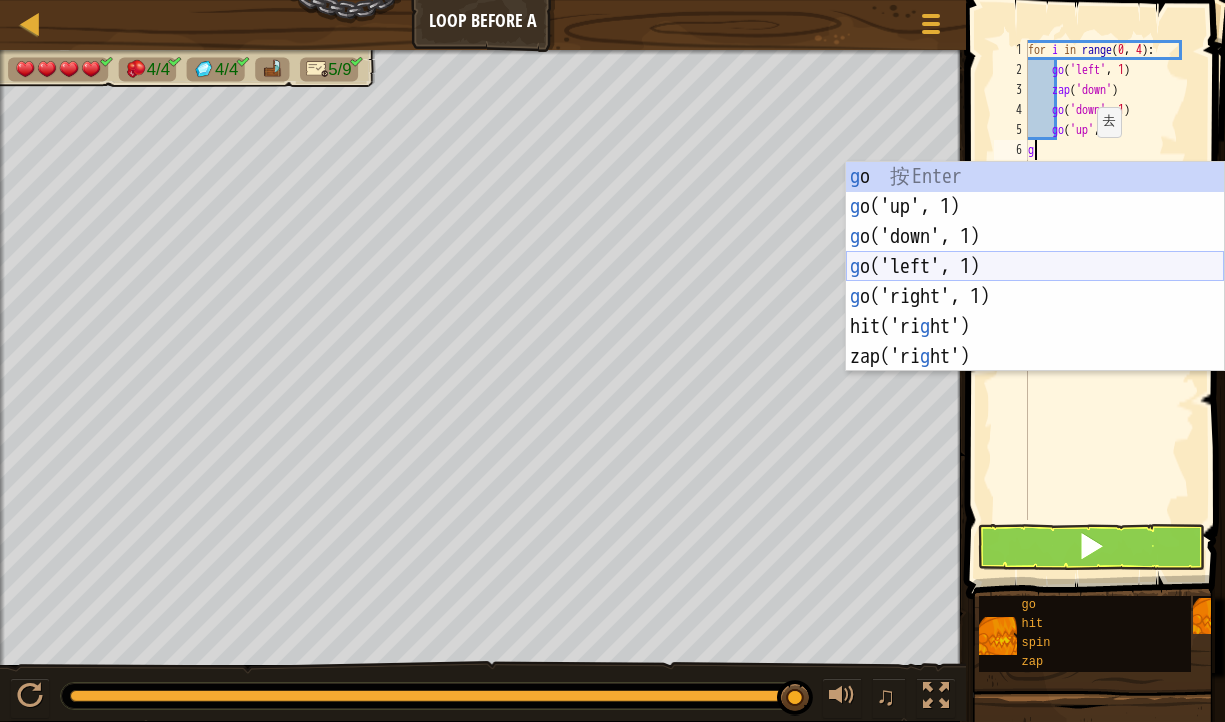 click on "g o 按 Enter g o('up', 1) 按 Enter g o('down', 1) 按 Enter g o('left', 1) 按 Enter g o('right', 1) 按 Enter hit('ri g ht') 按 Enter zap('ri g ht') 按 Enter" at bounding box center [1035, 297] 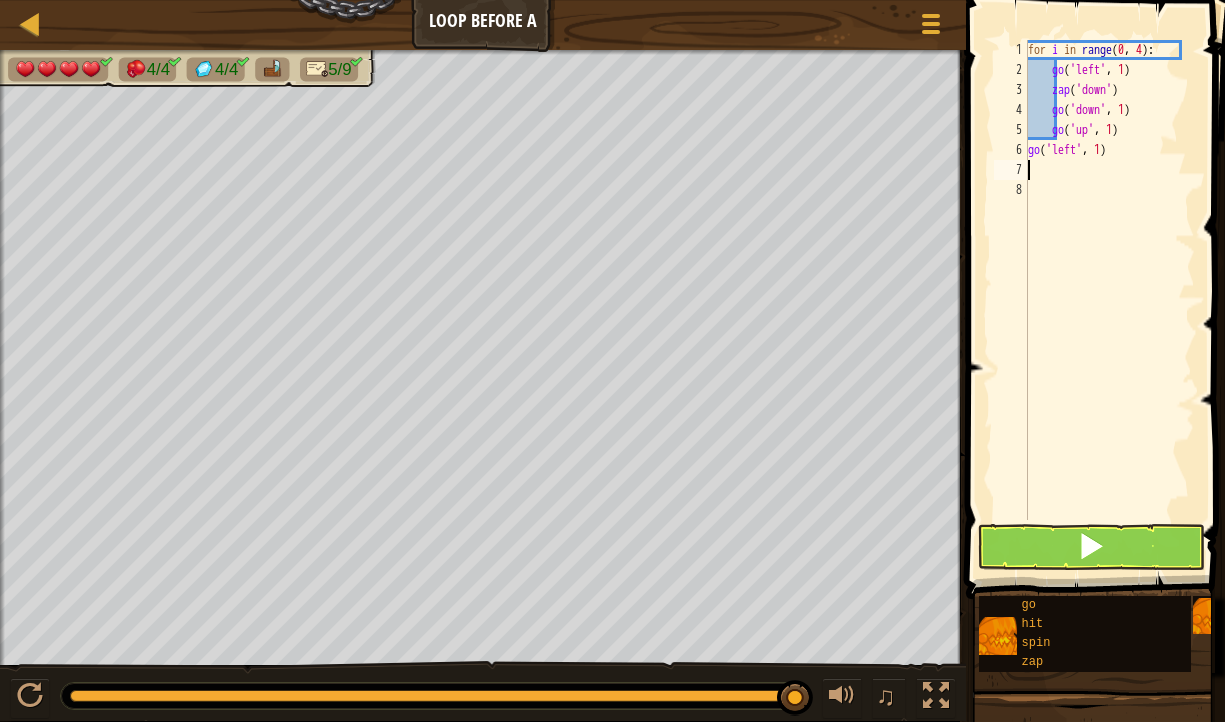 type on "g" 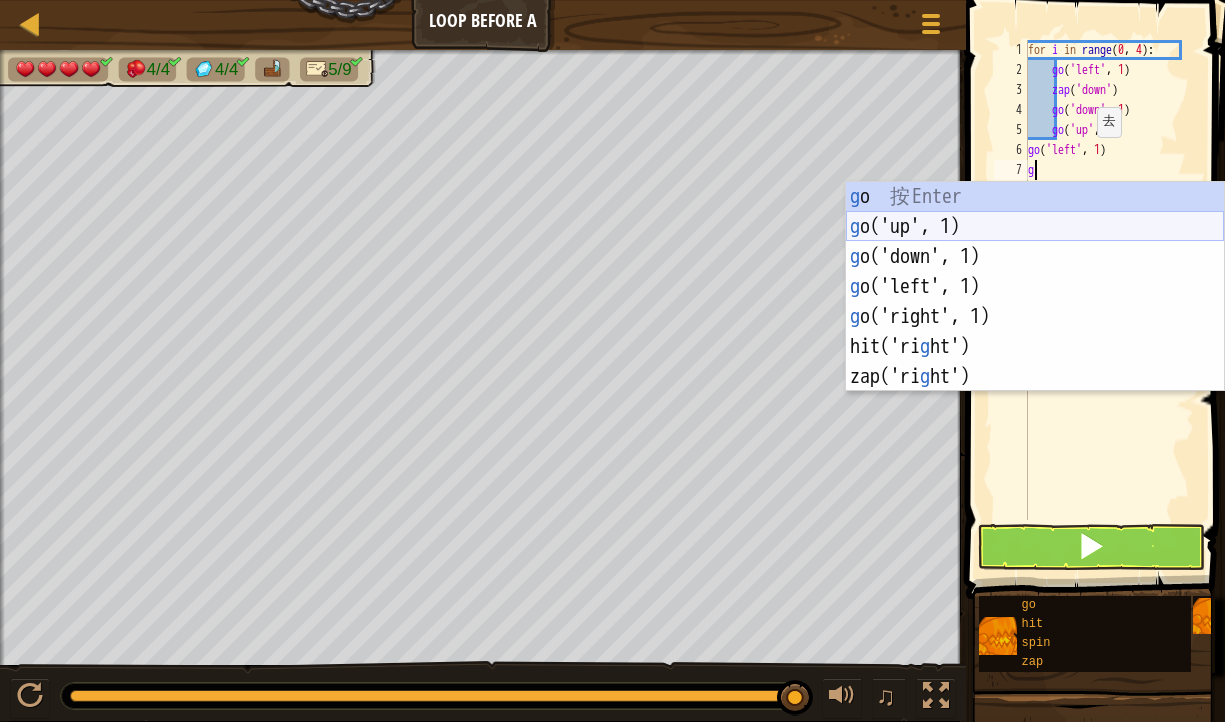 click on "g o 按 Enter g o('up', 1) 按 Enter g o('down', 1) 按 Enter g o('left', 1) 按 Enter g o('right', 1) 按 Enter hit('ri g ht') 按 Enter zap('ri g ht') 按 Enter" at bounding box center [1035, 317] 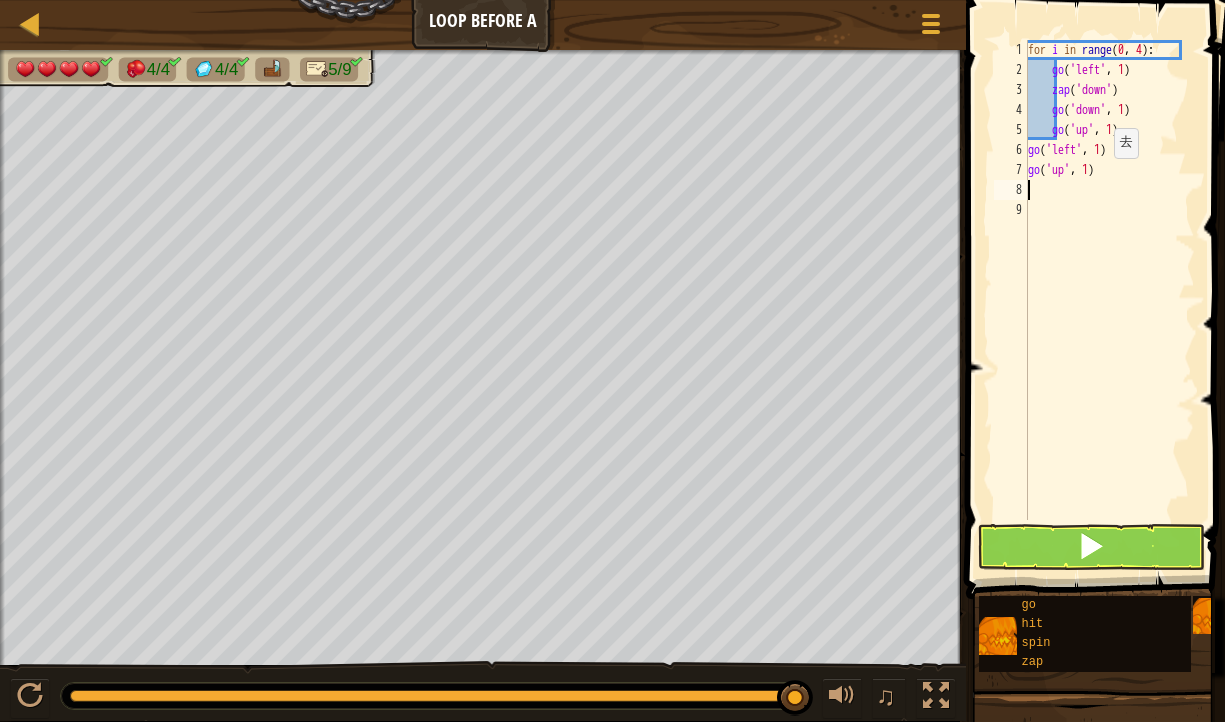 click on "for   i   in   range ( 0 ,   4 ) :      go ( 'left' ,   1 )      zap ( 'down' )      go ( 'down' ,   1 )      go ( 'up' ,   1 ) go ( 'left' ,   1 ) go ( 'up' ,   1 )" at bounding box center (1109, 300) 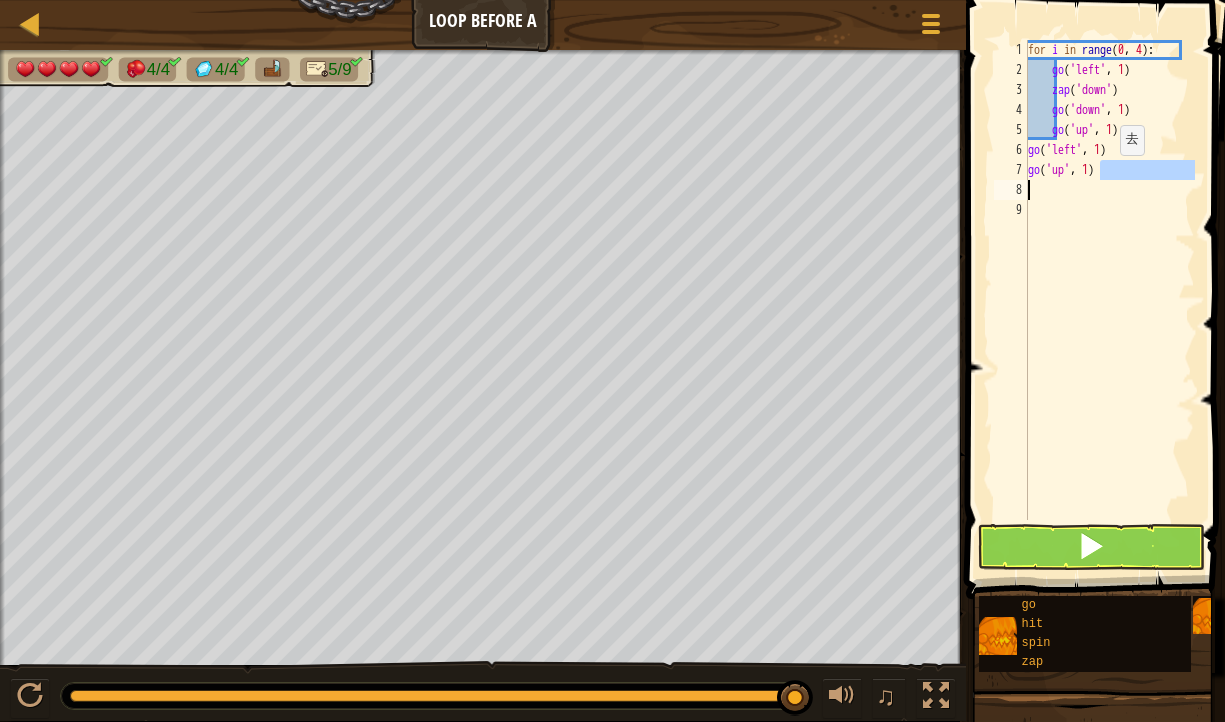 click on "for   i   in   range ( 0 ,   4 ) :      go ( 'left' ,   1 )      zap ( 'down' )      go ( 'down' ,   1 )      go ( 'up' ,   1 ) go ( 'left' ,   1 ) go ( 'up' ,   1 )" at bounding box center (1109, 300) 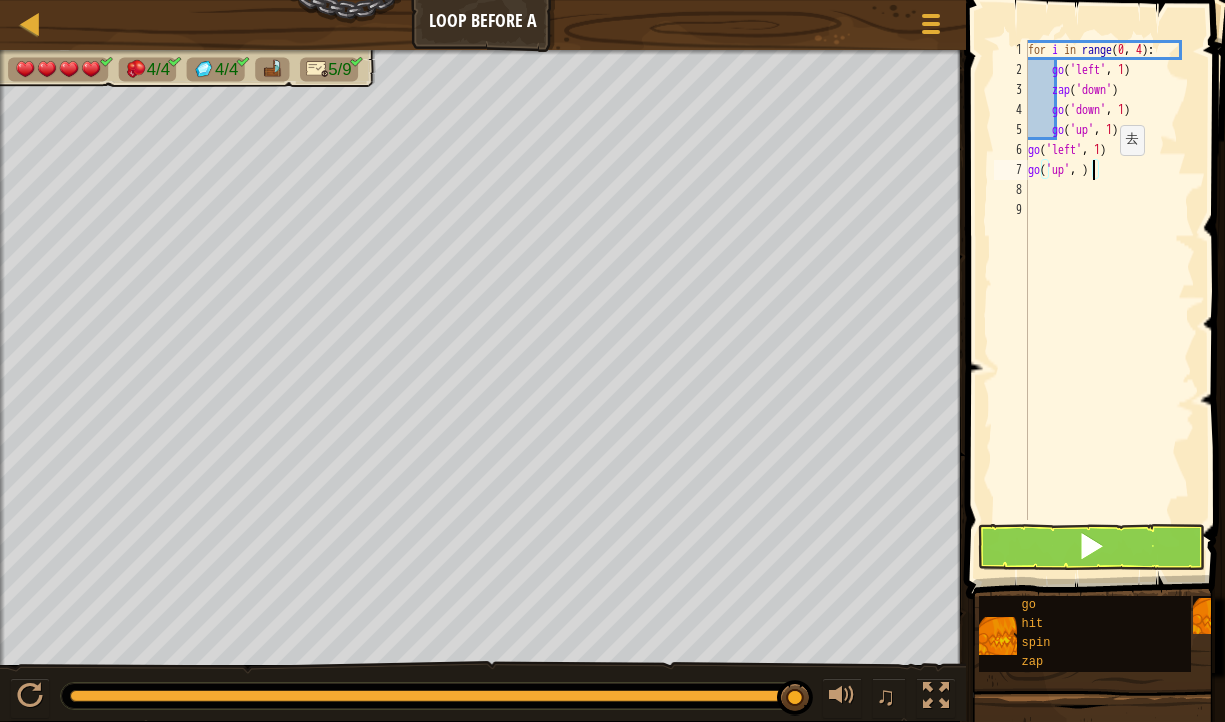 scroll, scrollTop: 9, scrollLeft: 5, axis: both 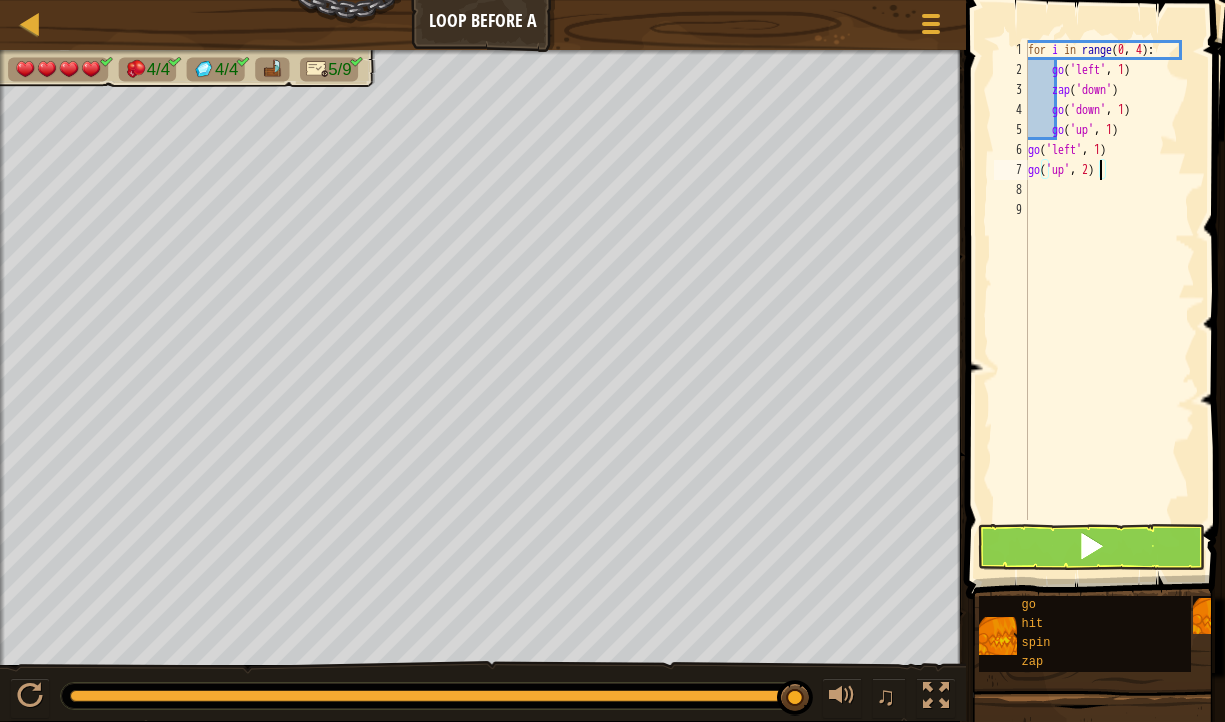 type on "go('up', 2)" 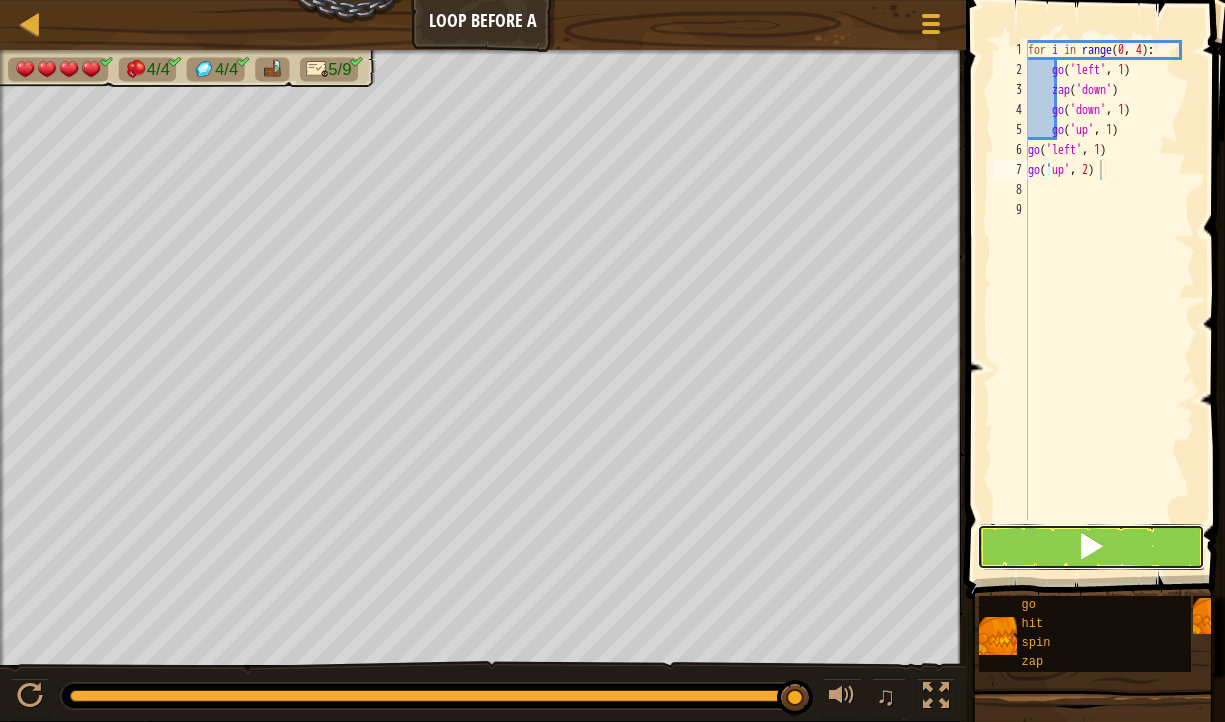 click at bounding box center (1091, 546) 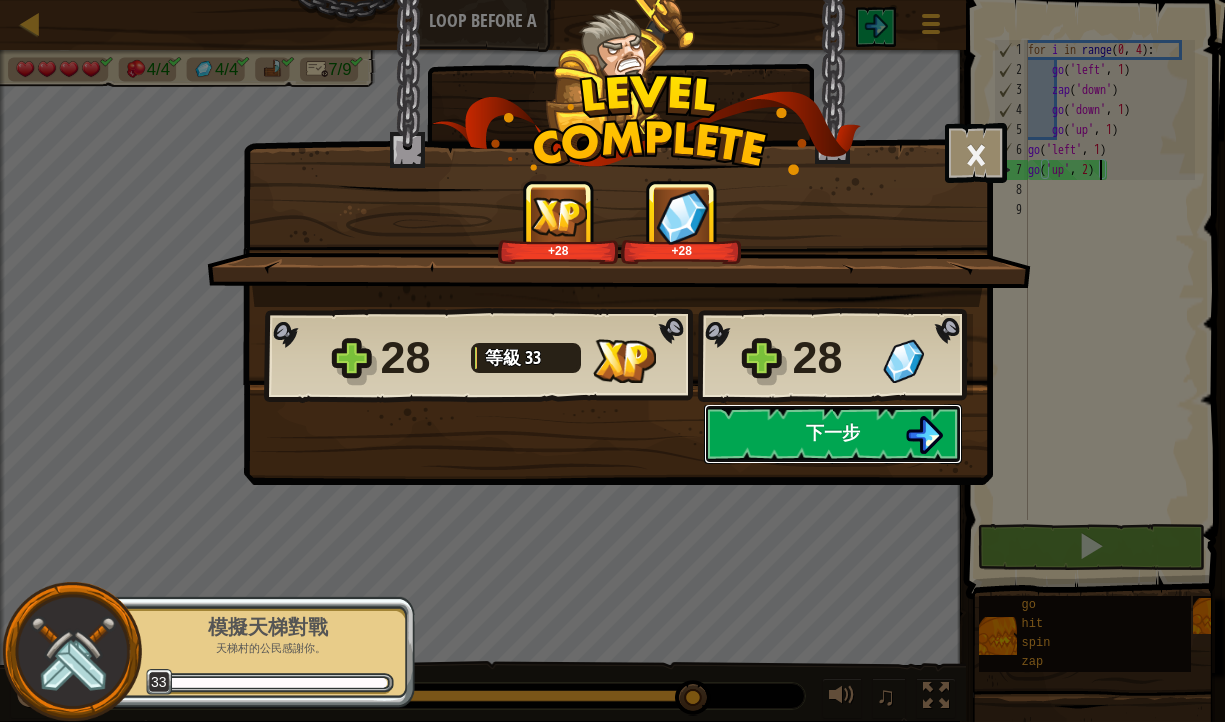 click on "下一步" at bounding box center [833, 434] 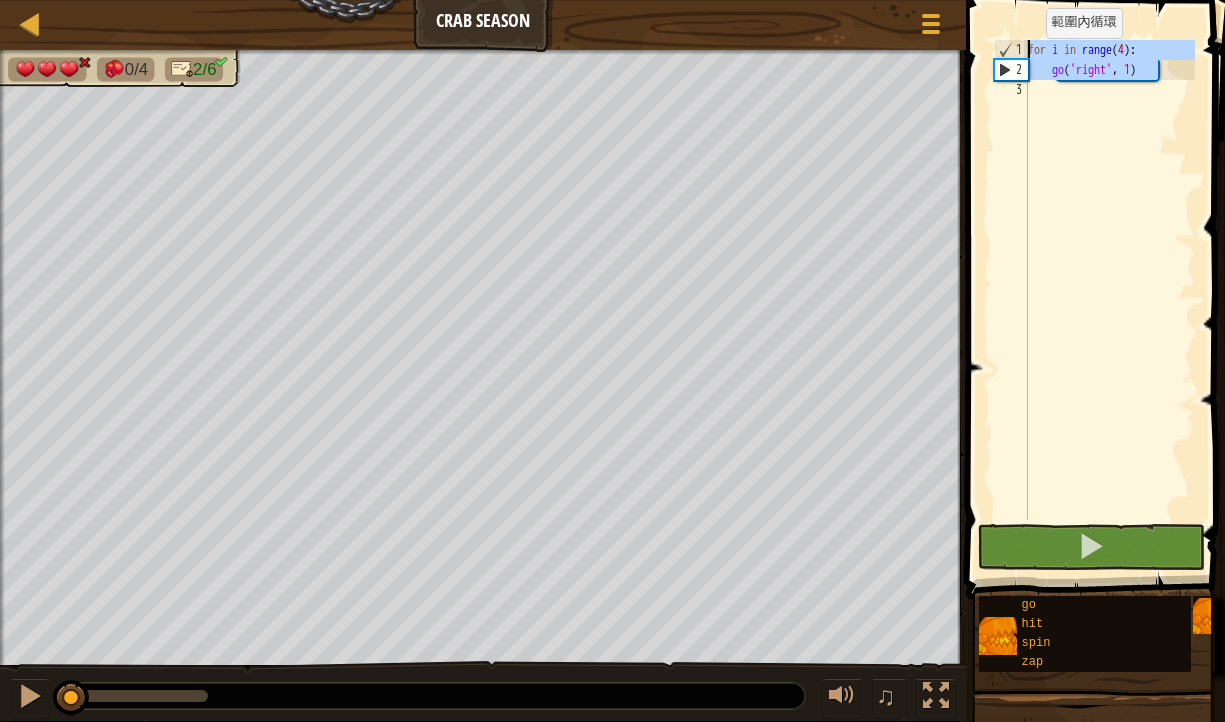 drag, startPoint x: 1194, startPoint y: 64, endPoint x: 1021, endPoint y: 55, distance: 173.23395 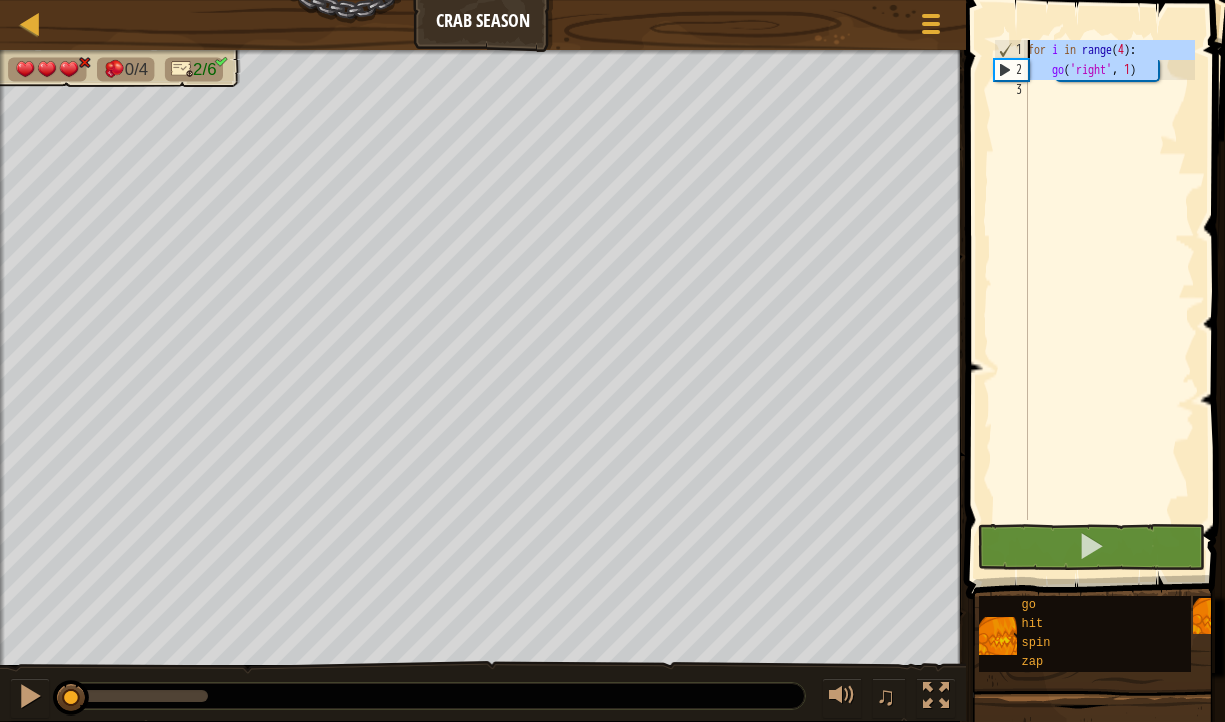 type on "d" 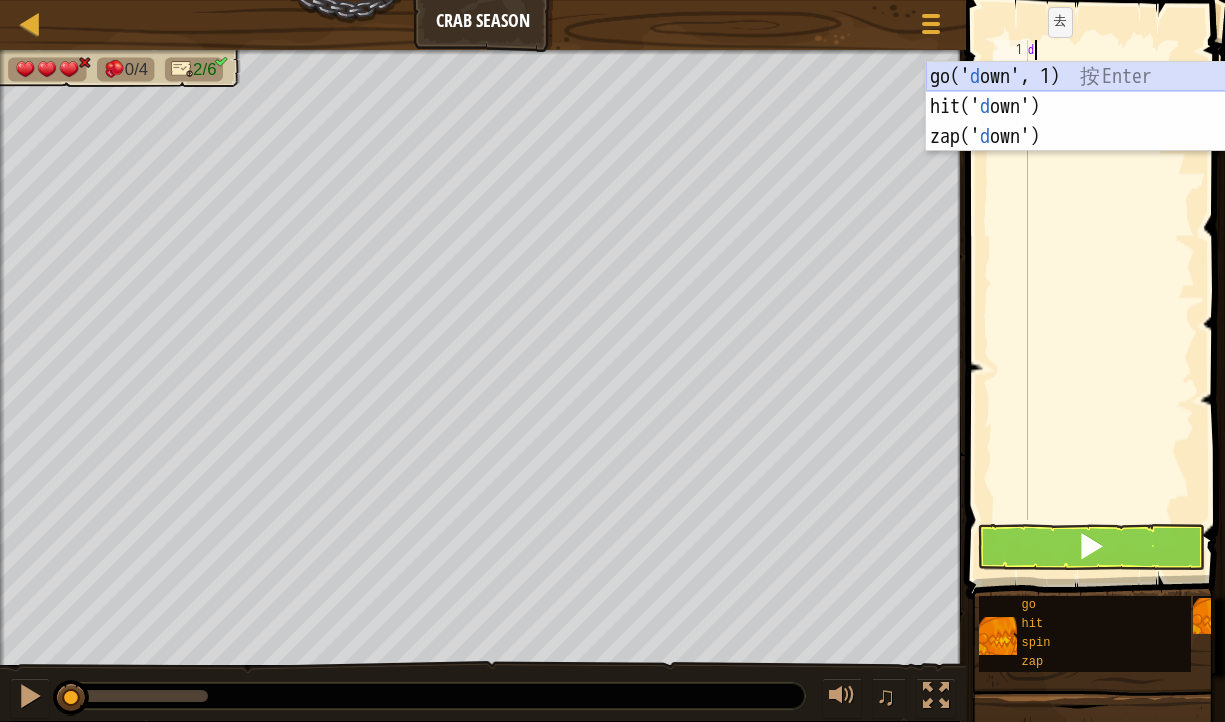 click on "go(' d own', 1) 按 Enter hit(' d own') 按 Enter zap(' d own') 按 Enter" at bounding box center [1115, 137] 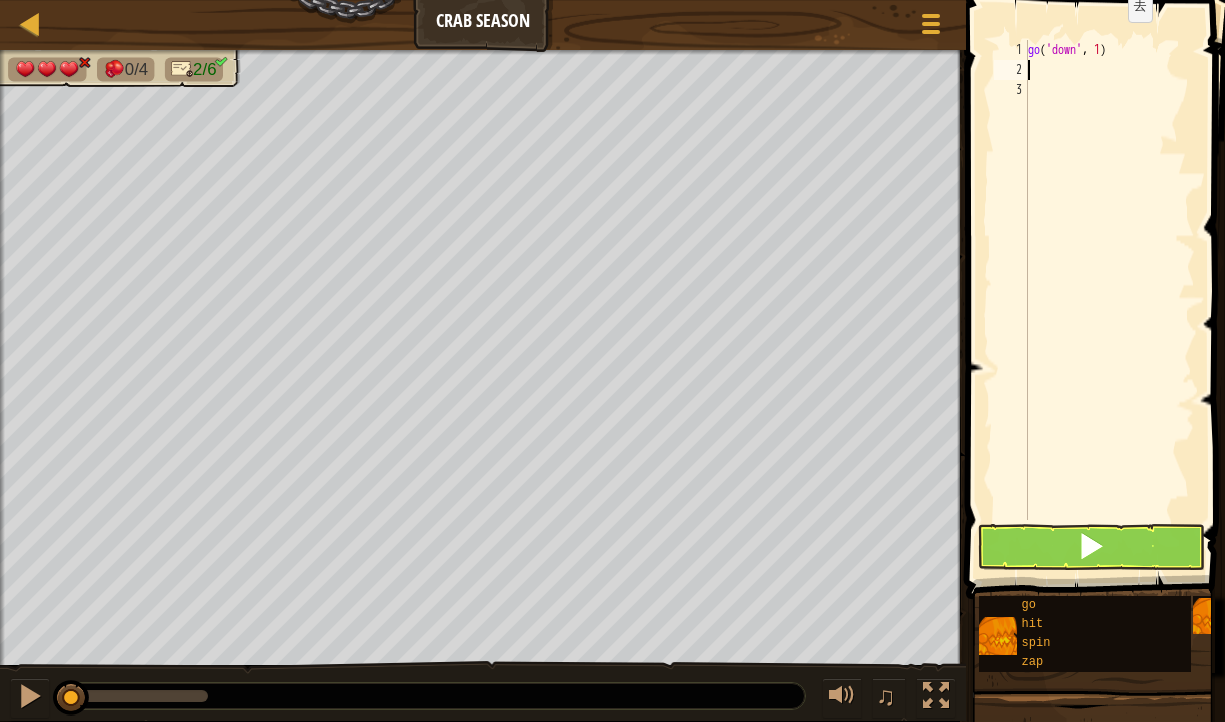 click on "go ( 'down' ,   1 )" at bounding box center (1109, 300) 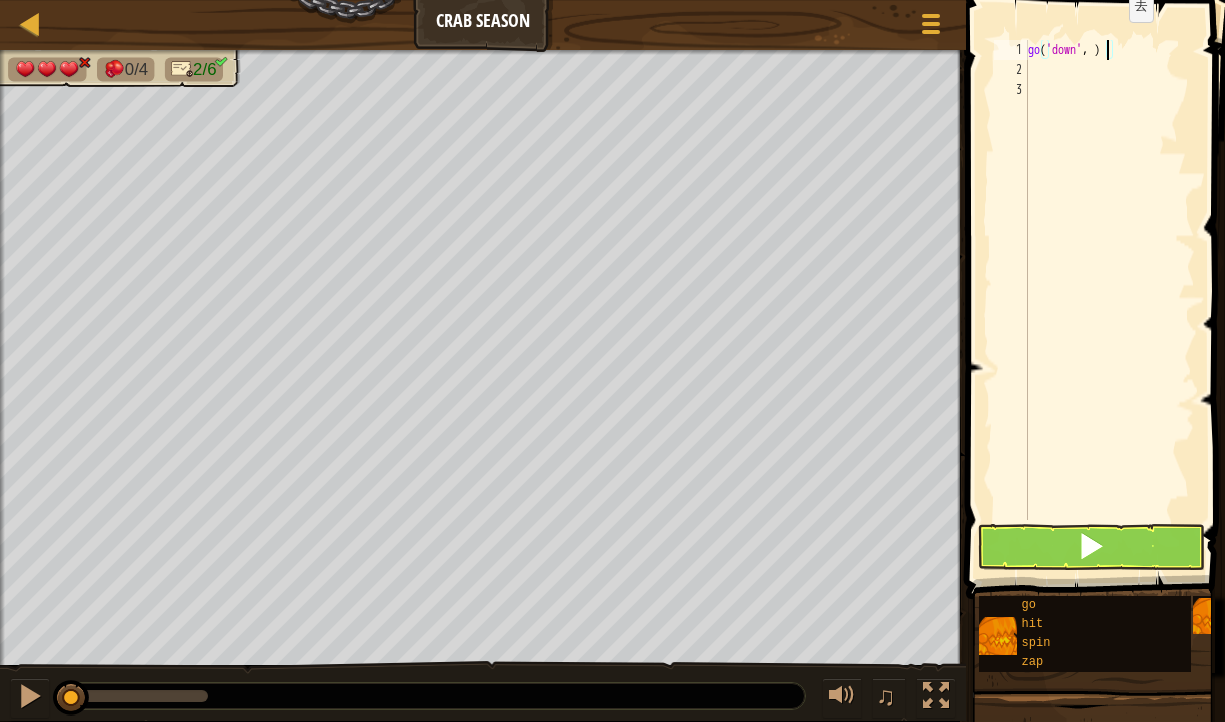 scroll, scrollTop: 9, scrollLeft: 7, axis: both 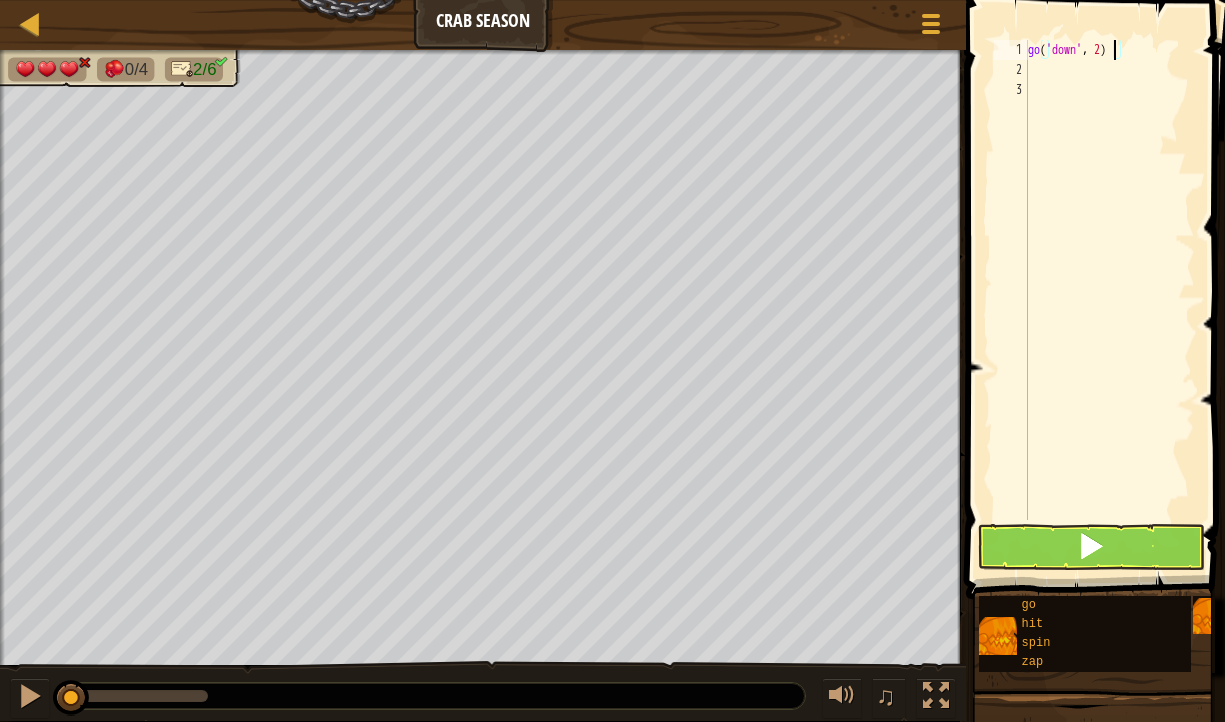 type on "go('down', 2)" 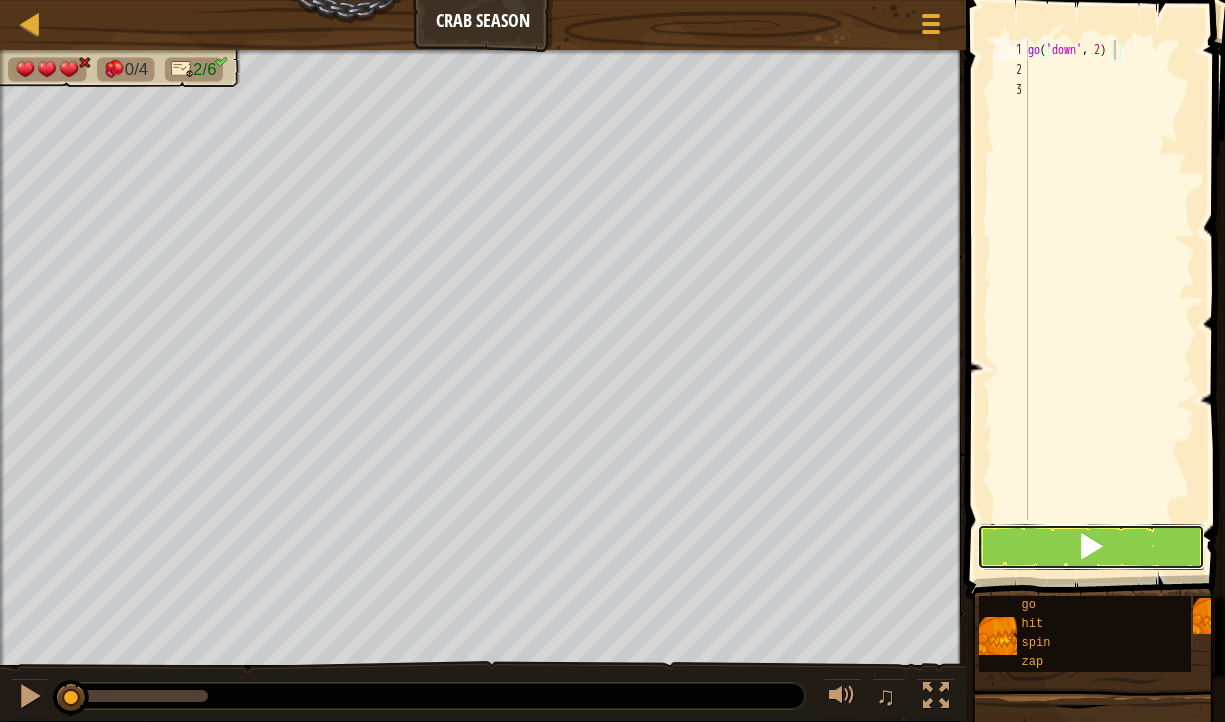 click at bounding box center (1091, 547) 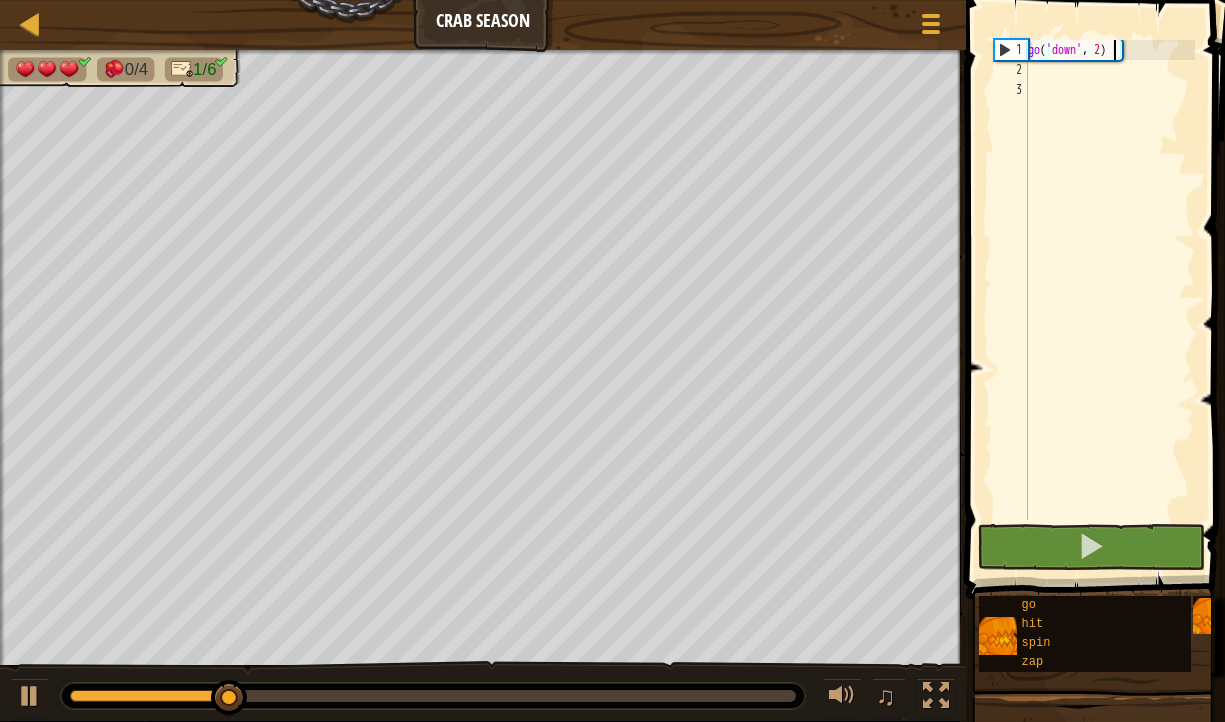 click on "go ( 'down' ,   2 )" at bounding box center [1109, 300] 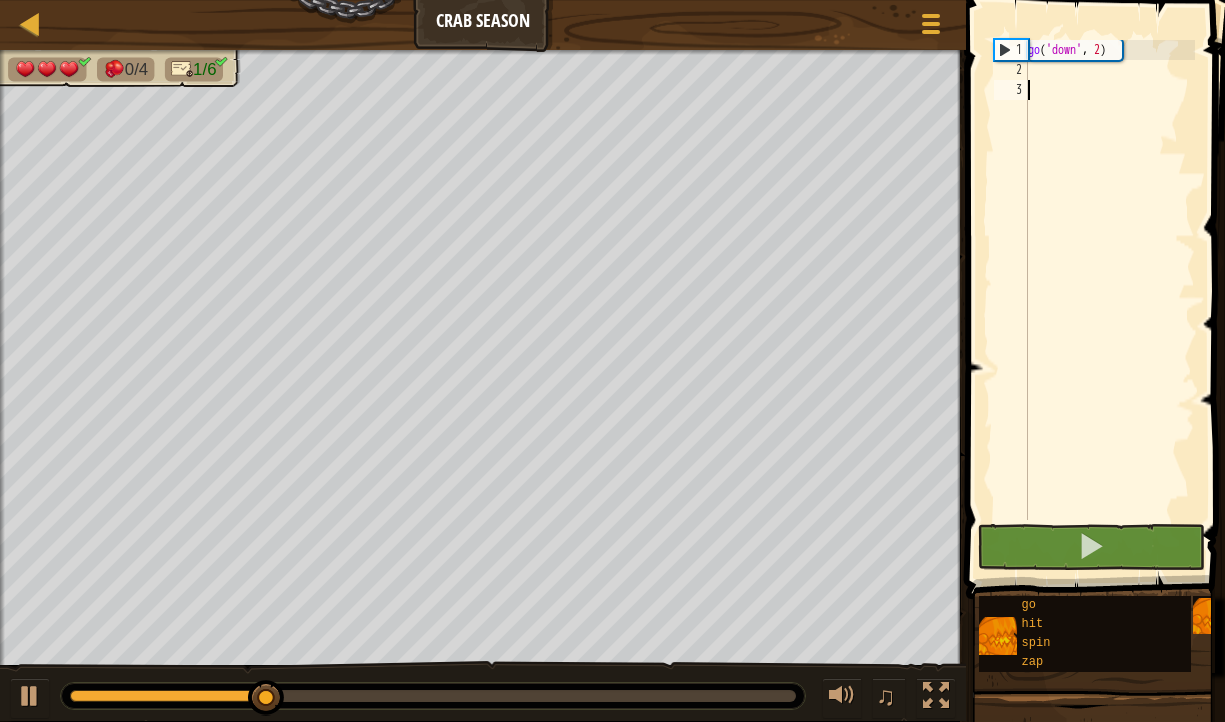 click on "go ( 'down' ,   2 )" at bounding box center [1109, 300] 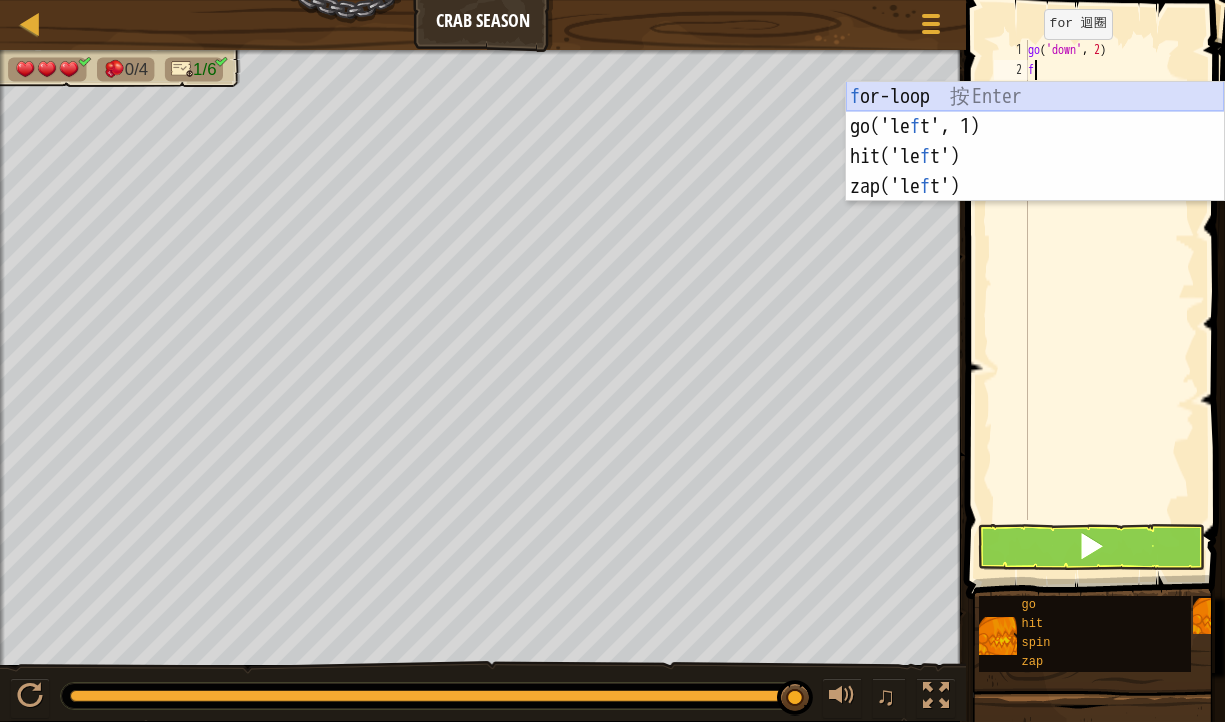 click on "f or-loop 按 Enter go('le f t', 1) 按 Enter hit('le f t') 按 Enter zap('le f t') 按 Enter" at bounding box center (1035, 172) 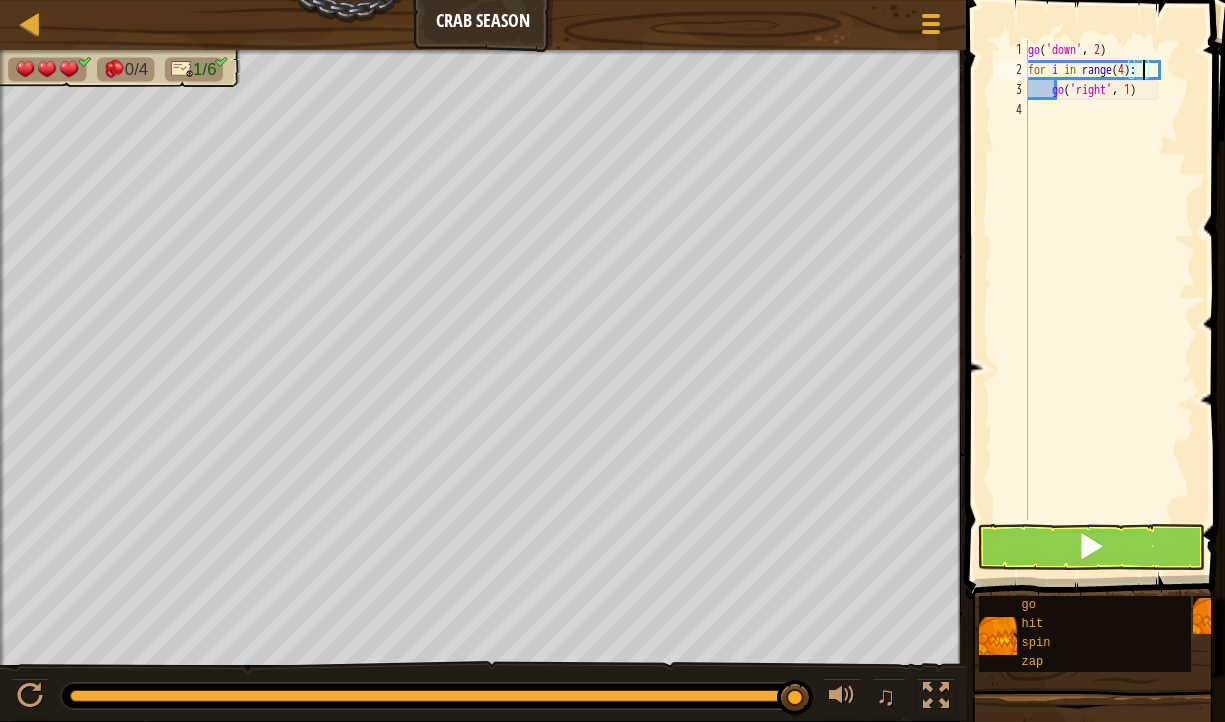 scroll, scrollTop: 9, scrollLeft: 9, axis: both 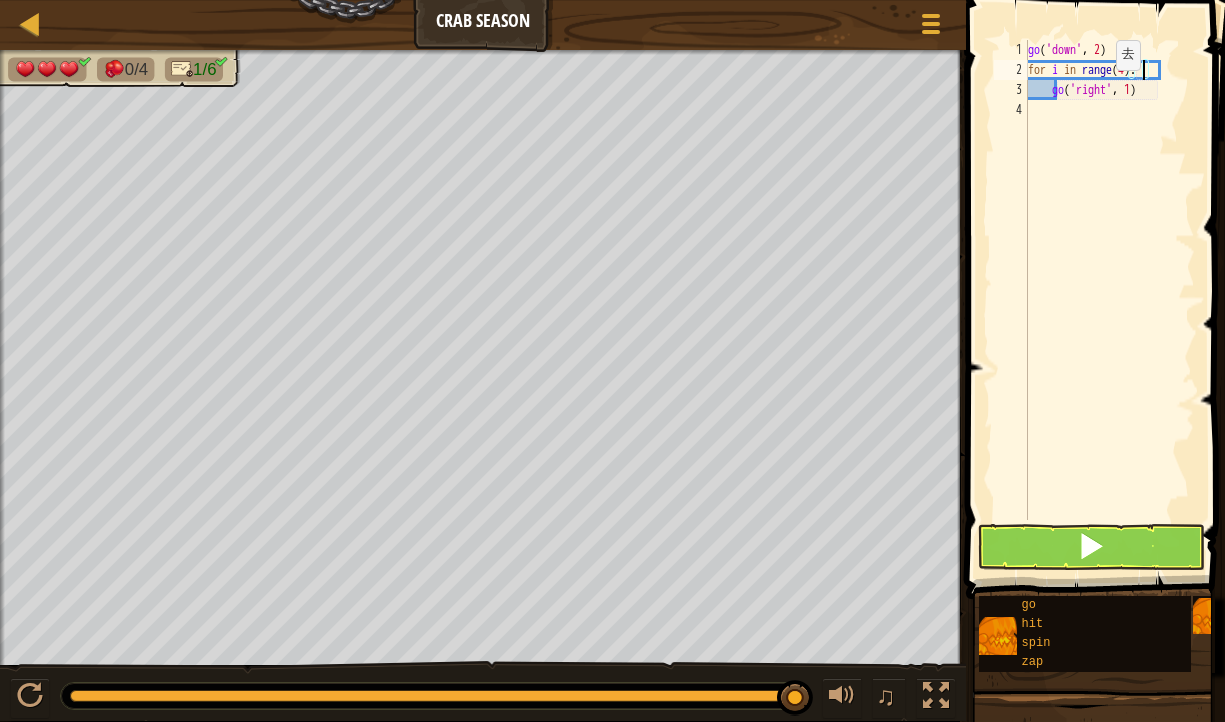 click on "go ( 'down' ,   2 ) for   i   in   range ( 4 ) :      go ( 'right' ,   1 )" at bounding box center (1109, 300) 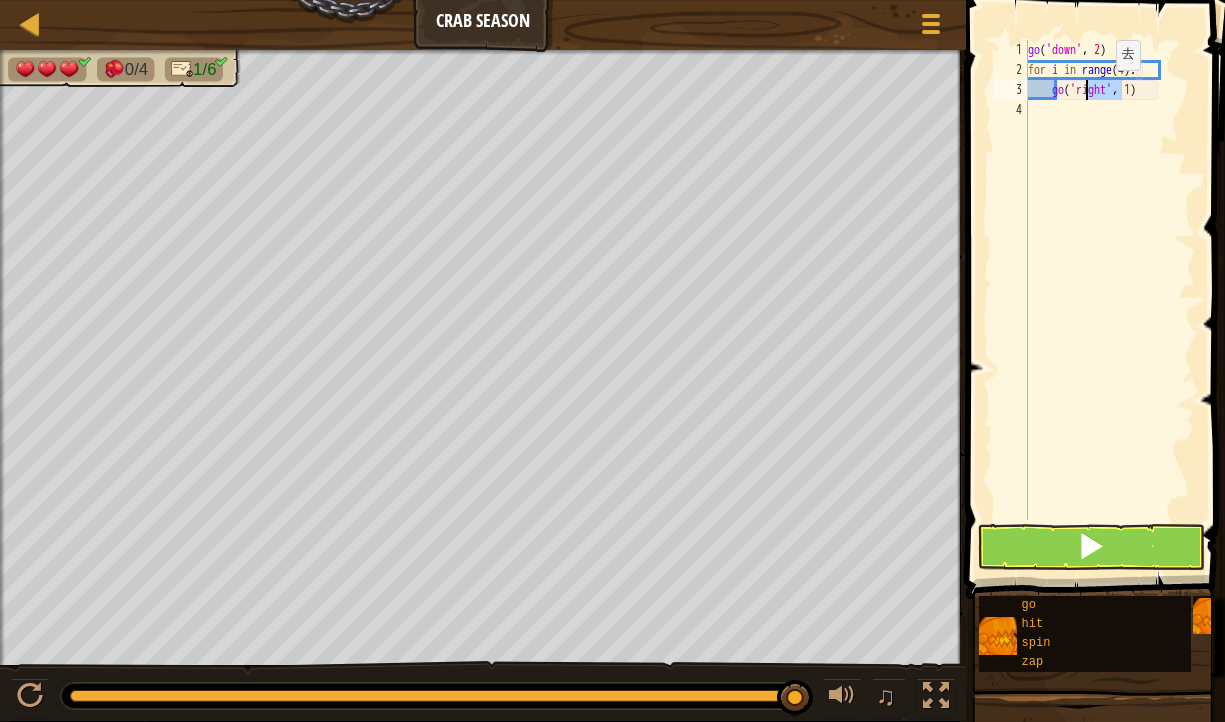 click on "go ( 'down' ,   2 ) for   i   in   range ( 4 ) :      go ( 'right' ,   1 )" at bounding box center [1109, 300] 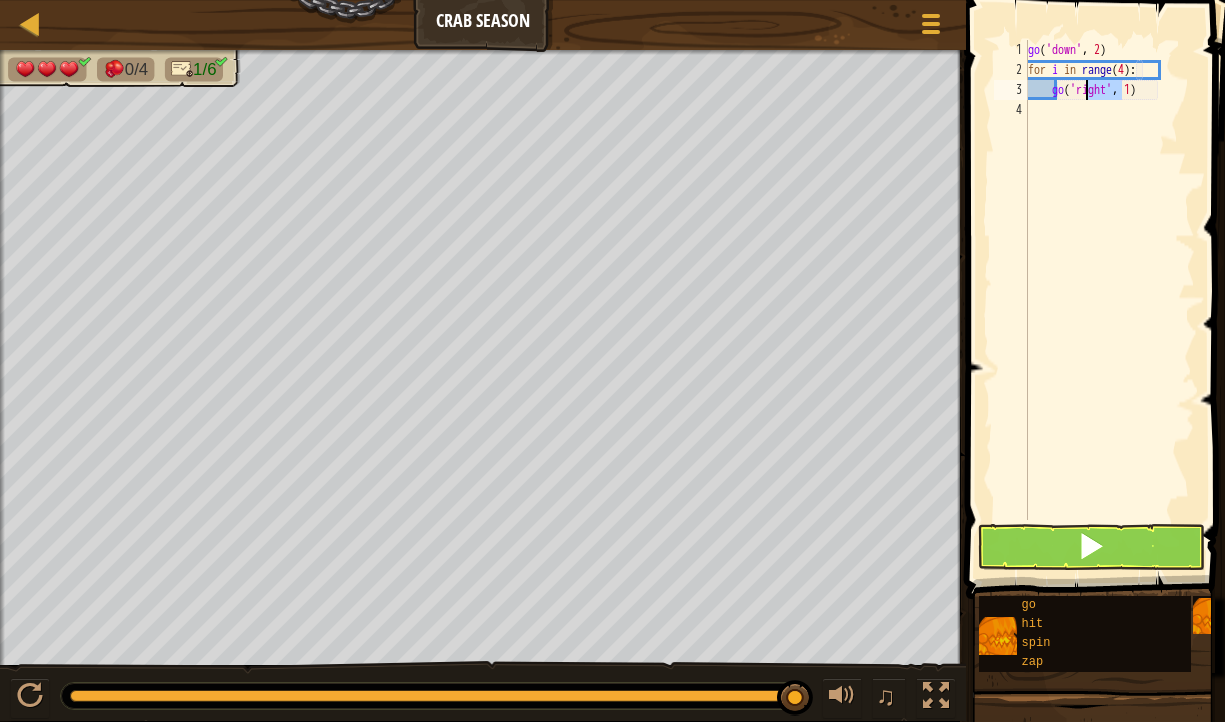 scroll, scrollTop: 9, scrollLeft: 6, axis: both 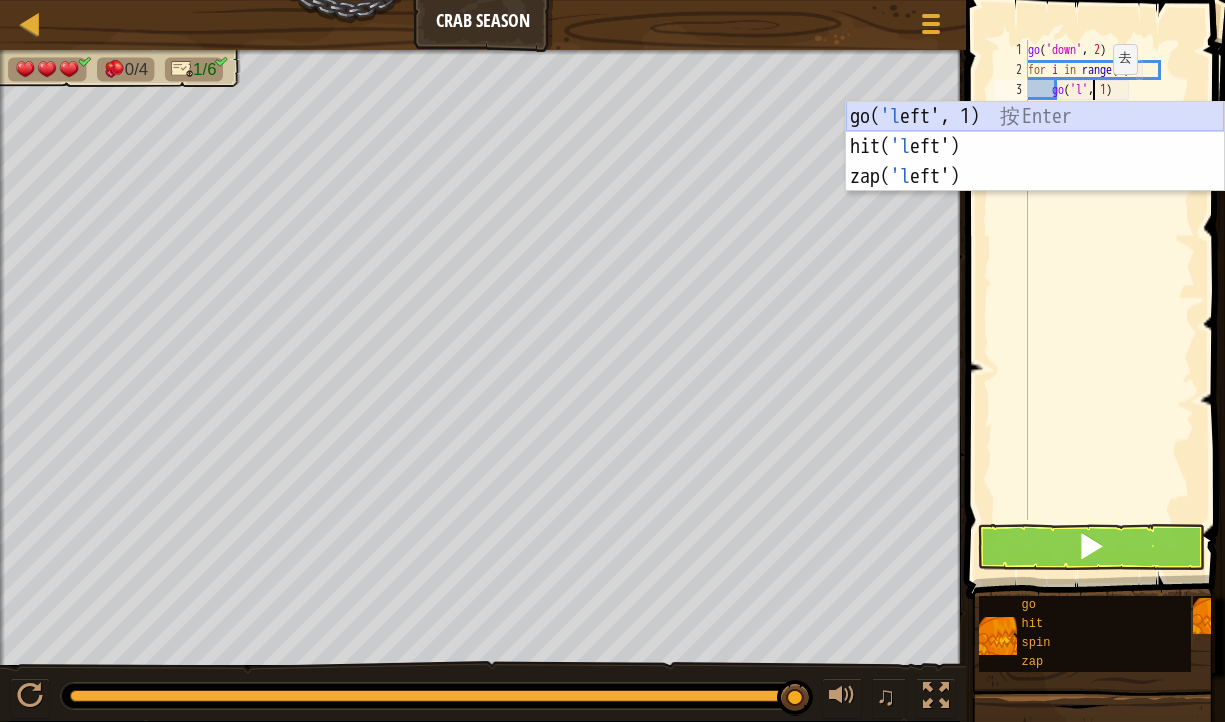 click on "go( 'l eft', 1) 按 Enter hit( 'l eft') 按 Enter zap( 'l eft') 按 Enter" at bounding box center (1035, 177) 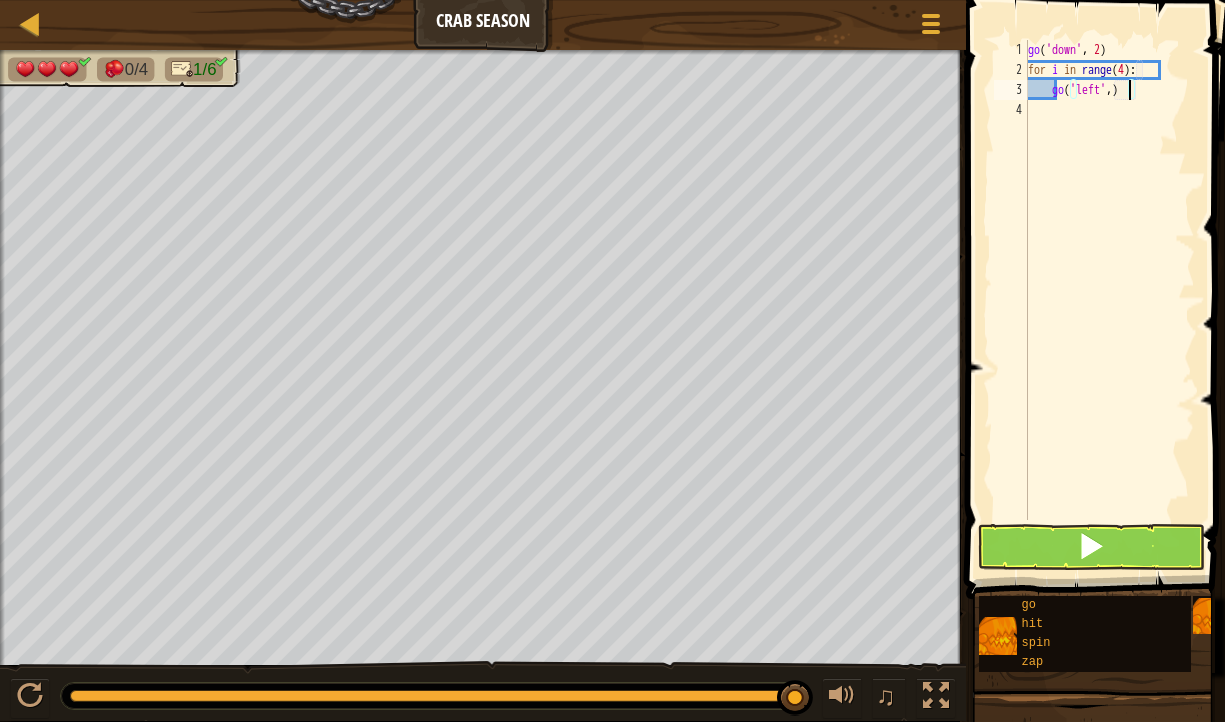 scroll, scrollTop: 9, scrollLeft: 8, axis: both 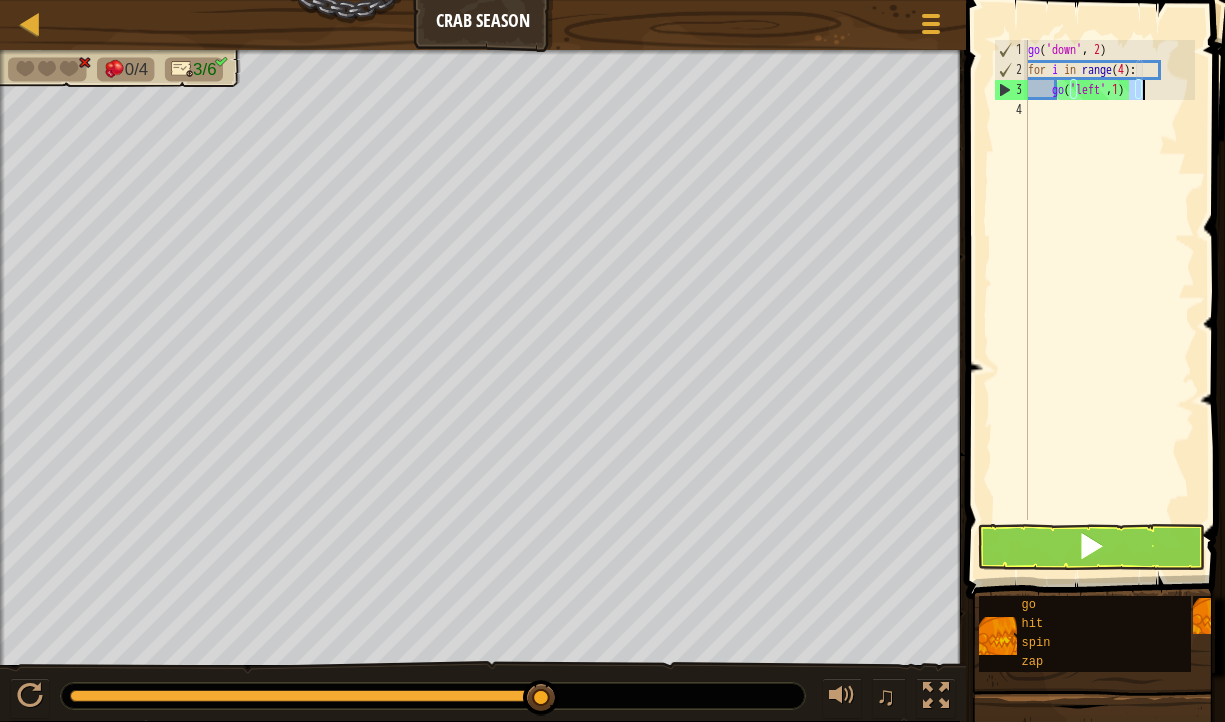 type on "go('left',1)" 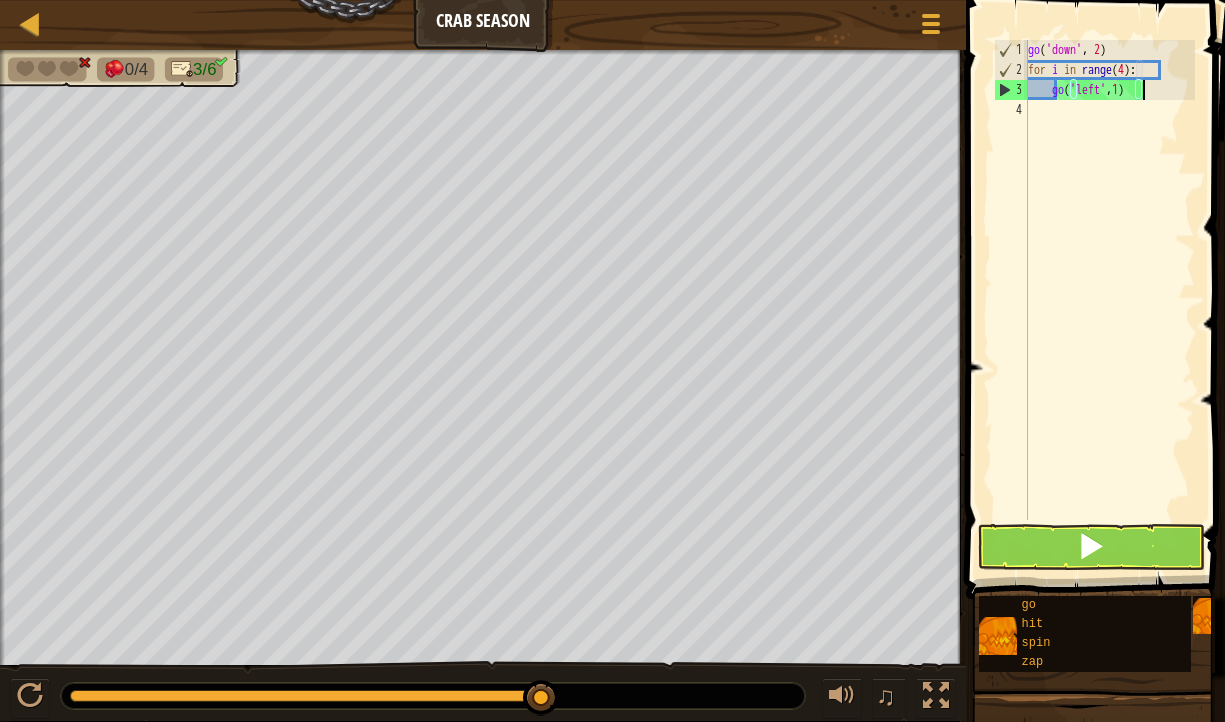 scroll, scrollTop: 9, scrollLeft: 1, axis: both 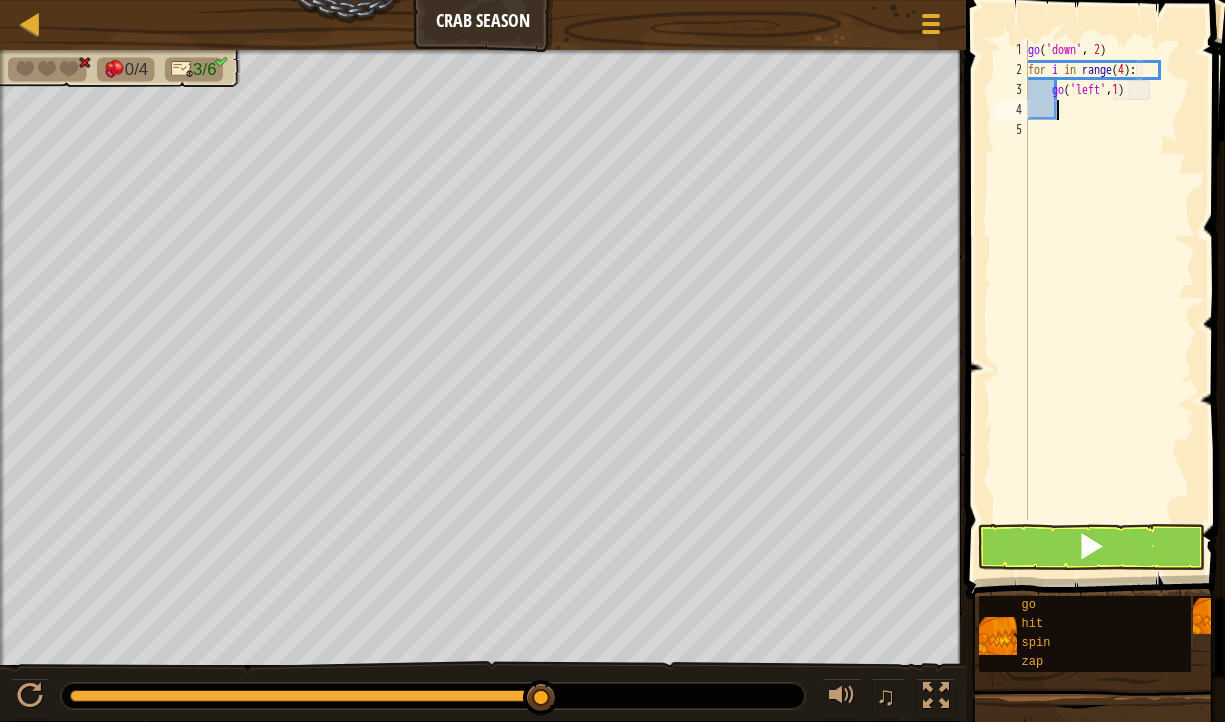 type on "h" 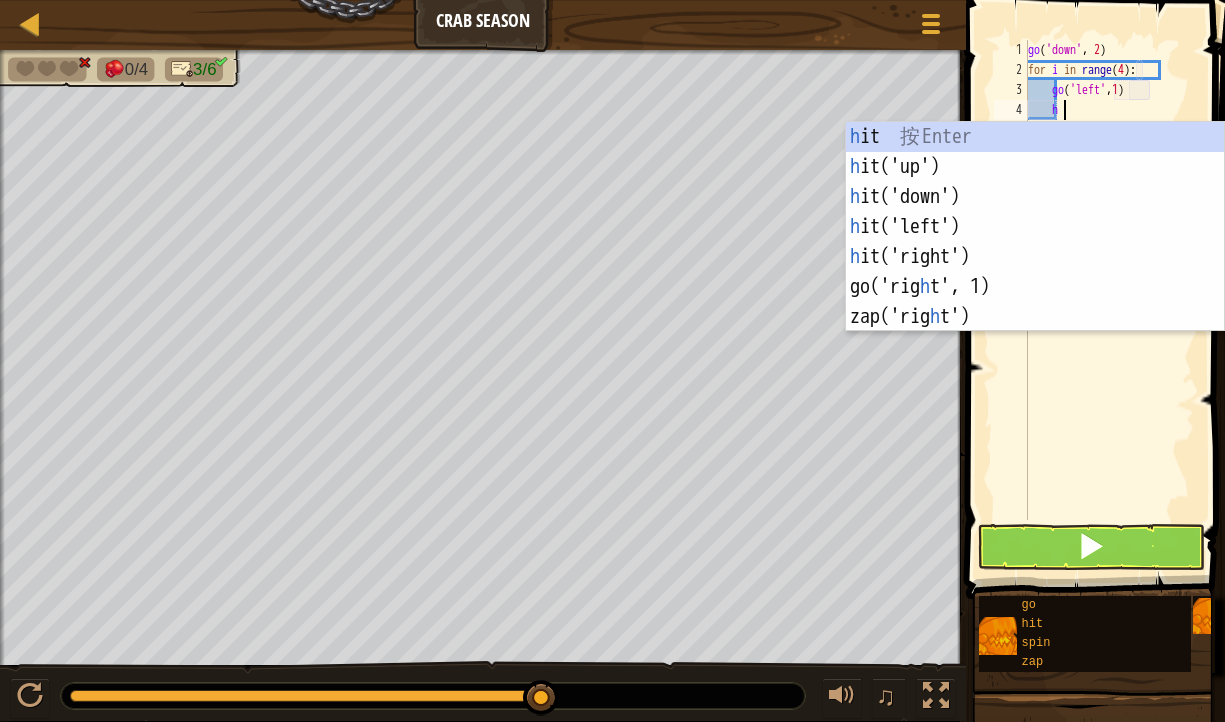 scroll, scrollTop: 9, scrollLeft: 2, axis: both 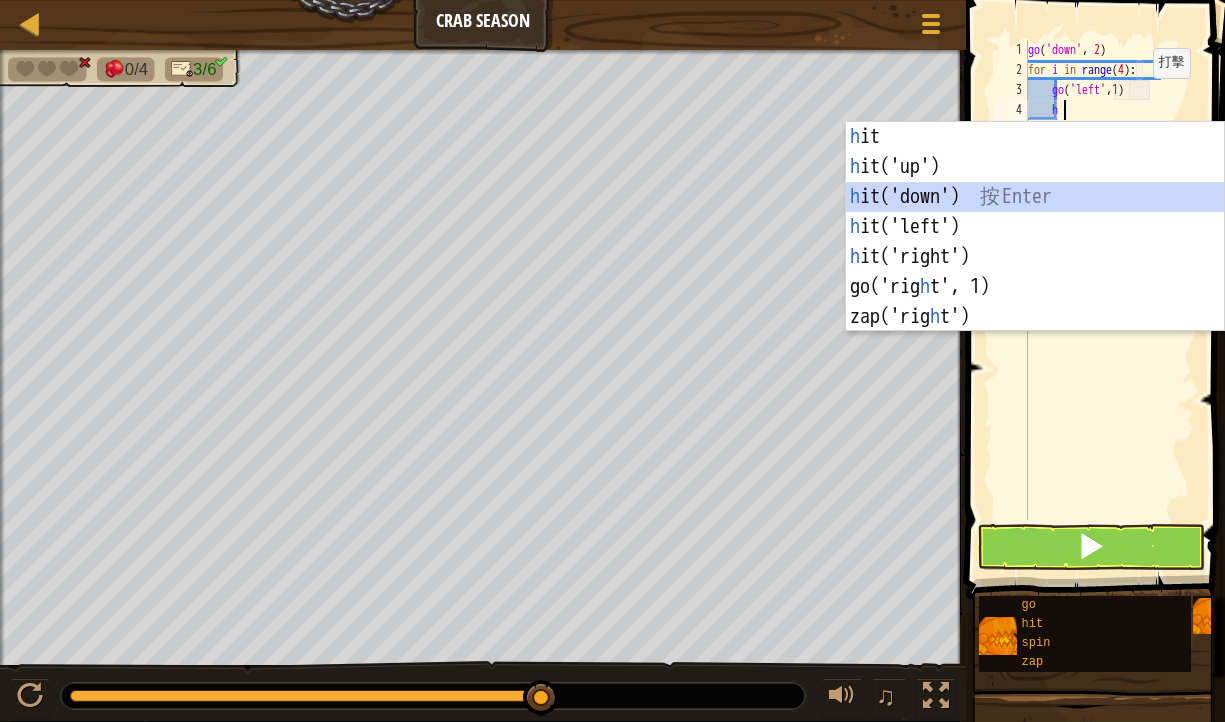 click on "h it 按 Enter h it('up') 按 Enter h it('down') 按 Enter h it('left') 按 Enter h it('right') 按 Enter go('rig h t', 1) 按 Enter zap('rig h t') 按 Enter" at bounding box center [1035, 257] 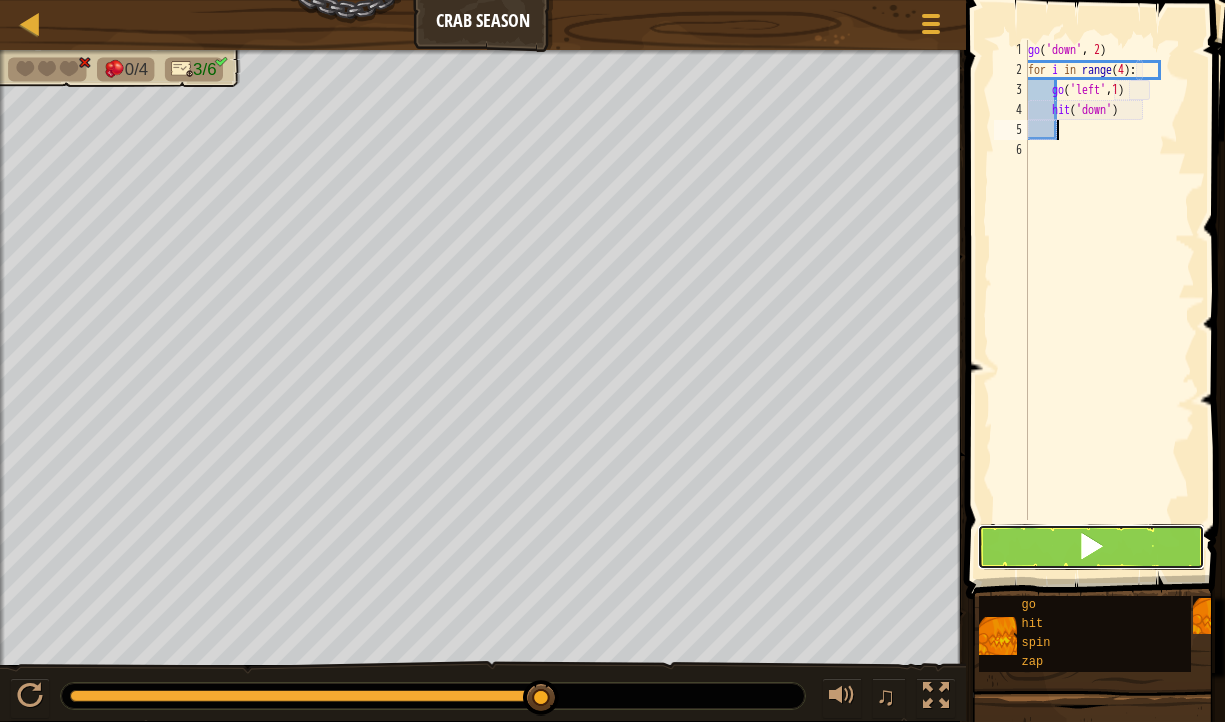click at bounding box center (1091, 547) 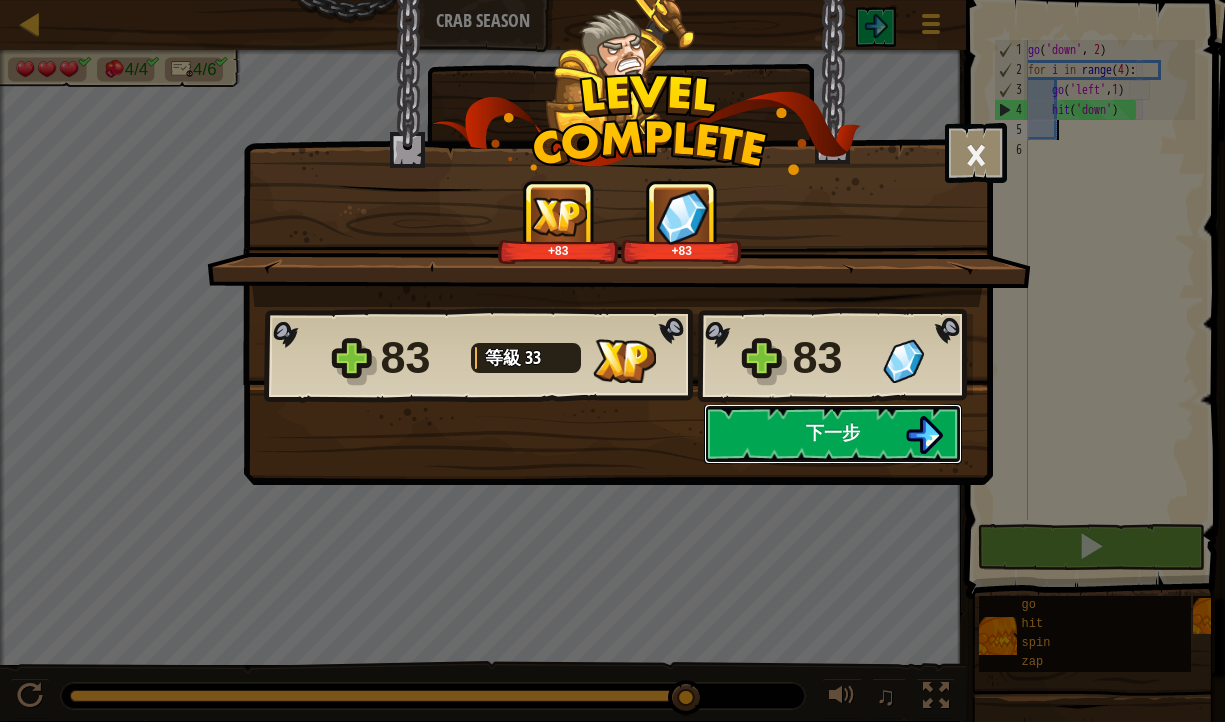 click at bounding box center [924, 435] 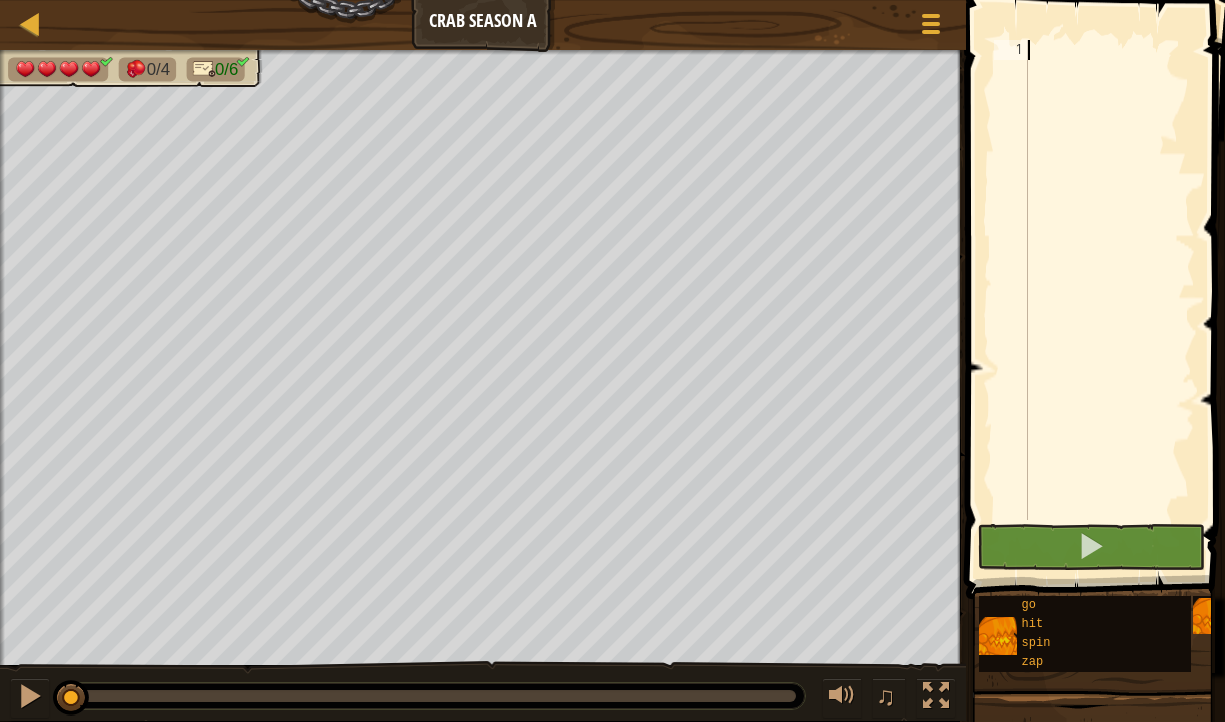 type on "r" 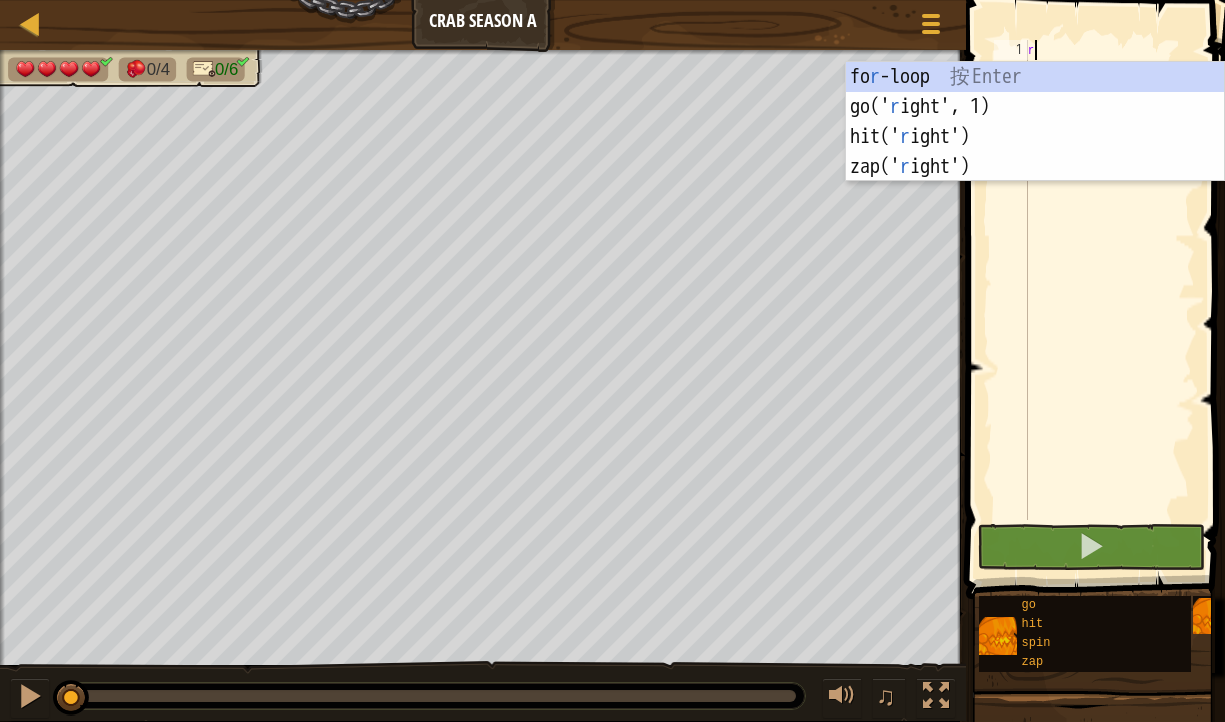 scroll, scrollTop: 9, scrollLeft: 0, axis: vertical 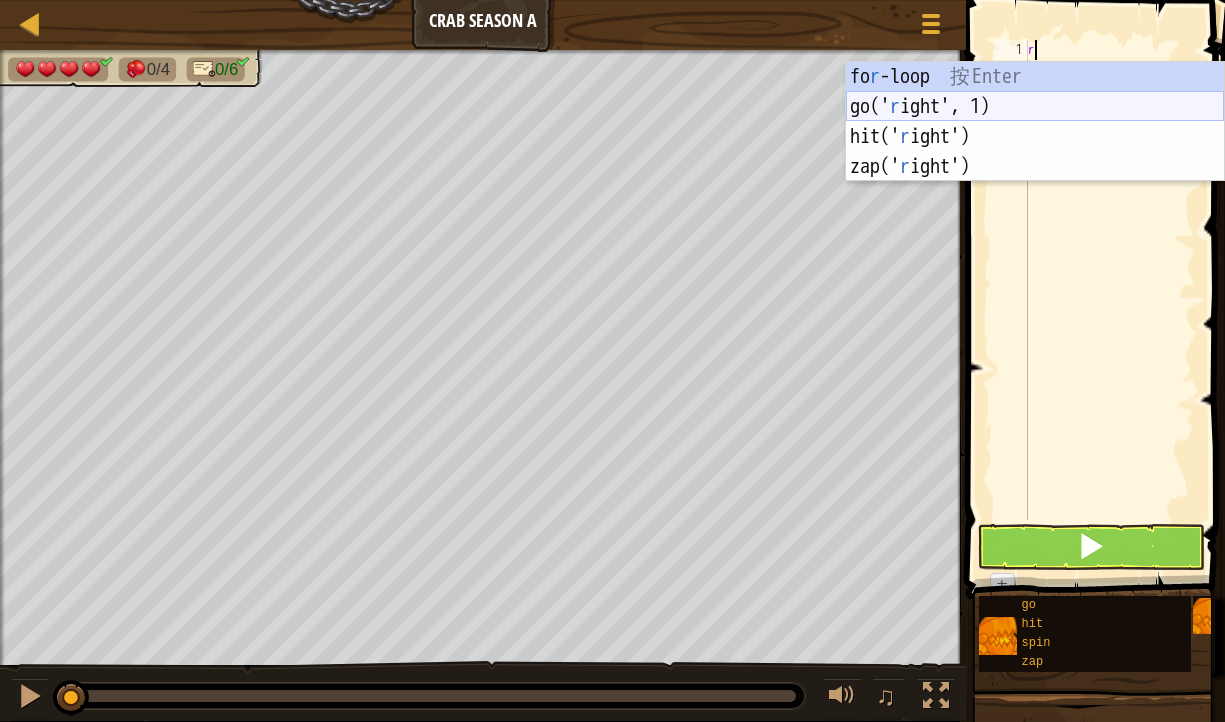 click on "fo r -loop 按 Enter go(' r ight', 1) 按 Enter hit(' r ight') 按 Enter zap(' r ight') 按 Enter" at bounding box center (1035, 152) 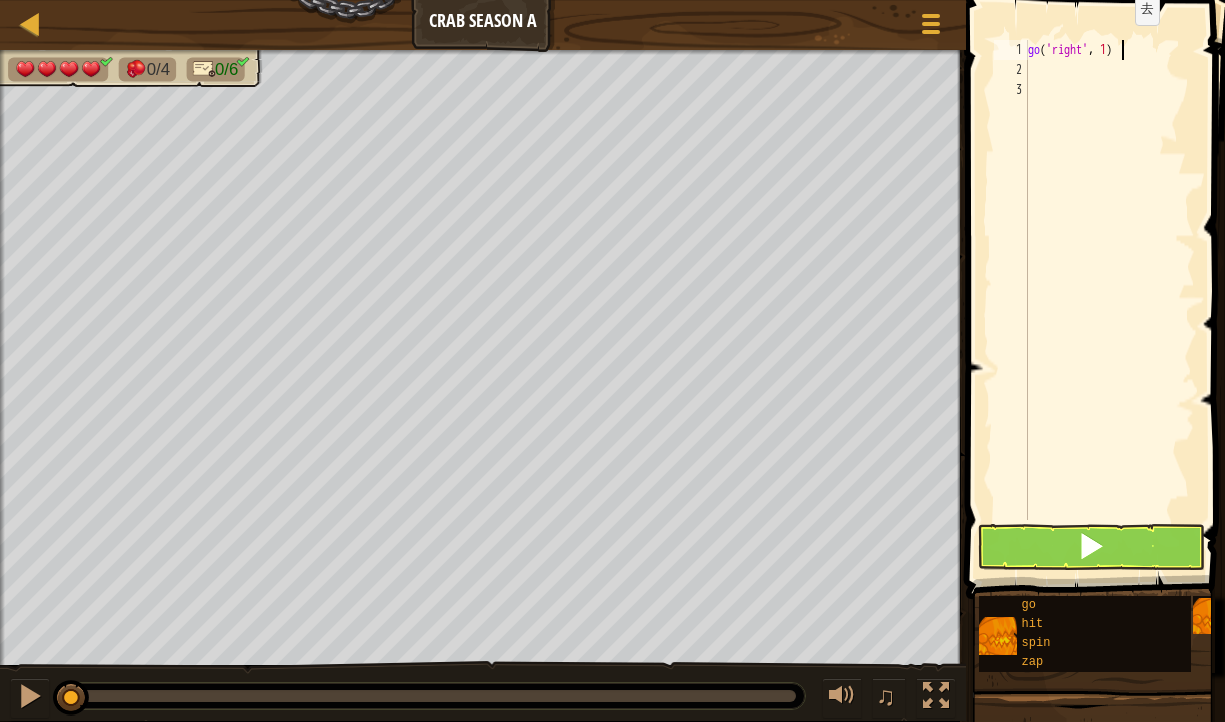 click on "go ( 'right' ,   1 )" at bounding box center (1109, 300) 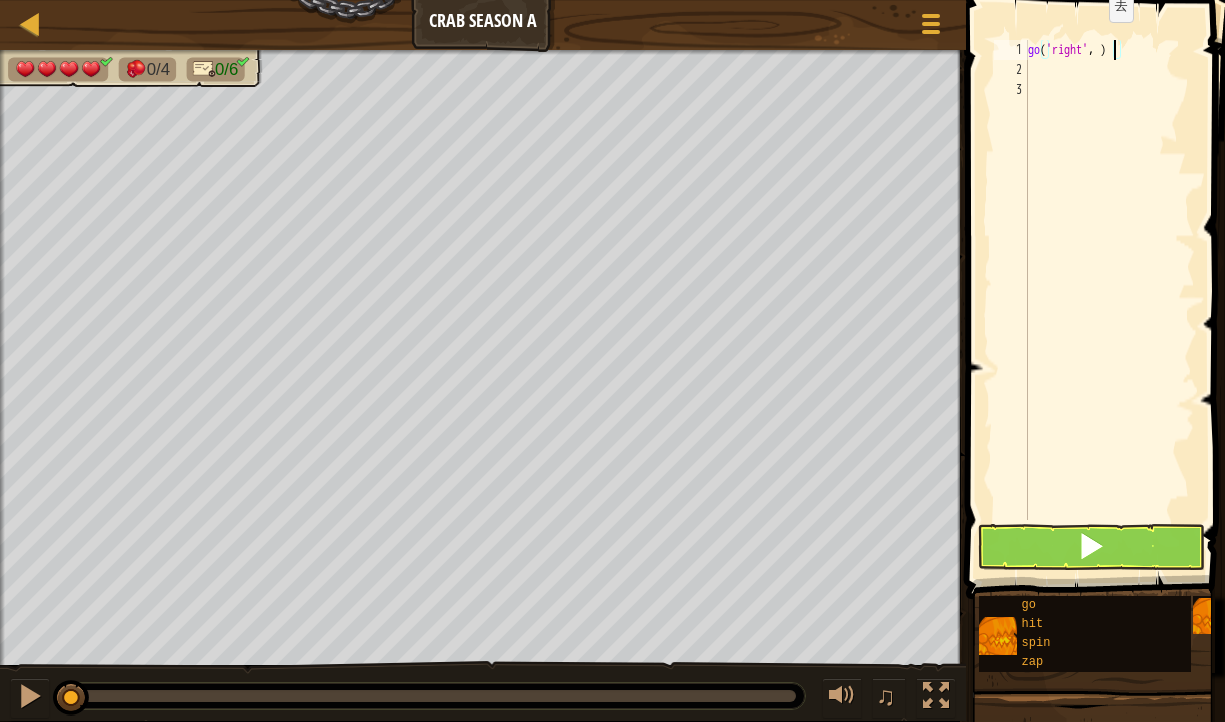 type on "go('right', 2)" 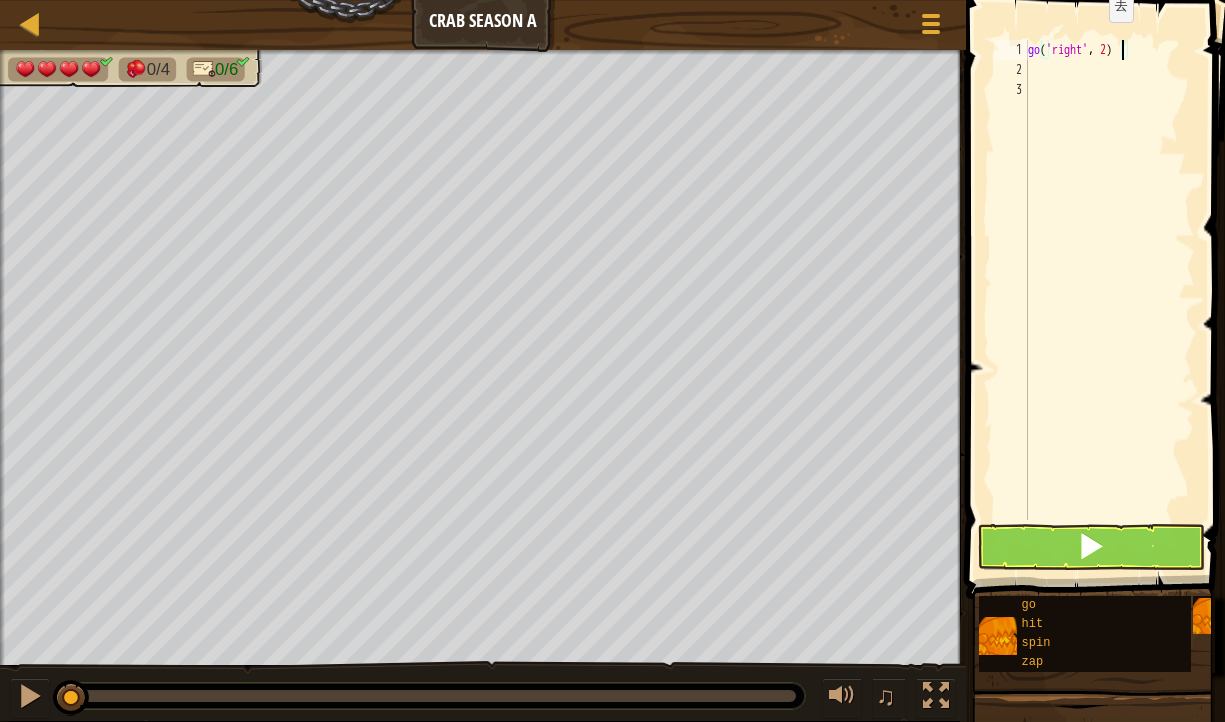 scroll, scrollTop: 9, scrollLeft: 7, axis: both 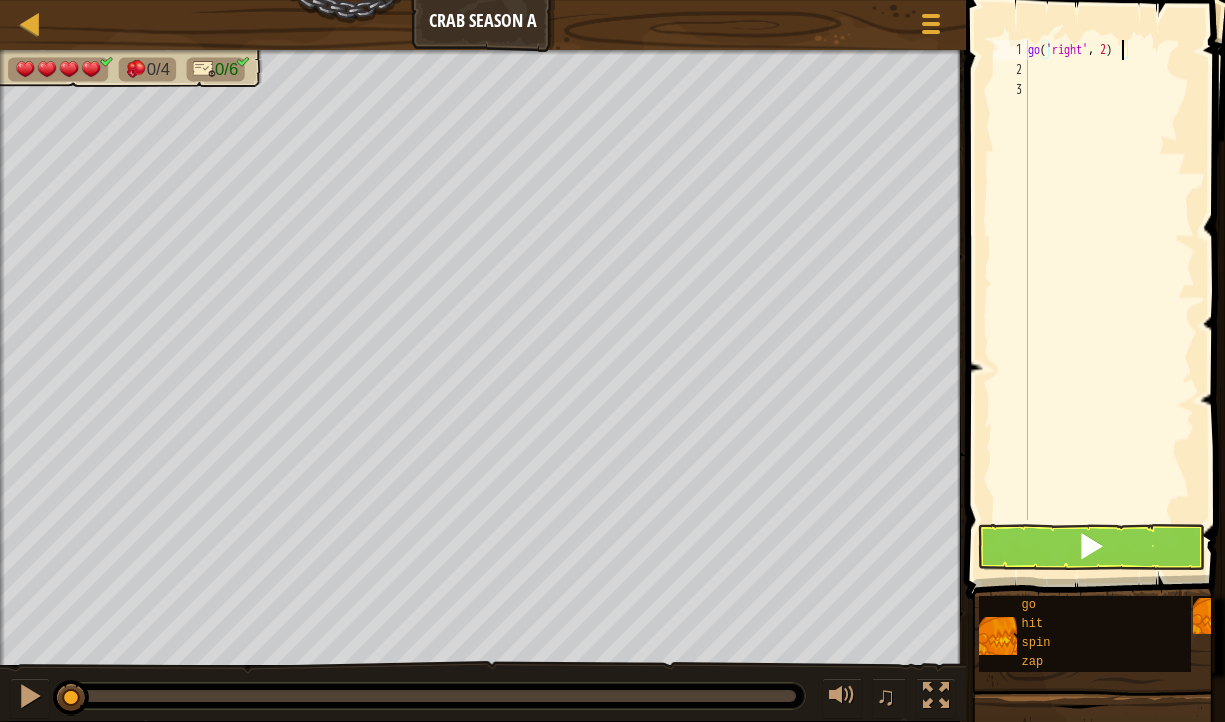 click on "go ( 'right' ,   2 )" at bounding box center [1109, 300] 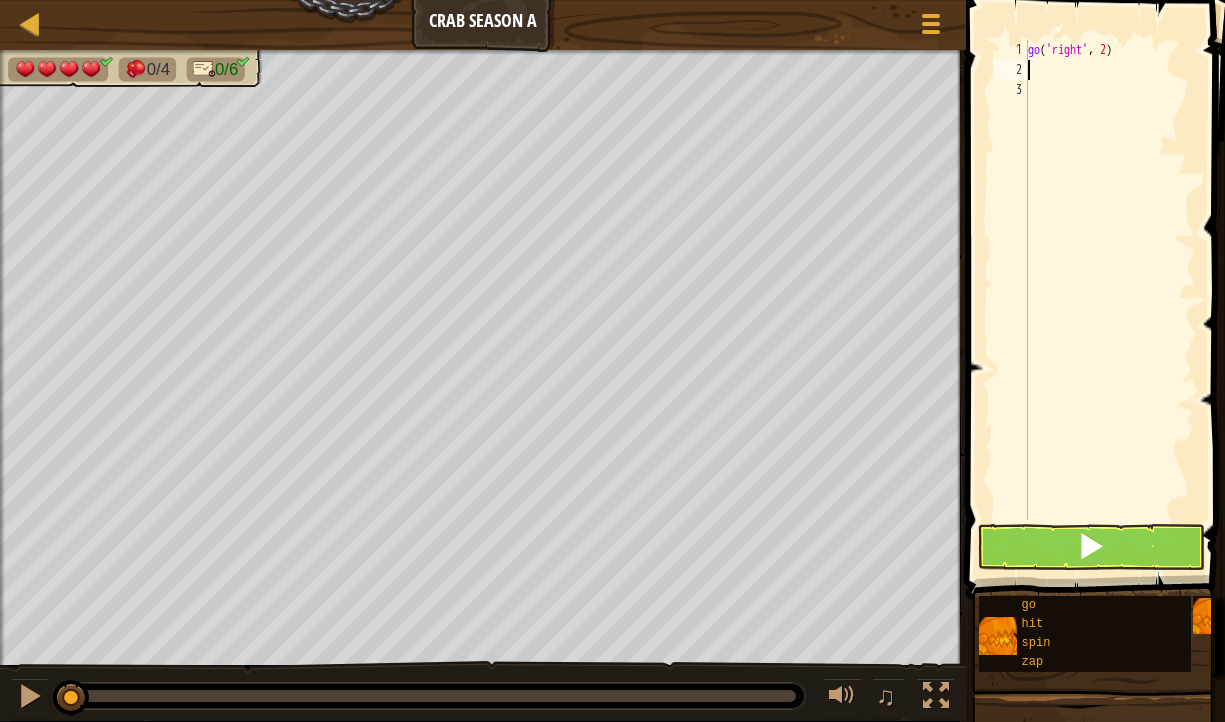 scroll, scrollTop: 9, scrollLeft: 0, axis: vertical 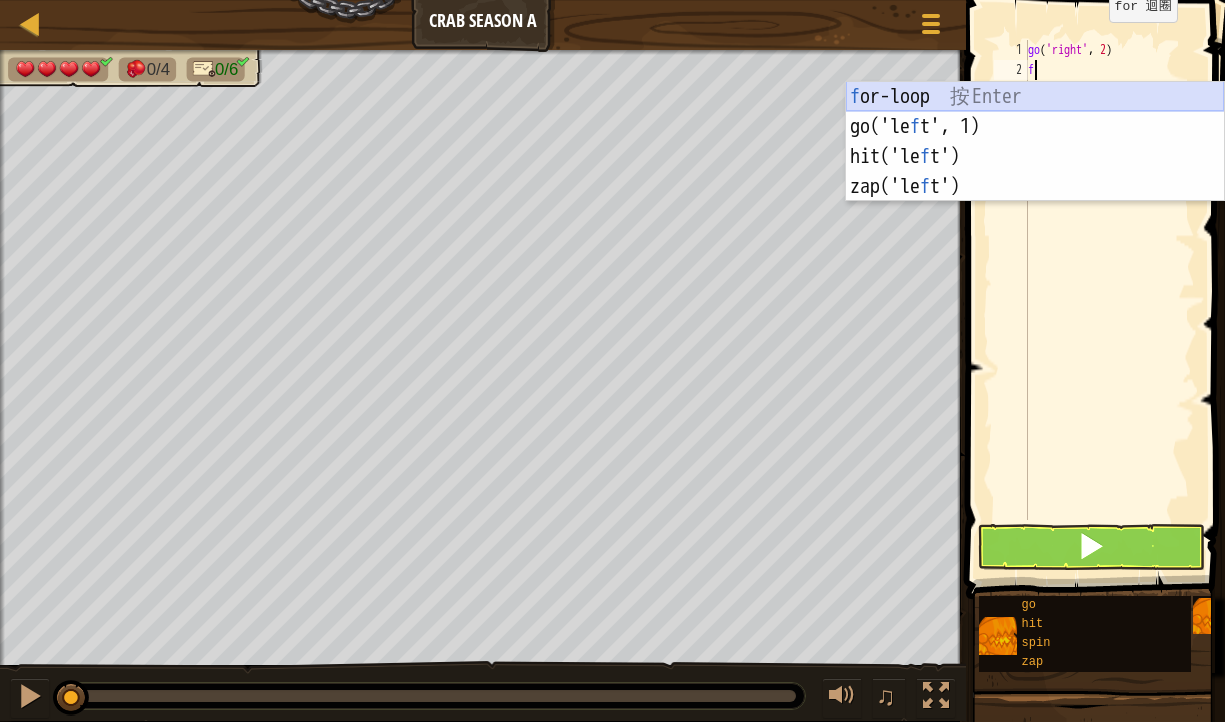 click on "f or-loop 按 Enter go('le f t', 1) 按 Enter hit('le f t') 按 Enter zap('le f t') 按 Enter" at bounding box center (1035, 172) 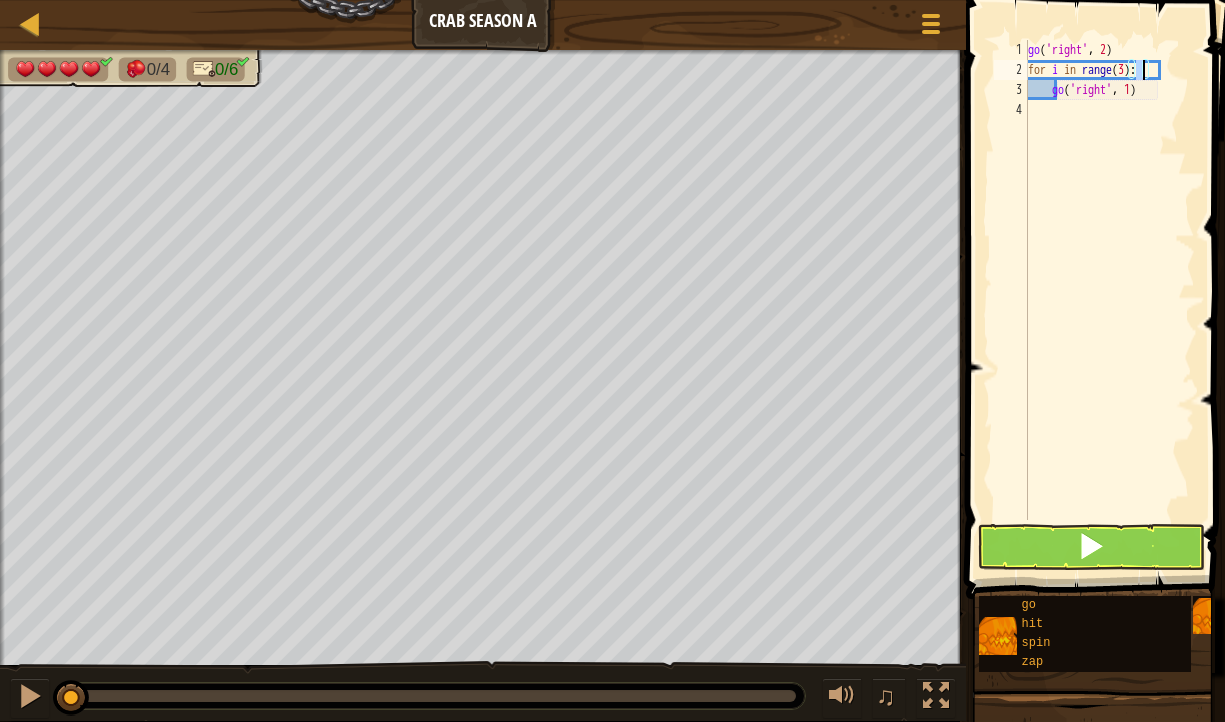 click on "go ( 'right' ,   2 ) for   i   in   range ( 3 ) :      go ( 'right' ,   1 )" at bounding box center [1109, 300] 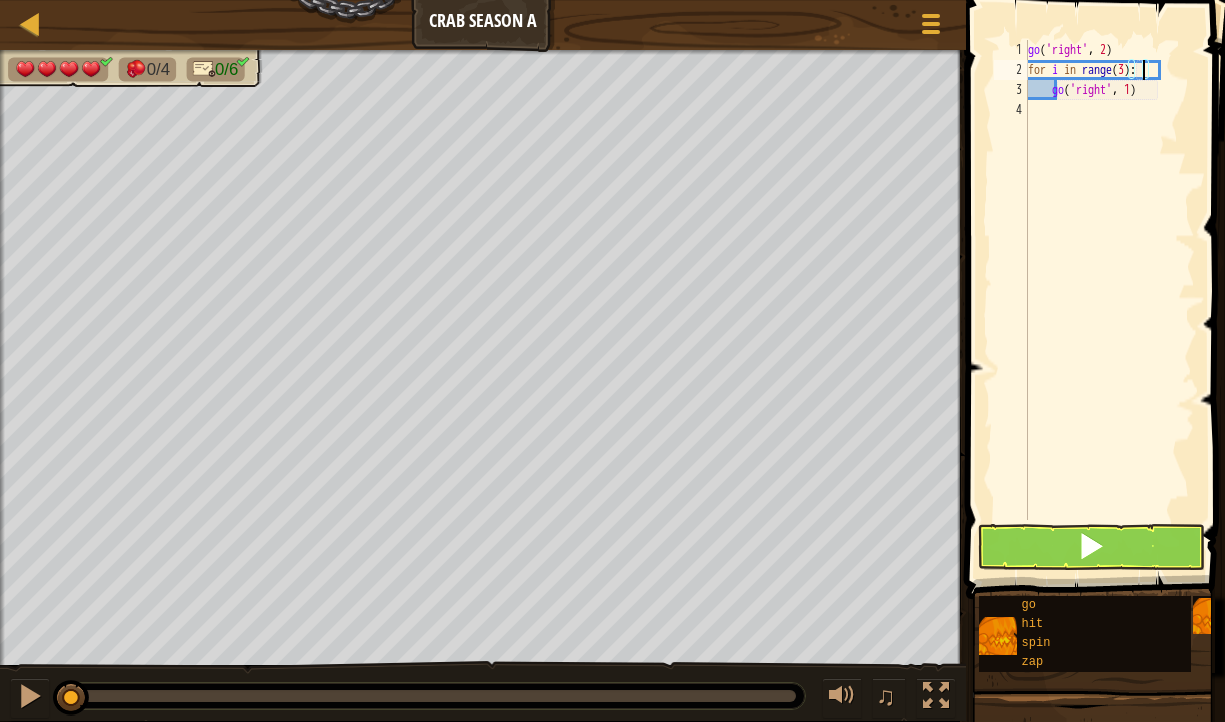 click on "go ( 'right' ,   2 ) for   i   in   range ( 3 ) :      go ( 'right' ,   1 )" at bounding box center [1109, 300] 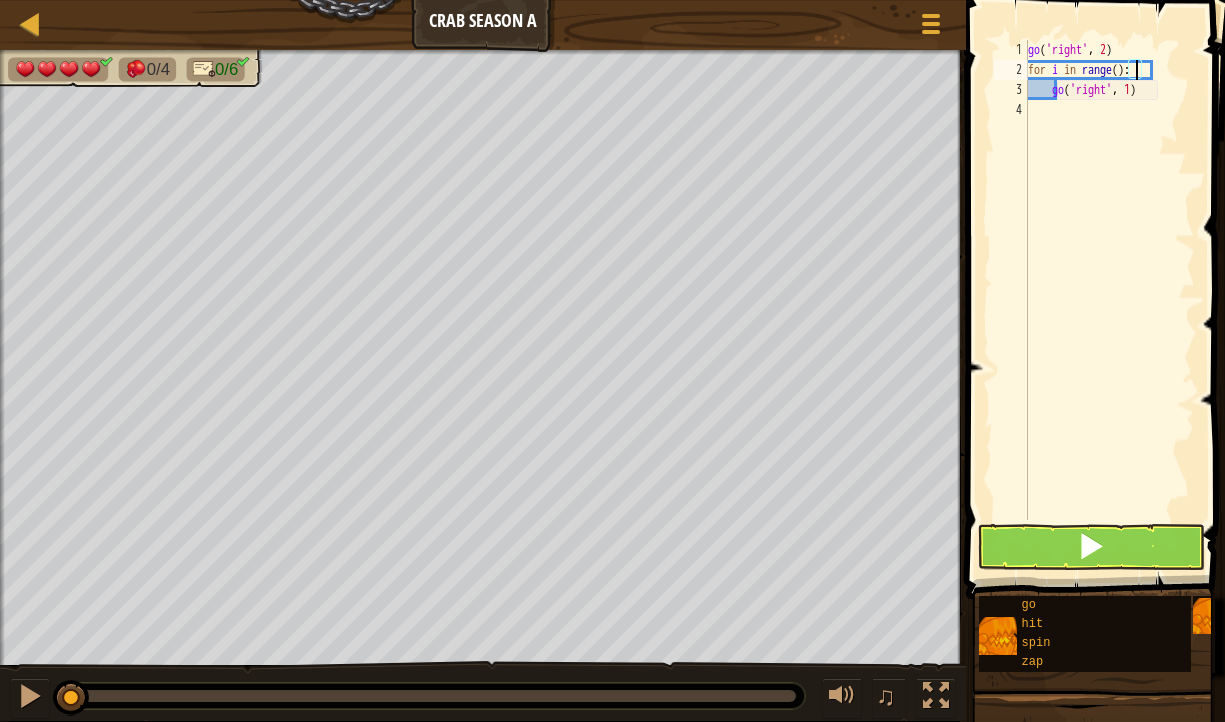 scroll, scrollTop: 9, scrollLeft: 9, axis: both 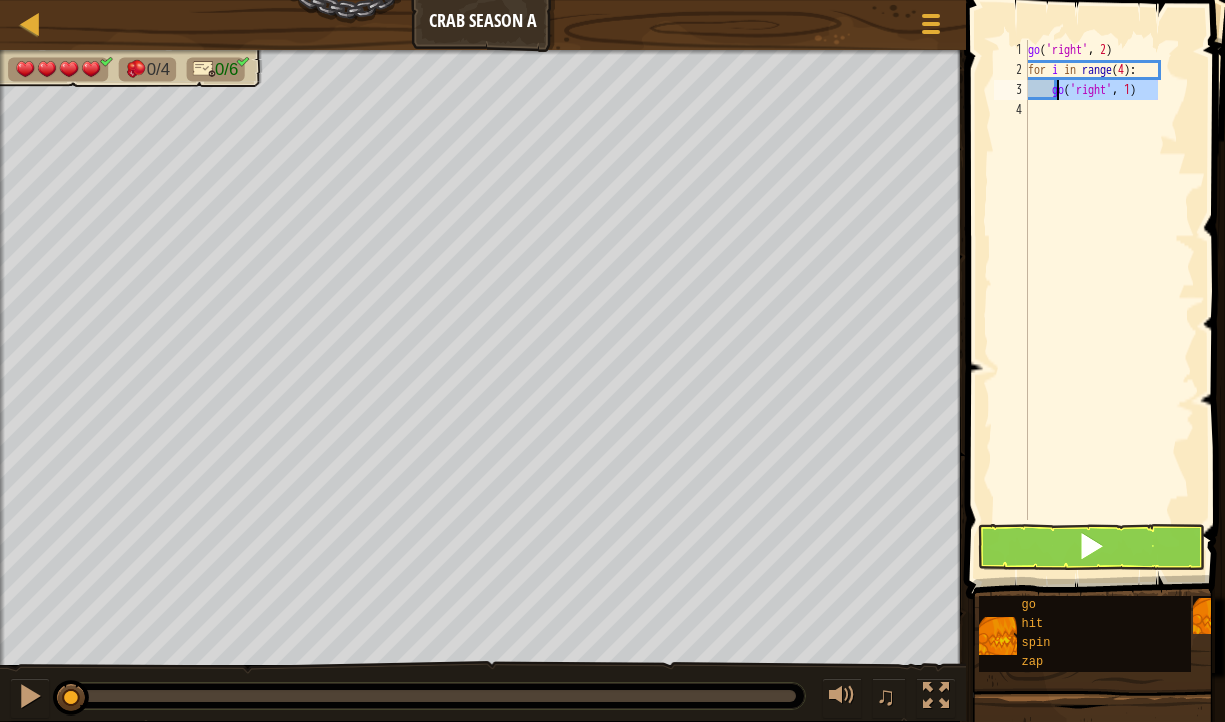 drag, startPoint x: 1178, startPoint y: 88, endPoint x: 1058, endPoint y: 95, distance: 120.203995 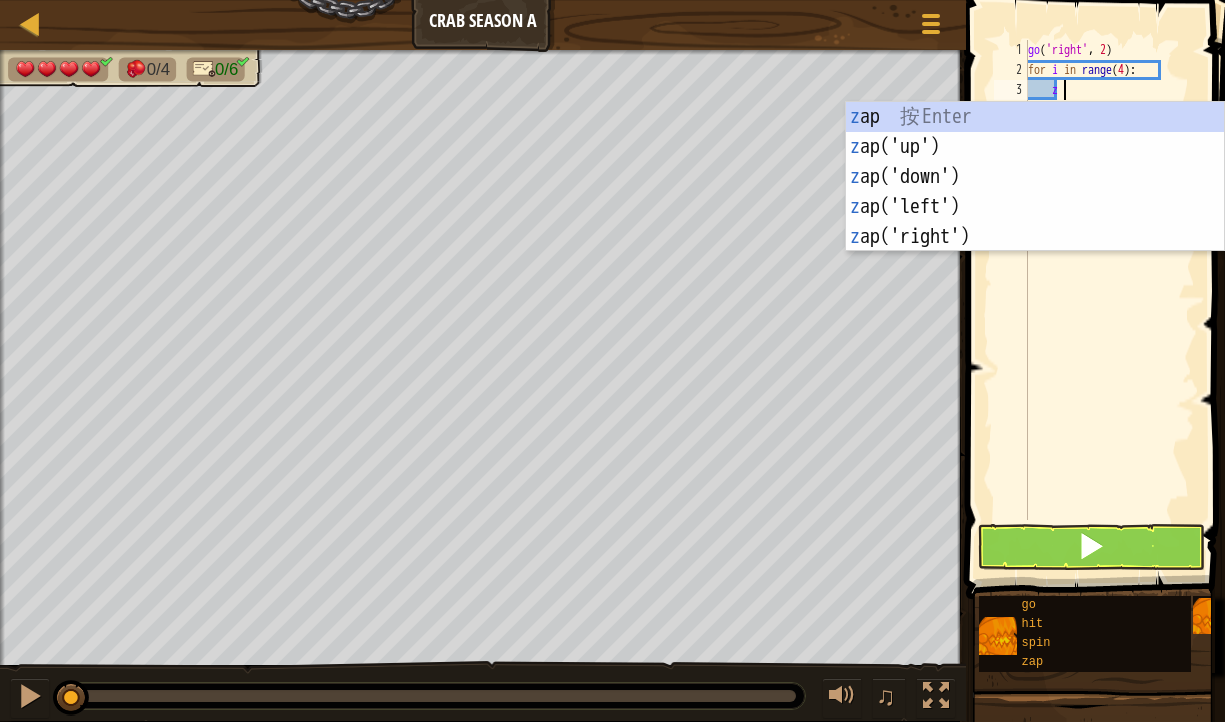 scroll, scrollTop: 9, scrollLeft: 2, axis: both 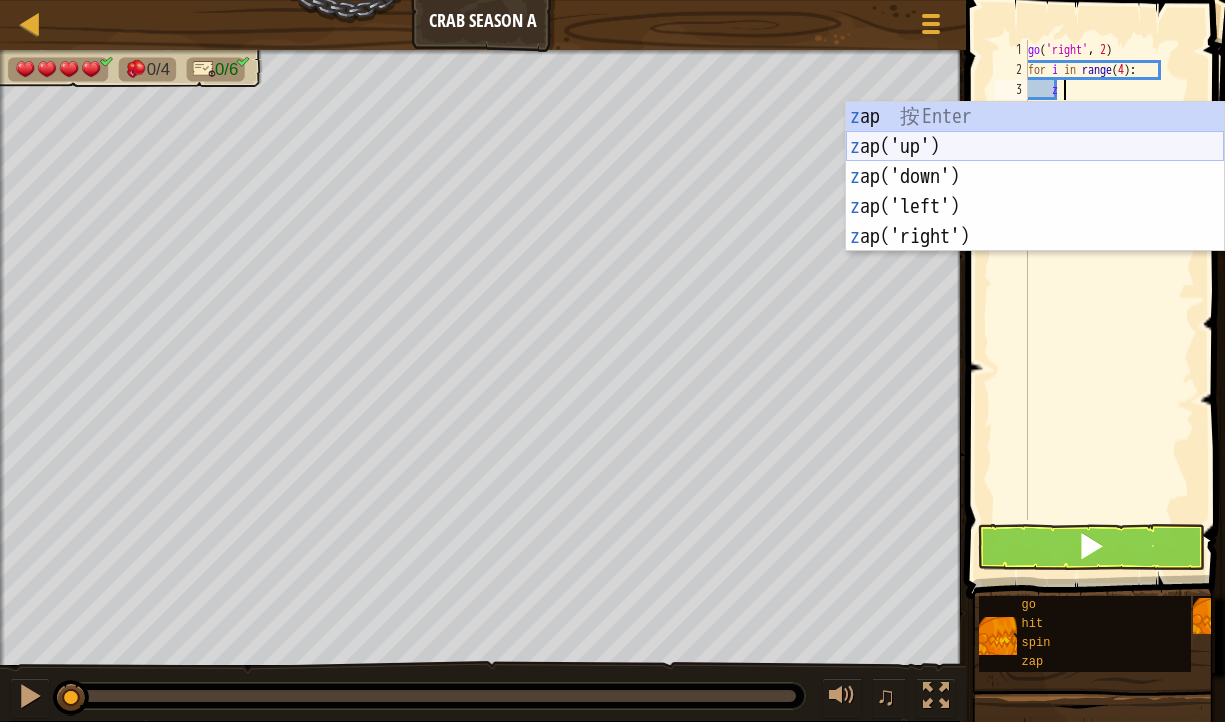 click on "z ap 按 Enter z ap('up') 按 Enter z ap('down') 按 Enter z ap('left') 按 Enter z ap('right') 按 Enter" at bounding box center (1035, 207) 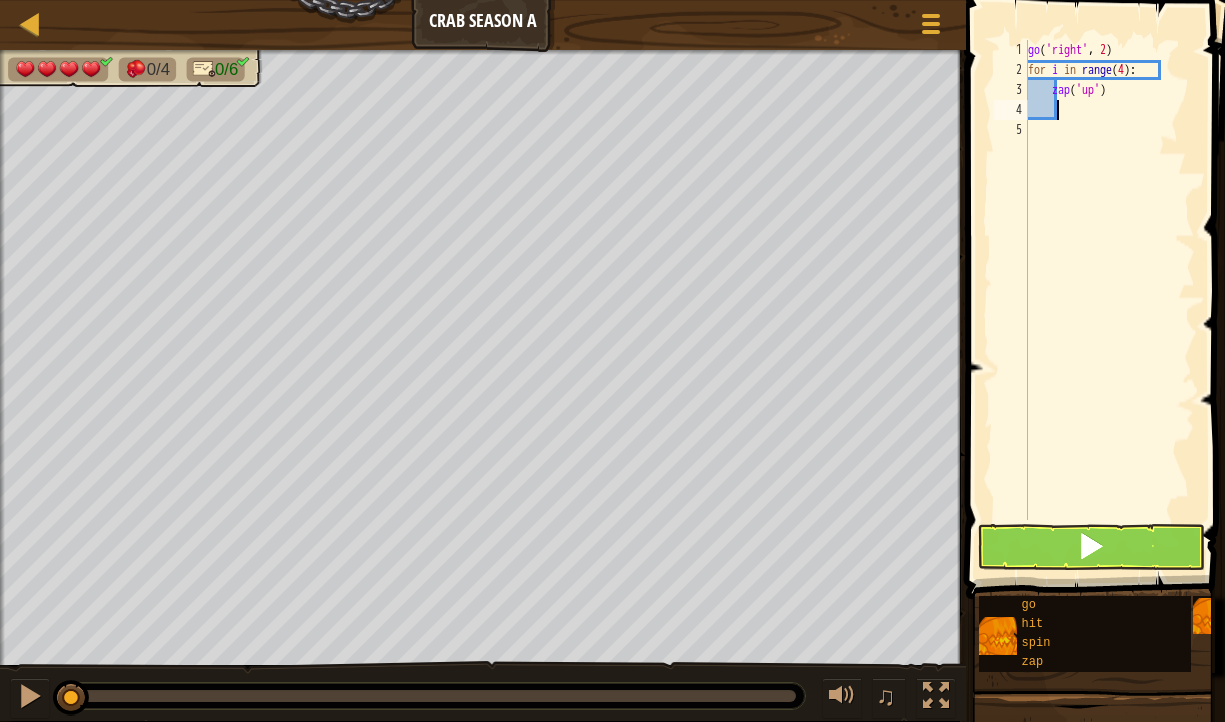 type 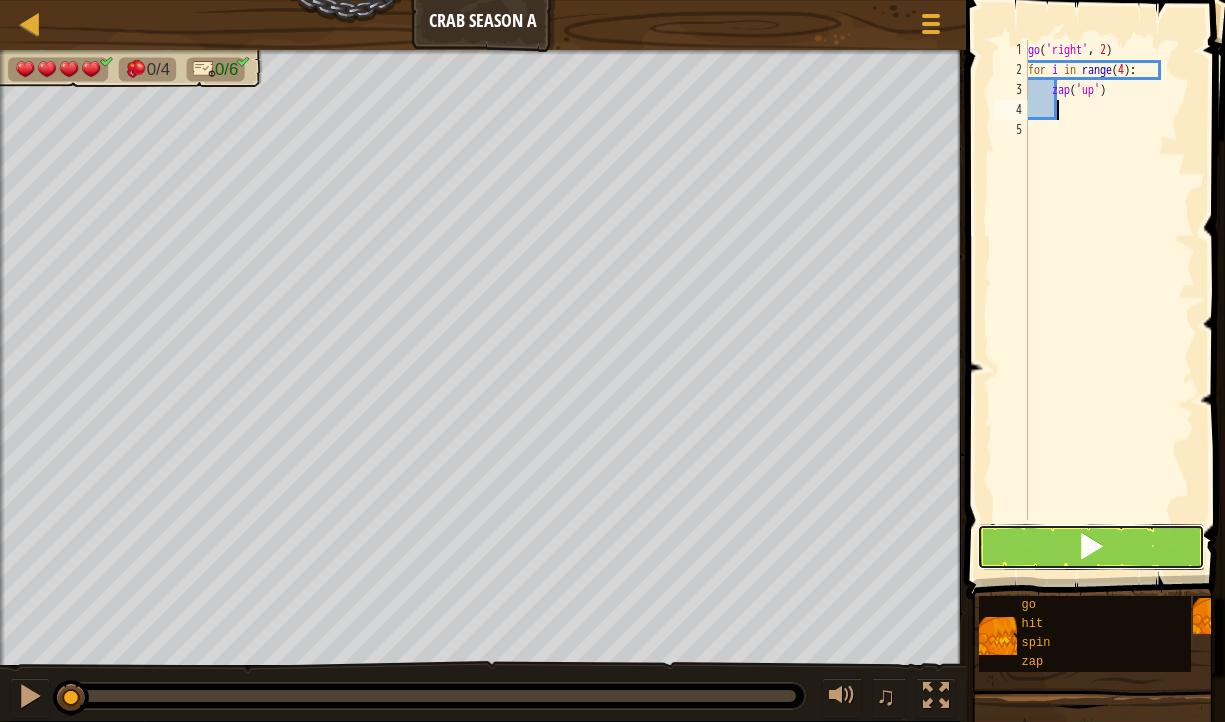 click at bounding box center (1091, 547) 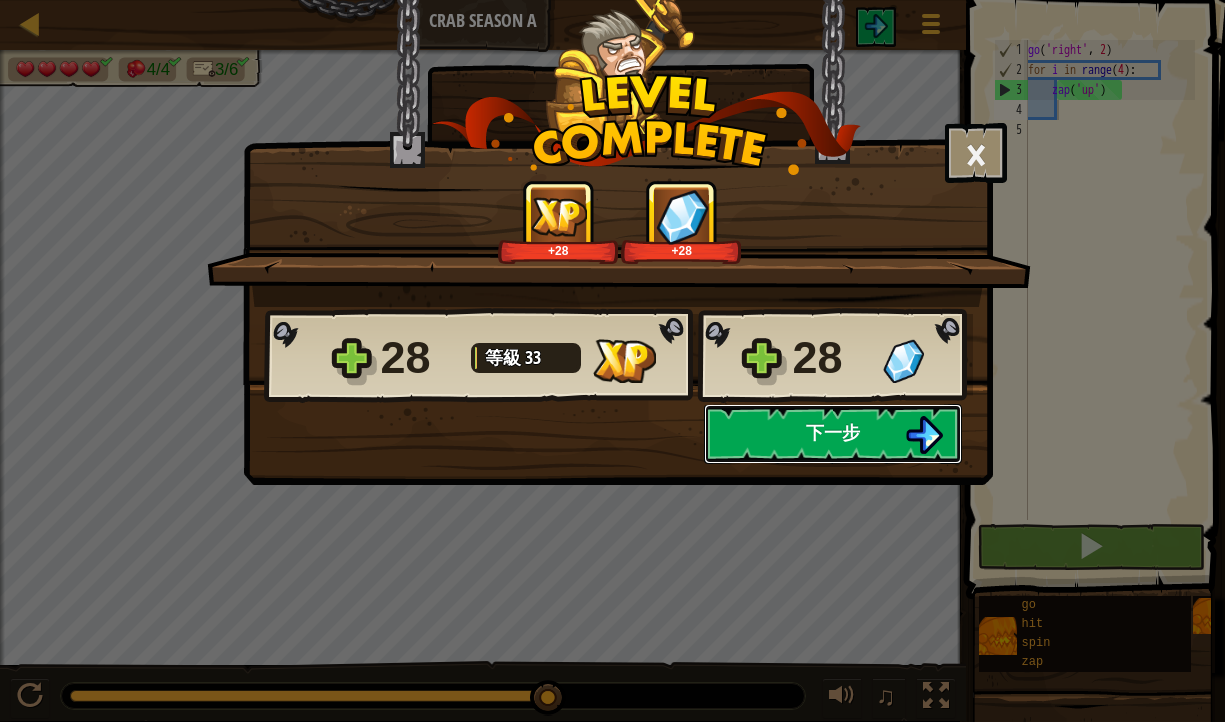 click on "下一步" at bounding box center [833, 434] 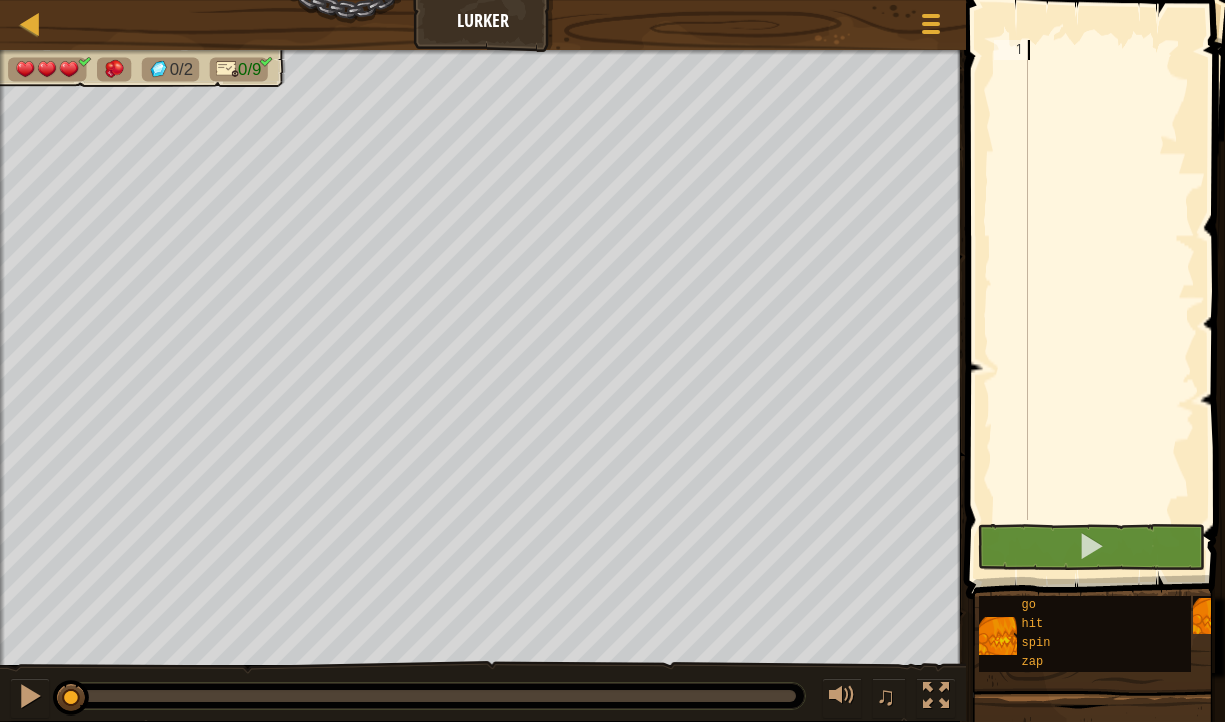 scroll, scrollTop: 9, scrollLeft: 0, axis: vertical 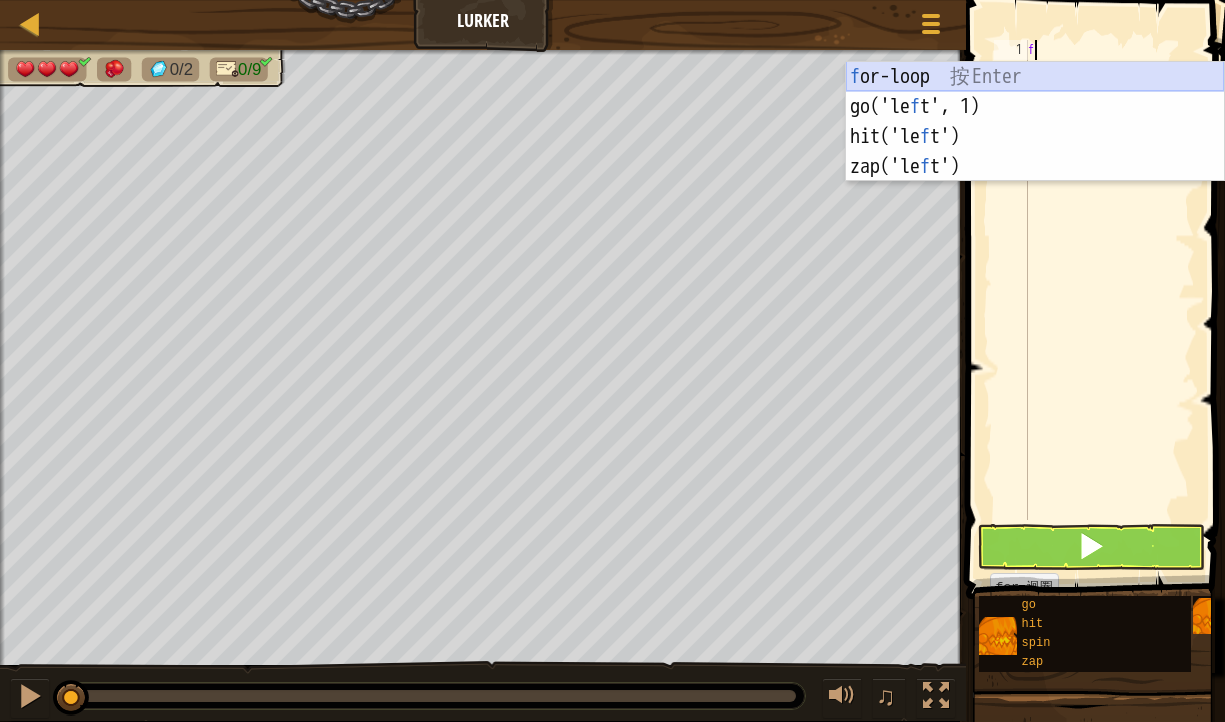 click on "f or-loop 按 Enter go('le f t', 1) 按 Enter hit('le f t') 按 Enter zap('le f t') 按 Enter" at bounding box center (1035, 152) 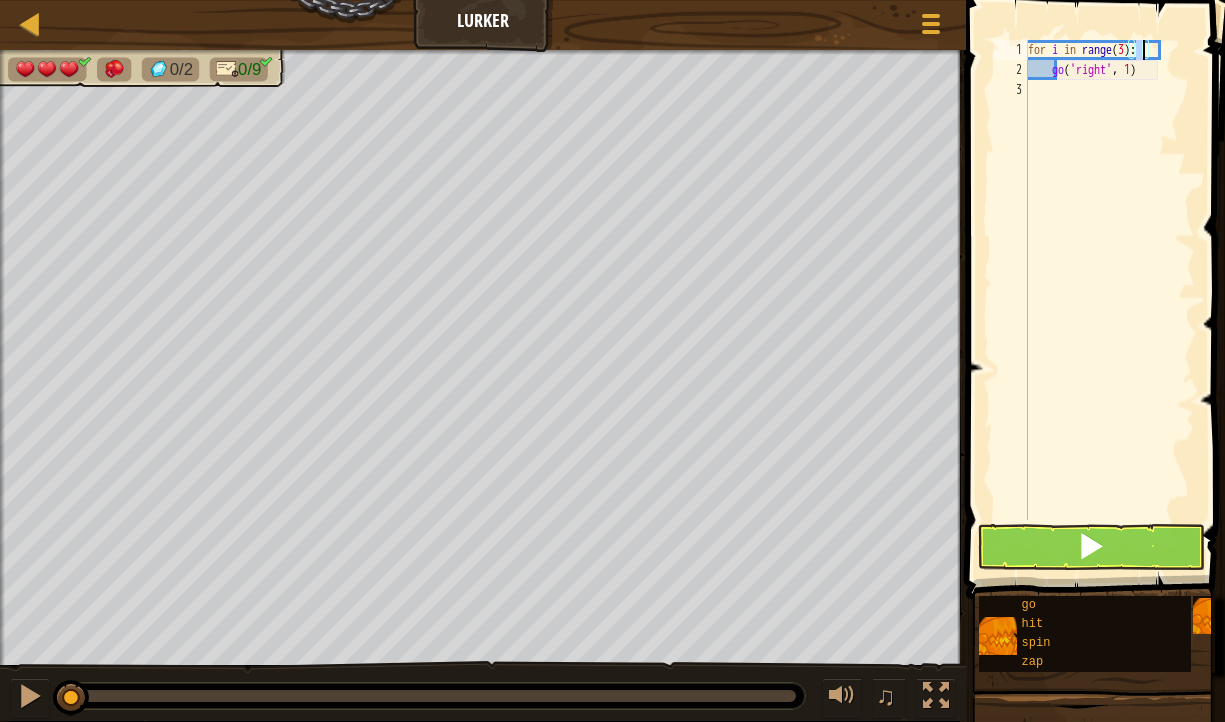 click at bounding box center [1097, 271] 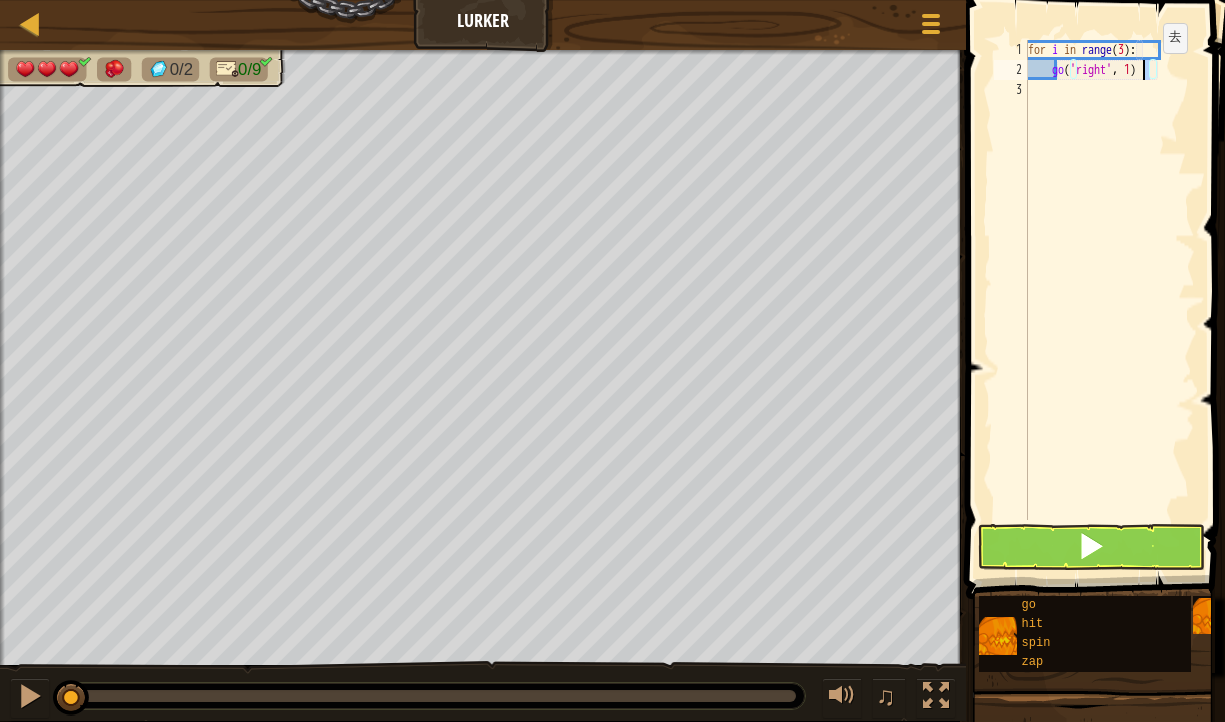 click on "for   i   in   range ( 3 ) :      go ( 'right' ,   1 )" at bounding box center (1109, 300) 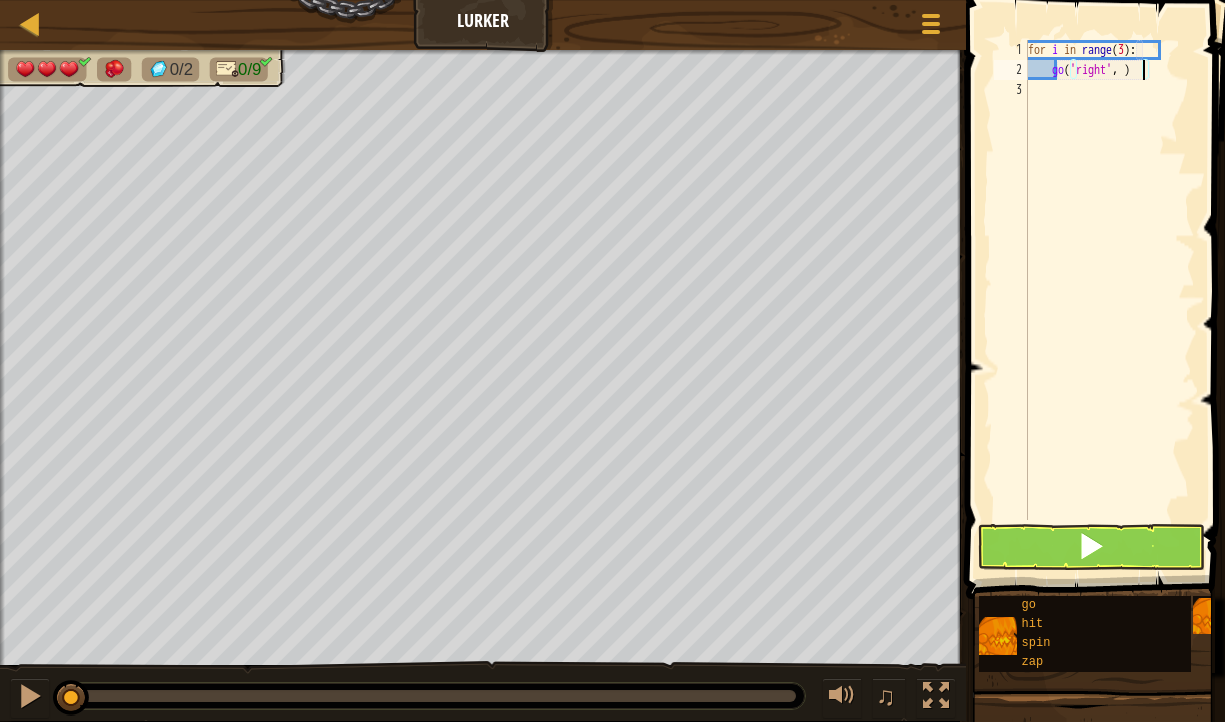 type on "go('right', 2)" 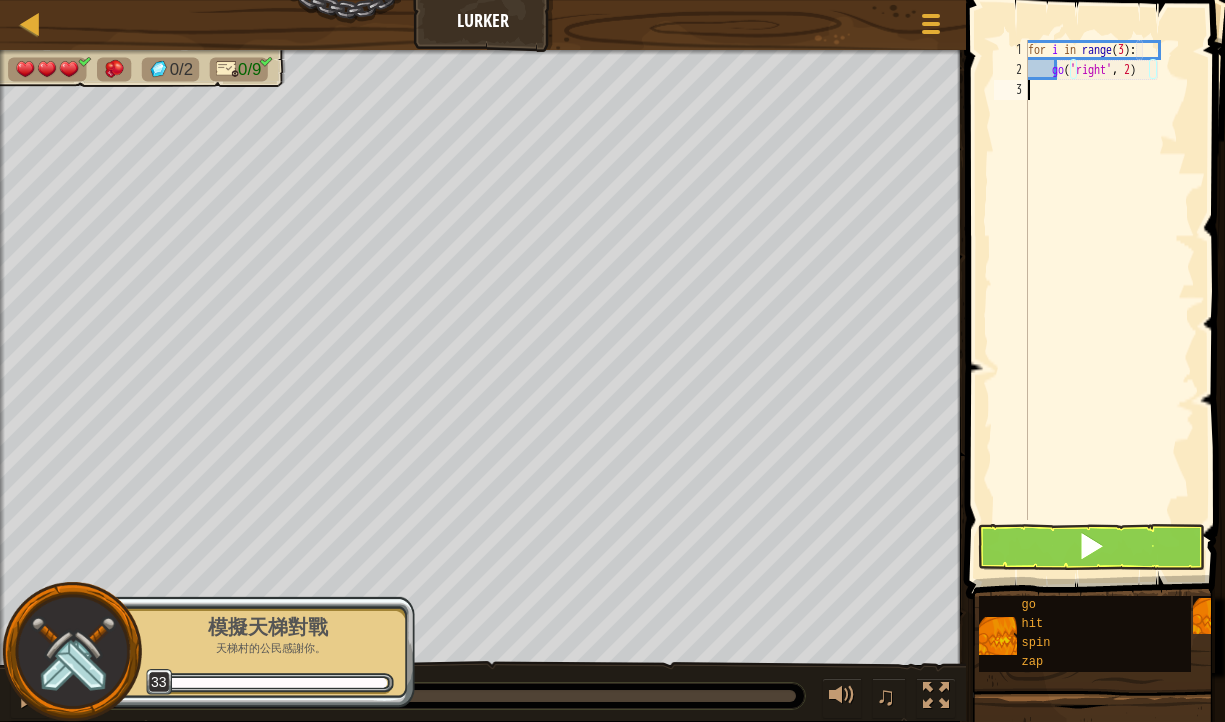 click on "for   i   in   range ( 3 ) :      go ( 'right' ,   2 )" at bounding box center [1109, 300] 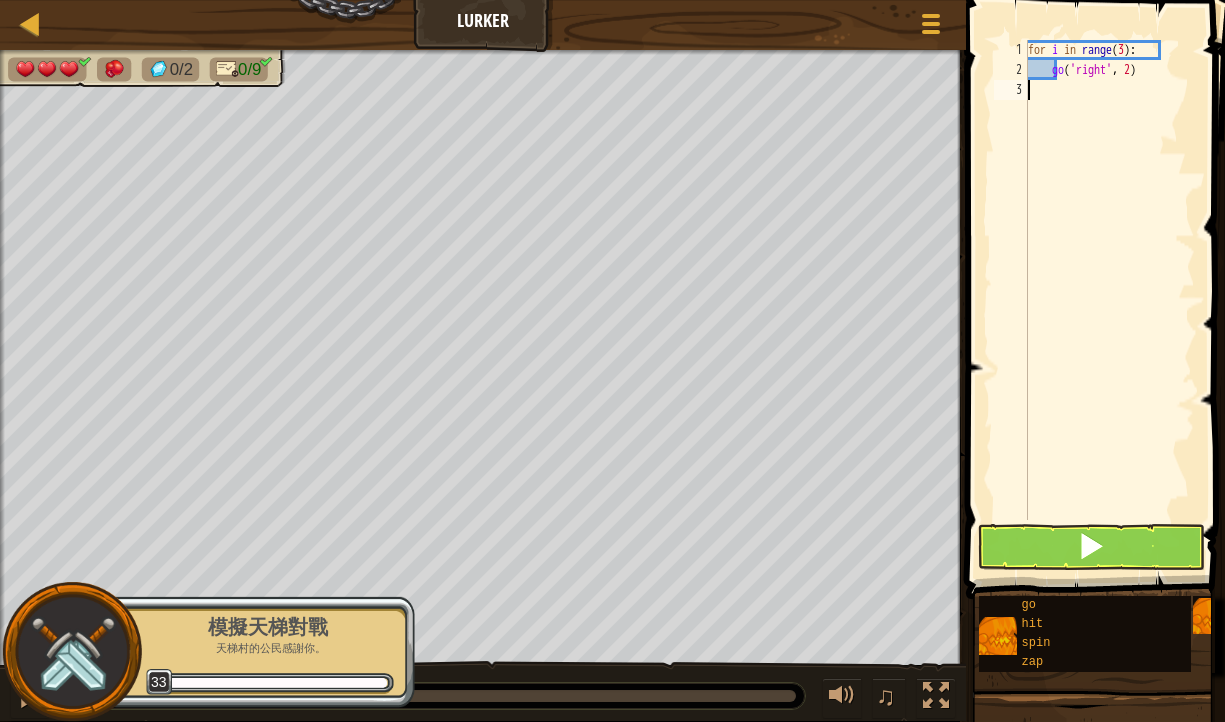 scroll, scrollTop: 9, scrollLeft: 0, axis: vertical 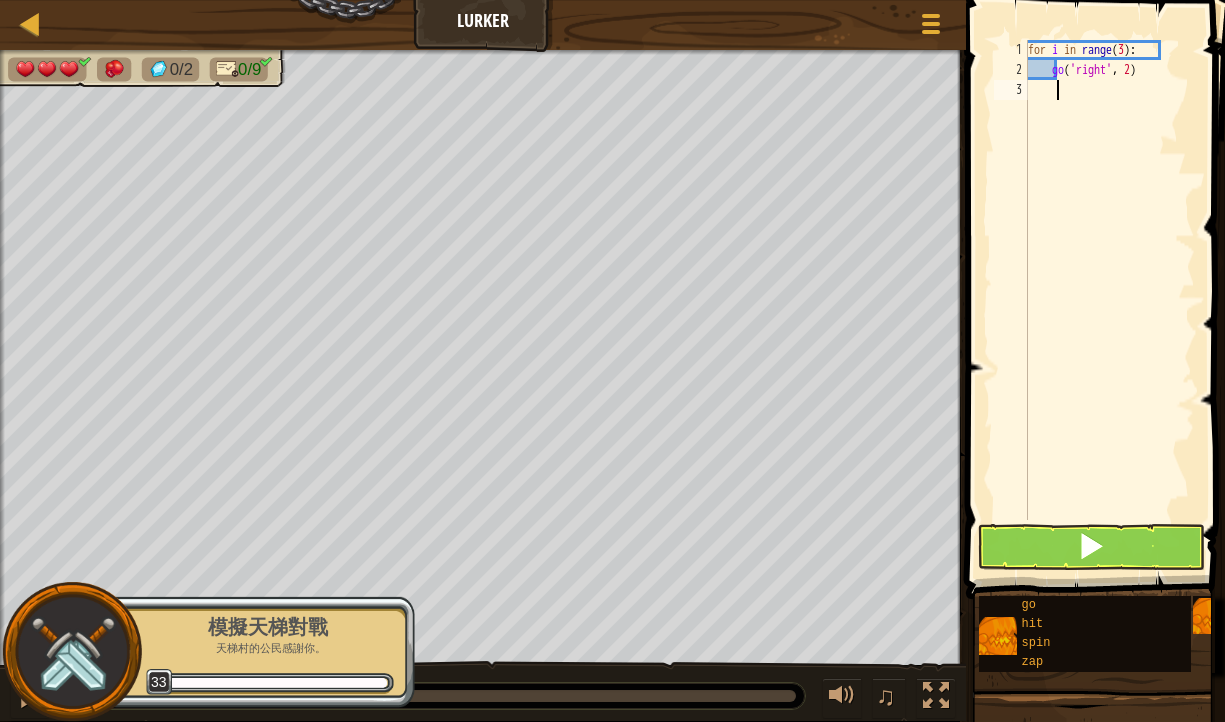 type on "g" 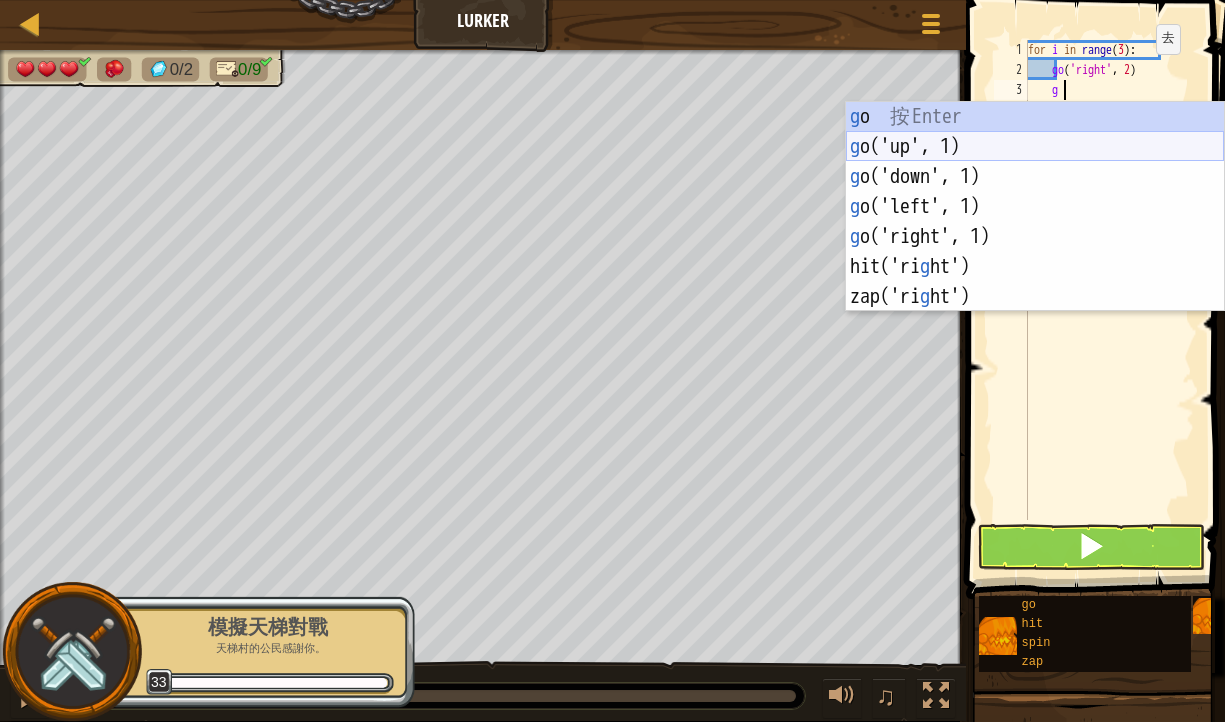 click on "g o 按 Enter g o('up', 1) 按 Enter g o('down', 1) 按 Enter g o('left', 1) 按 Enter g o('right', 1) 按 Enter hit('ri g ht') 按 Enter zap('ri g ht') 按 Enter" at bounding box center [1035, 237] 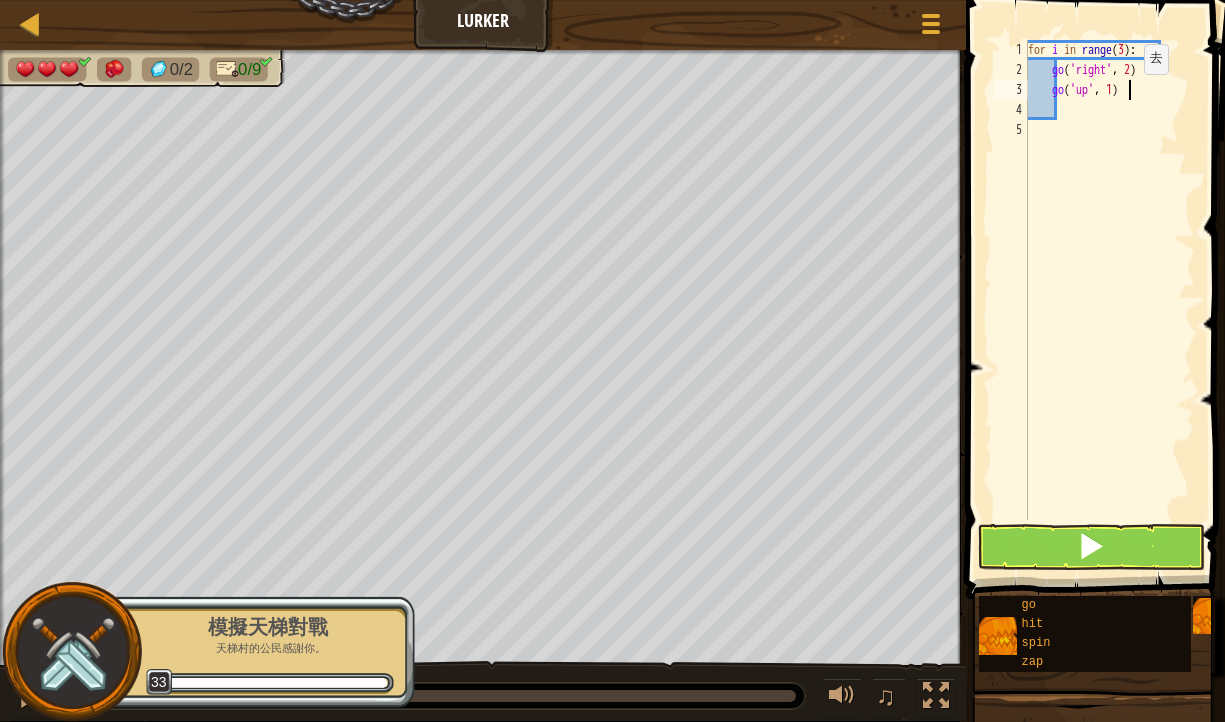 click on "for   i   in   range ( 3 ) :      go ( 'right' ,   2 )      go ( 'up' ,   1 )" at bounding box center [1109, 300] 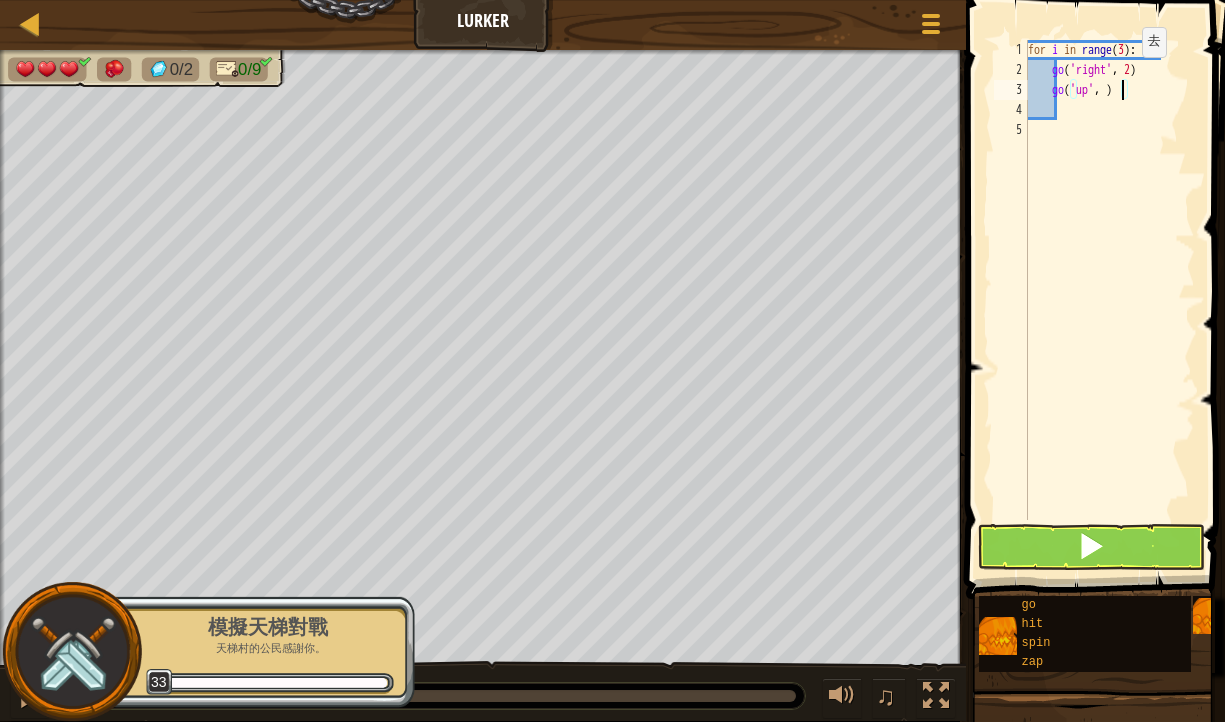 type on "go('up', 3)" 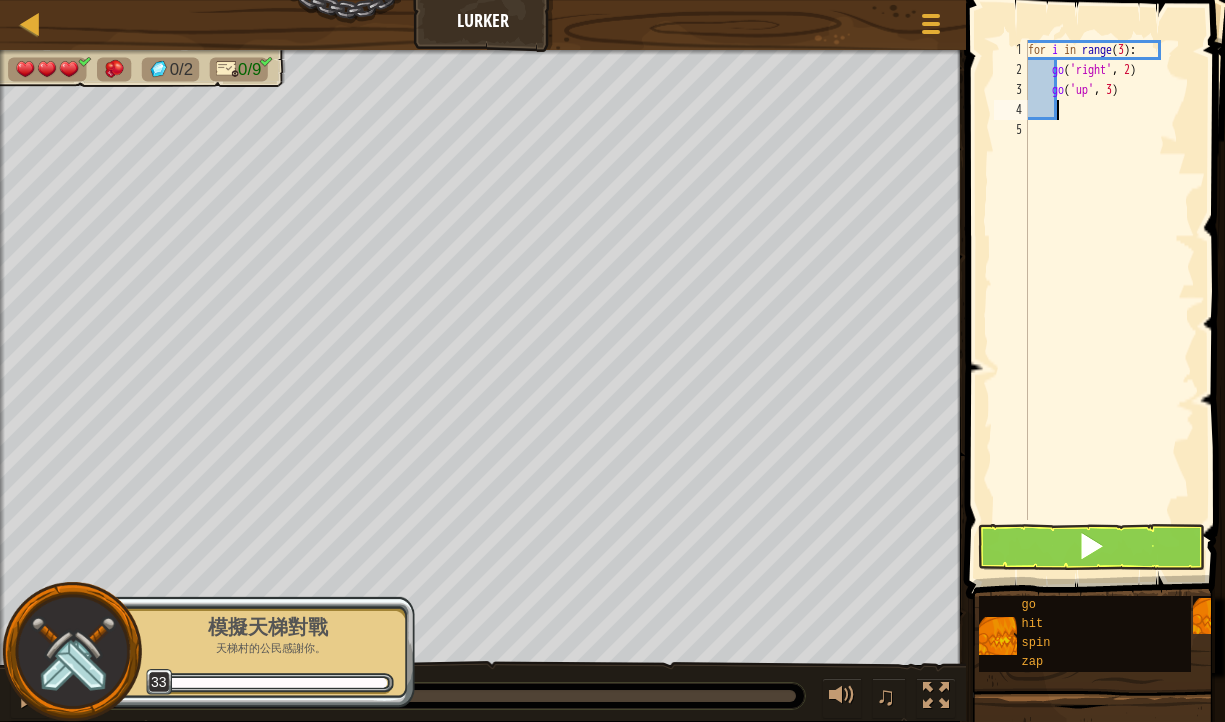 click on "for   i   in   range ( 3 ) :      go ( 'right' ,   2 )      go ( 'up' ,   3 )" at bounding box center [1109, 300] 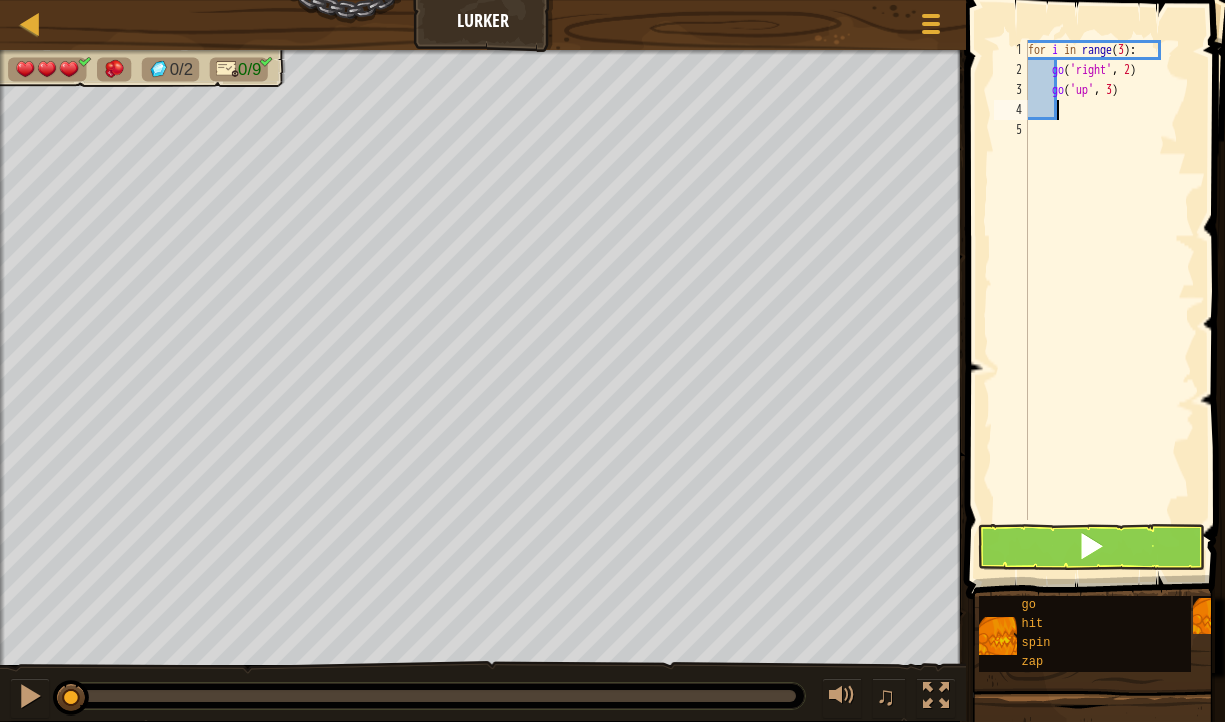 type on "g" 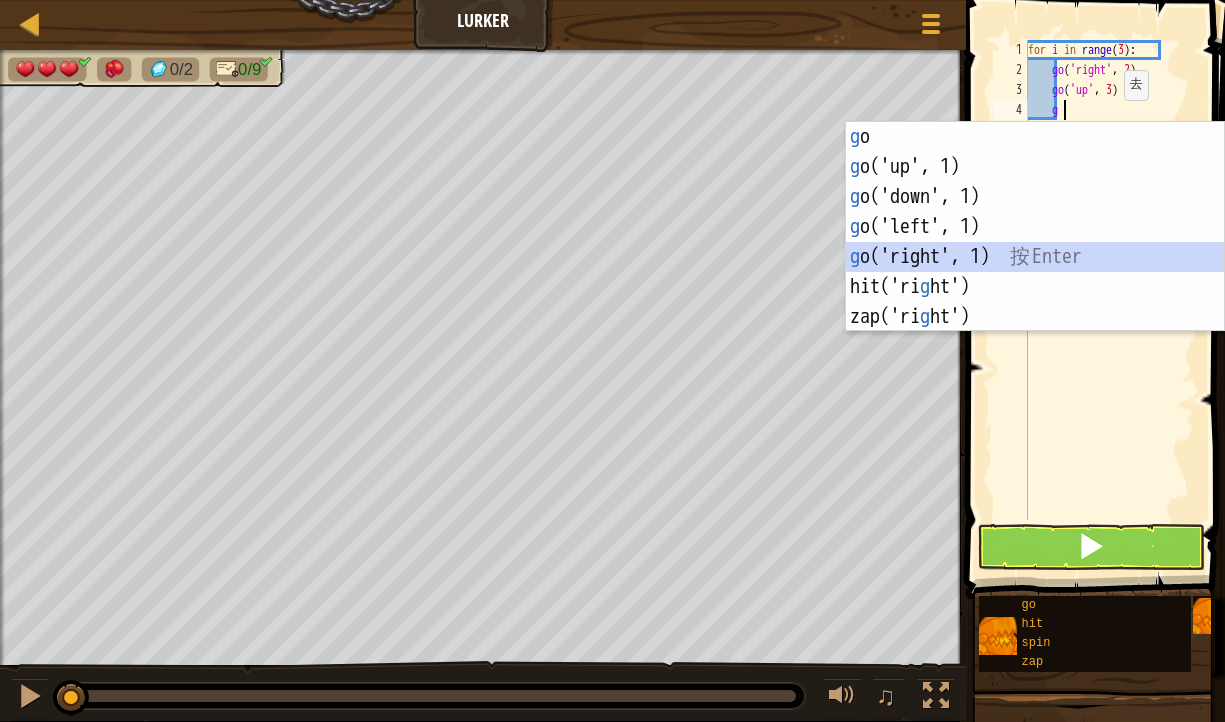 click on "g o 按 Enter g o('up', 1) 按 Enter g o('down', 1) 按 Enter g o('left', 1) 按 Enter g o('right', 1) 按 Enter hit('ri g ht') 按 Enter zap('ri g ht') 按 Enter" at bounding box center [1035, 257] 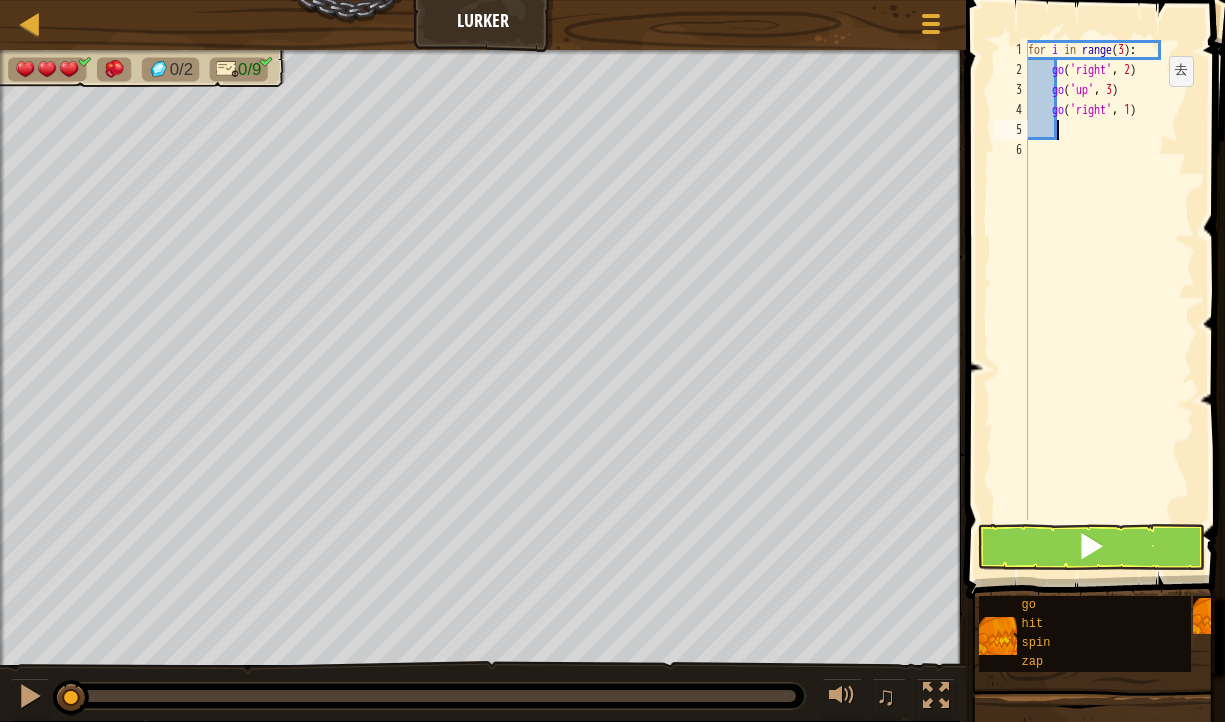 click on "for   i   in   range ( 3 ) :      go ( 'right' ,   2 )      go ( 'up' ,   3 )      go ( 'right' ,   1 )" at bounding box center [1109, 300] 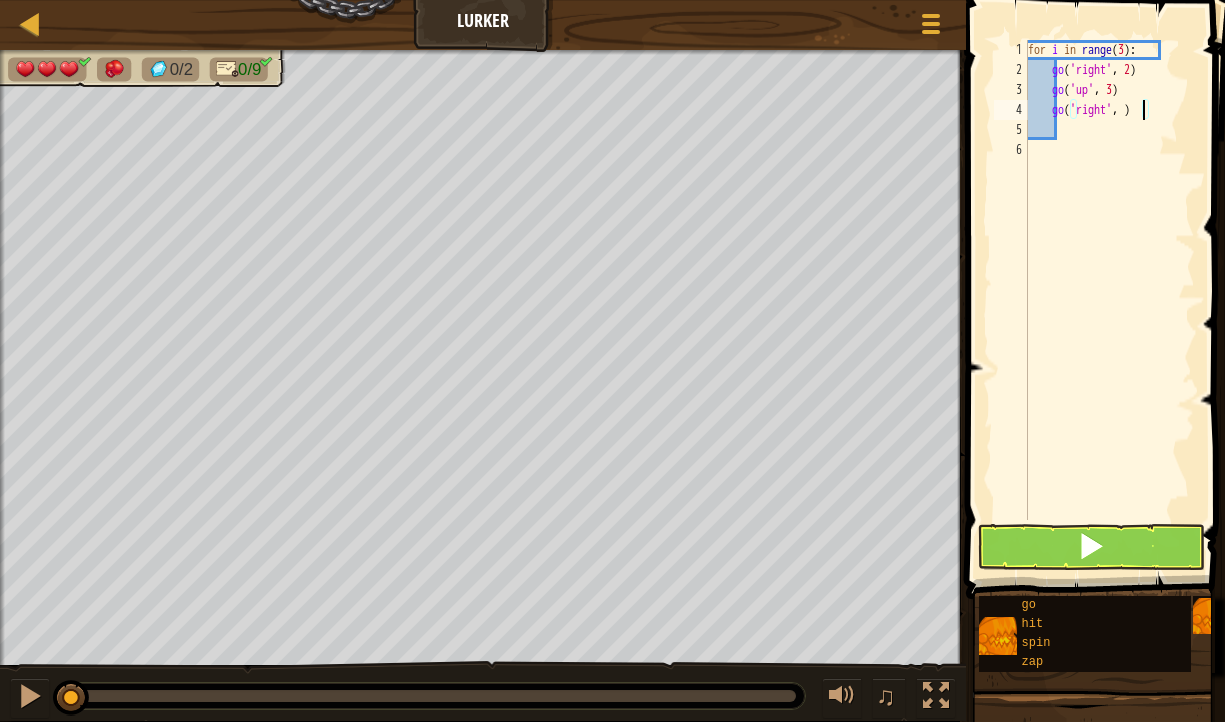 type on "go('right', 2)" 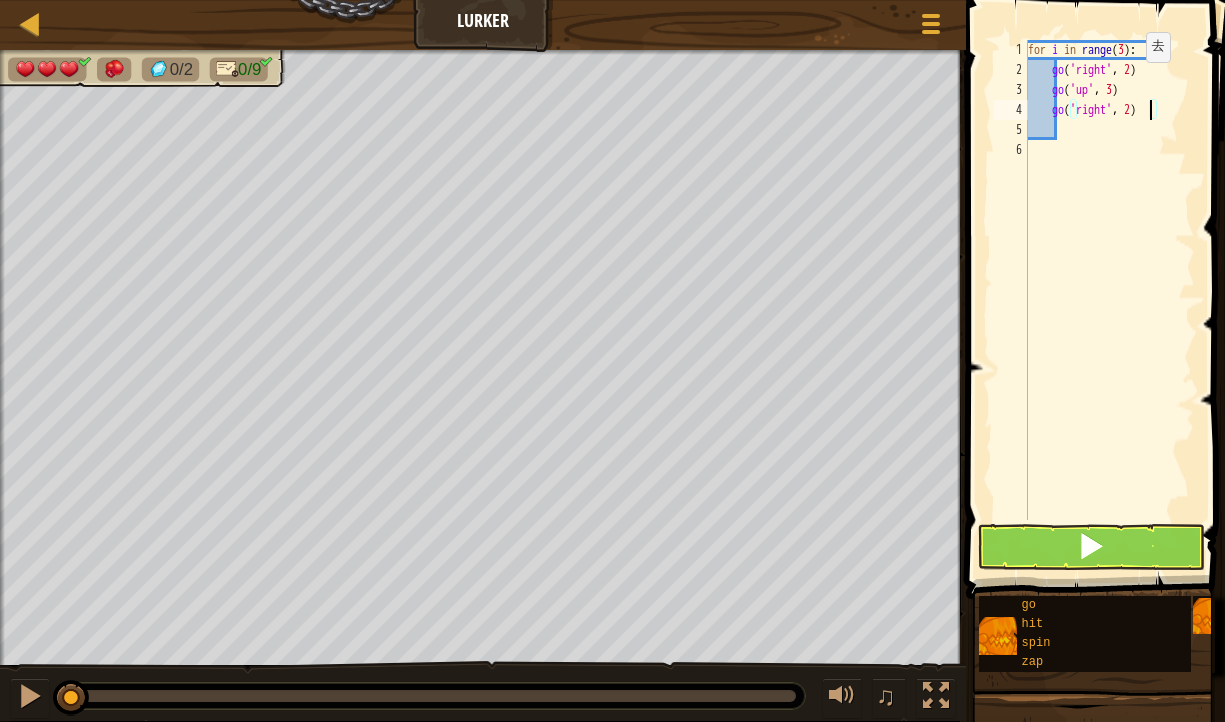 scroll, scrollTop: 9, scrollLeft: 10, axis: both 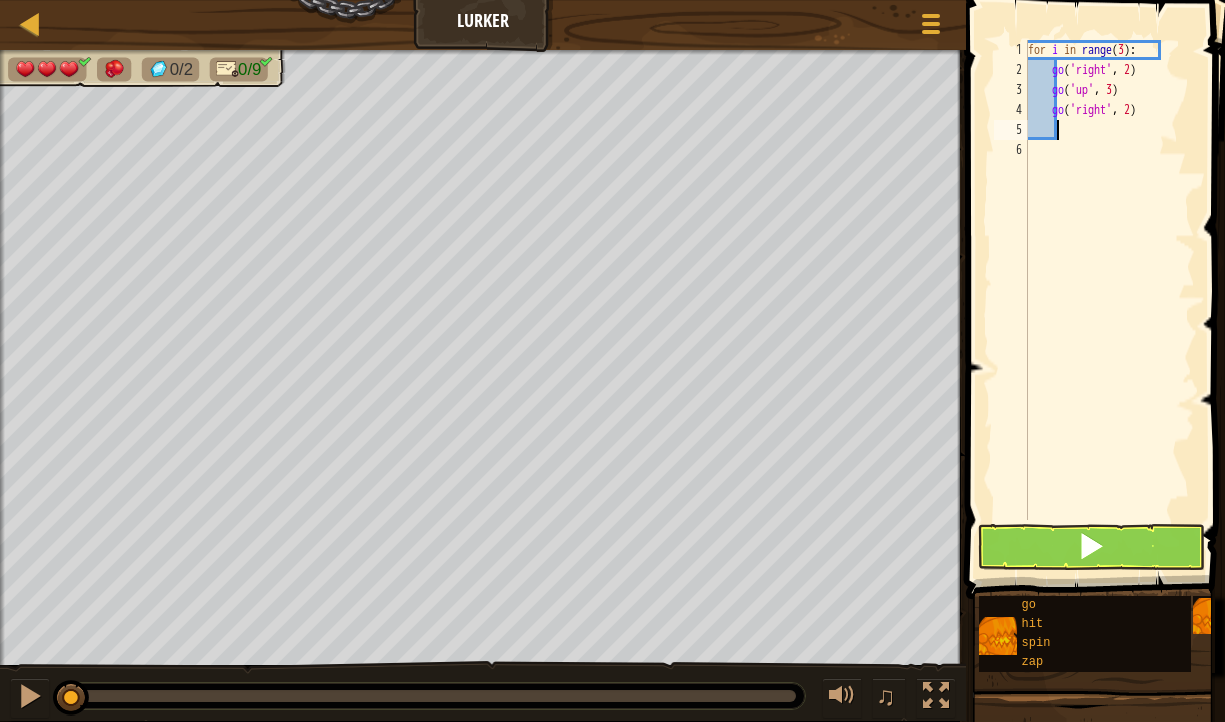 click on "for   i   in   range ( 3 ) :      go ( 'right' ,   2 )      go ( 'up' ,   3 )      go ( 'right' ,   2 )" at bounding box center (1109, 300) 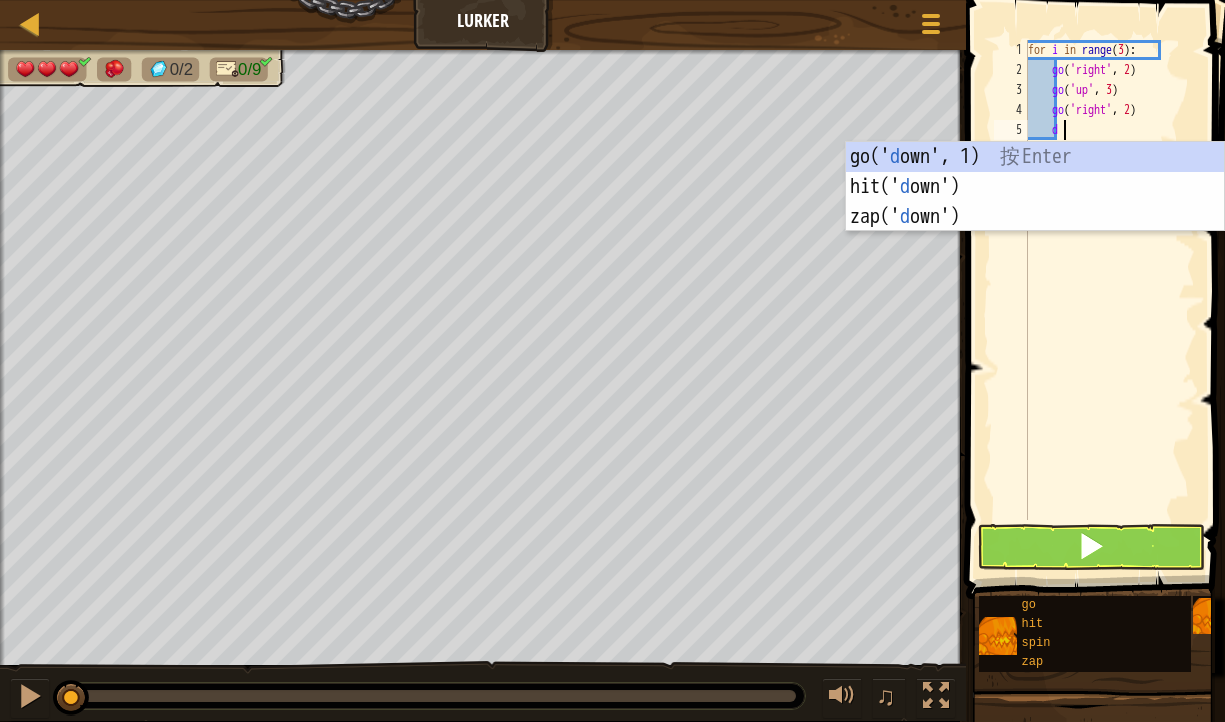 scroll, scrollTop: 9, scrollLeft: 2, axis: both 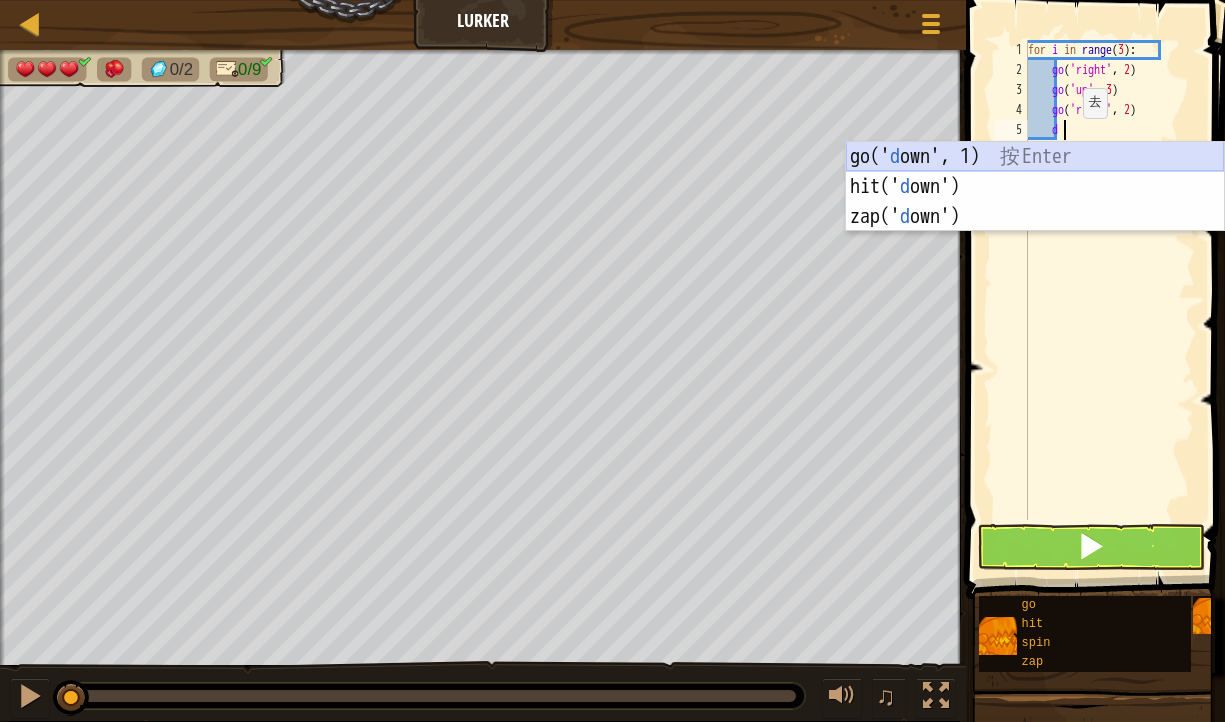 click on "go(' d own', 1) 按 Enter hit(' d own') 按 Enter zap(' d own') 按 Enter" at bounding box center (1035, 217) 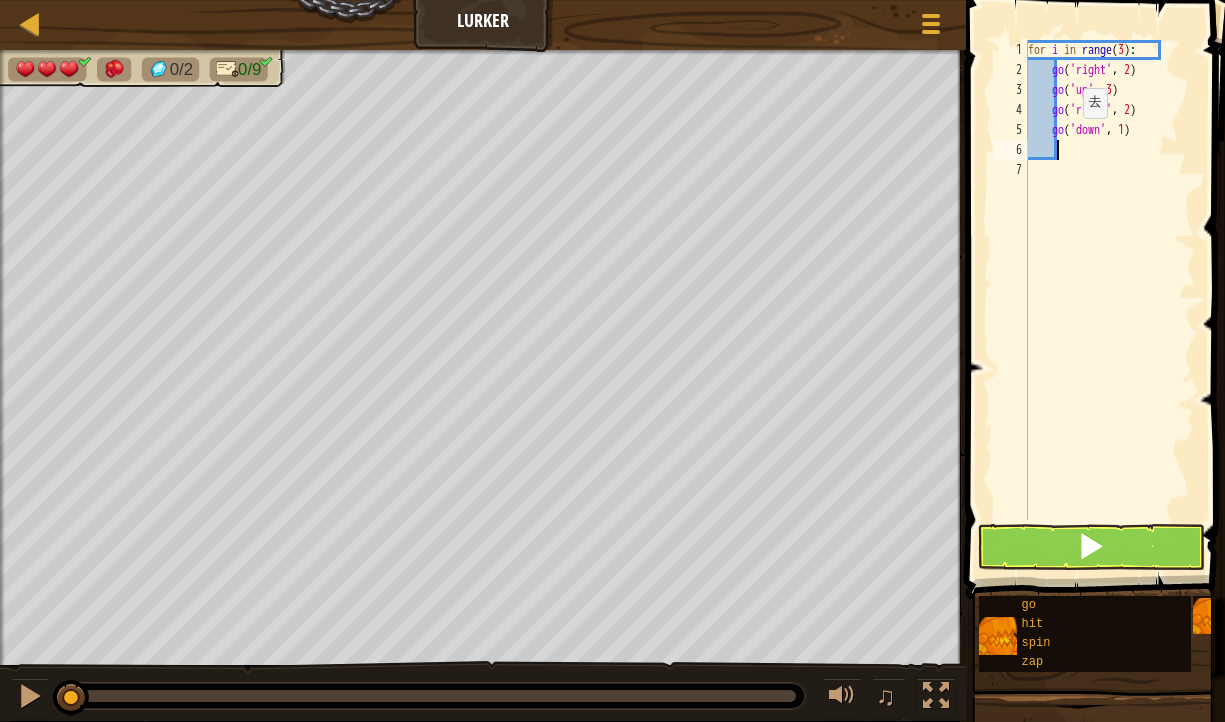 scroll, scrollTop: 9, scrollLeft: 1, axis: both 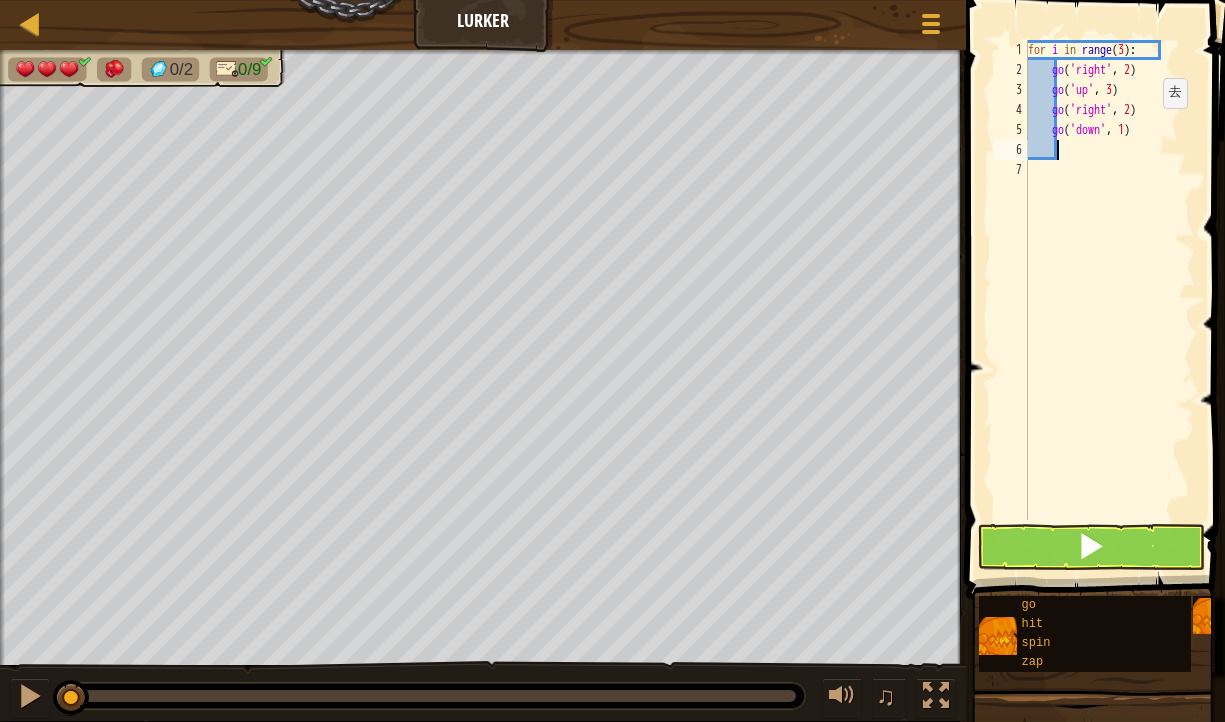 click on "for   i   in   range ( 3 ) :      go ( 'right' ,   2 )      go ( 'up' ,   3 )      go ( 'right' ,   2 )      go ( 'down' ,   1 )" at bounding box center [1109, 300] 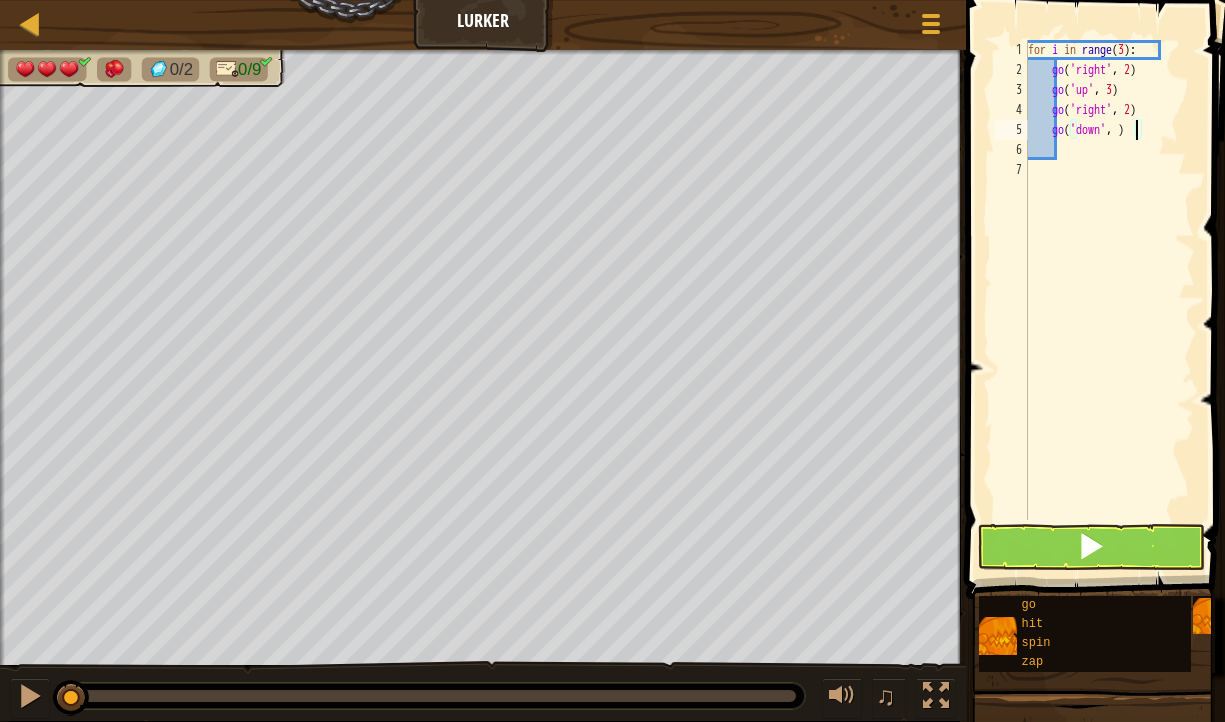 scroll, scrollTop: 9, scrollLeft: 9, axis: both 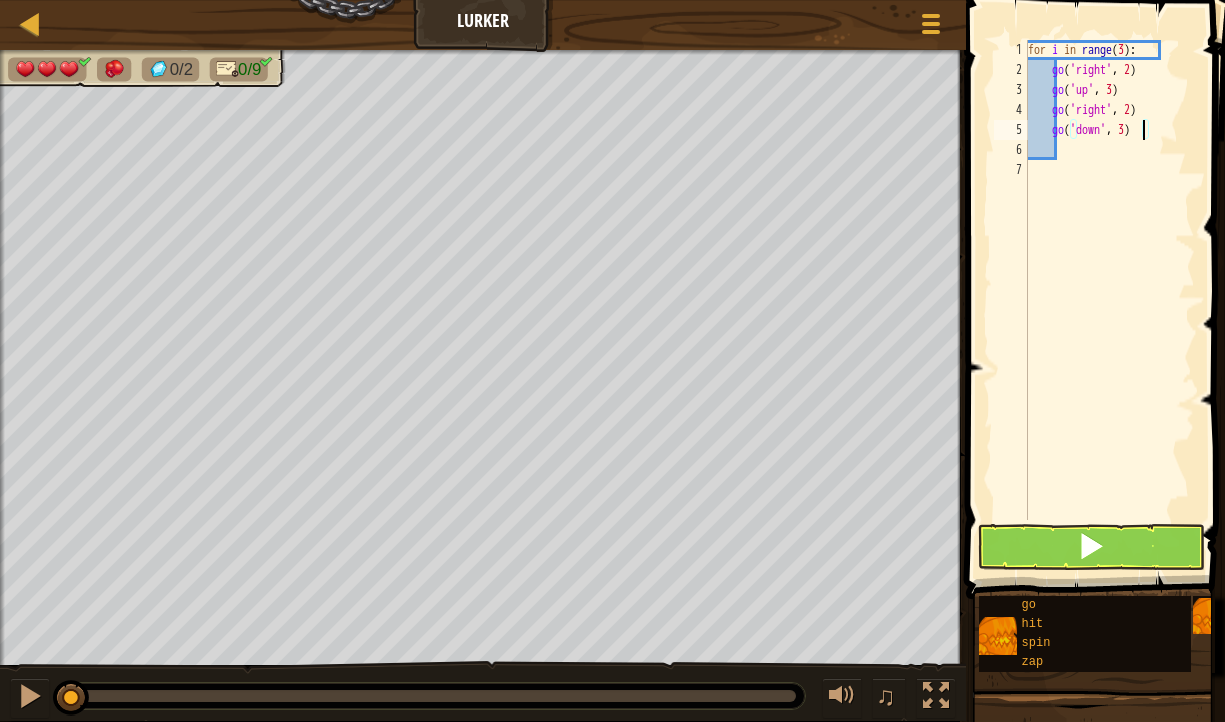 click on "for   i   in   range ( 3 ) :      go ( 'right' ,   2 )      go ( 'up' ,   3 )      go ( 'right' ,   2 )      go ( 'down' ,   3 )" at bounding box center (1109, 300) 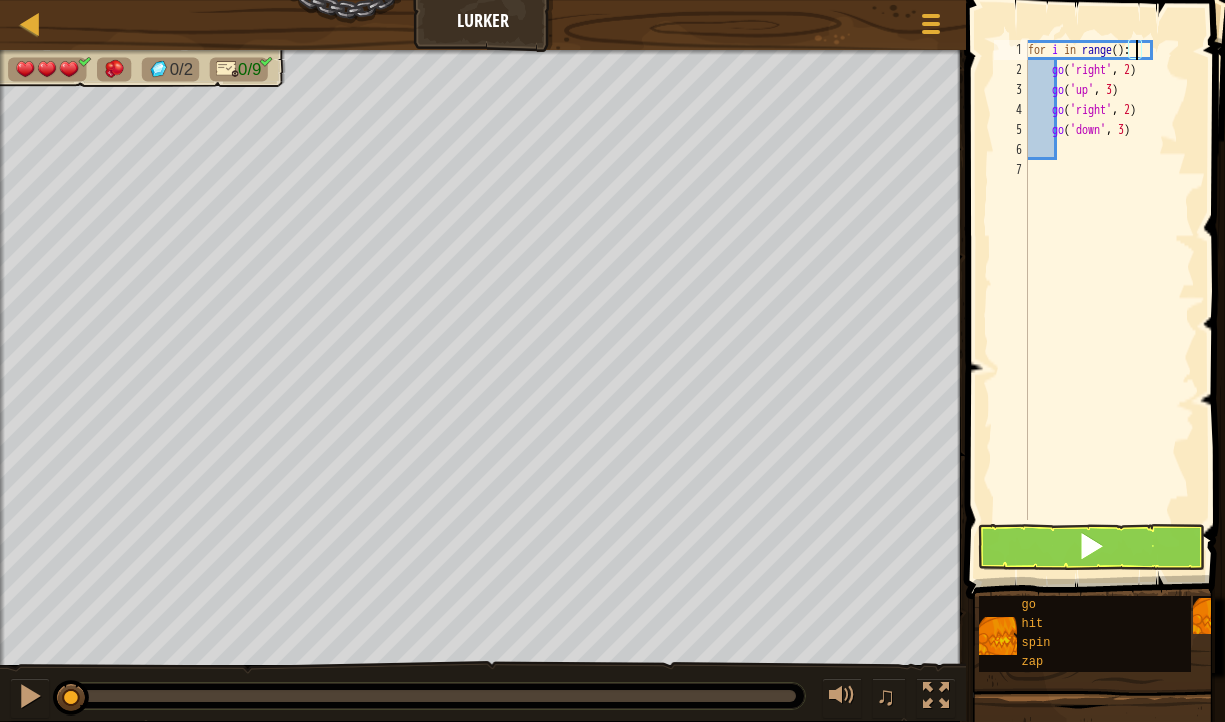 scroll, scrollTop: 9, scrollLeft: 9, axis: both 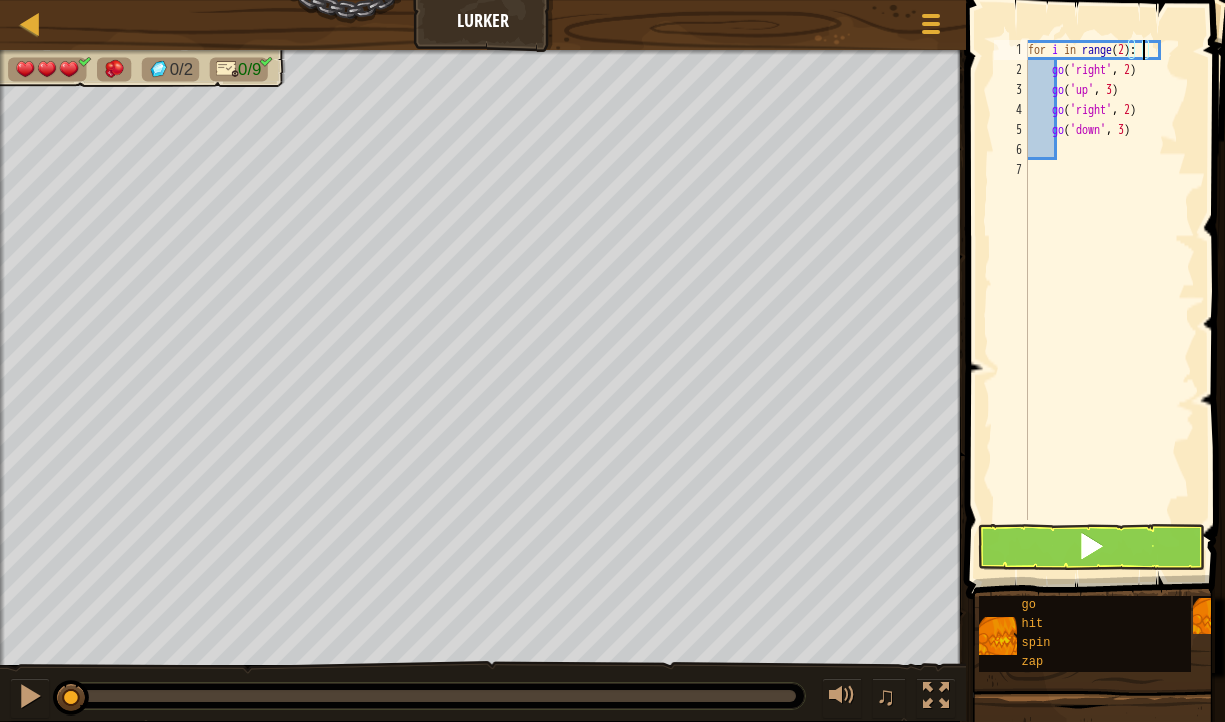 type on "for i in range(2):" 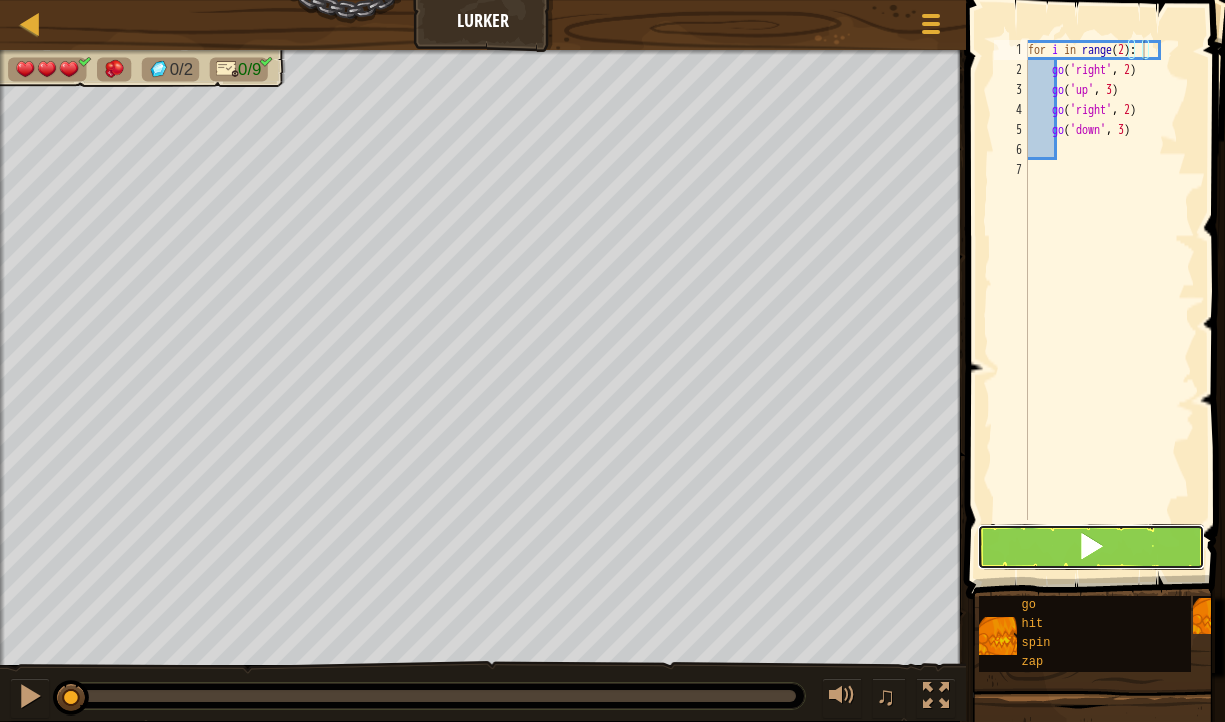 click at bounding box center [1091, 547] 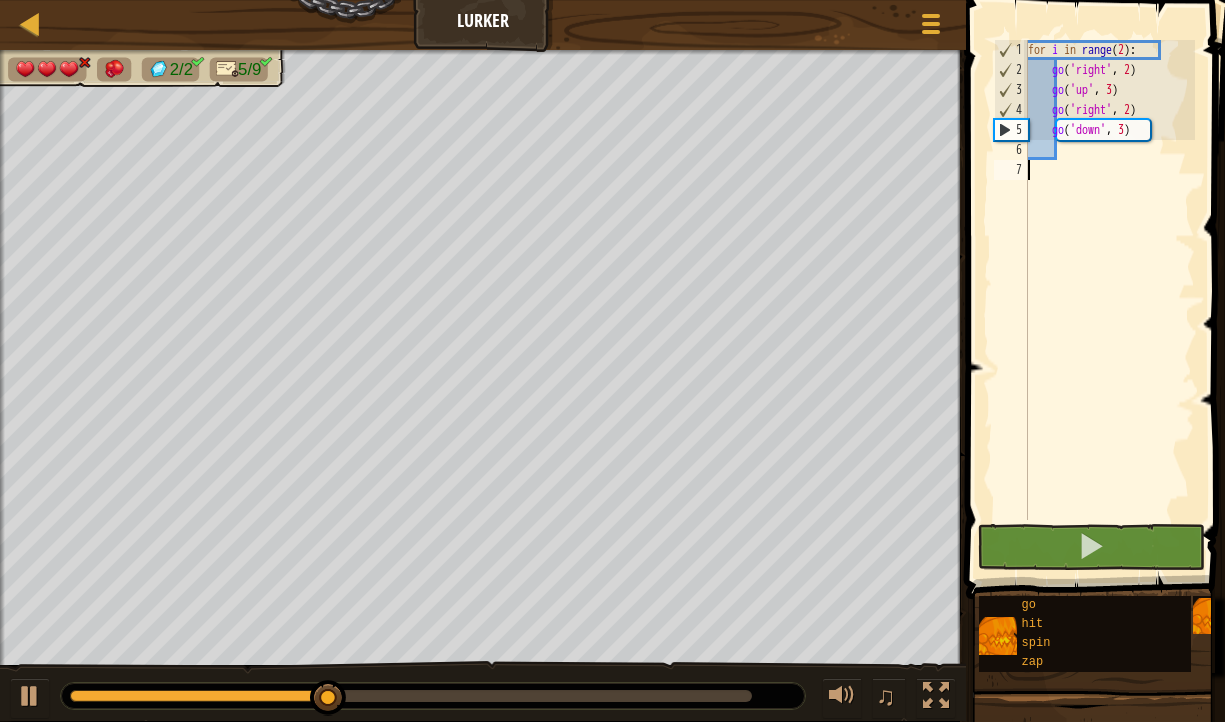 click on "for   i   in   range ( 2 ) :      go ( 'right' ,   2 )      go ( 'up' ,   3 )      go ( 'right' ,   2 )      go ( 'down' ,   3 )" at bounding box center [1109, 300] 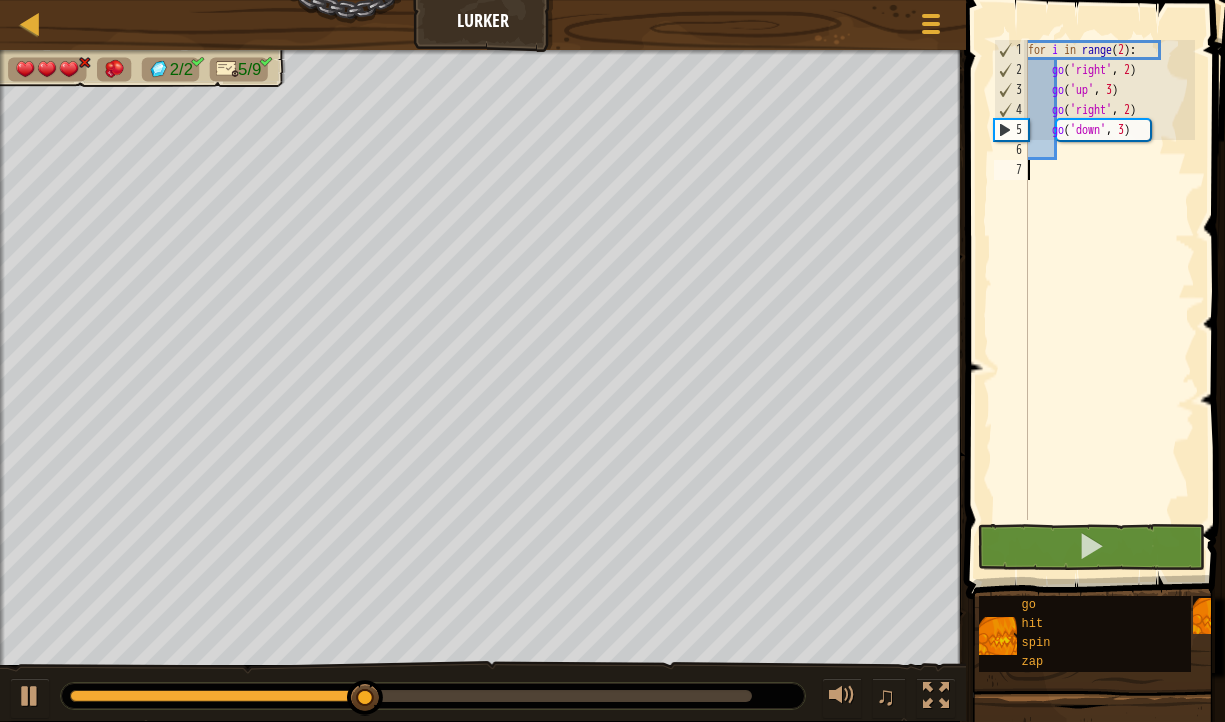 type on "h" 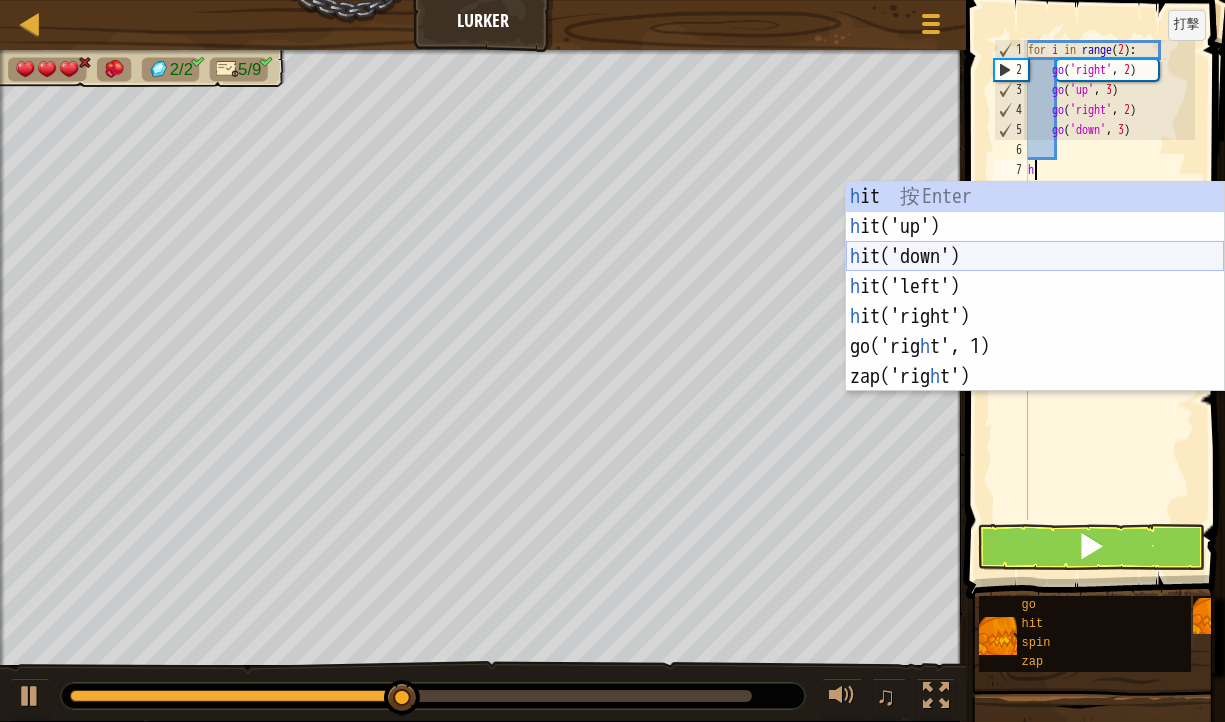 click on "h it 按 Enter h it('up') 按 Enter h it('down') 按 Enter h it('left') 按 Enter h it('right') 按 Enter go('rig h t', 1) 按 Enter zap('rig h t') 按 Enter" at bounding box center [1035, 317] 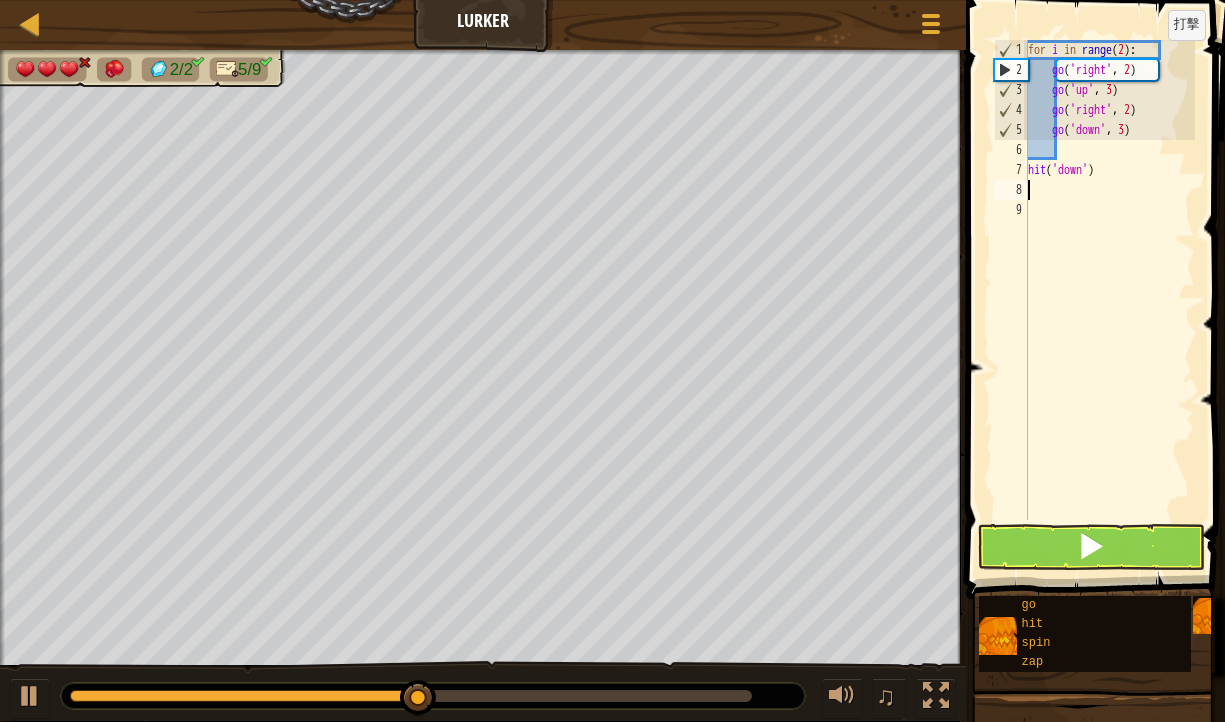 type on "h" 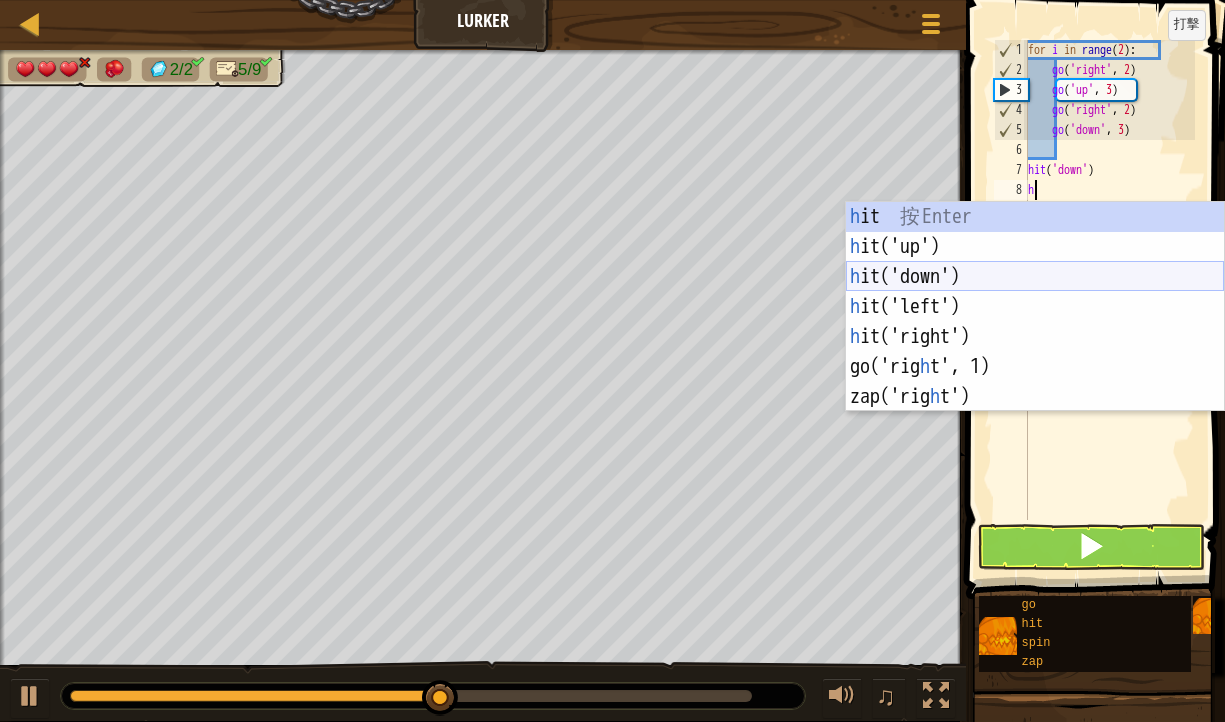 click on "h it 按 Enter h it('up') 按 Enter h it('down') 按 Enter h it('left') 按 Enter h it('right') 按 Enter go('rig h t', 1) 按 Enter zap('rig h t') 按 Enter" at bounding box center [1035, 337] 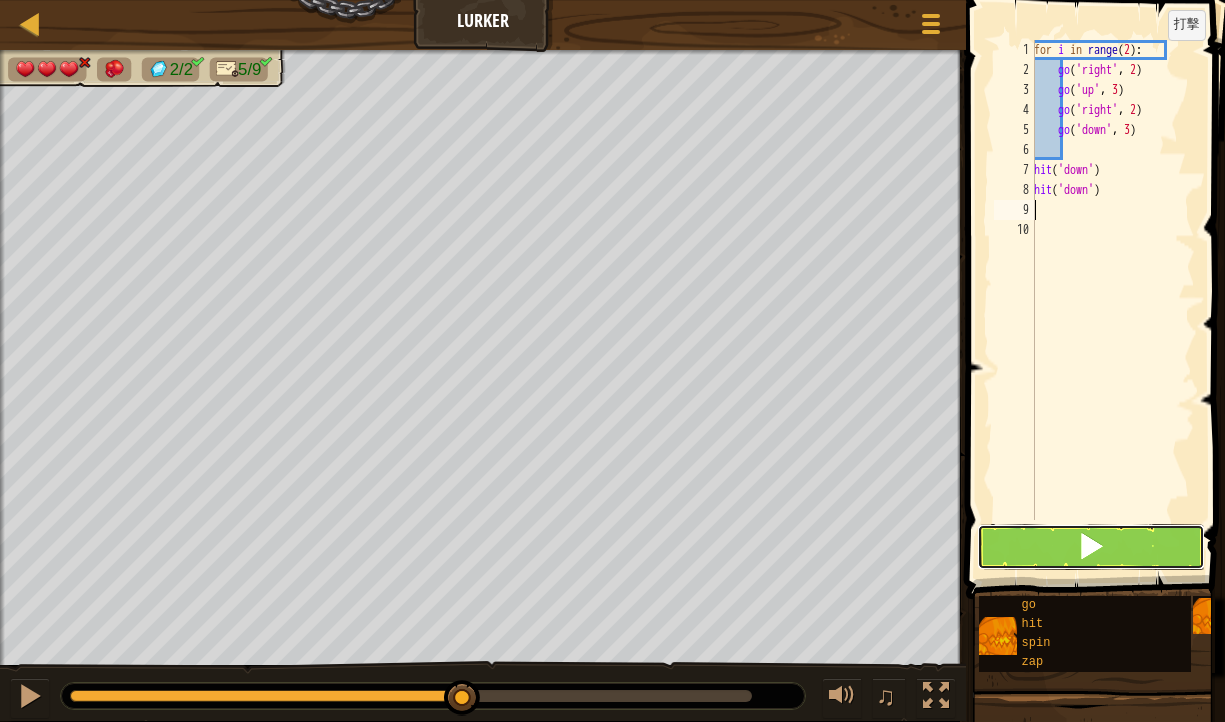 click at bounding box center [1091, 547] 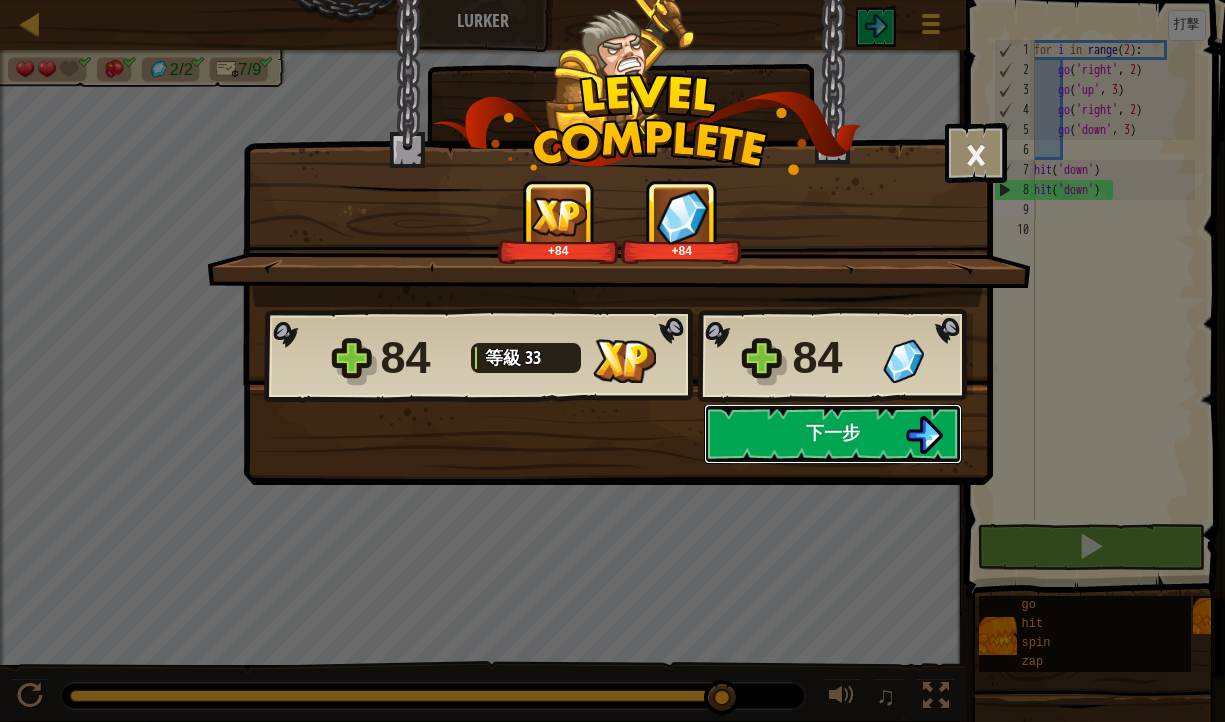 click on "下一步" at bounding box center (833, 432) 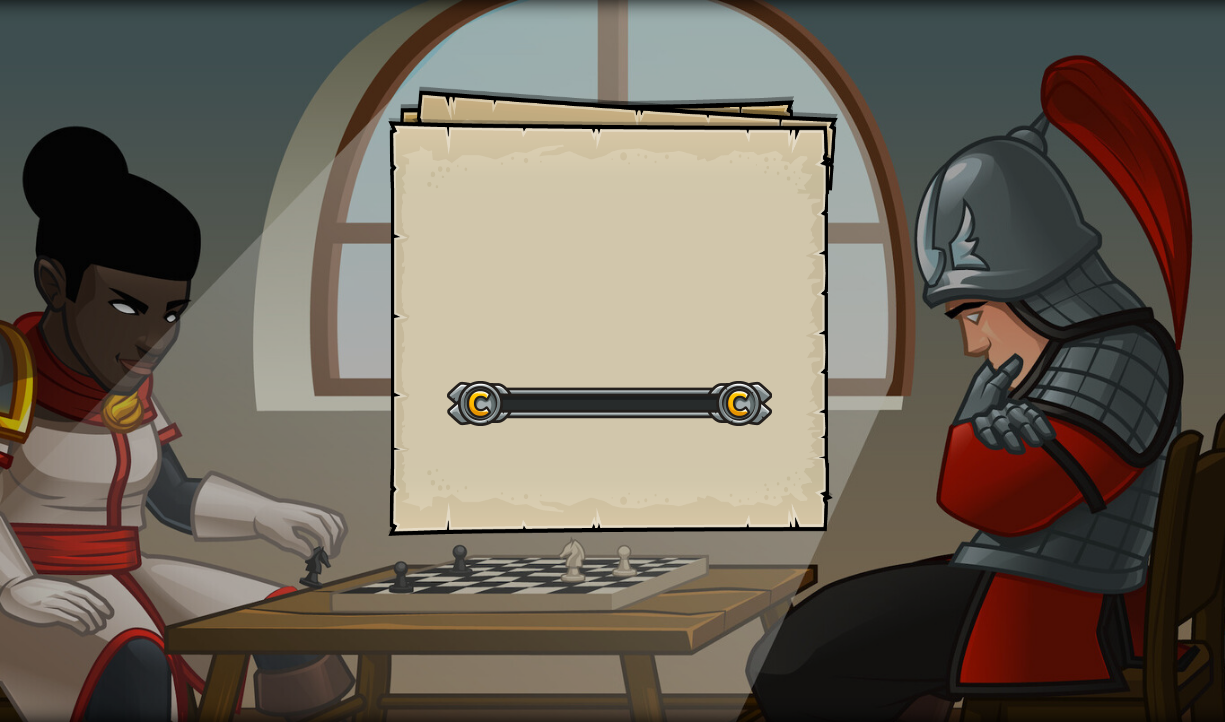 drag, startPoint x: 852, startPoint y: 431, endPoint x: 772, endPoint y: 413, distance: 82 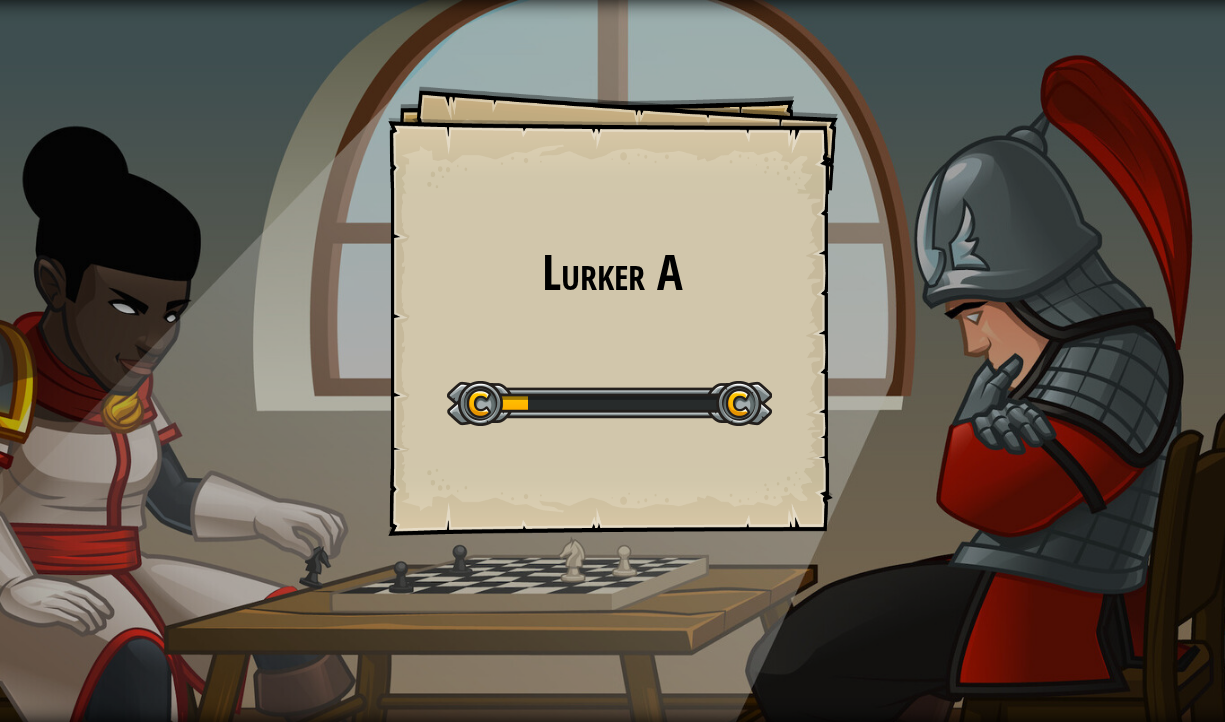 drag, startPoint x: 615, startPoint y: 359, endPoint x: 854, endPoint y: 556, distance: 309.72568 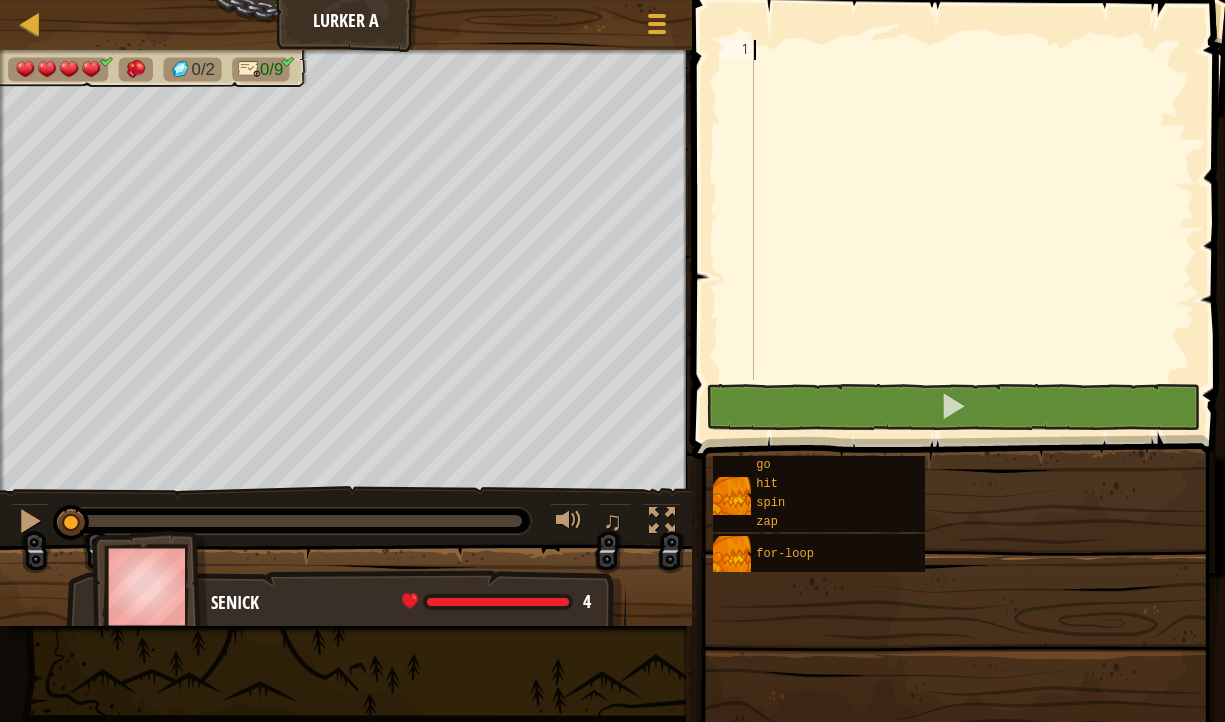 drag, startPoint x: 1220, startPoint y: 624, endPoint x: 1228, endPoint y: 551, distance: 73.43705 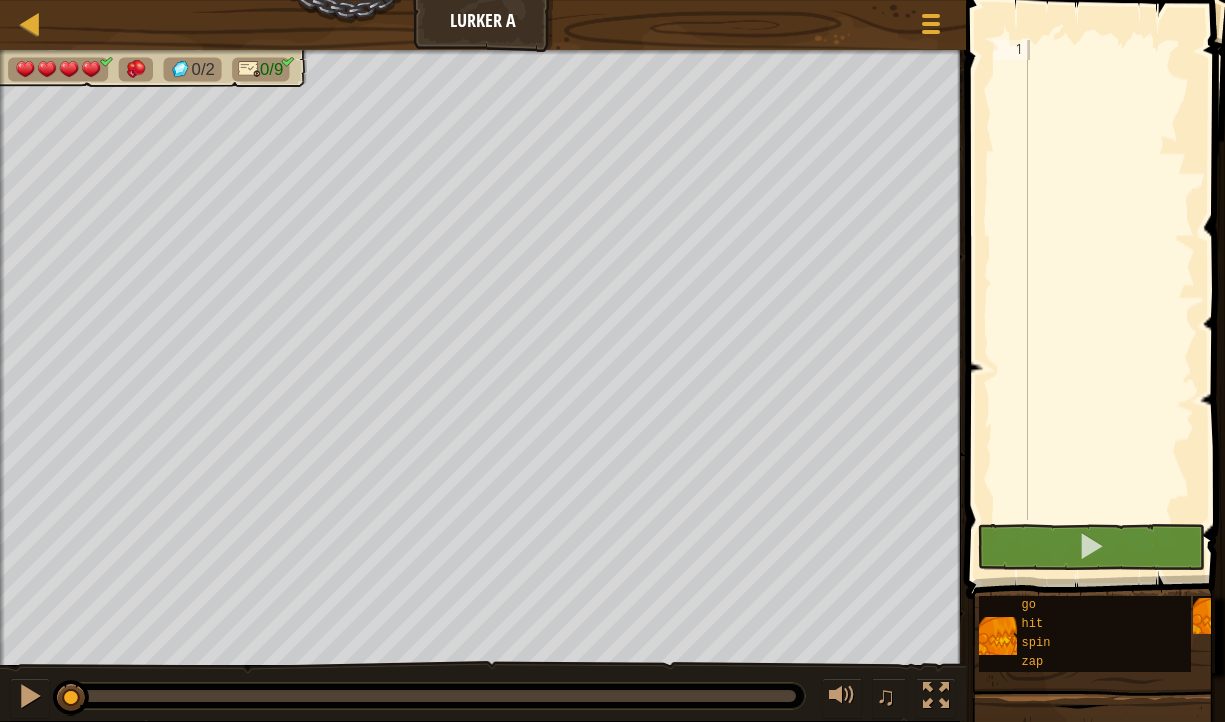 click at bounding box center (1109, 300) 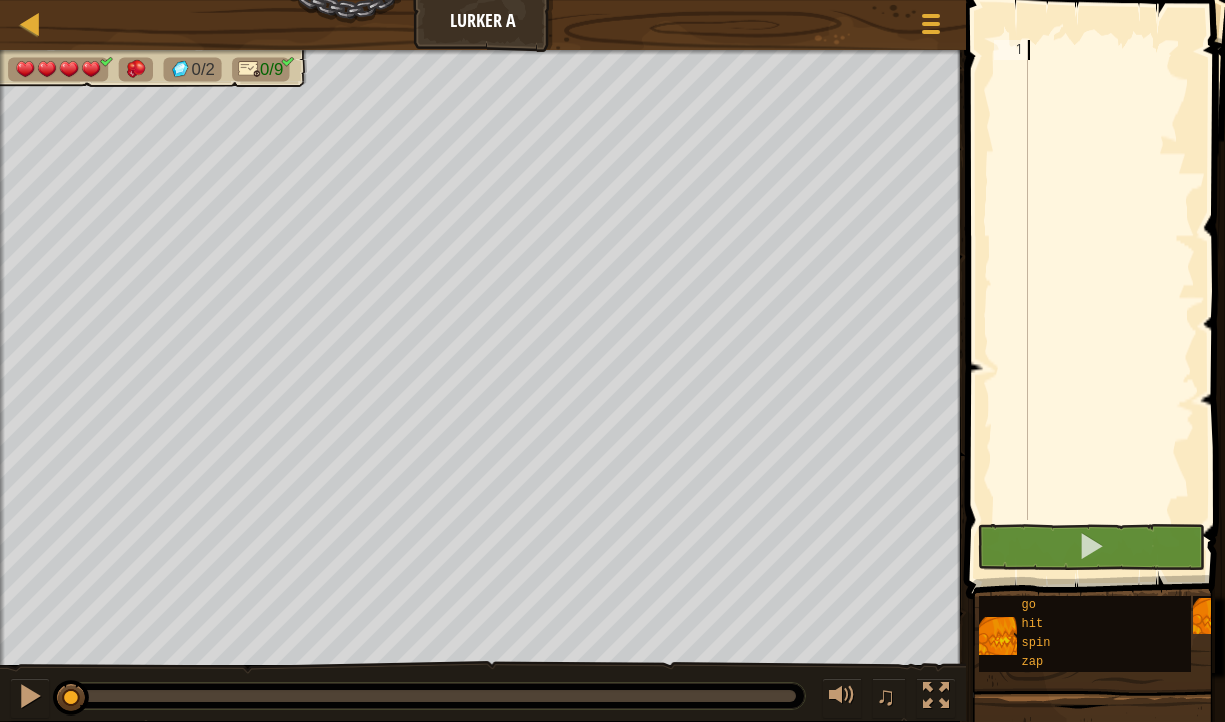 type on "u" 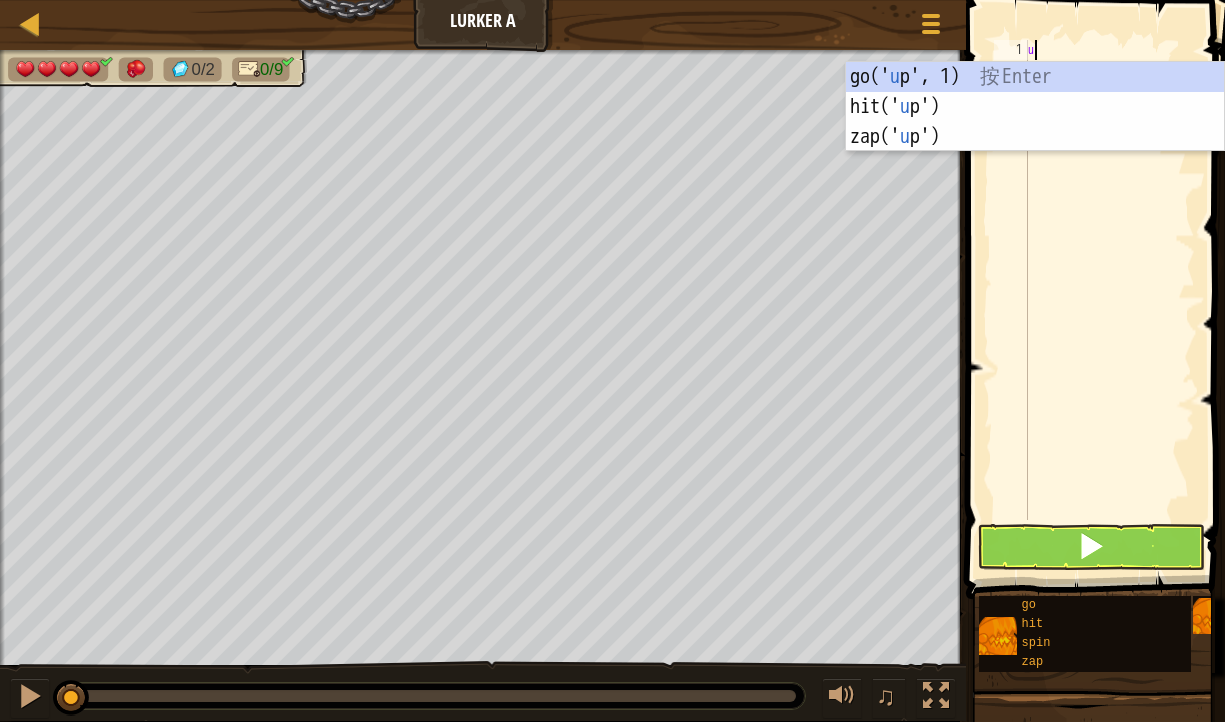 scroll, scrollTop: 9, scrollLeft: 0, axis: vertical 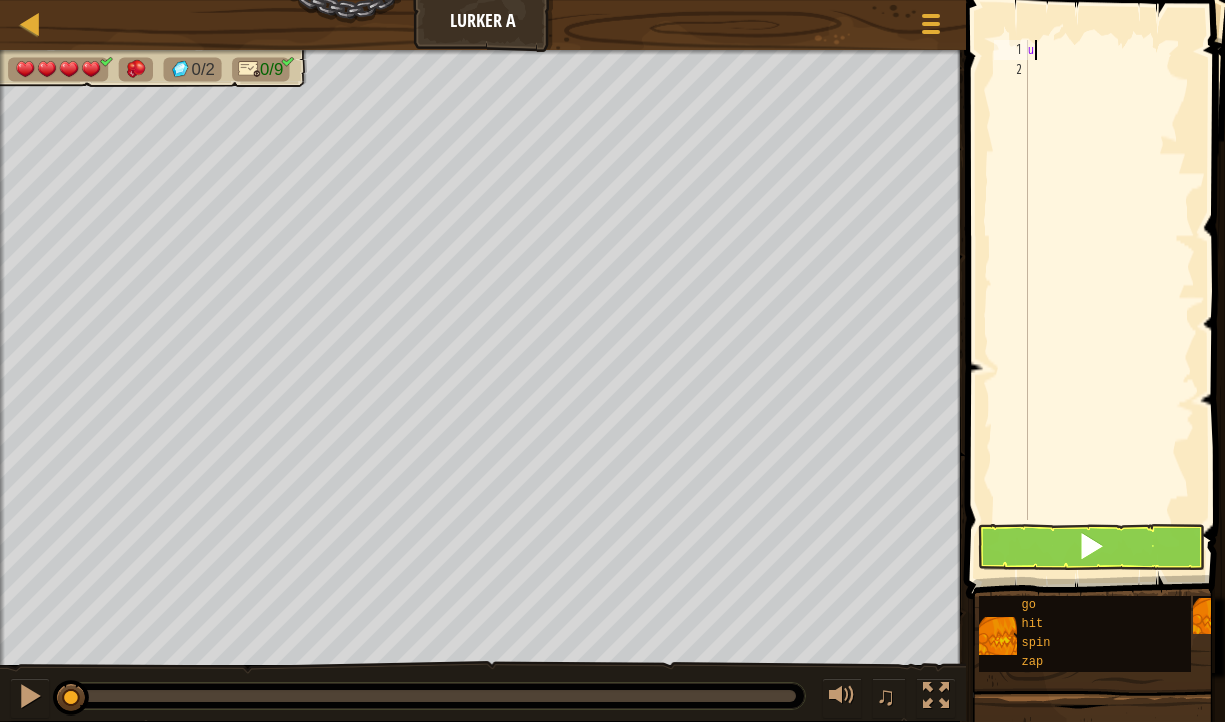 click on "u" at bounding box center (1109, 300) 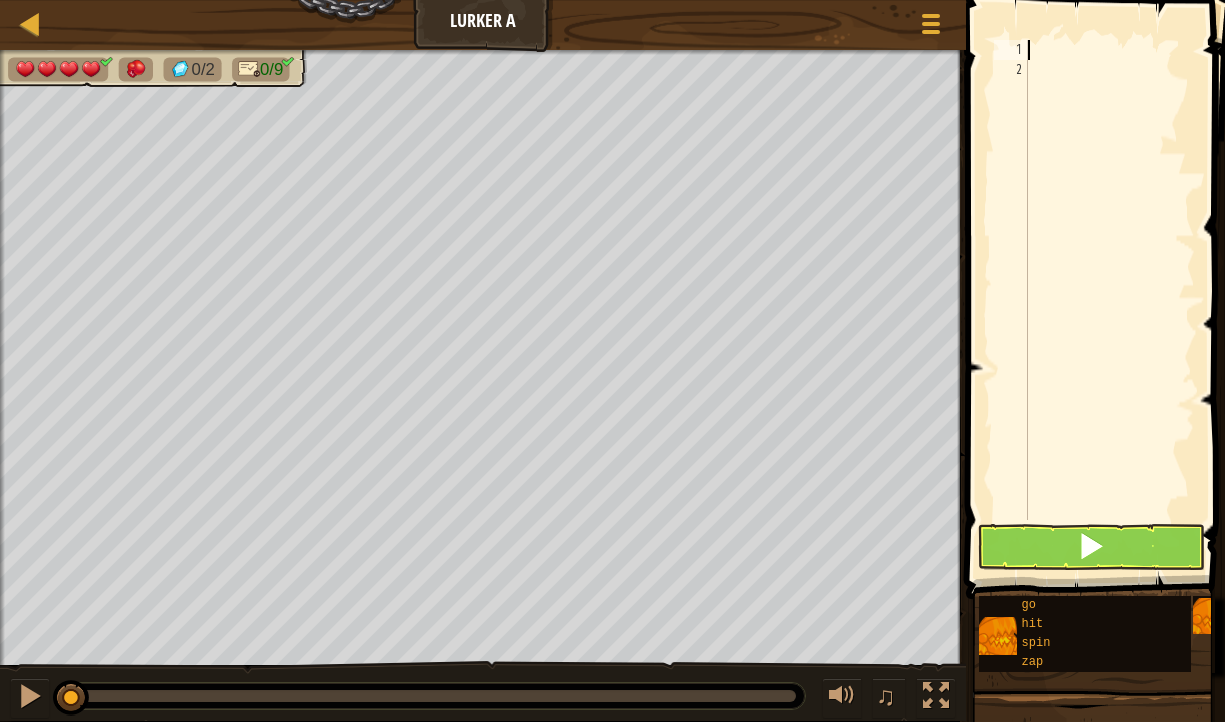 type on "u" 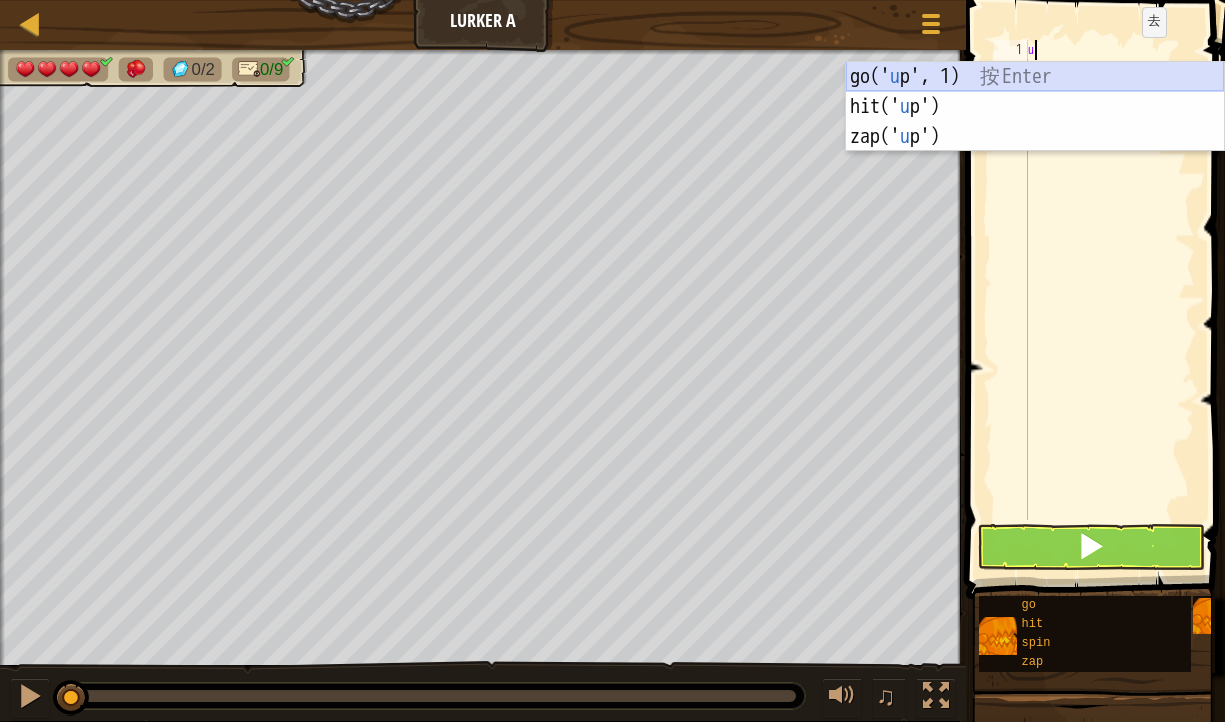 click on "go(' u p', 1) 按 Enter hit(' u p') 按 Enter zap(' u p') 按 Enter" at bounding box center [1035, 137] 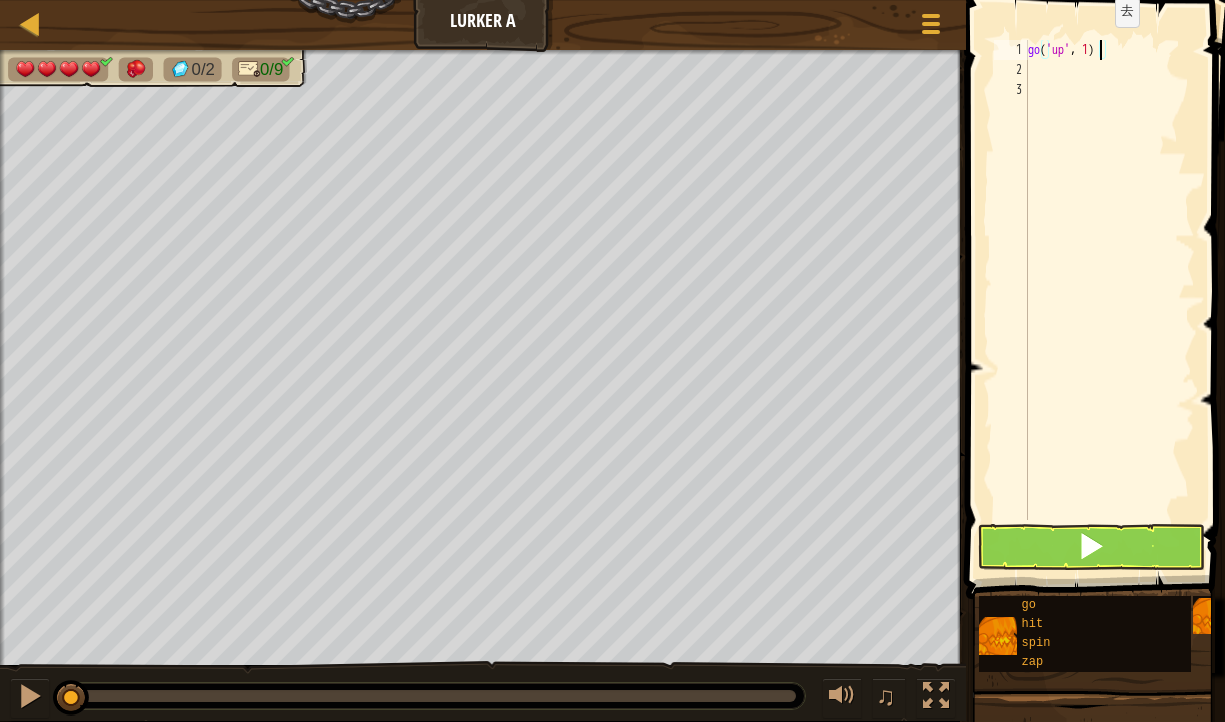click on "go ( 'up' ,   1 )" at bounding box center [1109, 300] 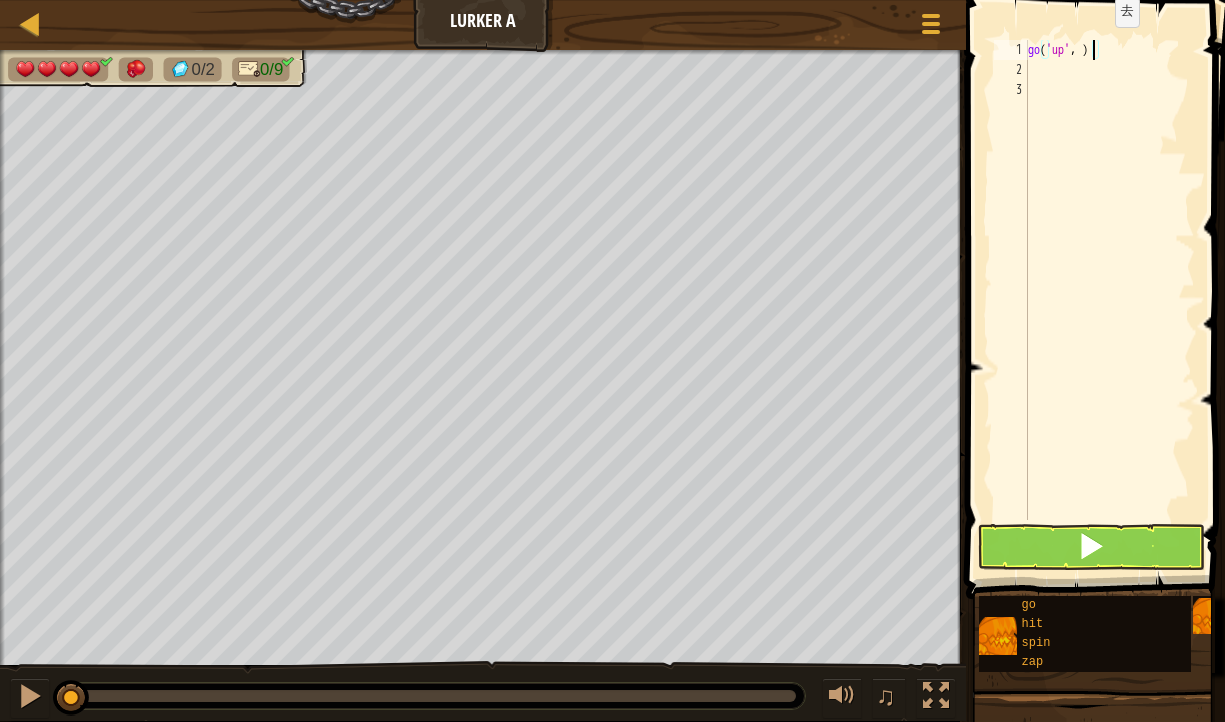 type on "go('up', 2)" 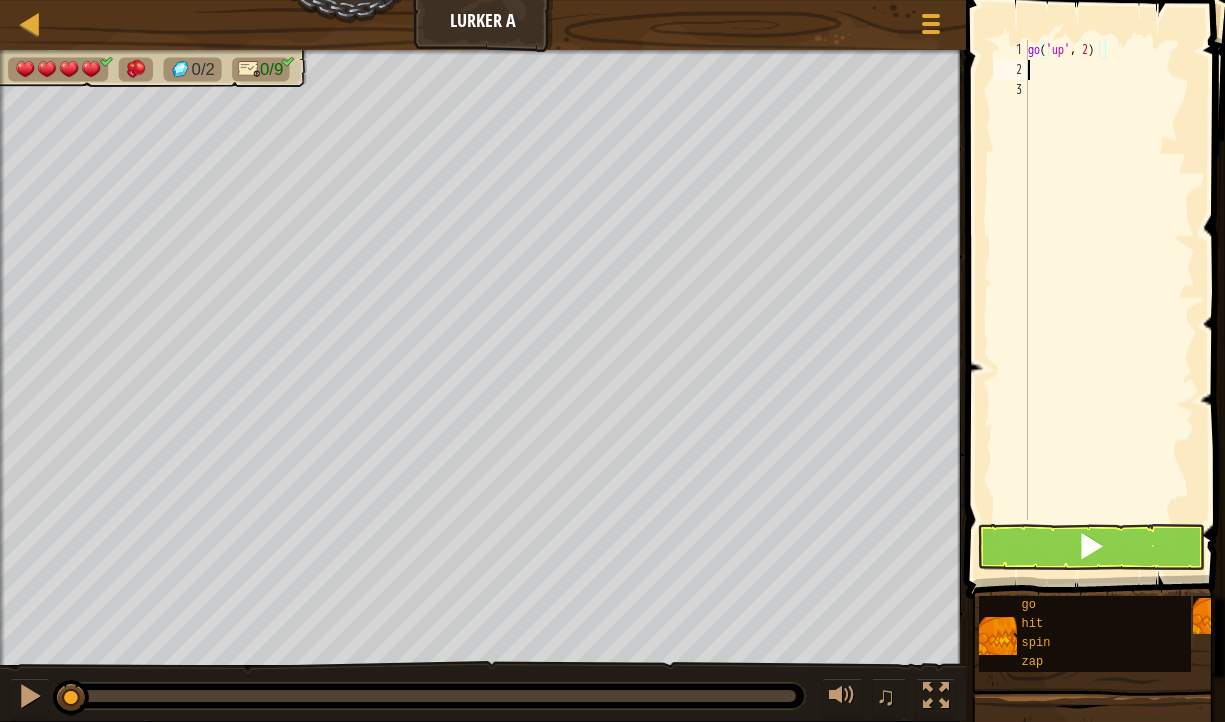 click on "go ( 'up' ,   2 )" at bounding box center [1109, 300] 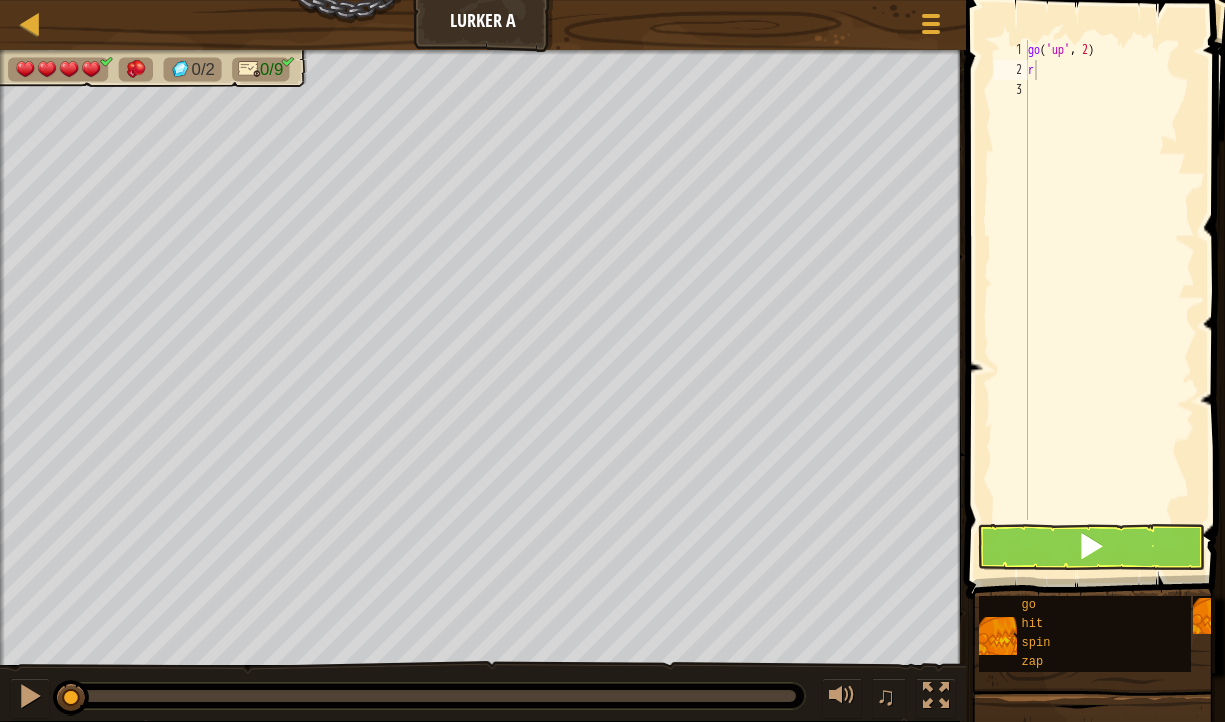 click at bounding box center (1097, 271) 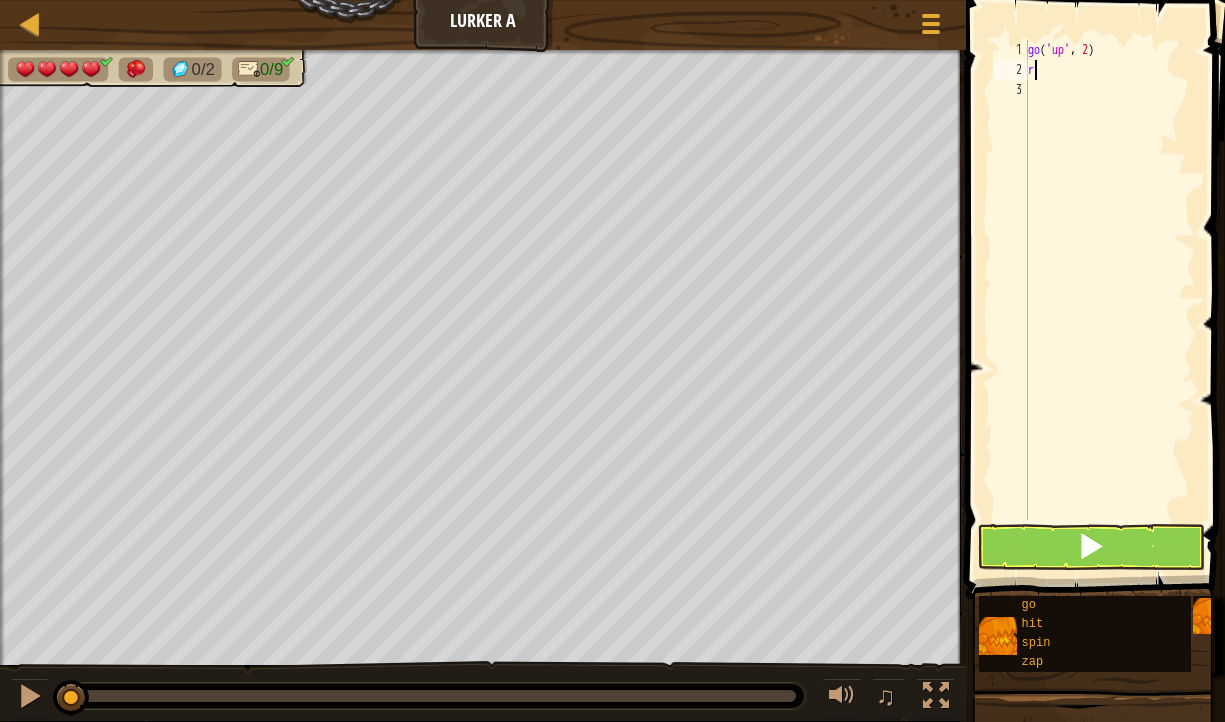 click on "go ( 'up' ,   2 ) r" at bounding box center (1109, 300) 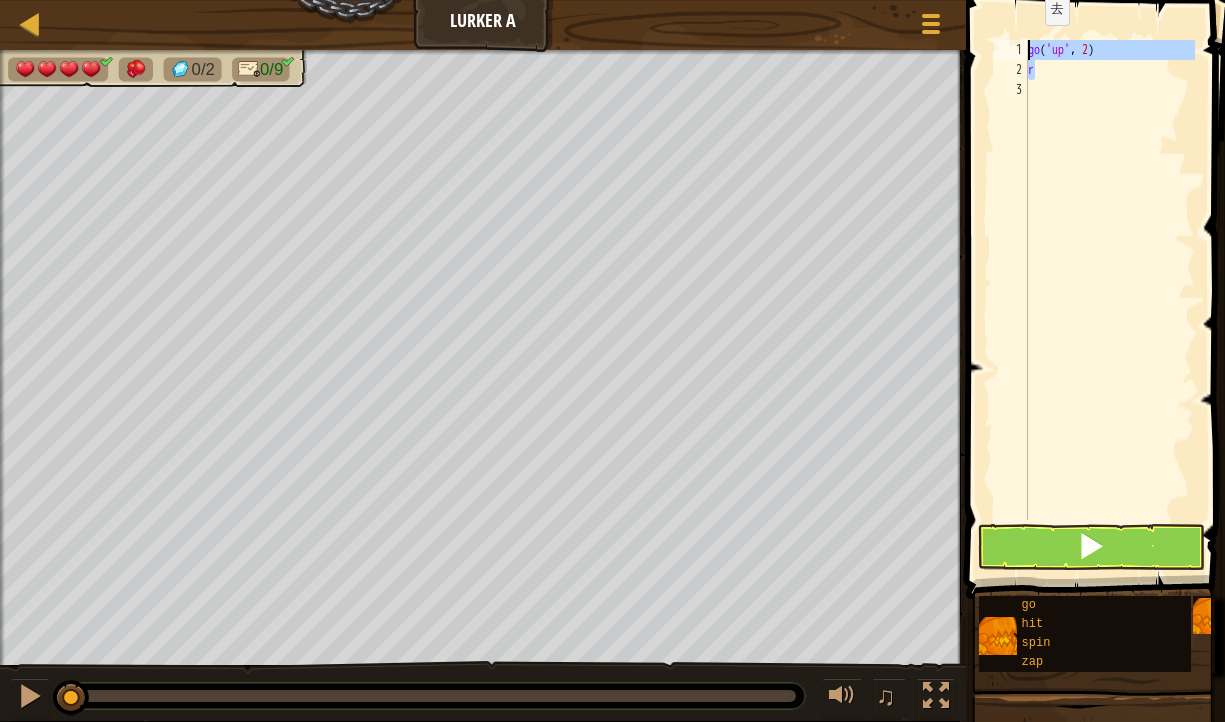 drag, startPoint x: 1070, startPoint y: 68, endPoint x: 998, endPoint y: 27, distance: 82.85529 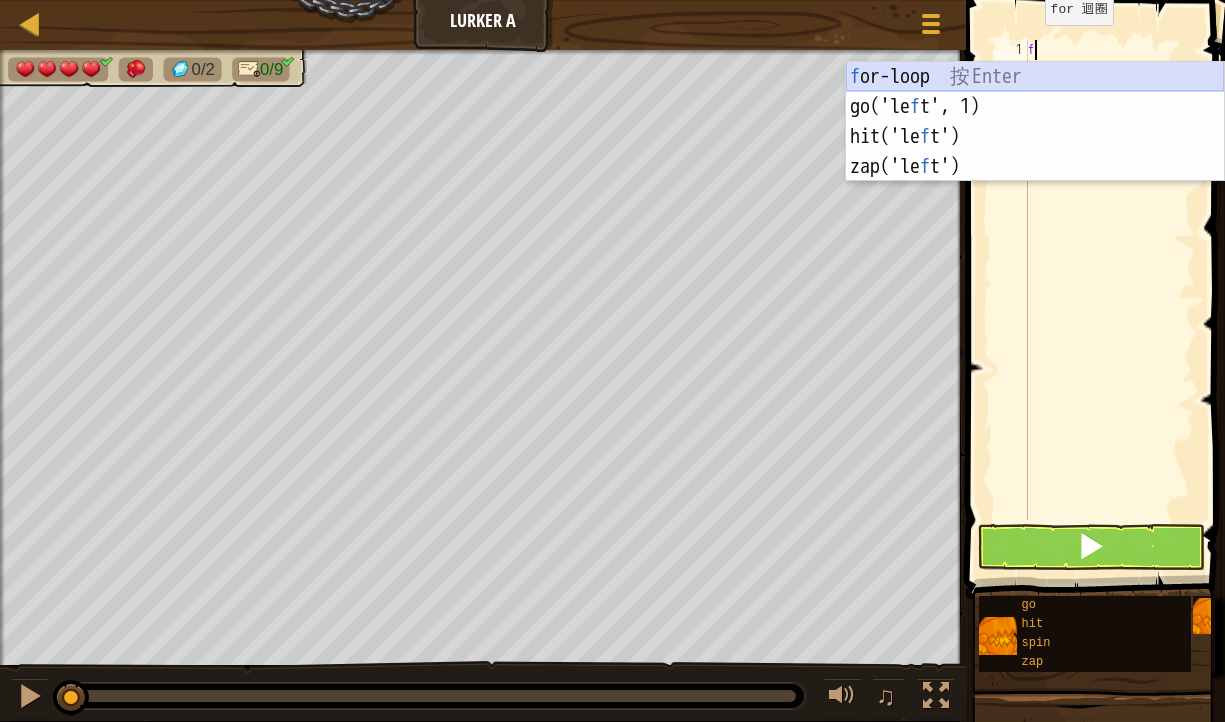click on "f or-loop 按 Enter go('le f t', 1) 按 Enter hit('le f t') 按 Enter zap('le f t') 按 Enter" at bounding box center [1035, 152] 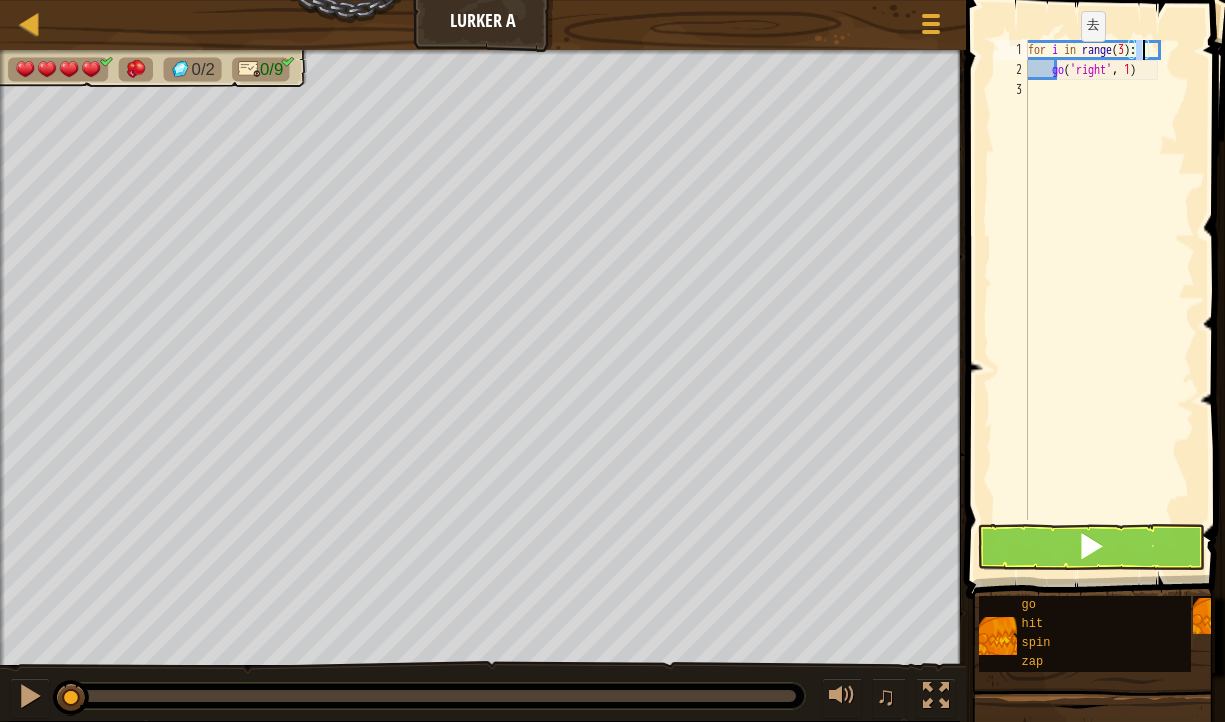 click on "for   i   in   range ( 3 ) :      go ( 'right' ,   1 )" at bounding box center [1109, 300] 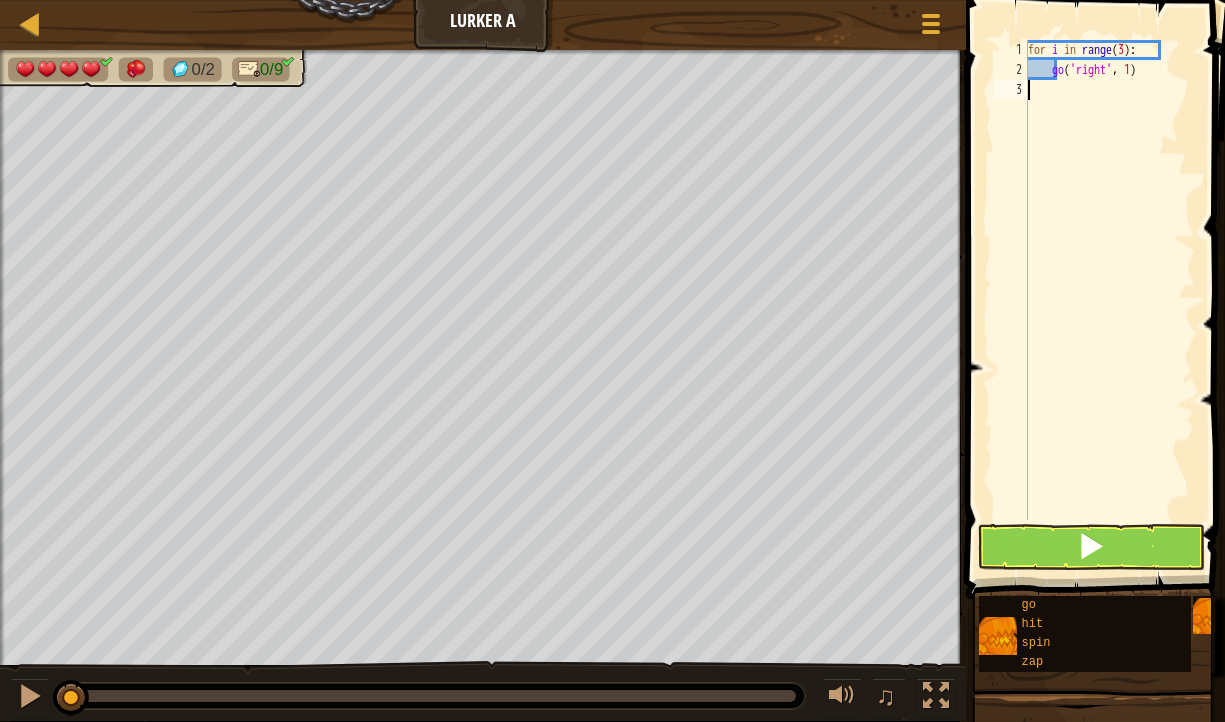 drag, startPoint x: 1172, startPoint y: 80, endPoint x: 1177, endPoint y: 67, distance: 13.928389 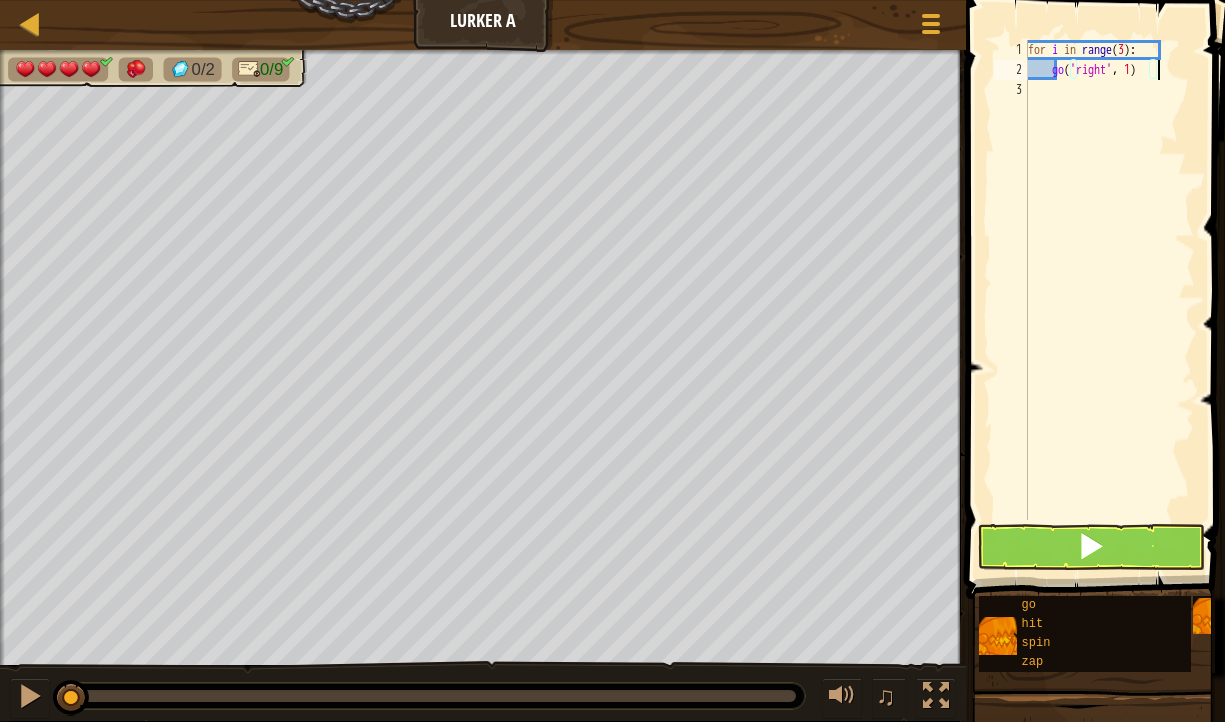 drag, startPoint x: 1172, startPoint y: 72, endPoint x: 1092, endPoint y: 66, distance: 80.224686 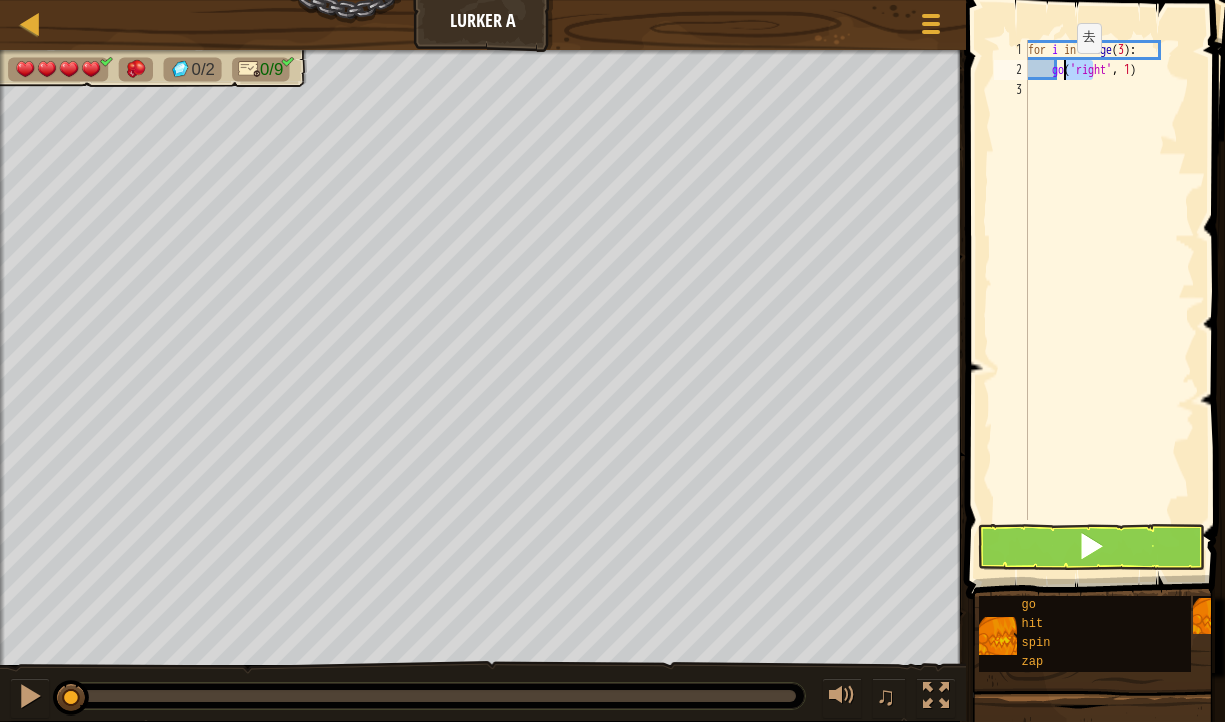 drag, startPoint x: 1086, startPoint y: 67, endPoint x: 1058, endPoint y: 71, distance: 28.284271 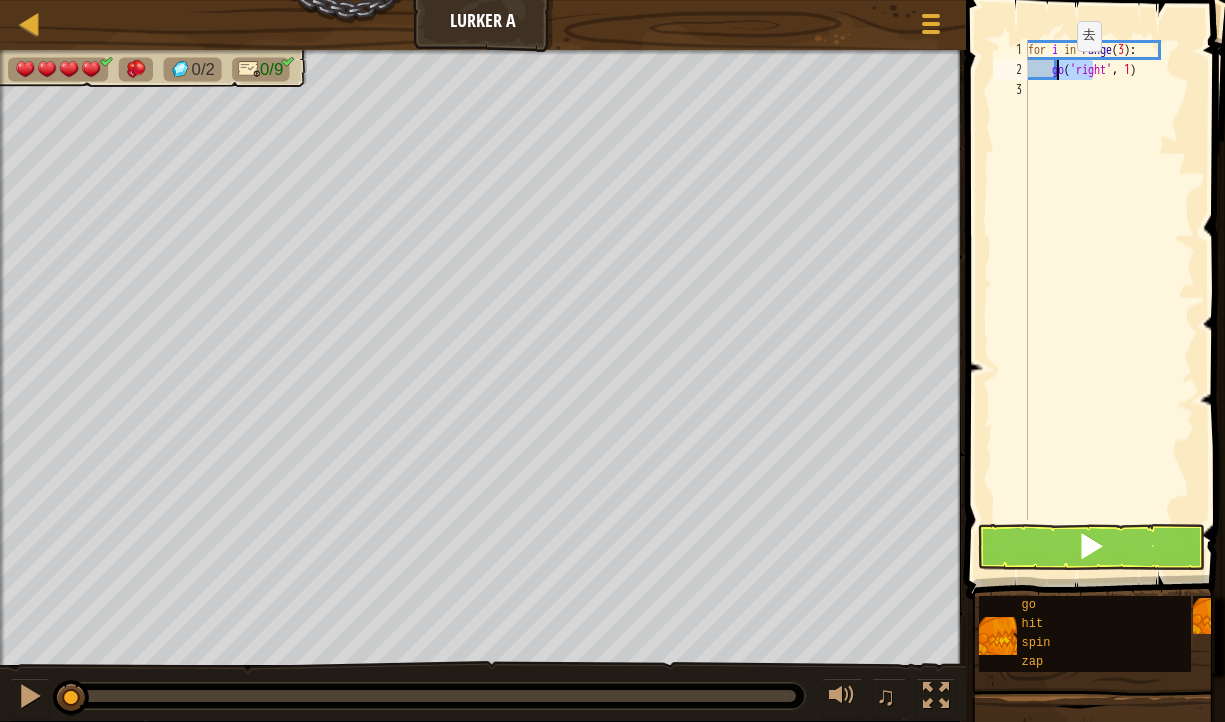 click on "for   i   in   range ( 3 ) :      go ( 'right' ,   1 )" at bounding box center (1109, 300) 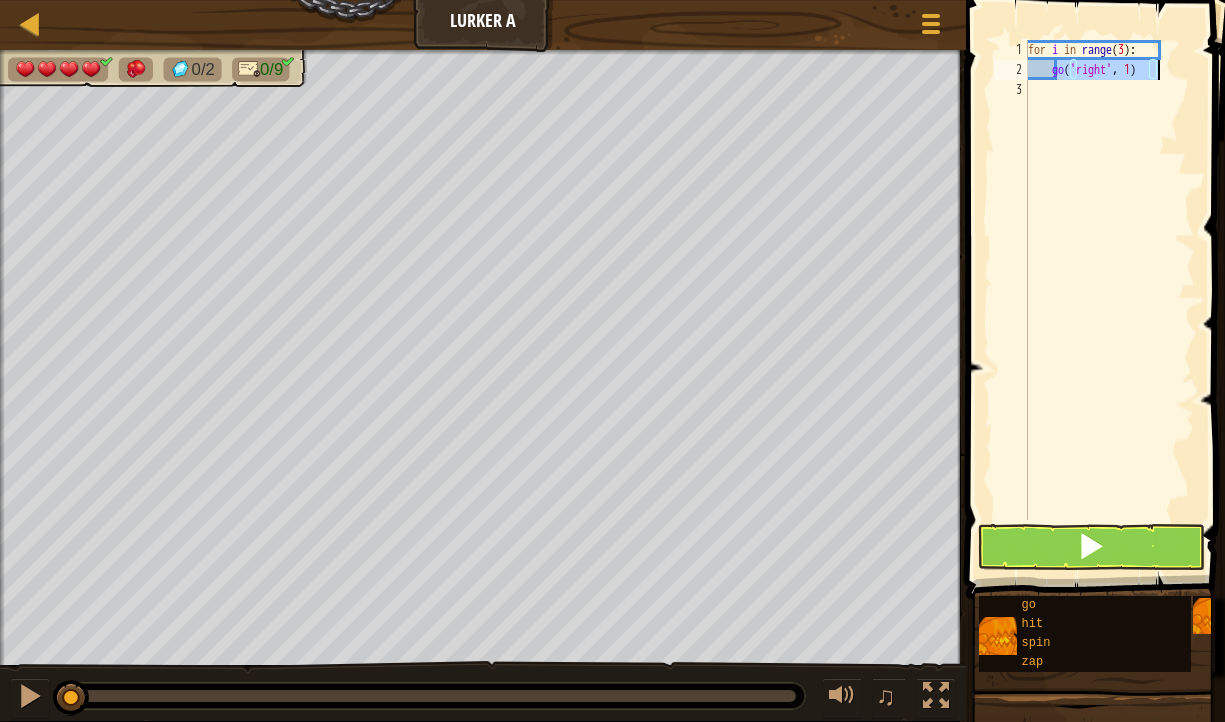 drag, startPoint x: 1056, startPoint y: 70, endPoint x: 1181, endPoint y: 63, distance: 125.19585 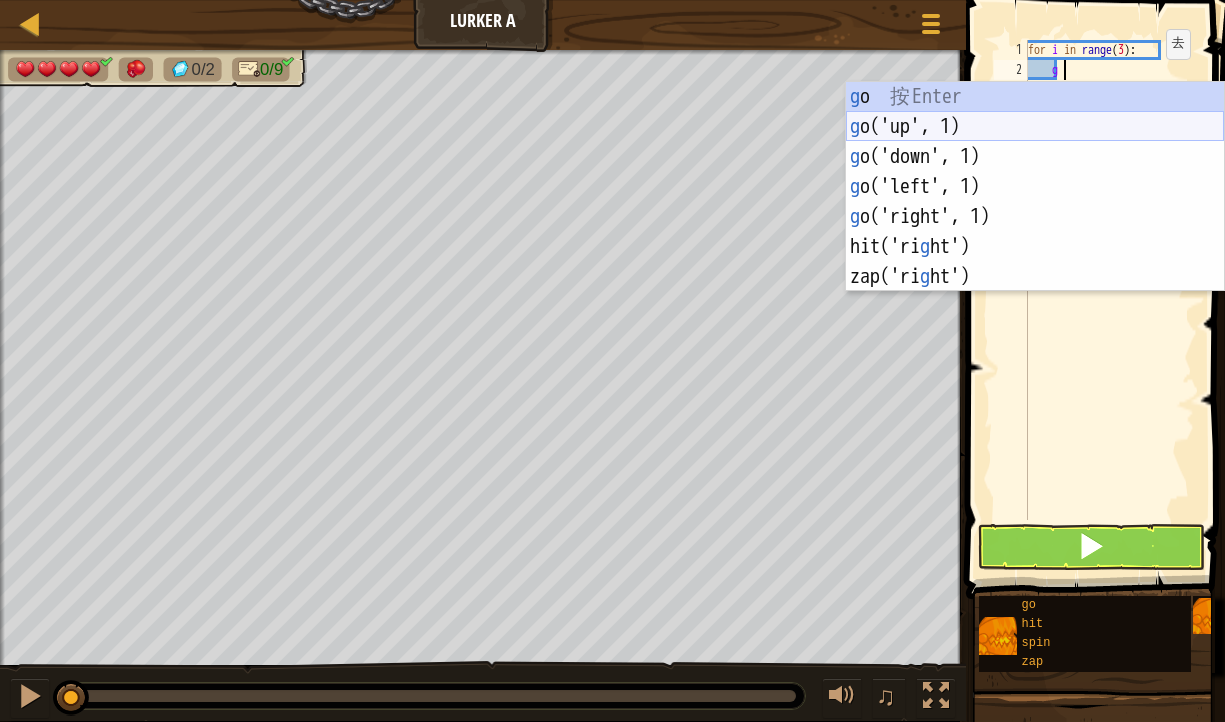 click on "g o 按 Enter g o('up', 1) 按 Enter g o('down', 1) 按 Enter g o('left', 1) 按 Enter g o('right', 1) 按 Enter hit('ri g ht') 按 Enter zap('ri g ht') 按 Enter" at bounding box center [1035, 217] 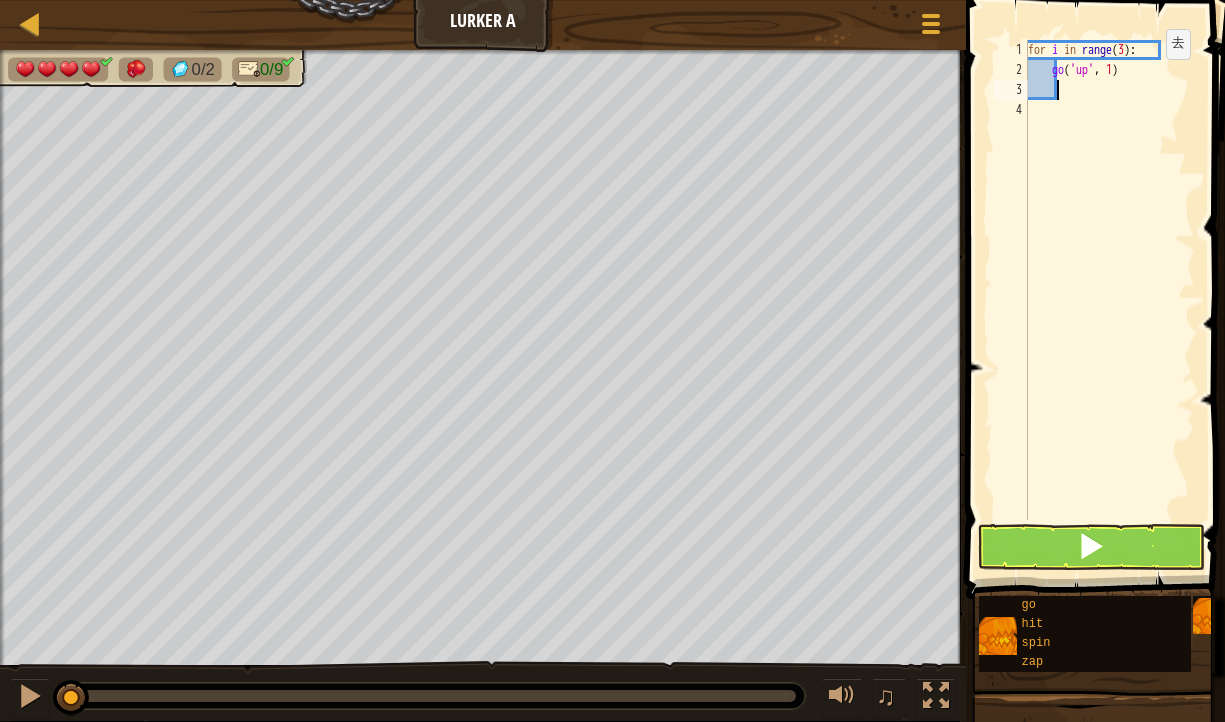 scroll, scrollTop: 9, scrollLeft: 1, axis: both 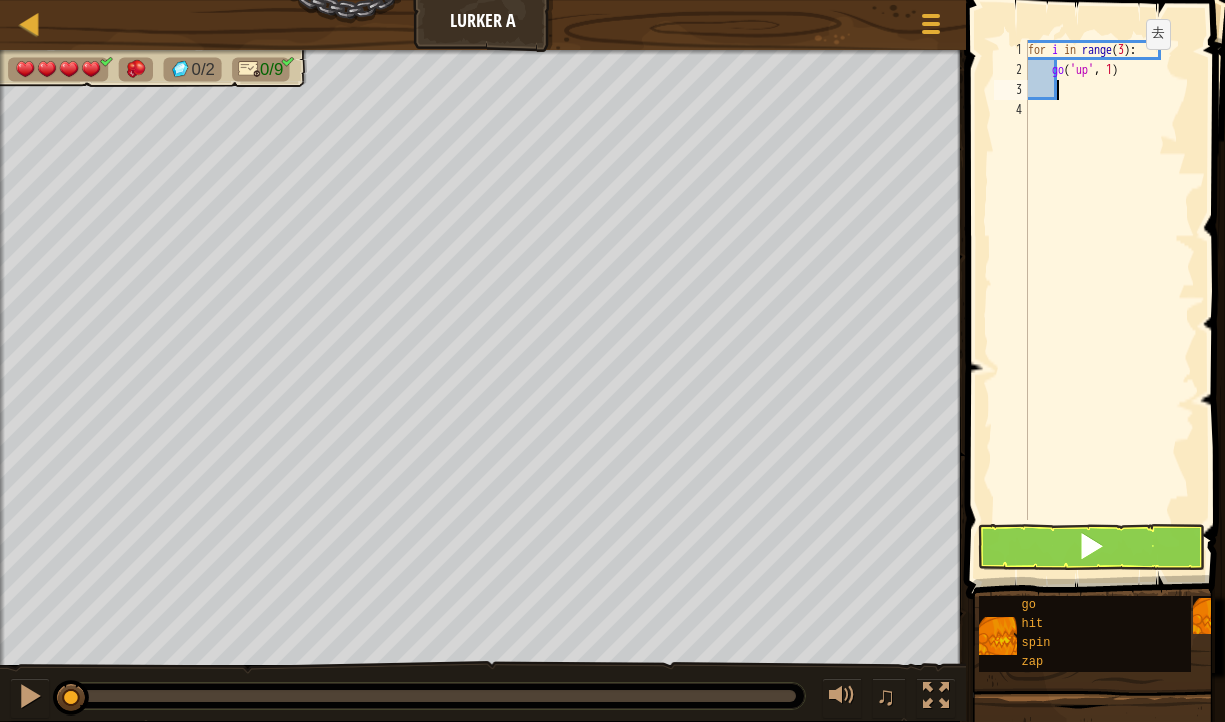 click on "for   i   in   range ( 3 ) :      go ( 'up' ,   1 )" at bounding box center [1109, 300] 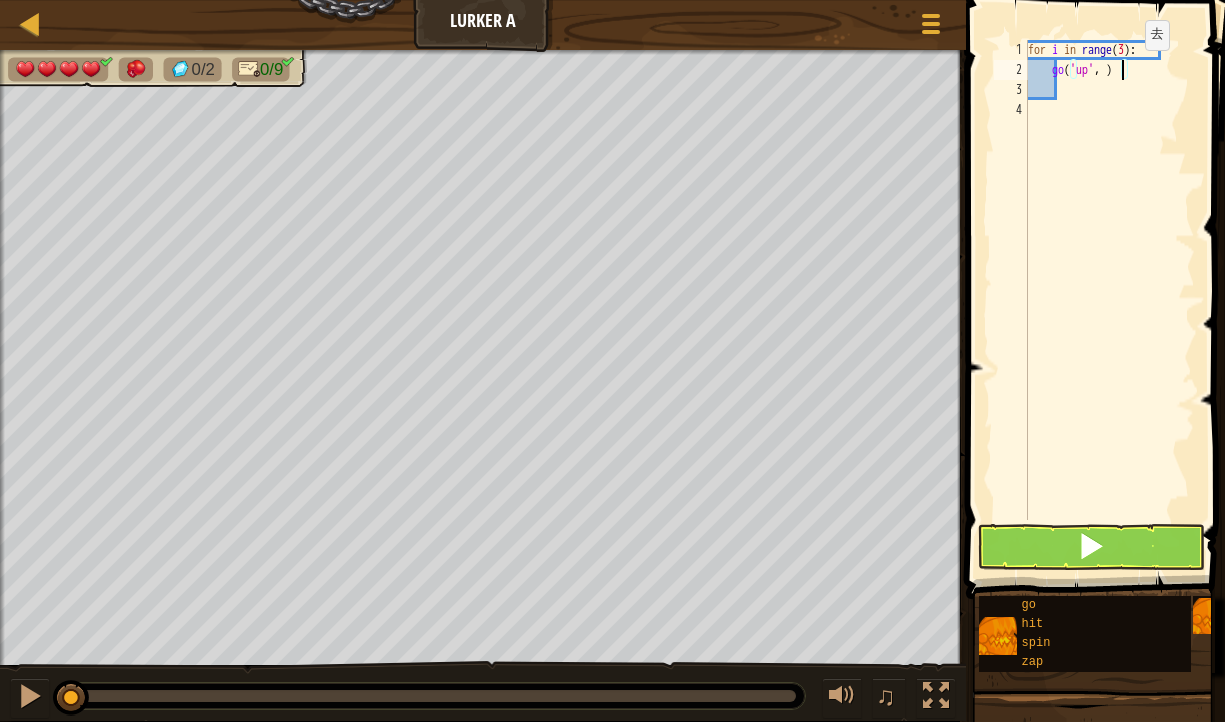type on "go('up', 2)" 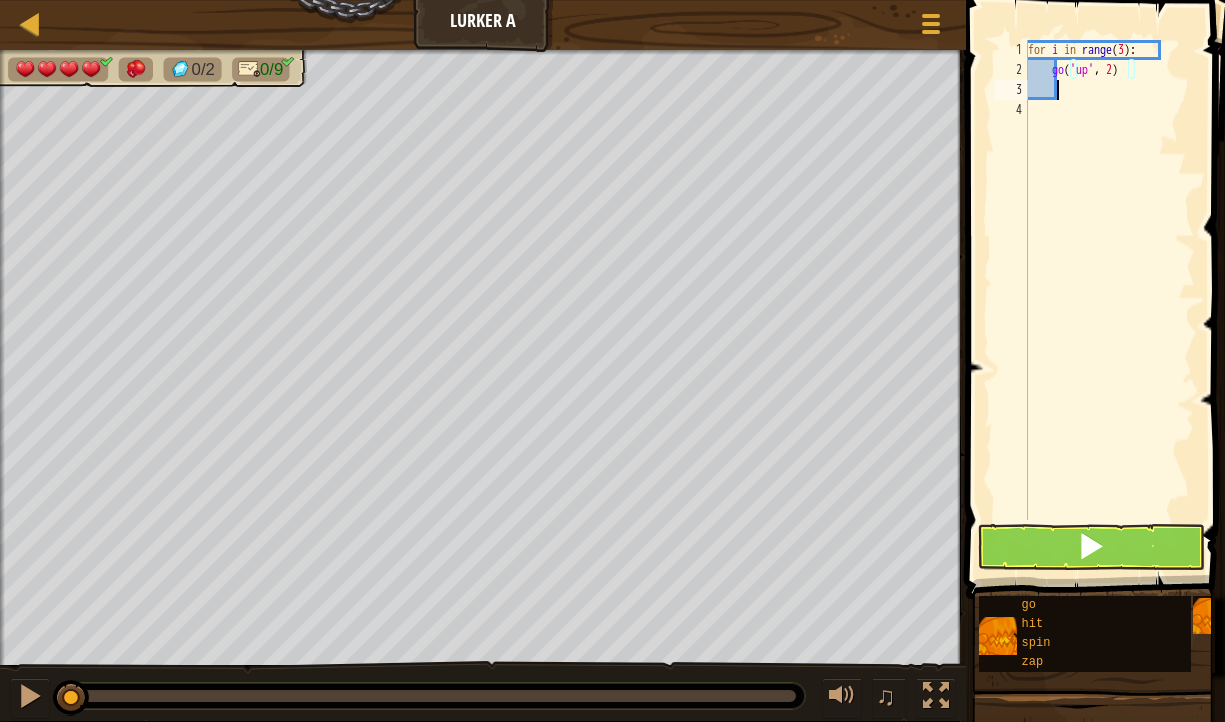 click on "for   i   in   range ( 3 ) :      go ( 'up' ,   2 )" at bounding box center [1109, 300] 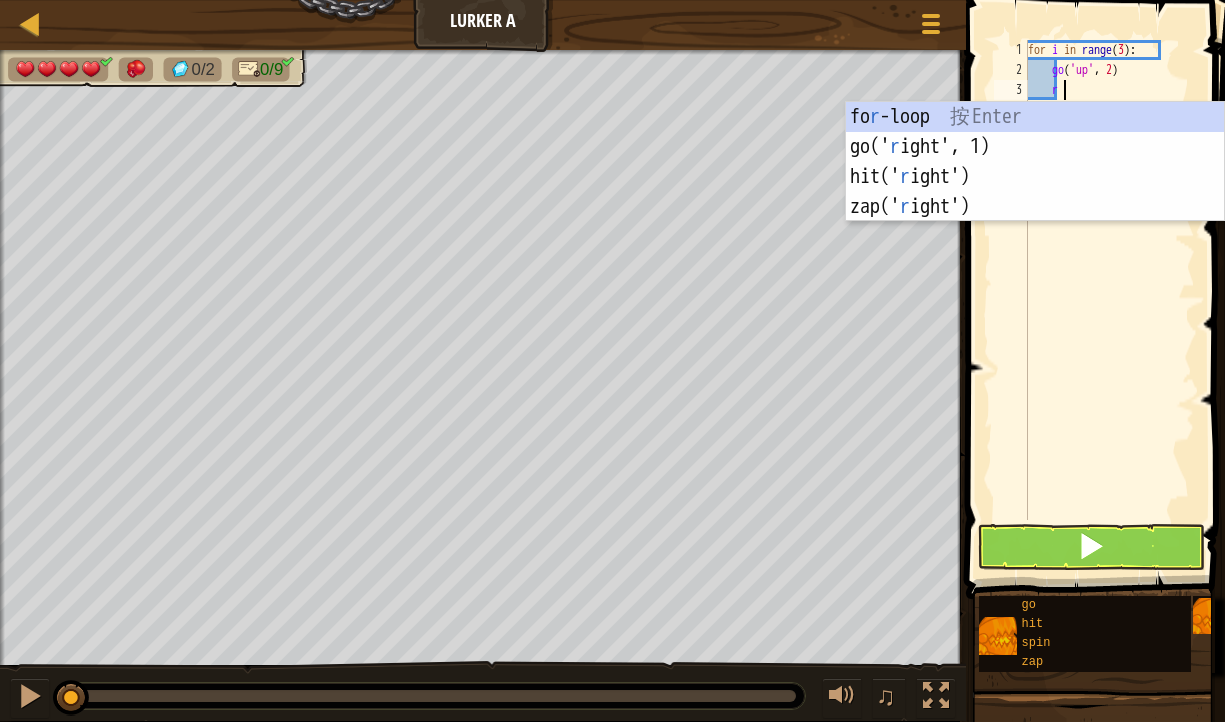 scroll, scrollTop: 9, scrollLeft: 2, axis: both 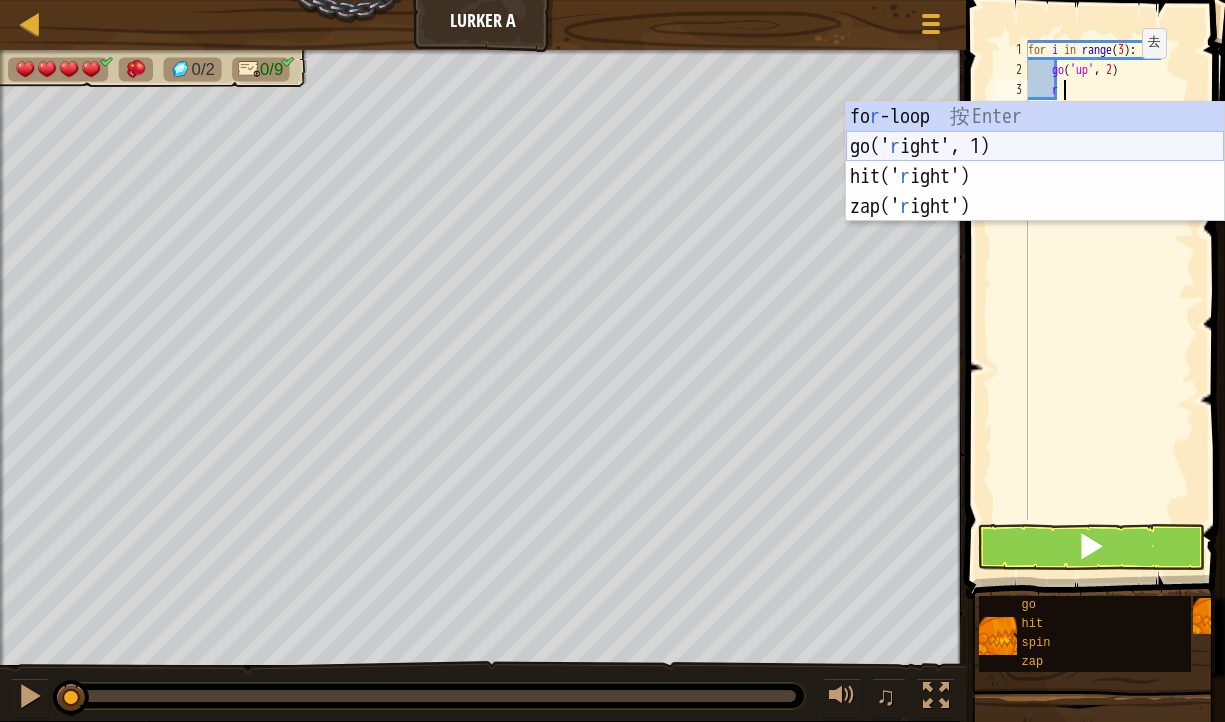 click on "fo r -loop 按 Enter go(' r ight', 1) 按 Enter hit(' r ight') 按 Enter zap(' r ight') 按 Enter" at bounding box center [1035, 192] 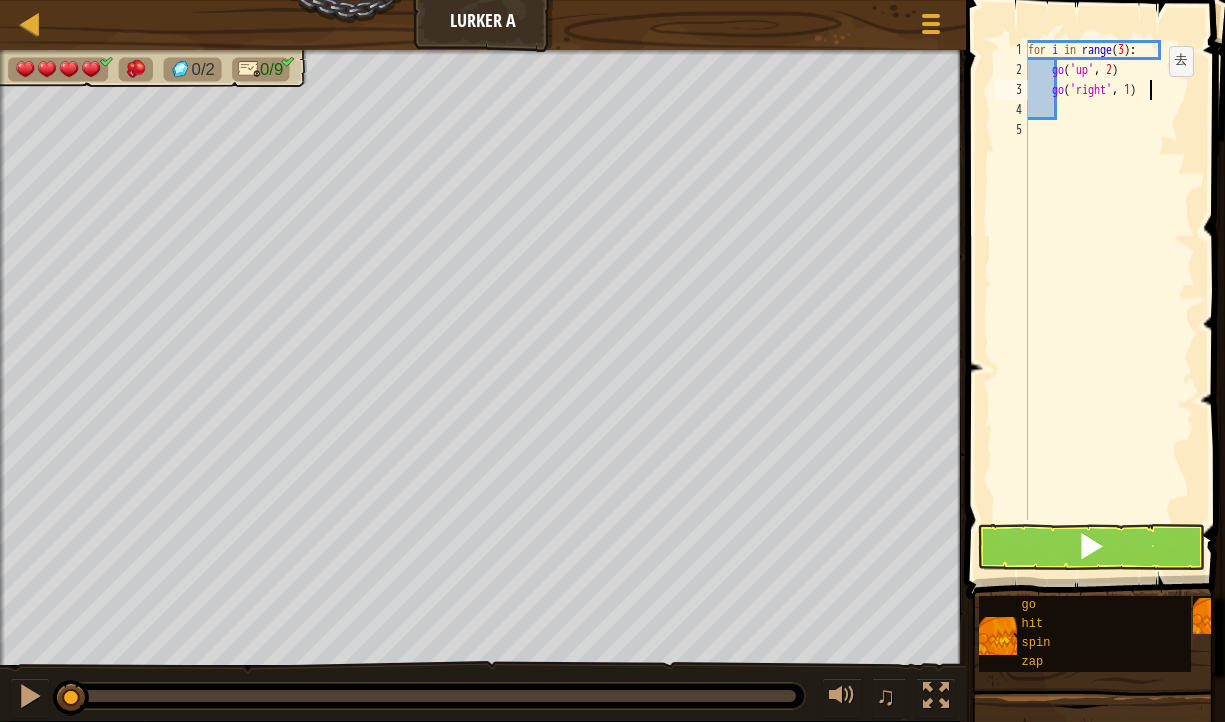 click on "for   i   in   range ( 3 ) :      go ( 'up' ,   2 )      go ( 'right' ,   1 )" at bounding box center [1109, 300] 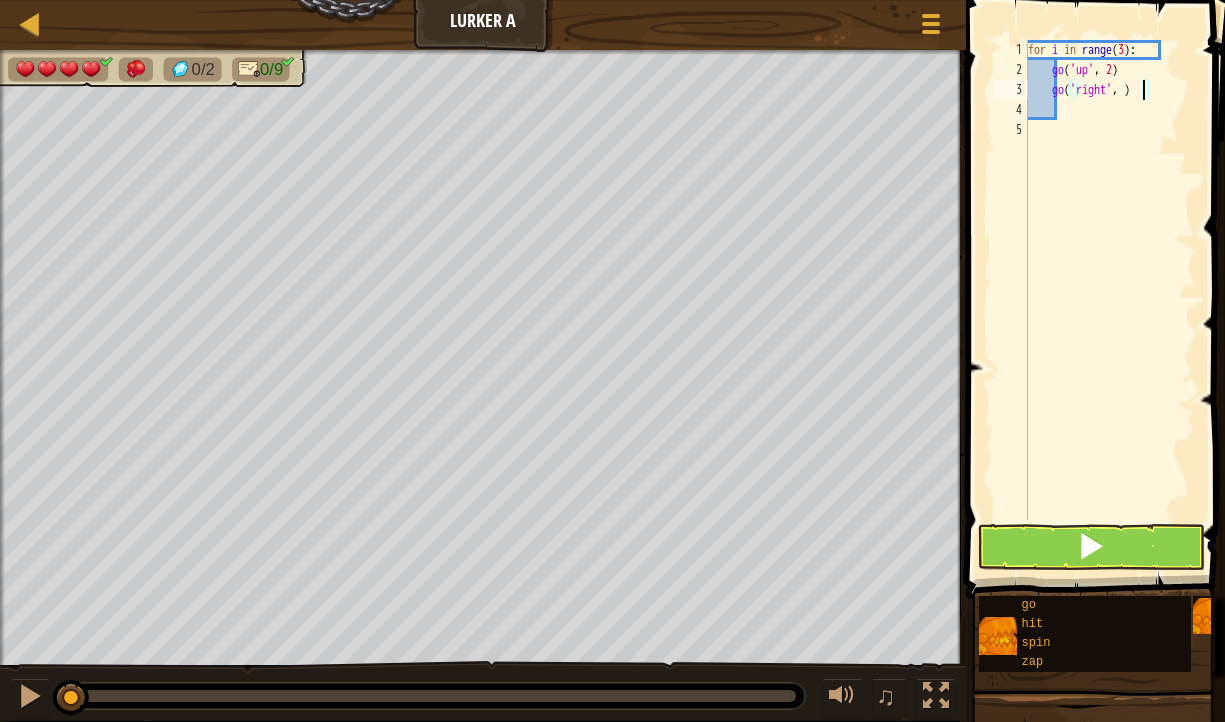 type on "go('right', 3)" 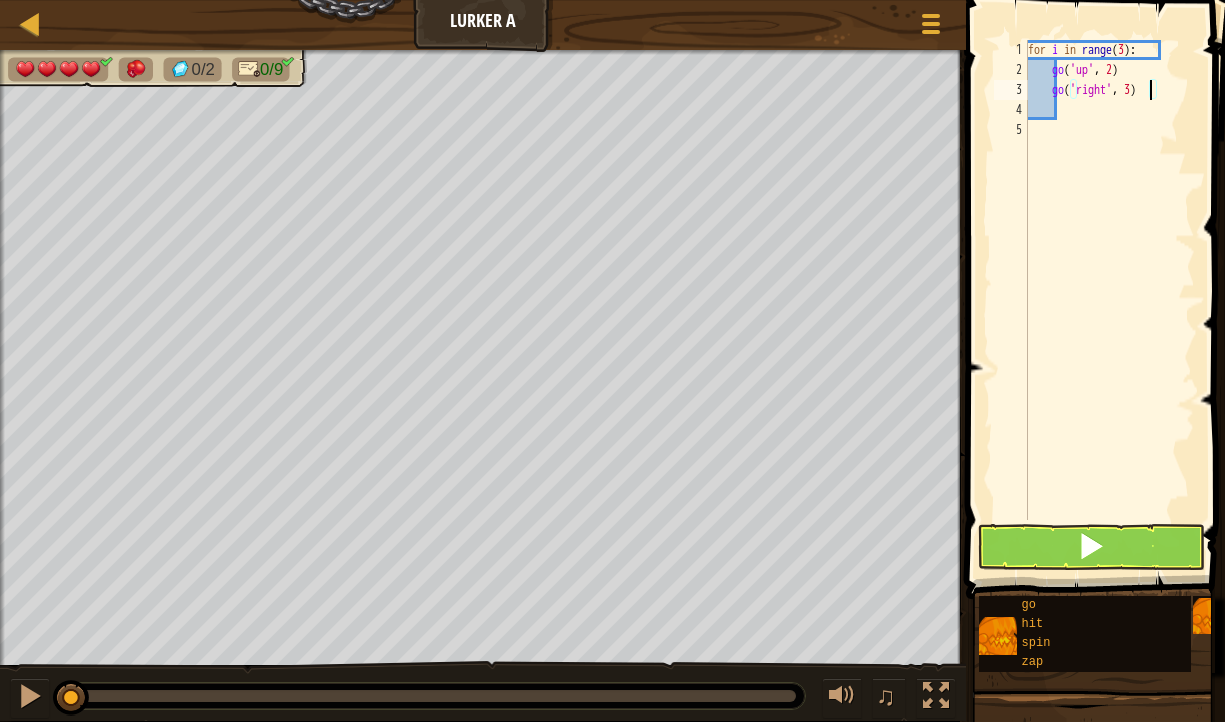 click on "for   i   in   range ( 3 ) :      go ( 'up' ,   2 )      go ( 'right' ,   3 )" at bounding box center [1109, 300] 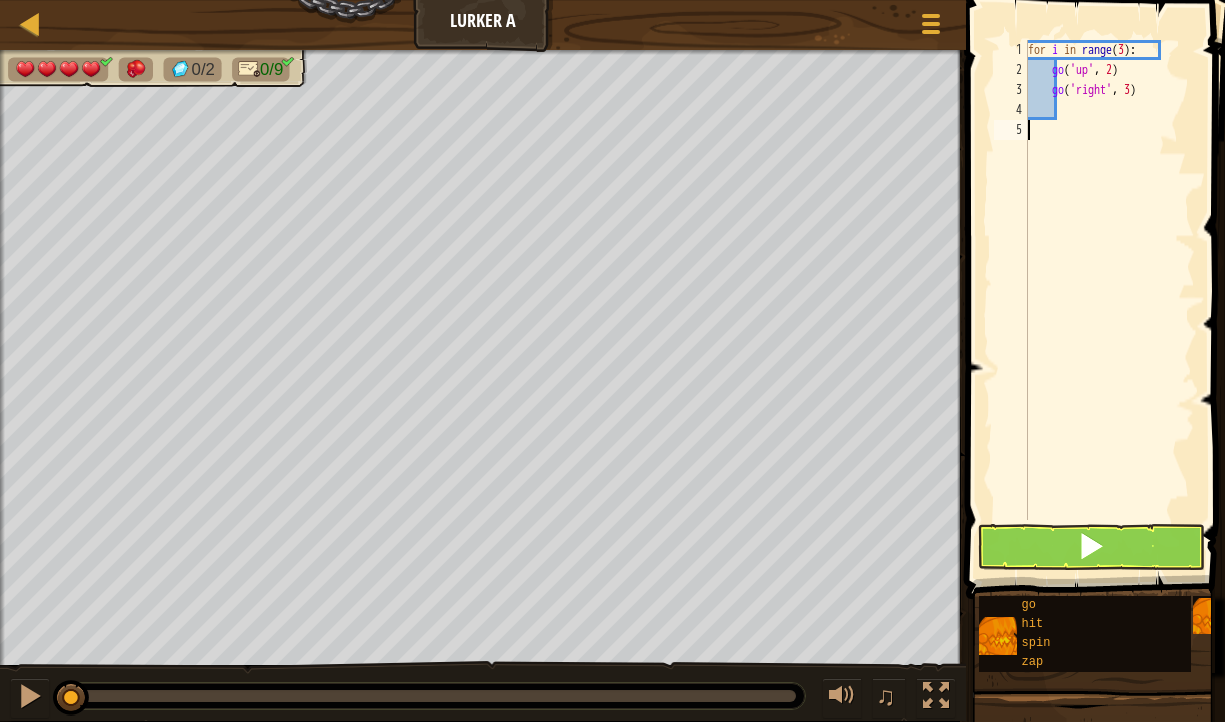 click on "for   i   in   range ( 3 ) :      go ( 'up' ,   2 )      go ( 'right' ,   3 )" at bounding box center (1109, 300) 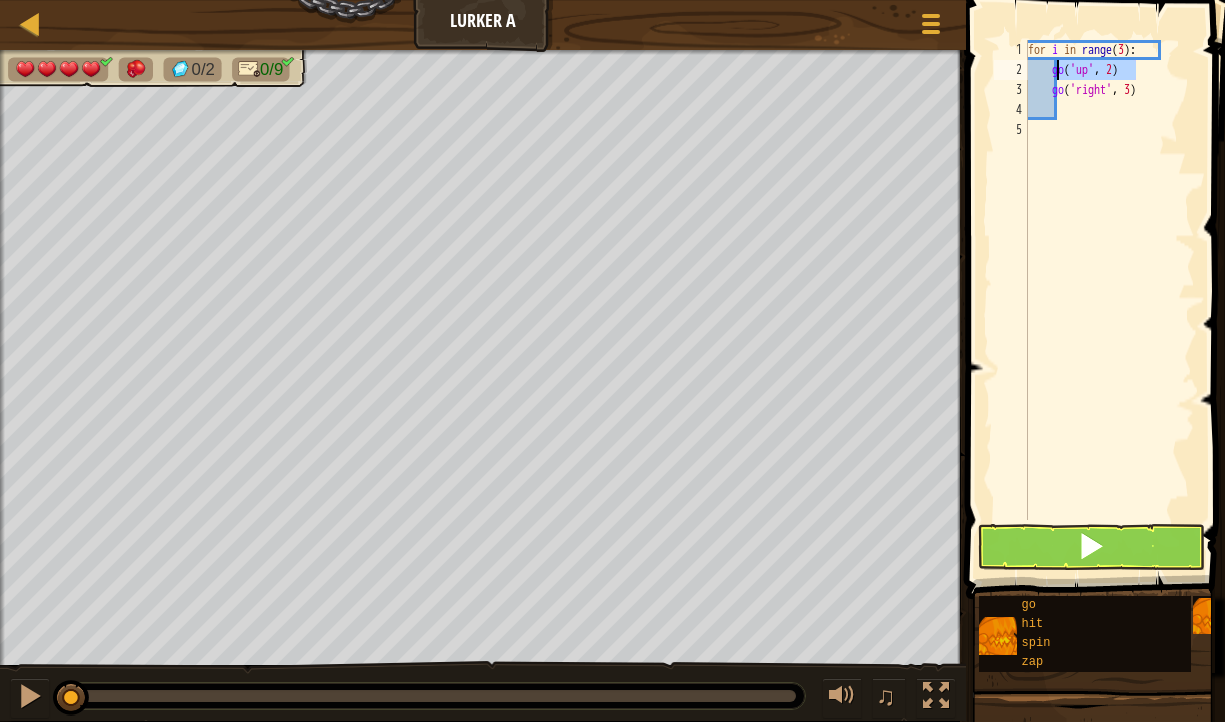 drag, startPoint x: 1145, startPoint y: 68, endPoint x: 1057, endPoint y: 72, distance: 88.09086 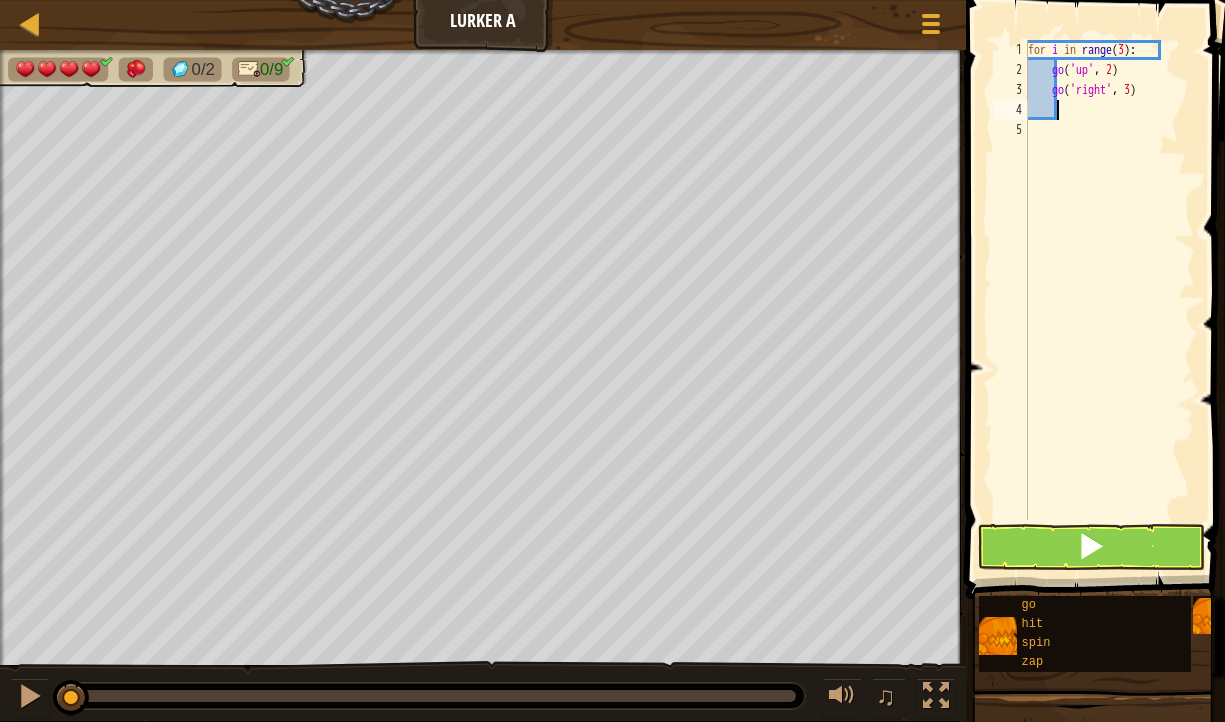 paste on "go('up', 2)" 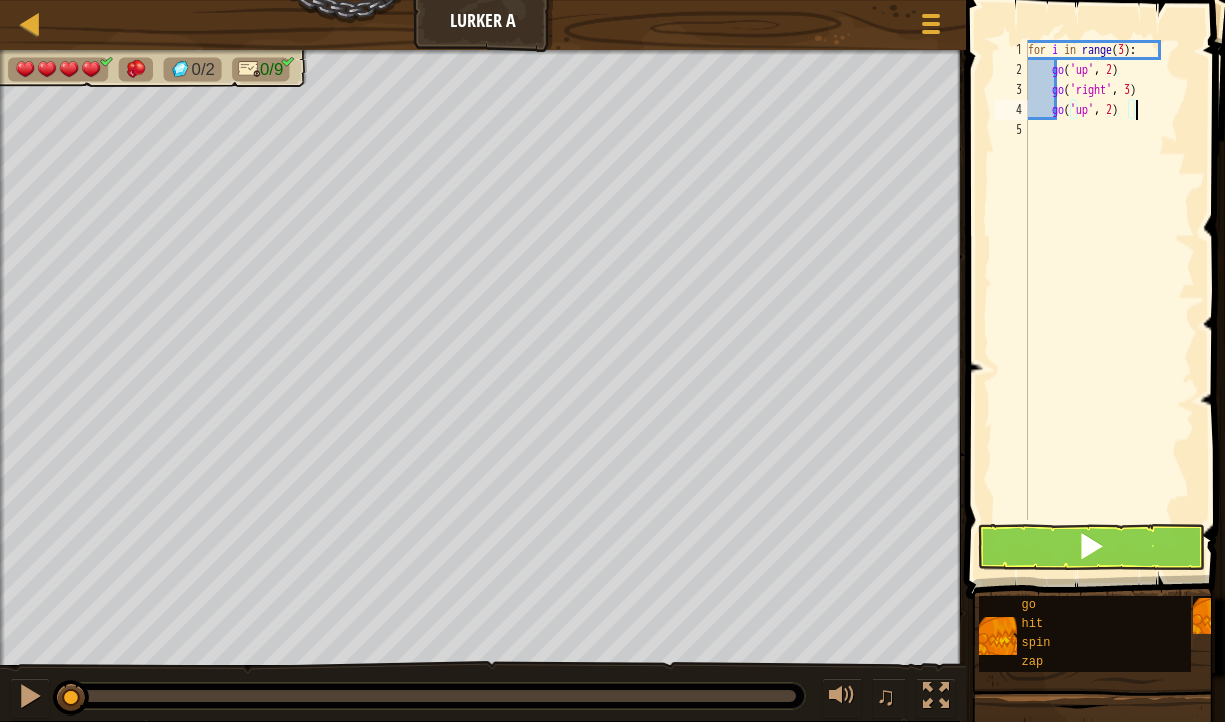 click on "for   i   in   range ( 3 ) :      go ( 'up' ,   2 )      go ( 'right' ,   3 )      go ( 'up' ,   2 )" at bounding box center (1109, 300) 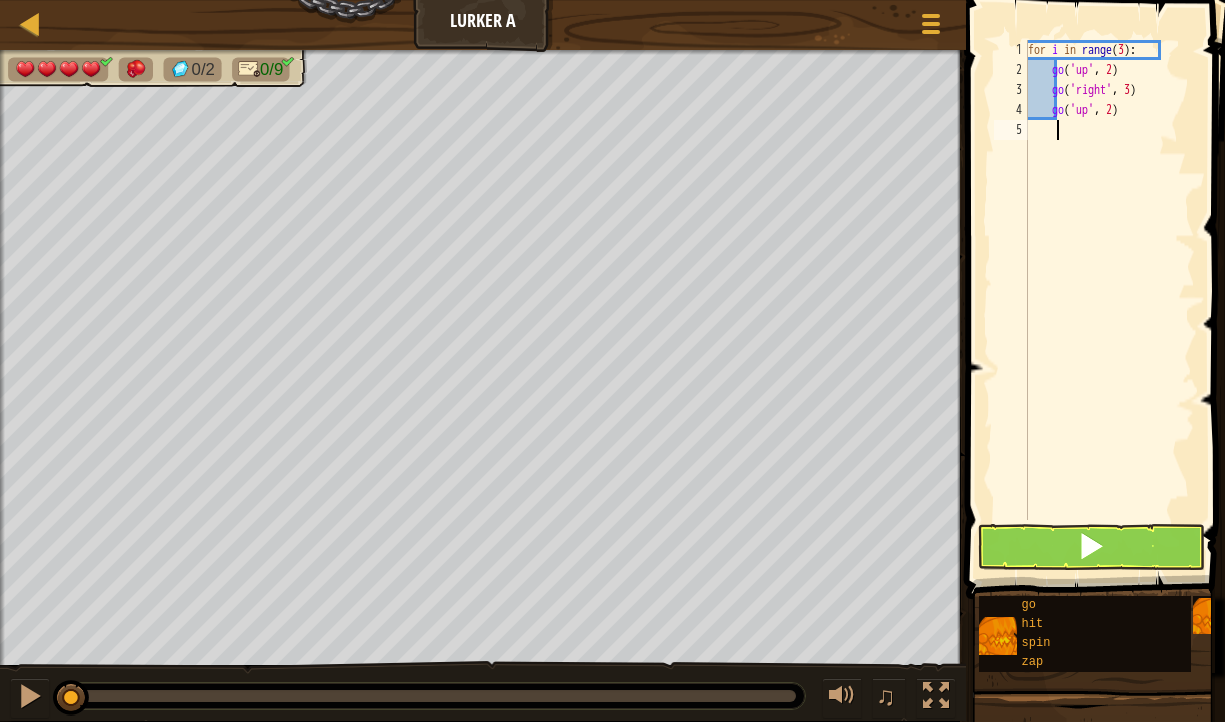 type on "l" 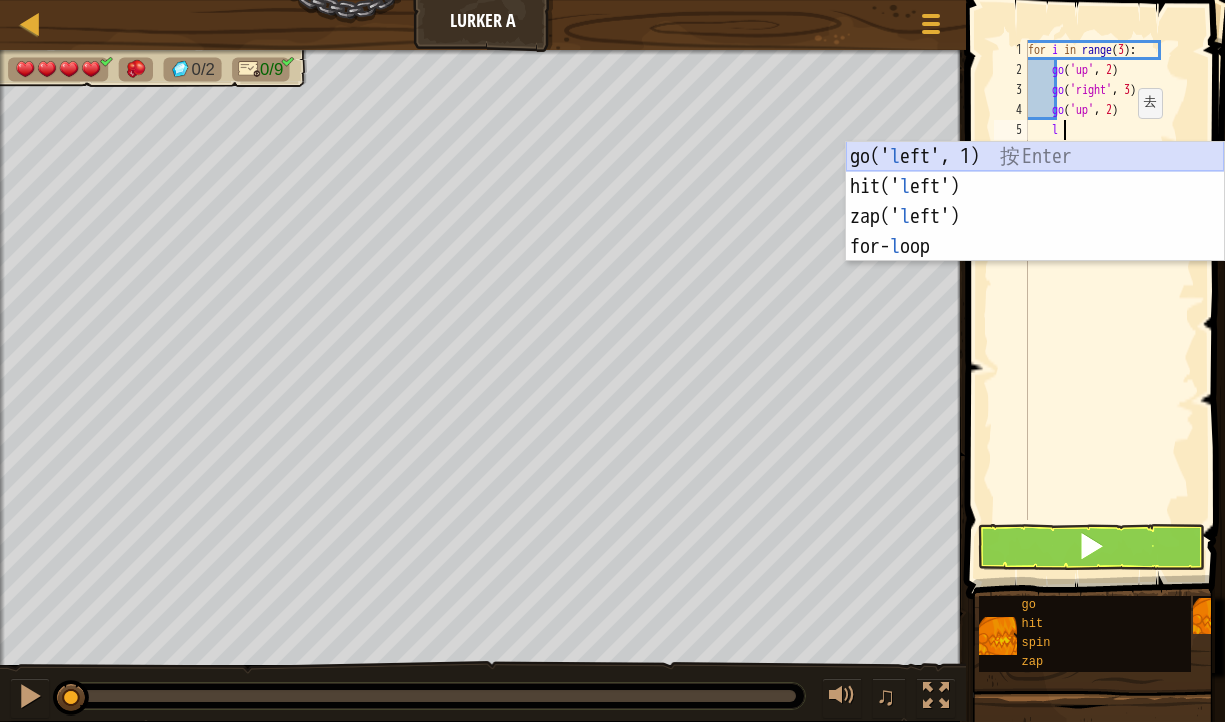 click on "go(' l eft', 1) 按 Enter hit(' l eft') 按 Enter zap(' l eft') 按 Enter for- l oop 按 Enter" at bounding box center (1035, 232) 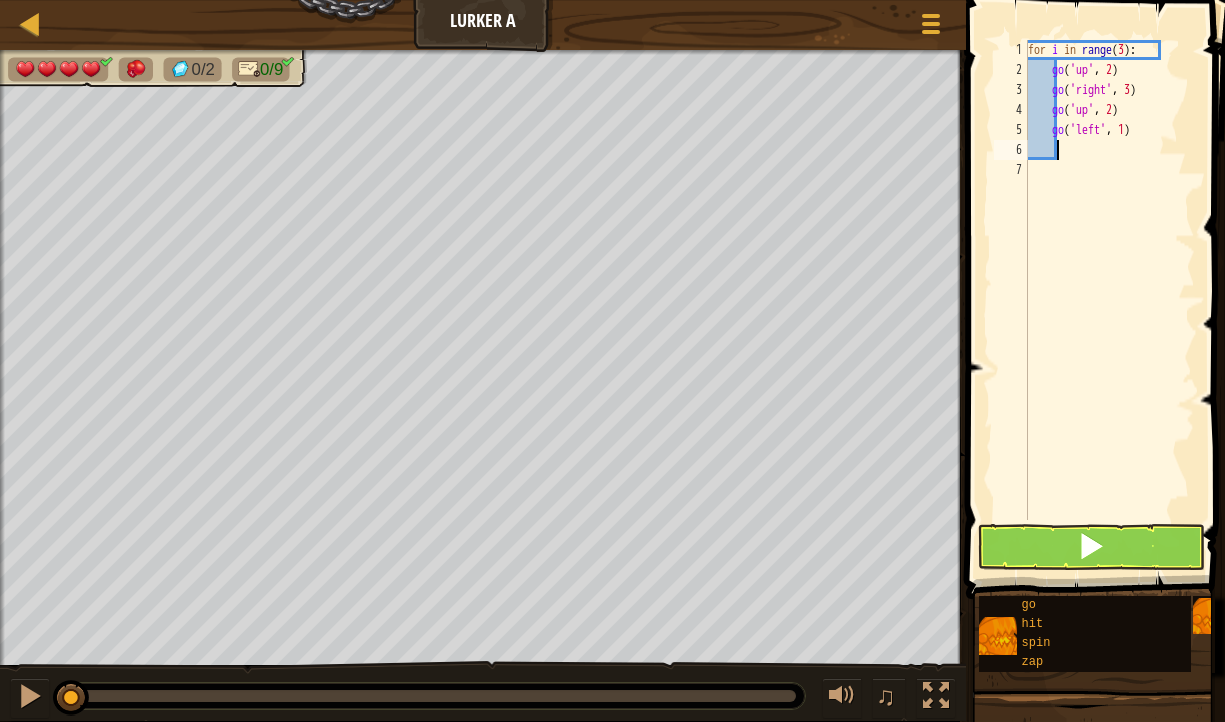 scroll, scrollTop: 9, scrollLeft: 1, axis: both 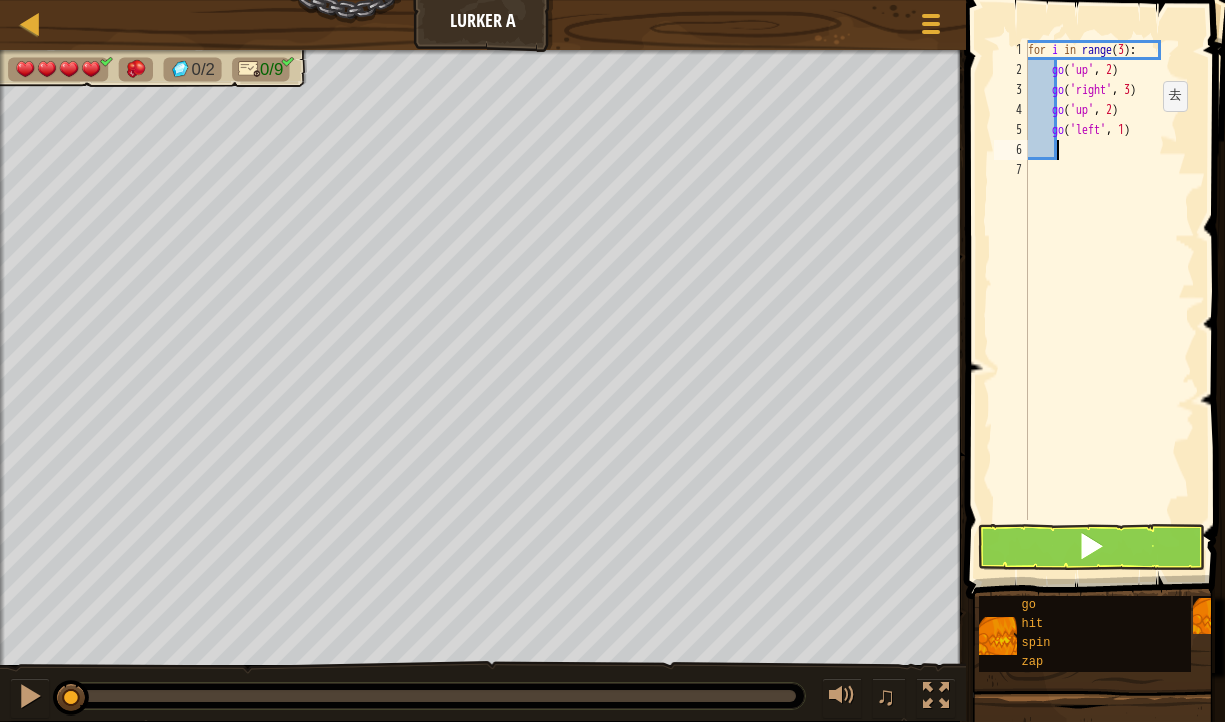 click on "for   i   in   range ( 3 ) :      go ( 'up' ,   2 )      go ( 'right' ,   3 )      go ( 'up' ,   2 )      go ( 'left' ,   1 )" at bounding box center [1109, 300] 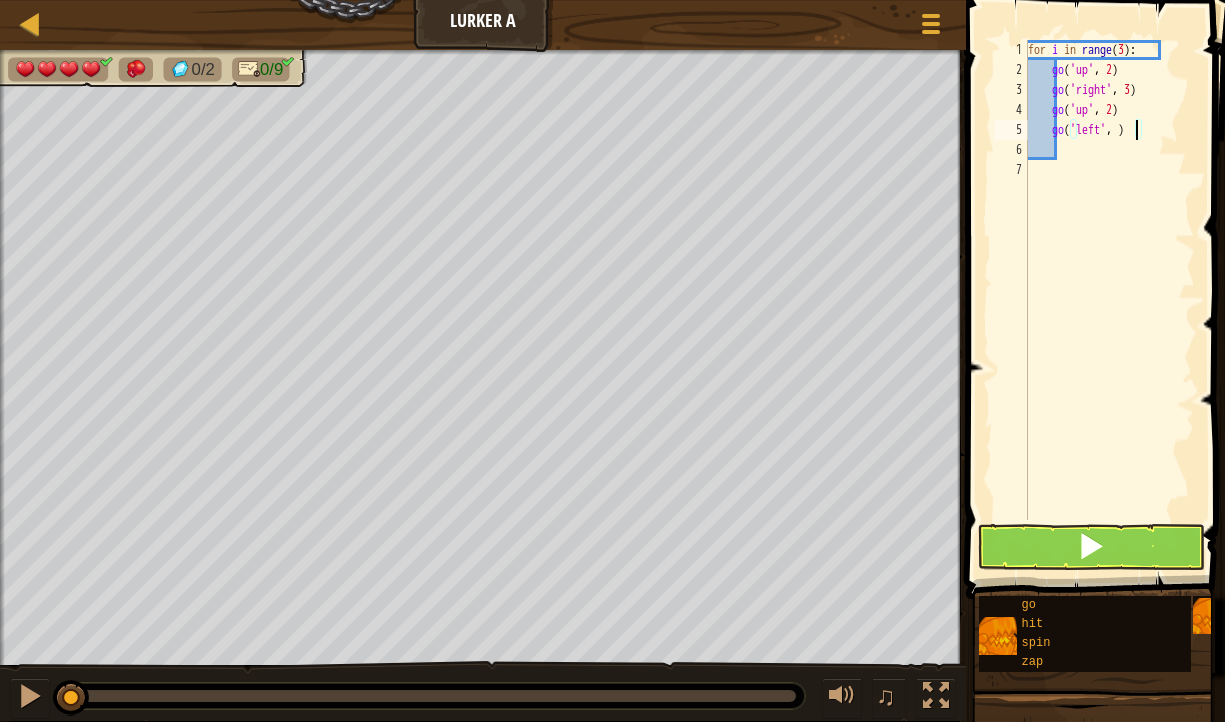type on "go('left', 3)" 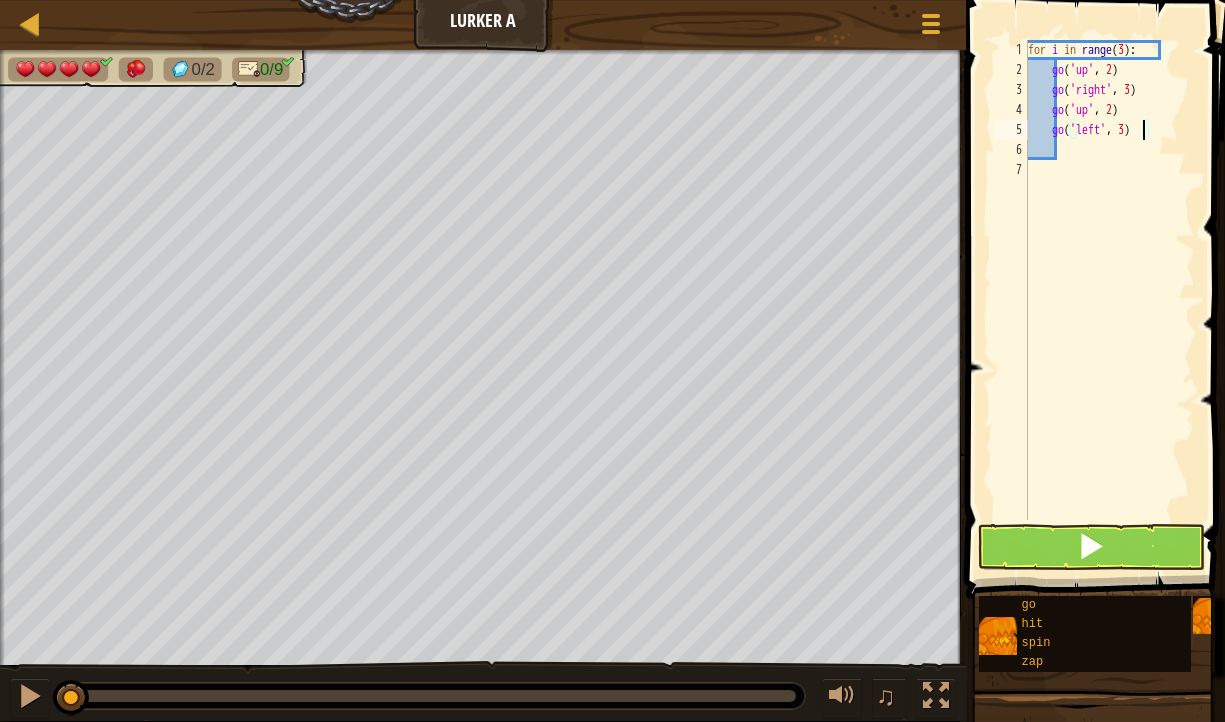 click on "for   i   in   range ( 3 ) :      go ( 'up' ,   2 )      go ( 'right' ,   3 )      go ( 'up' ,   2 )      go ( 'left' ,   3 )" at bounding box center [1109, 300] 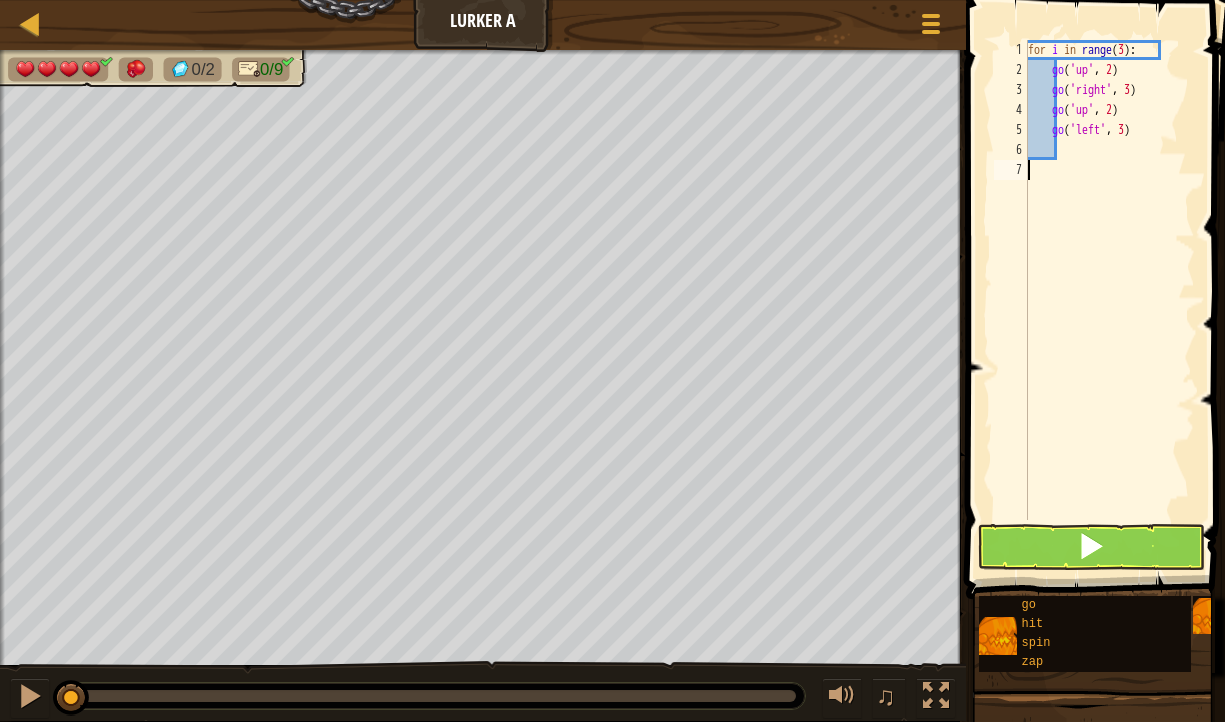 click on "for   i   in   range ( 3 ) :      go ( 'up' ,   2 )      go ( 'right' ,   3 )      go ( 'up' ,   2 )      go ( 'left' ,   3 )" at bounding box center [1109, 300] 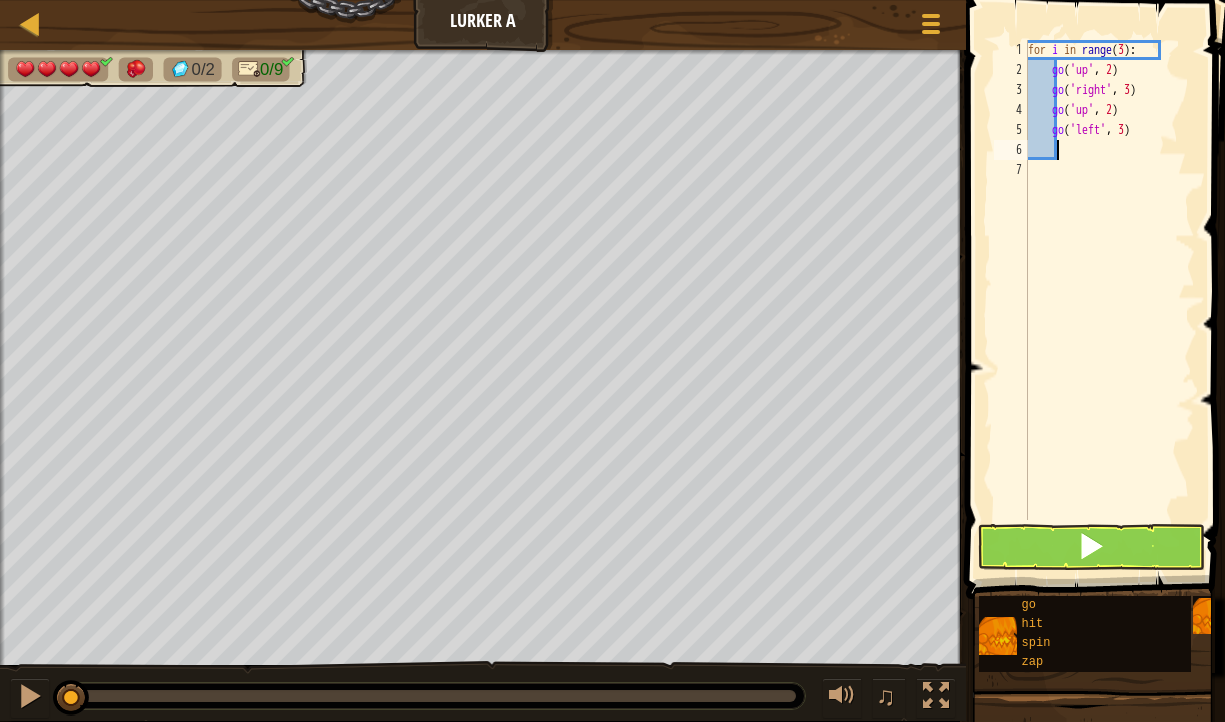click on "for   i   in   range ( 3 ) :      go ( 'up' ,   2 )      go ( 'right' ,   3 )      go ( 'up' ,   2 )      go ( 'left' ,   3 )" at bounding box center [1109, 300] 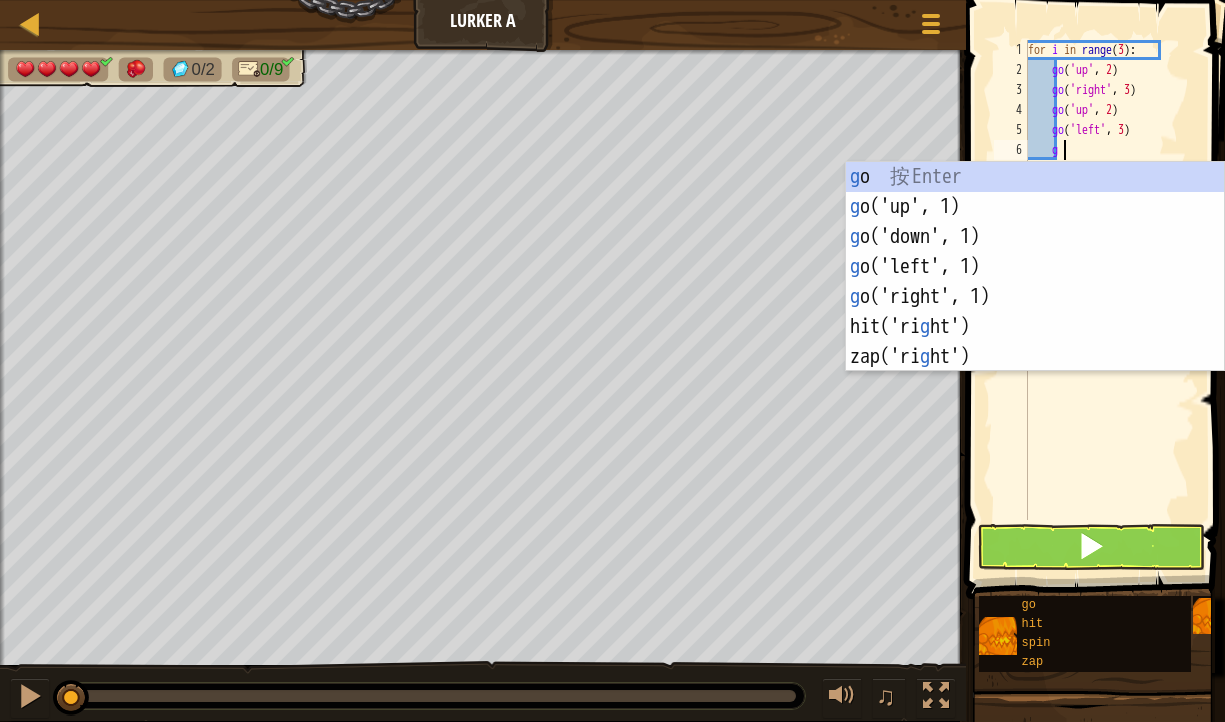 scroll, scrollTop: 9, scrollLeft: 2, axis: both 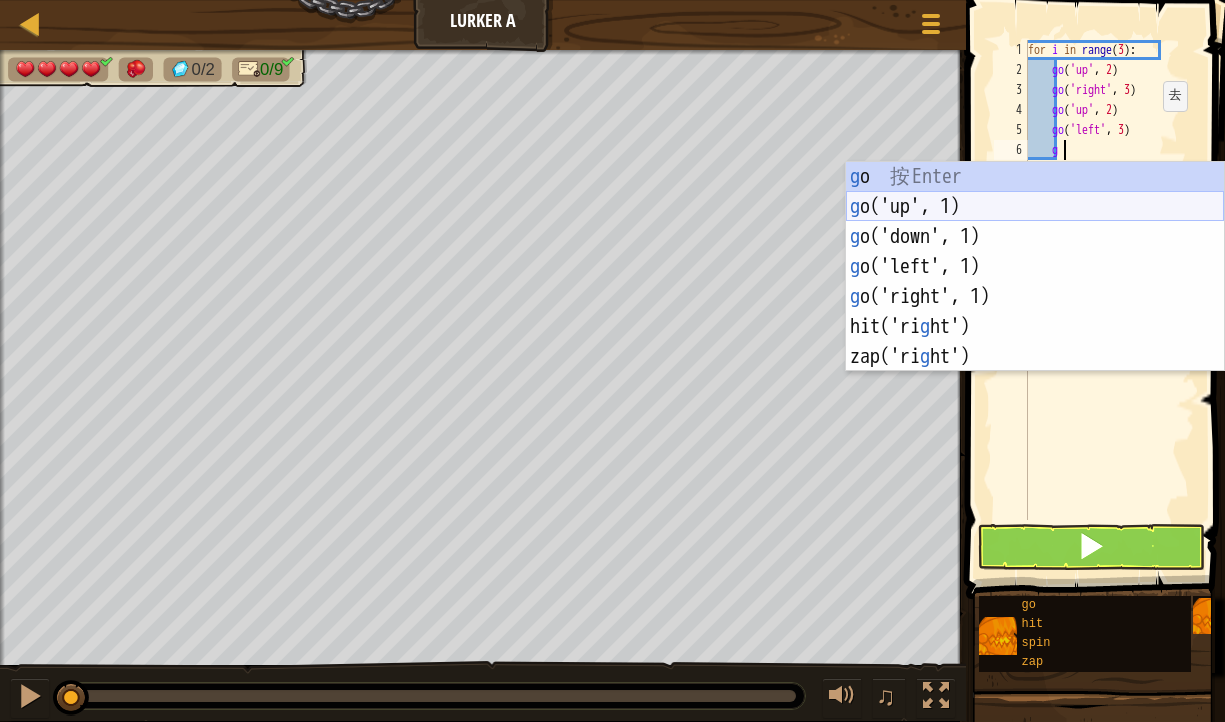 click on "g o 按 Enter g o('up', 1) 按 Enter g o('down', 1) 按 Enter g o('left', 1) 按 Enter g o('right', 1) 按 Enter hit('ri g ht') 按 Enter zap('ri g ht') 按 Enter" at bounding box center (1035, 297) 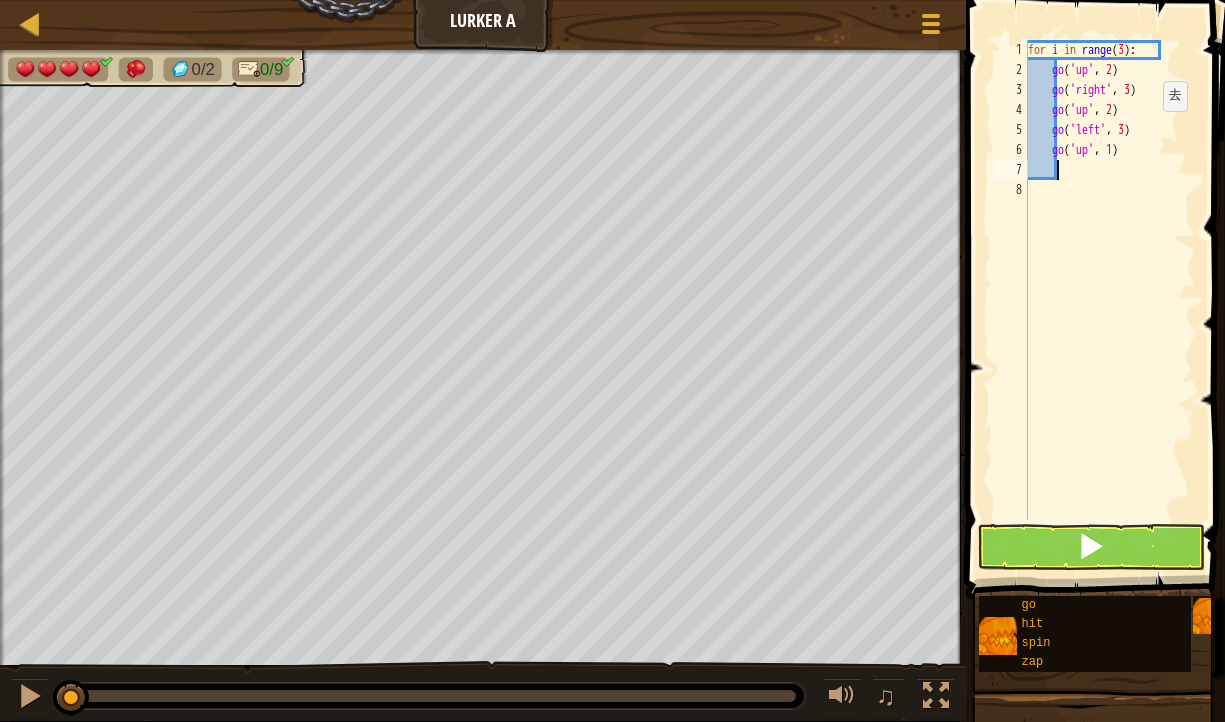 scroll, scrollTop: 9, scrollLeft: 1, axis: both 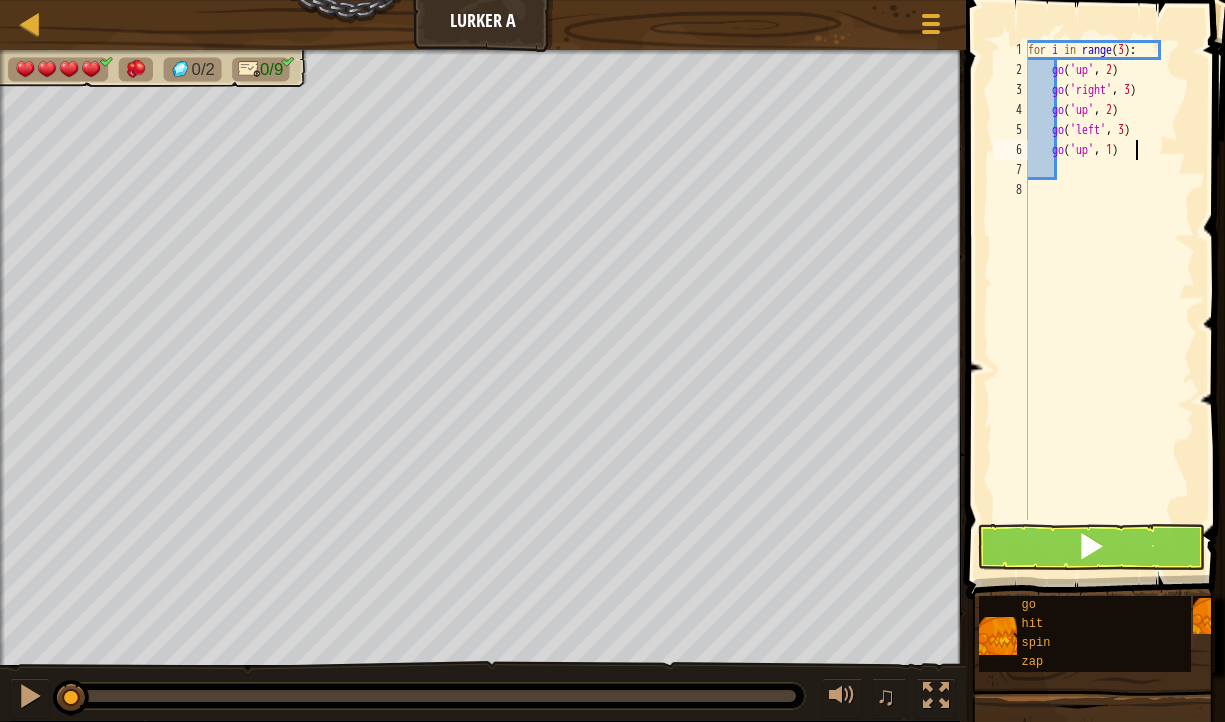 click on "for   i   in   range ( 3 ) :      go ( 'up' ,   2 )      go ( 'right' ,   3 )      go ( 'up' ,   2 )      go ( 'left' ,   3 )      go ( 'up' ,   1 )" at bounding box center (1109, 300) 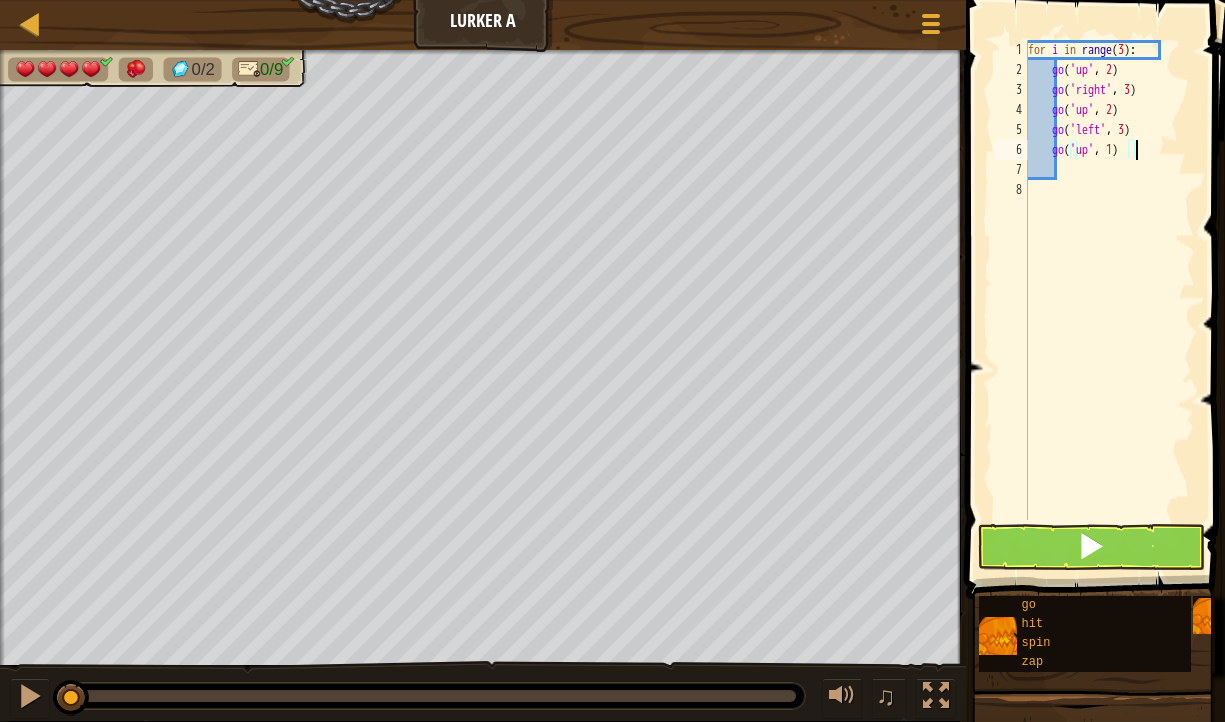 click on "for   i   in   range ( 3 ) :      go ( 'up' ,   2 )      go ( 'right' ,   3 )      go ( 'up' ,   2 )      go ( 'left' ,   3 )      go ( 'up' ,   1 )" at bounding box center (1109, 300) 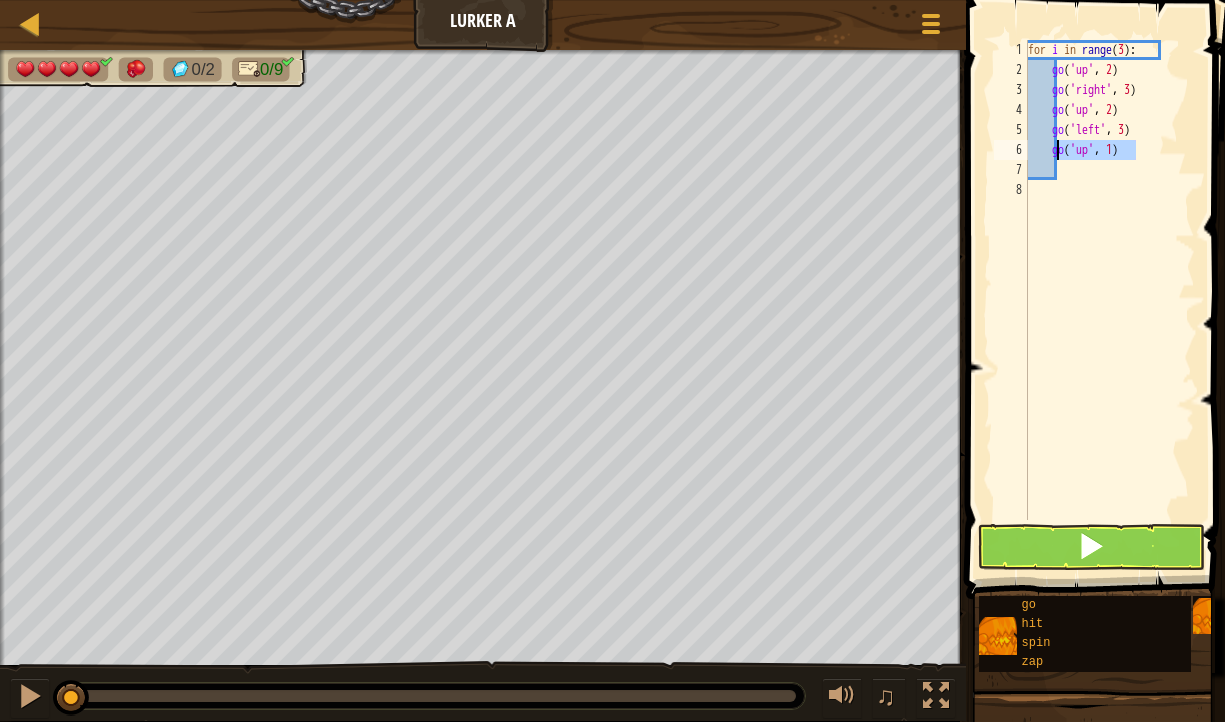 drag, startPoint x: 1144, startPoint y: 154, endPoint x: 1055, endPoint y: 147, distance: 89.27486 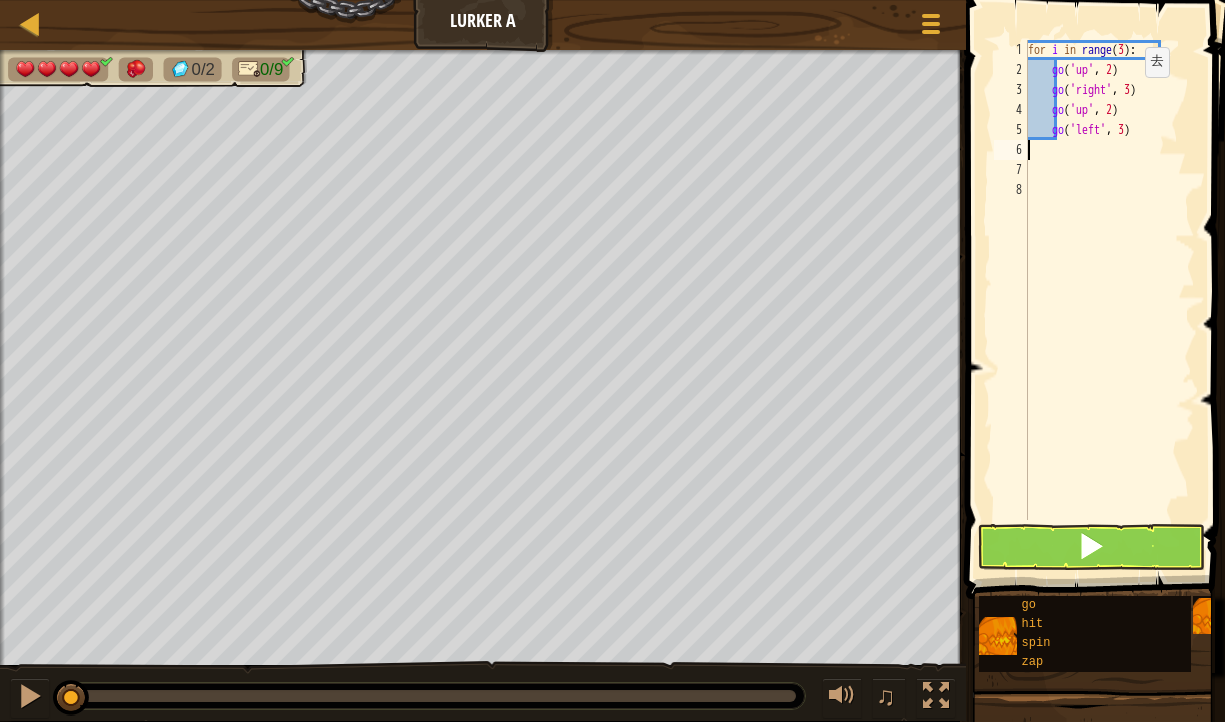 scroll, scrollTop: 9, scrollLeft: 0, axis: vertical 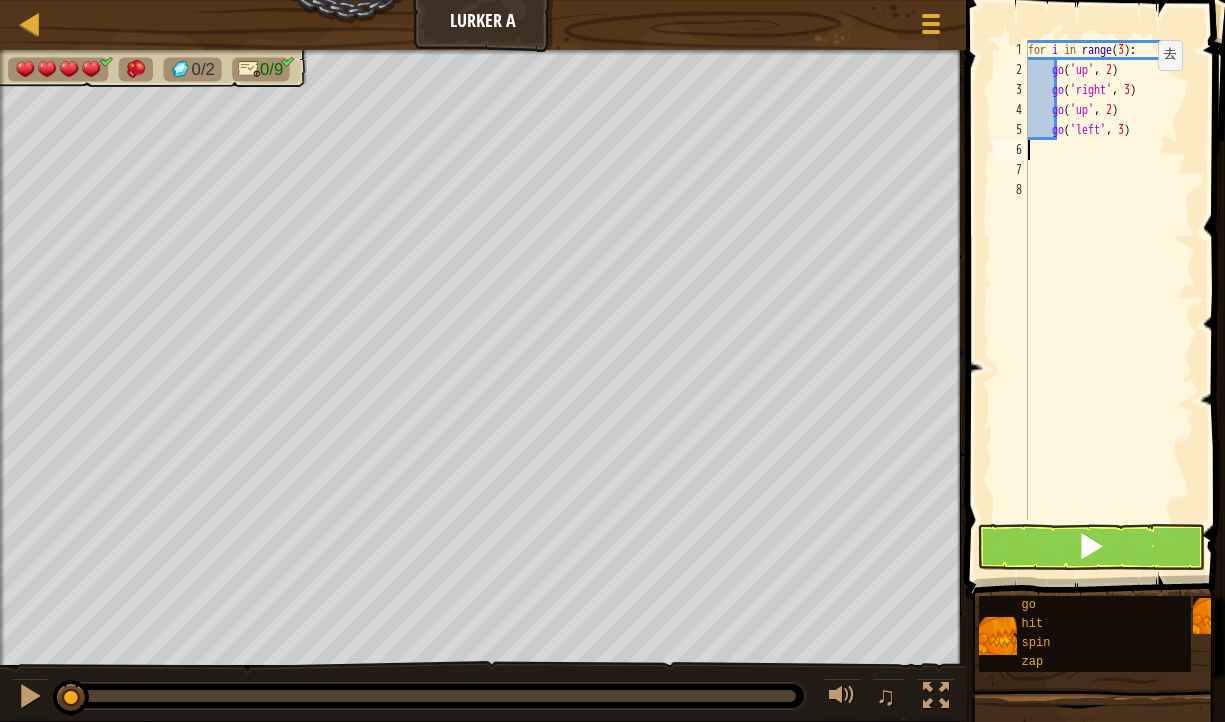type on "go('left', 3)" 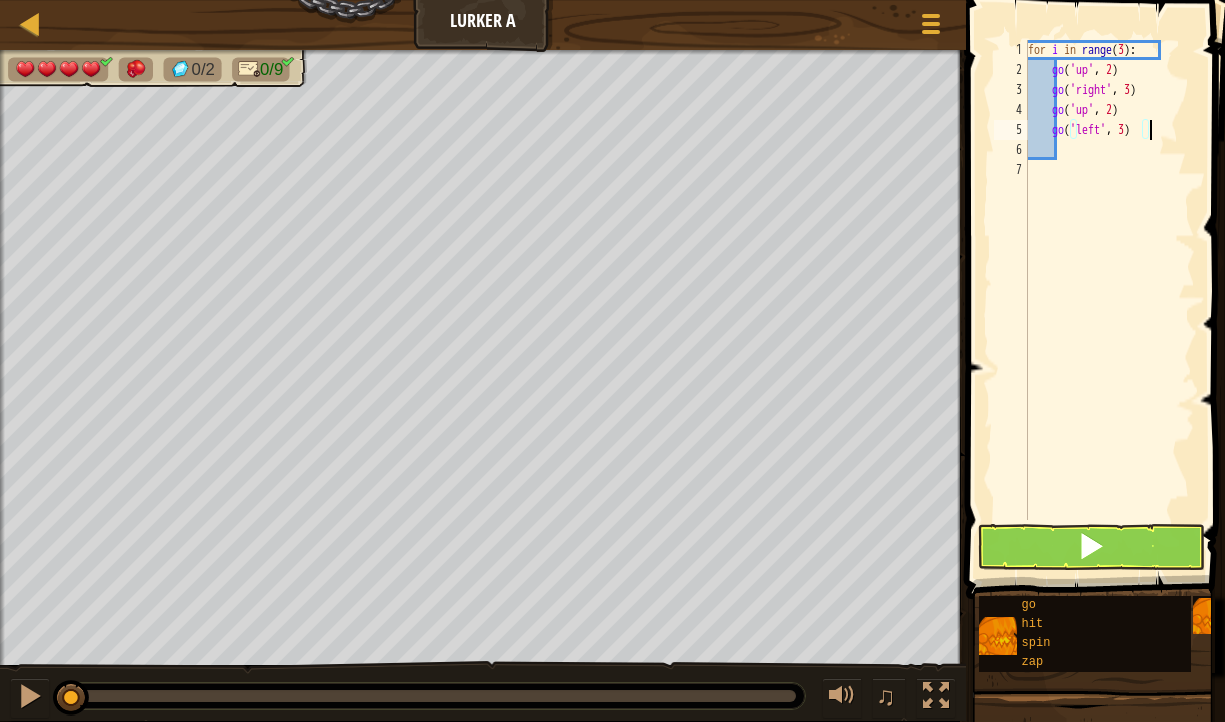 click on "for   i   in   range ( 3 ) :      go ( 'up' ,   2 )      go ( 'right' ,   3 )      go ( 'up' ,   2 )      go ( 'left' ,   3 )" at bounding box center (1109, 300) 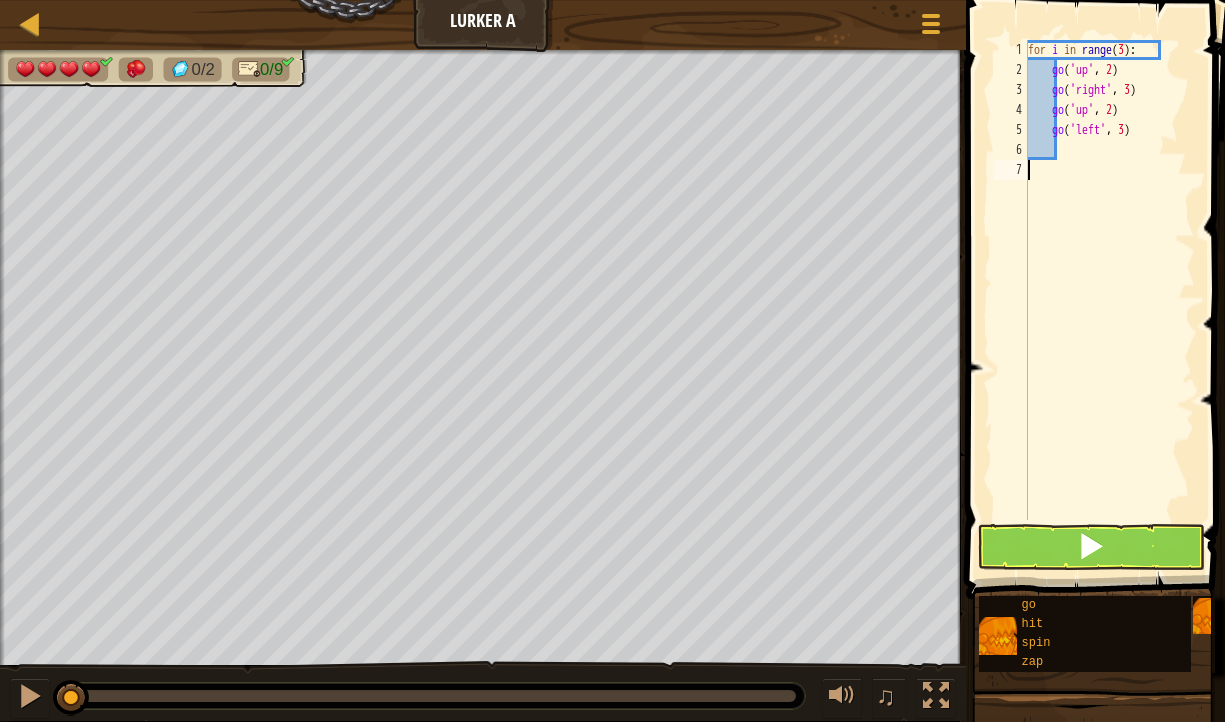 click on "for   i   in   range ( 3 ) :      go ( 'up' ,   2 )      go ( 'right' ,   3 )      go ( 'up' ,   2 )      go ( 'left' ,   3 )" at bounding box center (1109, 300) 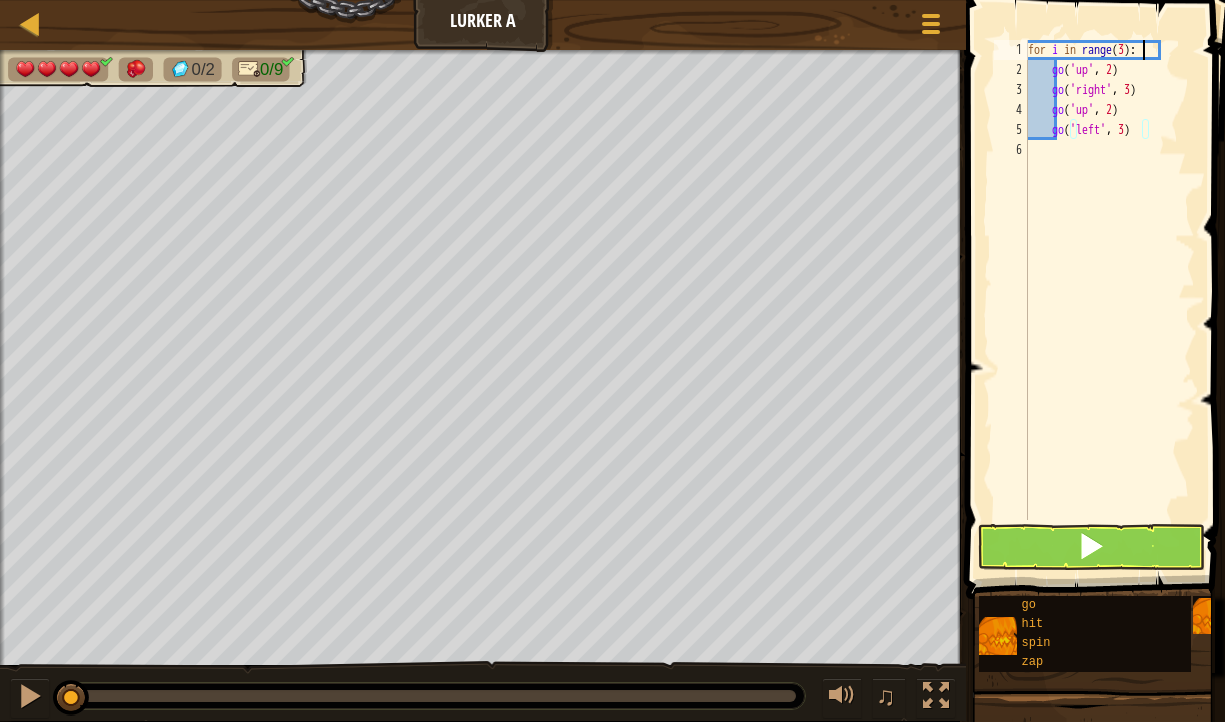 click on "for   i   in   range ( 3 ) :      go ( 'up' ,   2 )      go ( 'right' ,   3 )      go ( 'up' ,   2 )      go ( 'left' ,   3 )" at bounding box center (1109, 300) 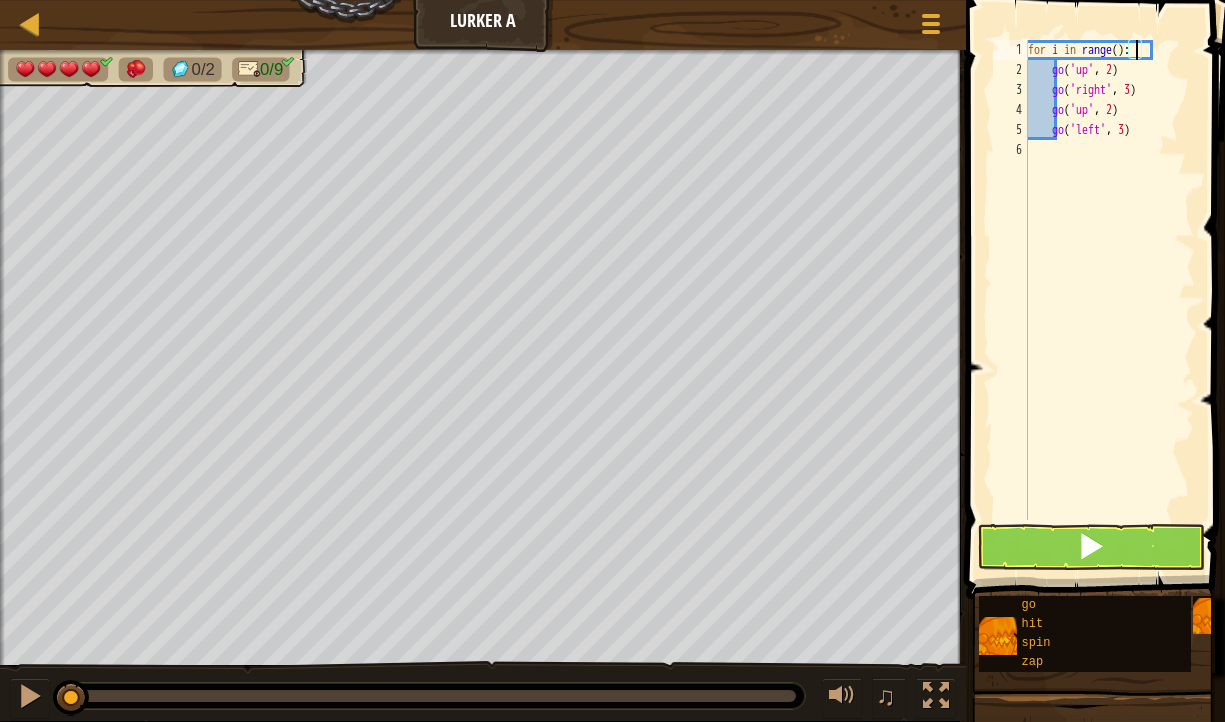 scroll, scrollTop: 9, scrollLeft: 9, axis: both 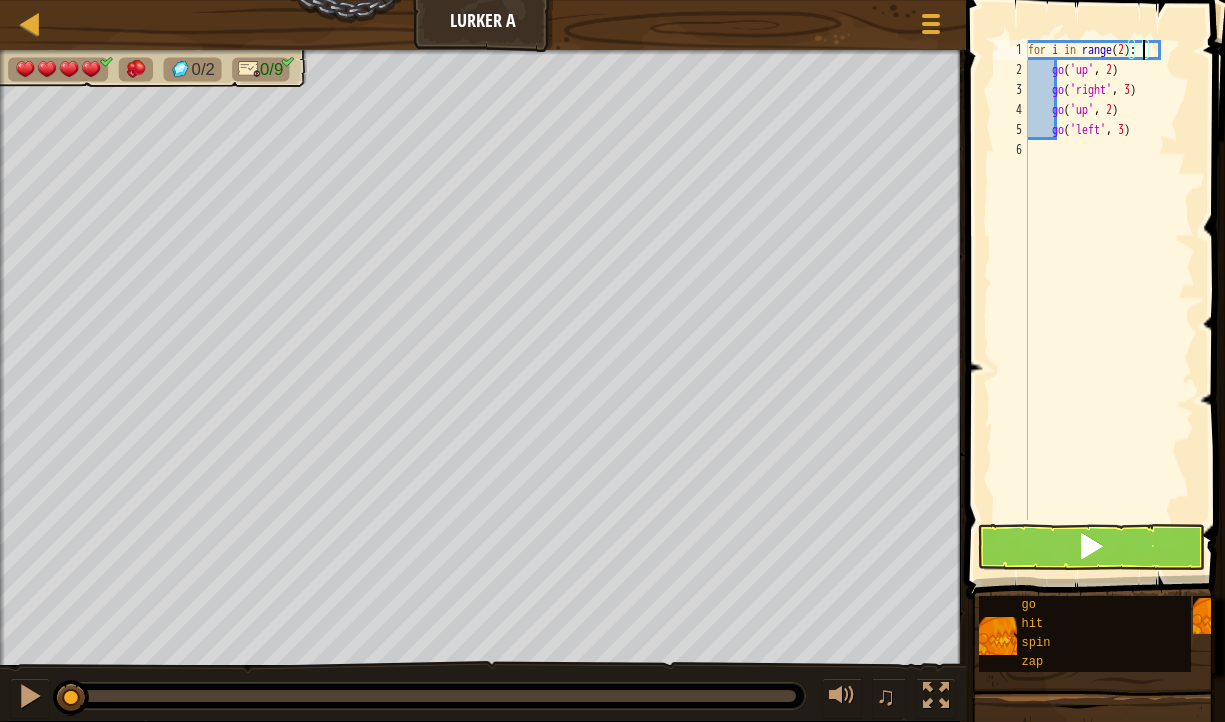 type on "for i in range(2):" 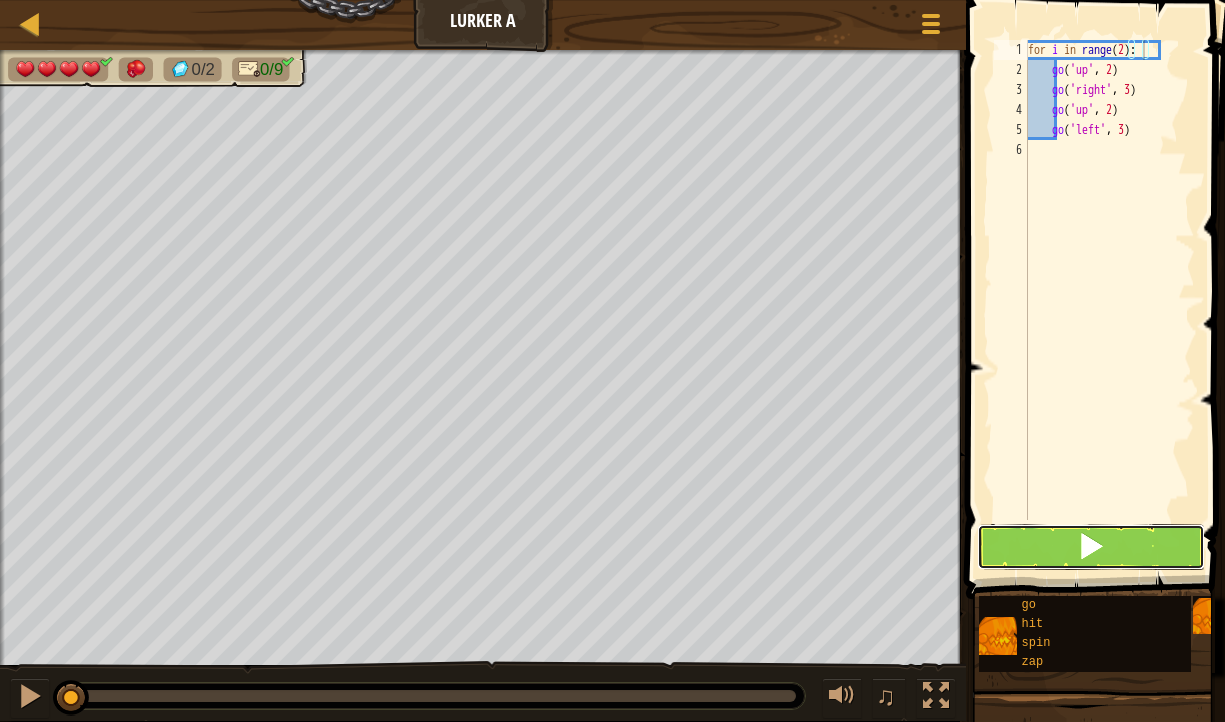 click at bounding box center (1091, 547) 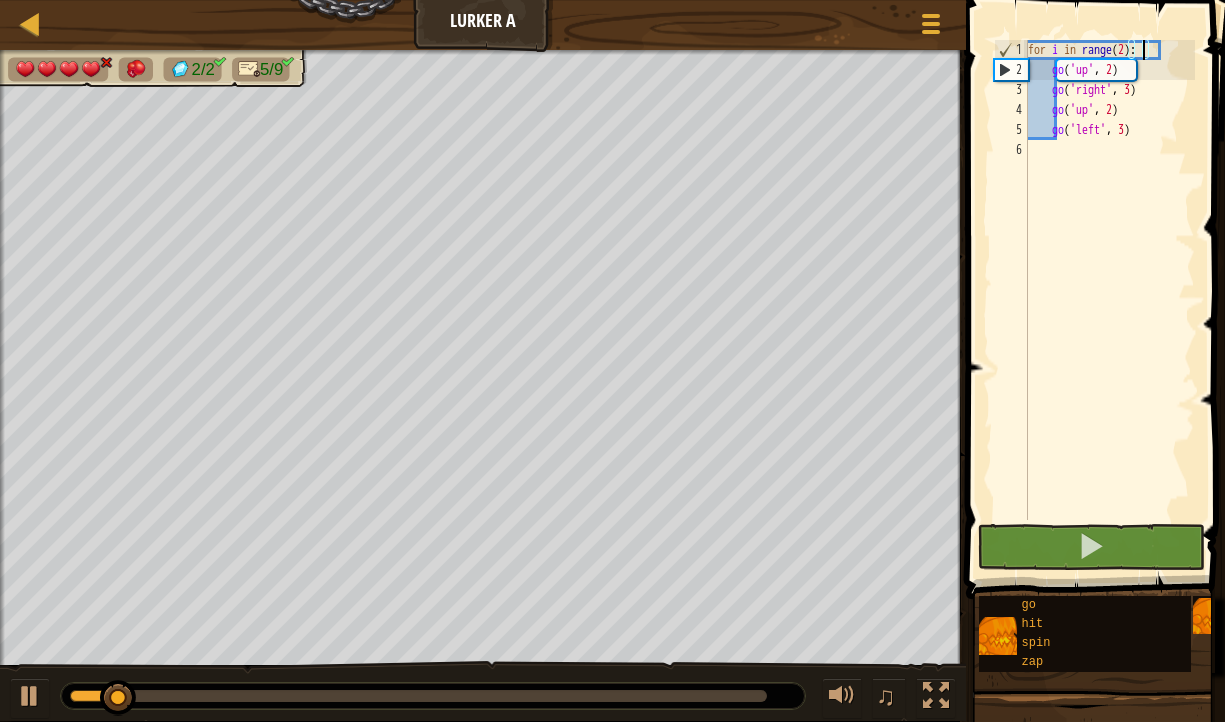 click on "for   i   in   range ( 2 ) :      go ( 'up' ,   2 )      go ( 'right' ,   3 )      go ( 'up' ,   2 )      go ( 'left' ,   3 )" at bounding box center (1109, 300) 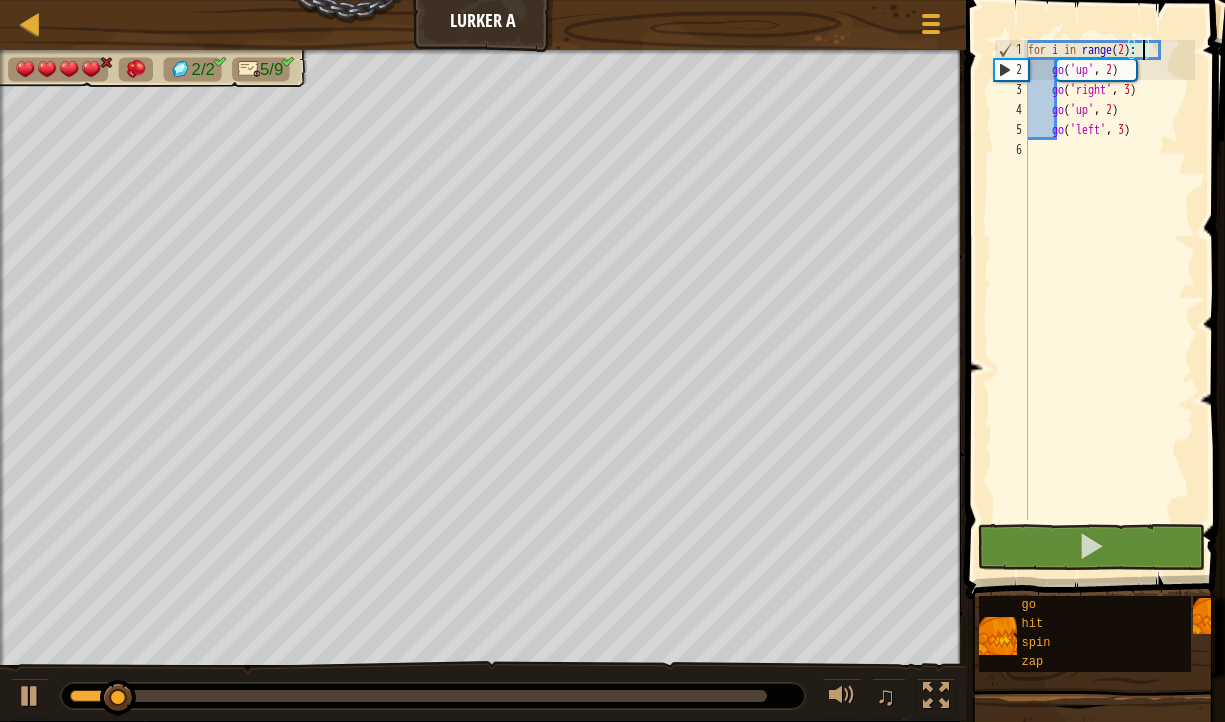 scroll, scrollTop: 9, scrollLeft: 0, axis: vertical 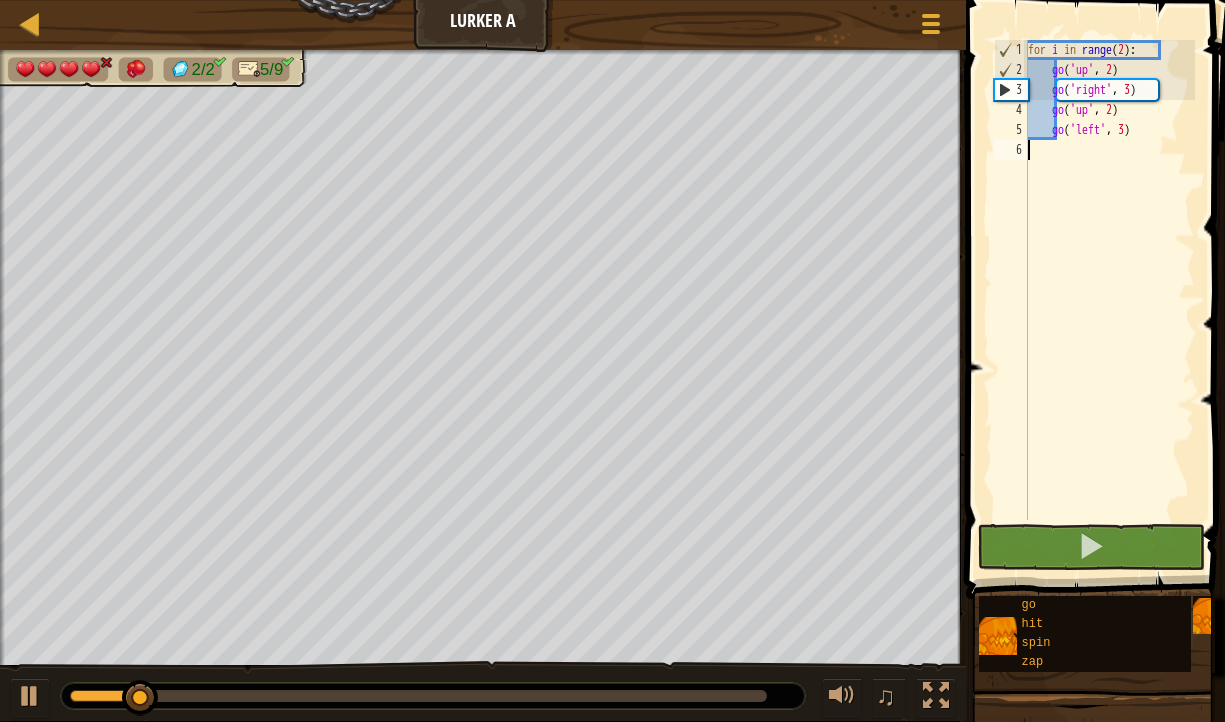 type on "a" 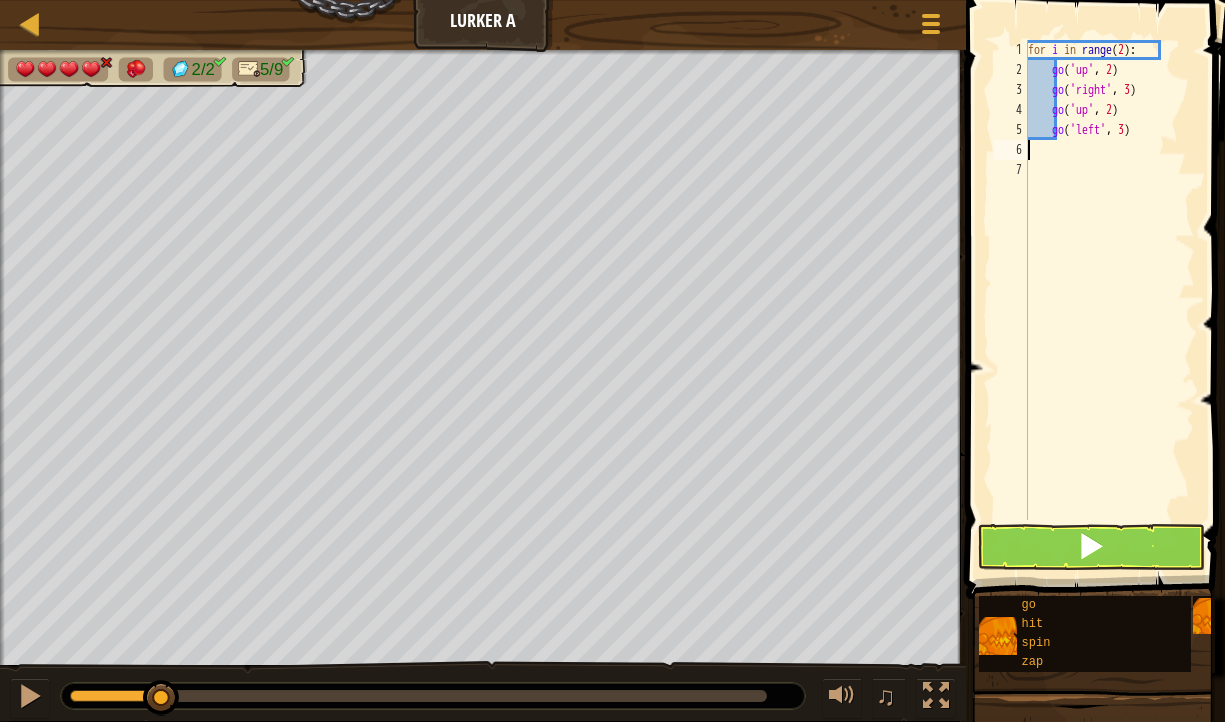 type on "h" 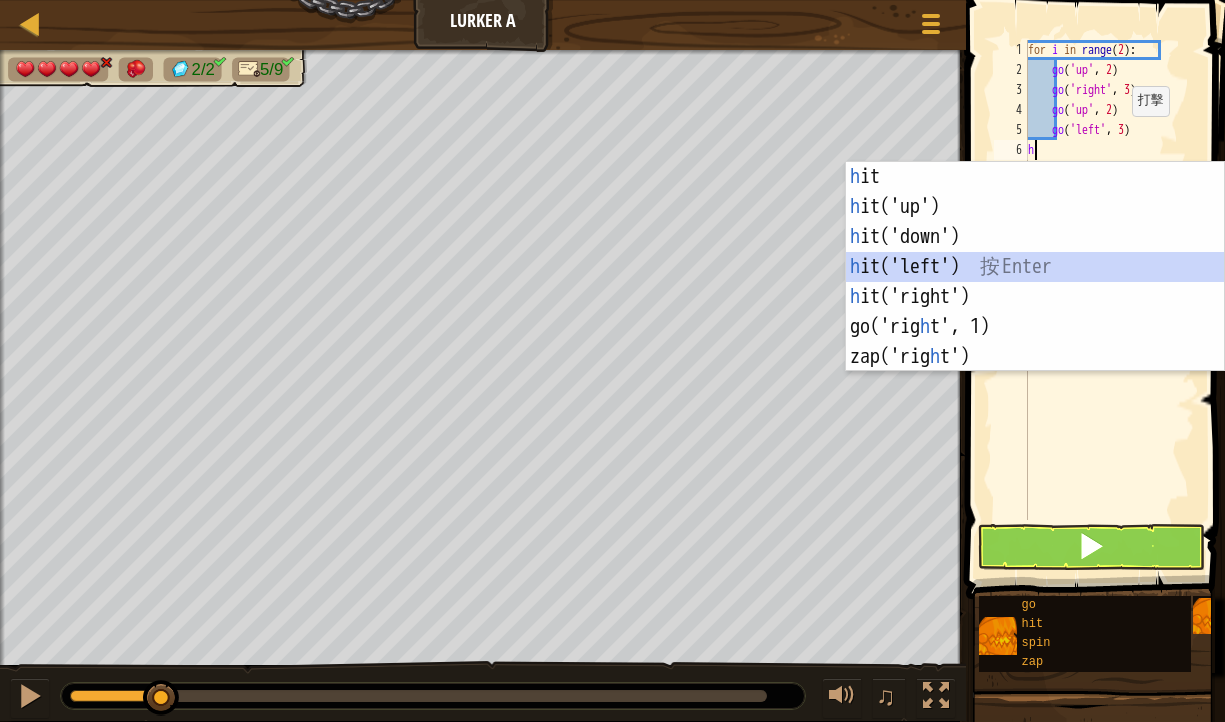 click on "h it 按 Enter h it('up') 按 Enter h it('down') 按 Enter h it('left') 按 Enter h it('right') 按 Enter go('rig h t', 1) 按 Enter zap('rig h t') 按 Enter" at bounding box center [1035, 297] 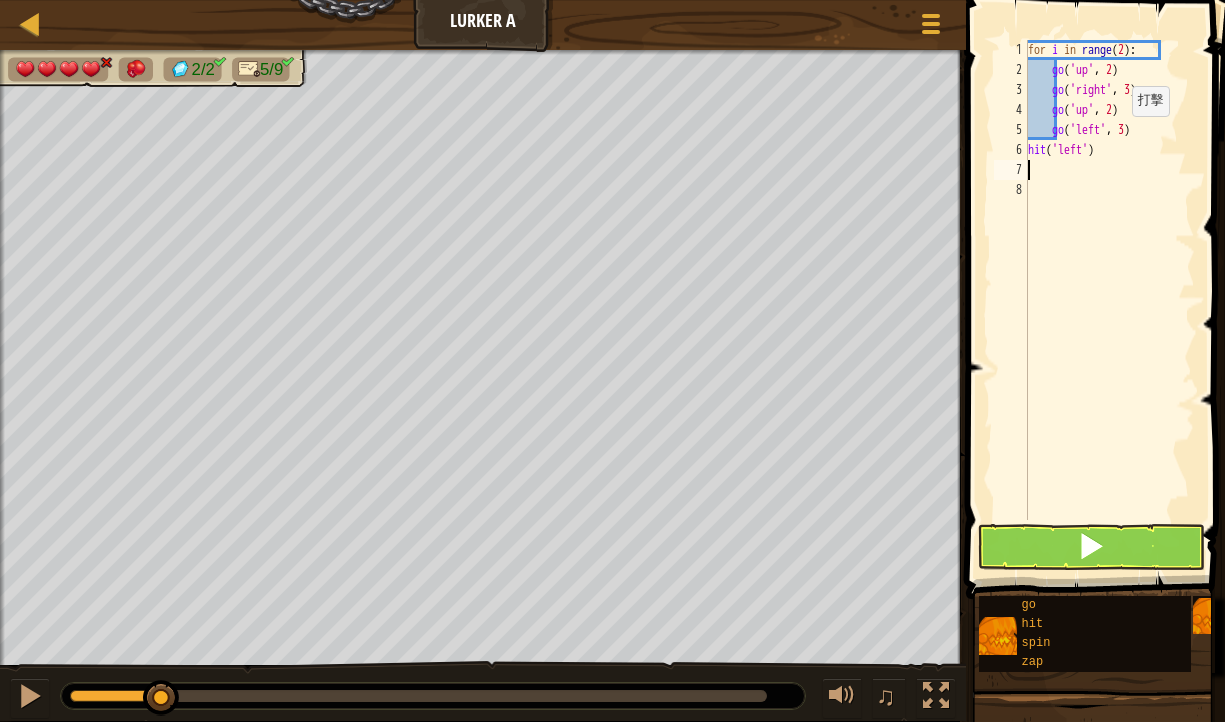 type on "h" 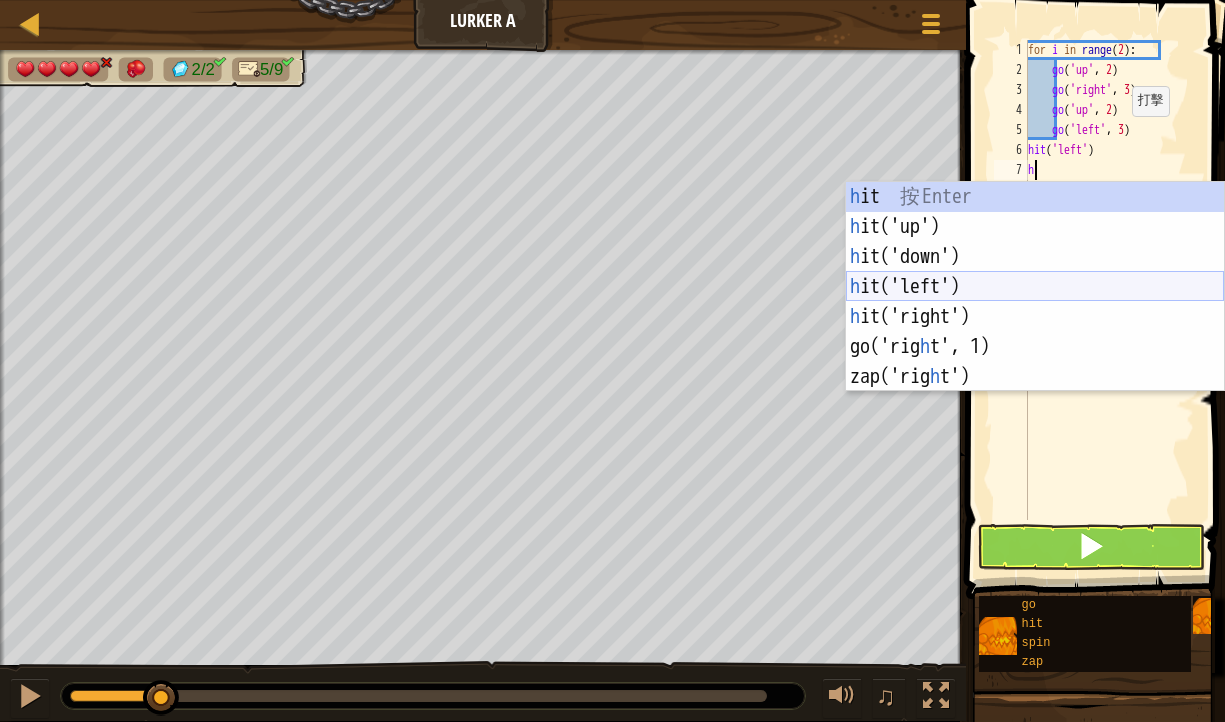 click on "h it 按 Enter h it('up') 按 Enter h it('down') 按 Enter h it('left') 按 Enter h it('right') 按 Enter go('rig h t', 1) 按 Enter zap('rig h t') 按 Enter" at bounding box center (1035, 317) 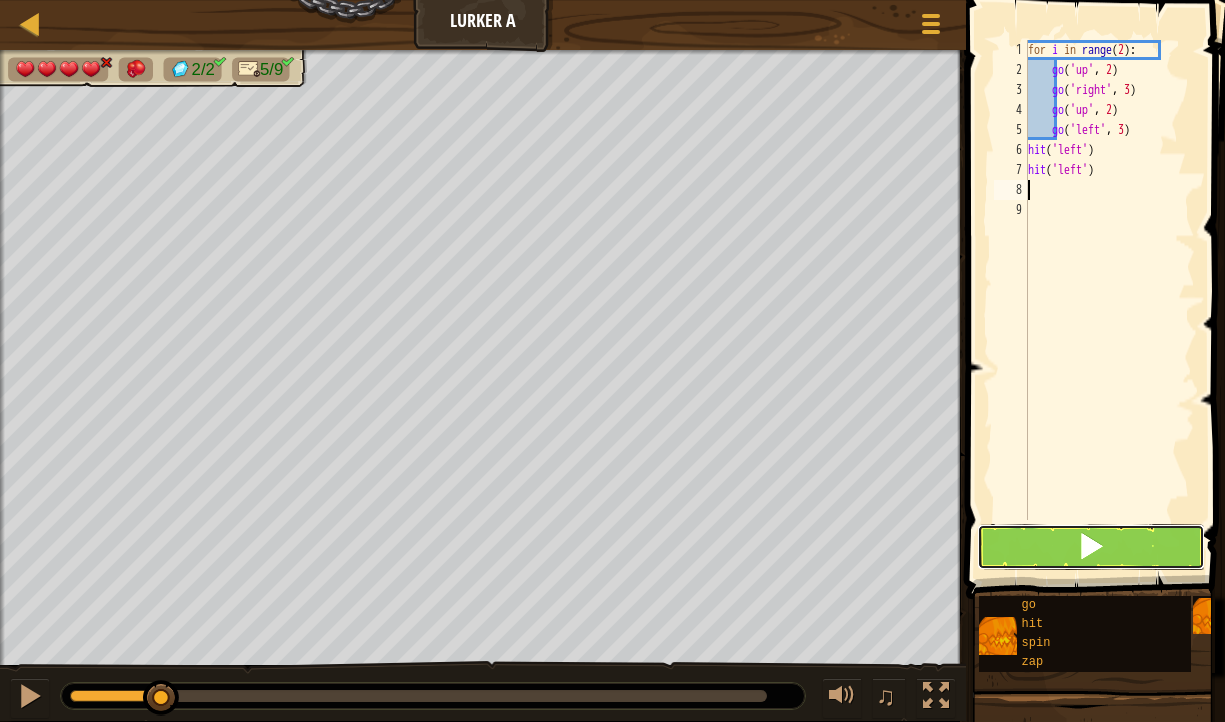 click at bounding box center [1091, 546] 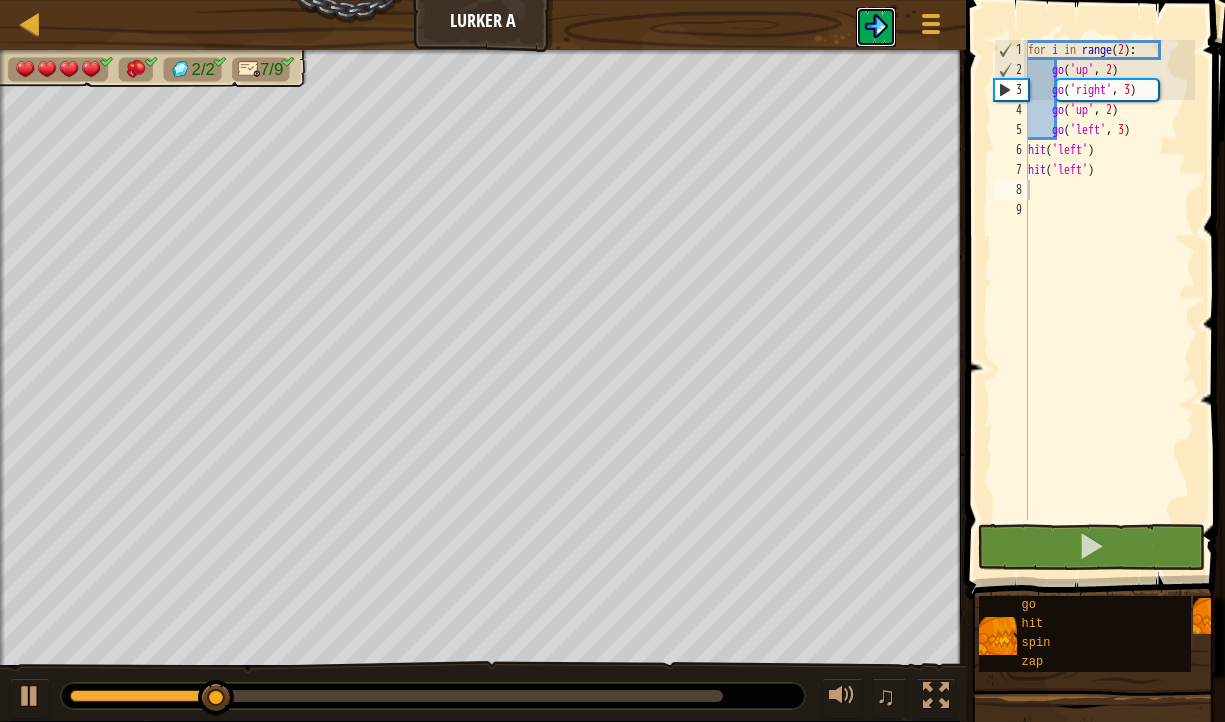 click at bounding box center [876, 26] 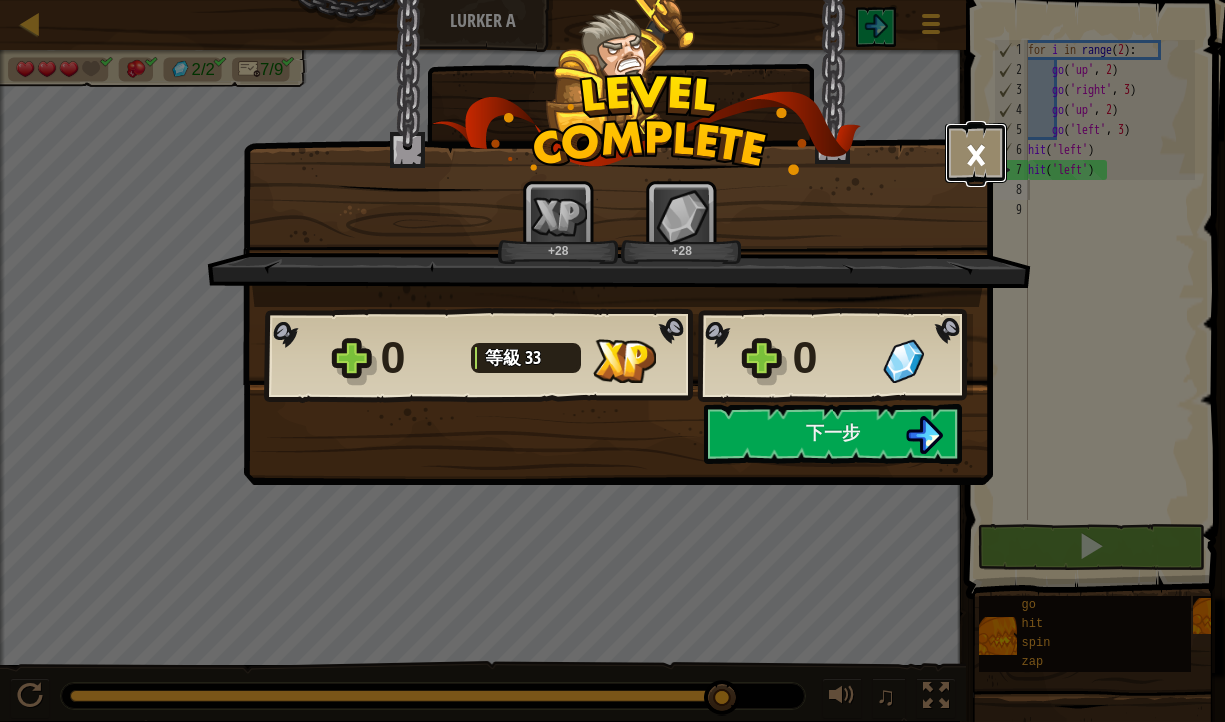 click on "×" at bounding box center (976, 153) 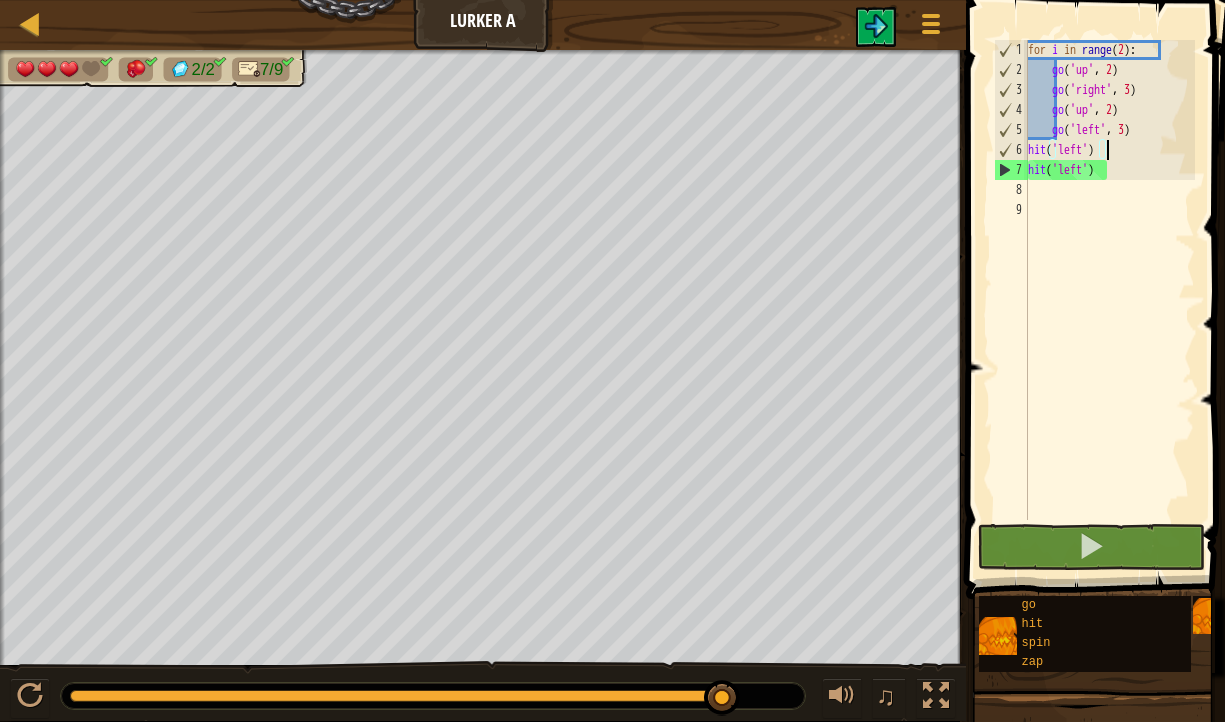 drag, startPoint x: 1172, startPoint y: 144, endPoint x: 1157, endPoint y: 130, distance: 20.518284 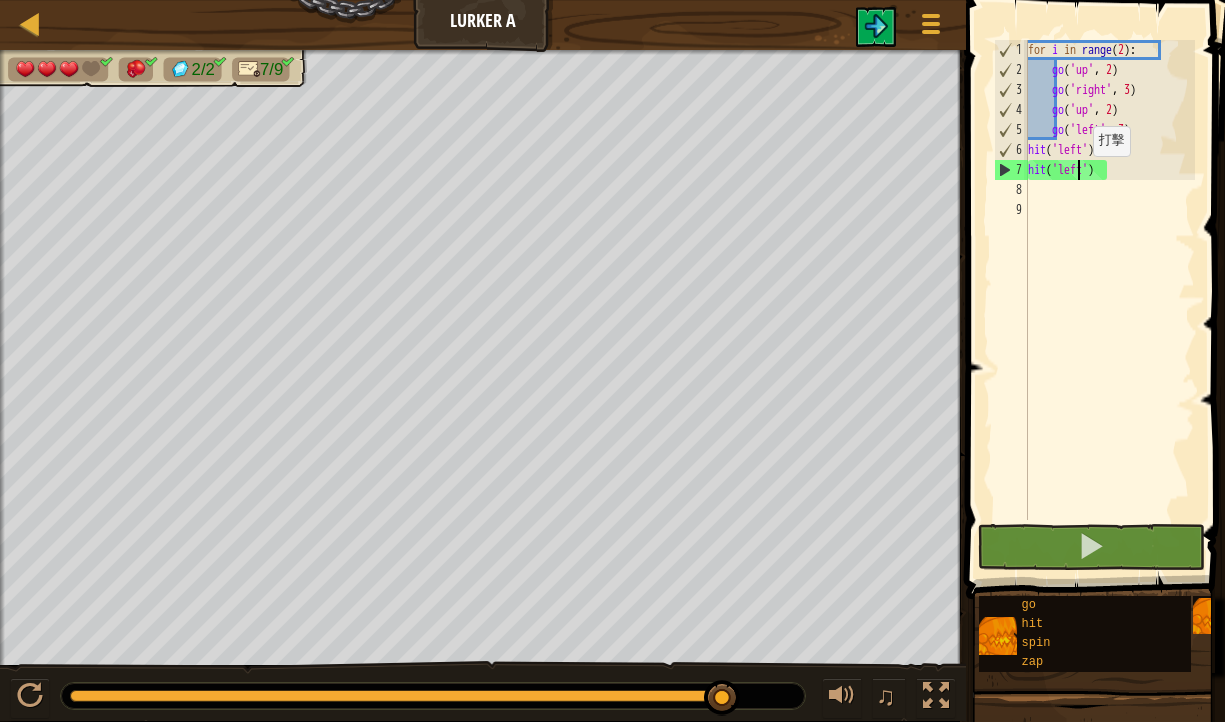 click on "for   i   in   range ( 2 ) :      go ( 'up' ,   2 )      go ( 'right' ,   3 )      go ( 'up' ,   2 )      go ( 'left' ,   3 ) hit ( 'left' ) hit ( 'left' )" at bounding box center [1109, 300] 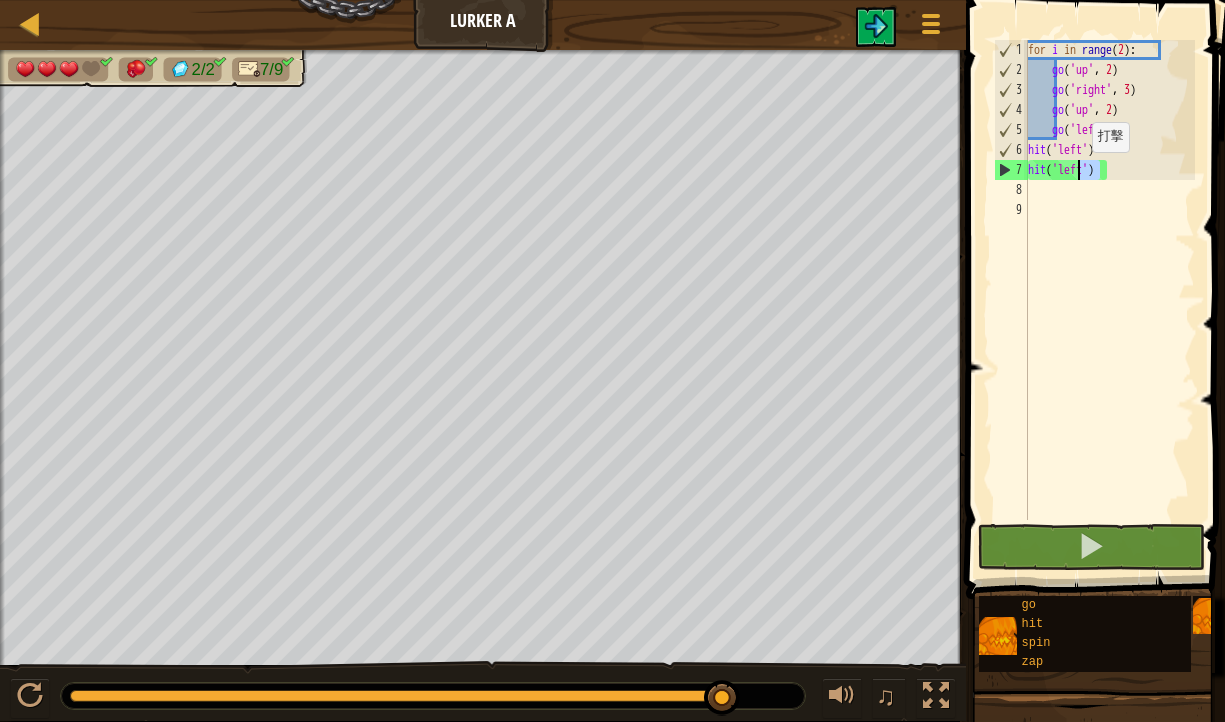 drag, startPoint x: 1098, startPoint y: 169, endPoint x: 1075, endPoint y: 172, distance: 23.194826 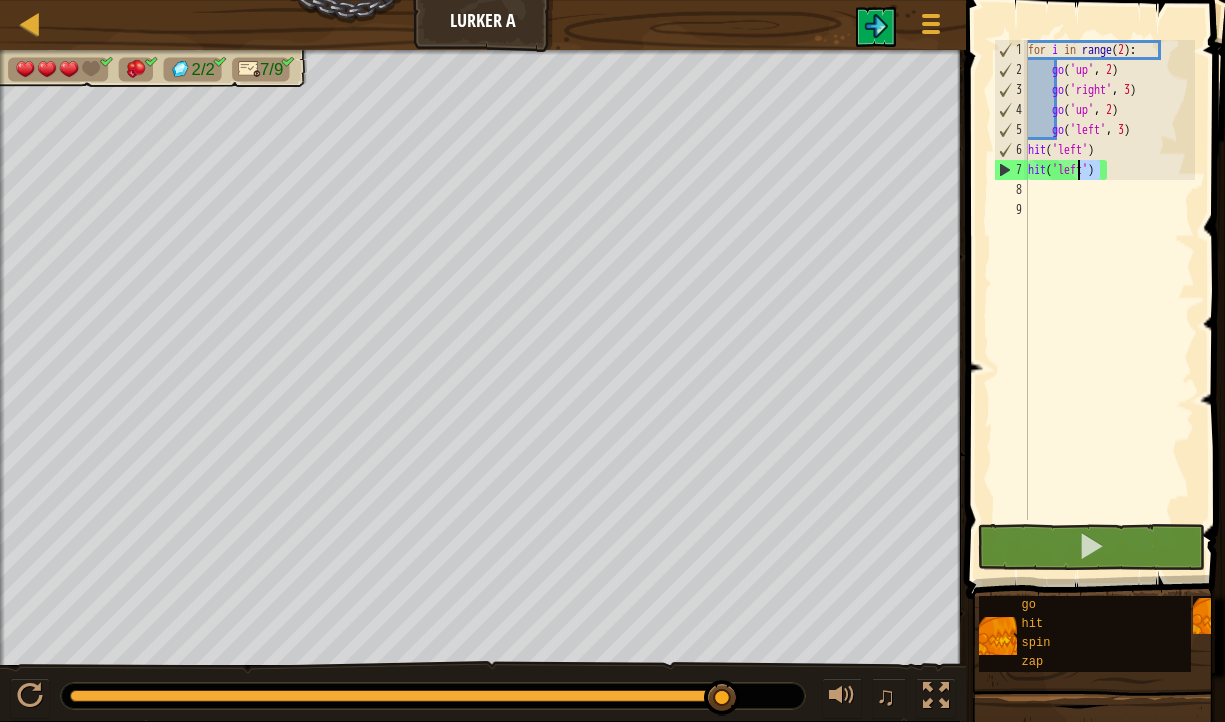 click on "for   i   in   range ( 2 ) :      go ( 'up' ,   2 )      go ( 'right' ,   3 )      go ( 'up' ,   2 )      go ( 'left' ,   3 ) hit ( 'left' ) hit ( 'left' )" at bounding box center [1109, 300] 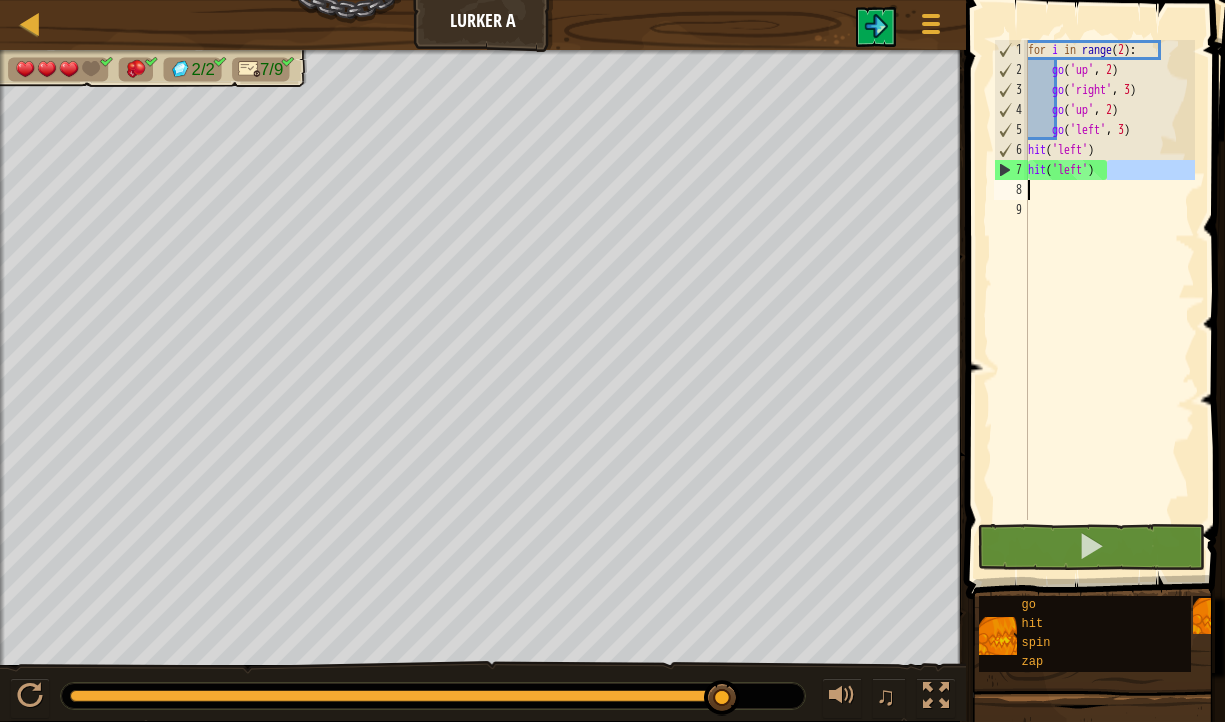 drag, startPoint x: 1134, startPoint y: 170, endPoint x: 995, endPoint y: 188, distance: 140.16063 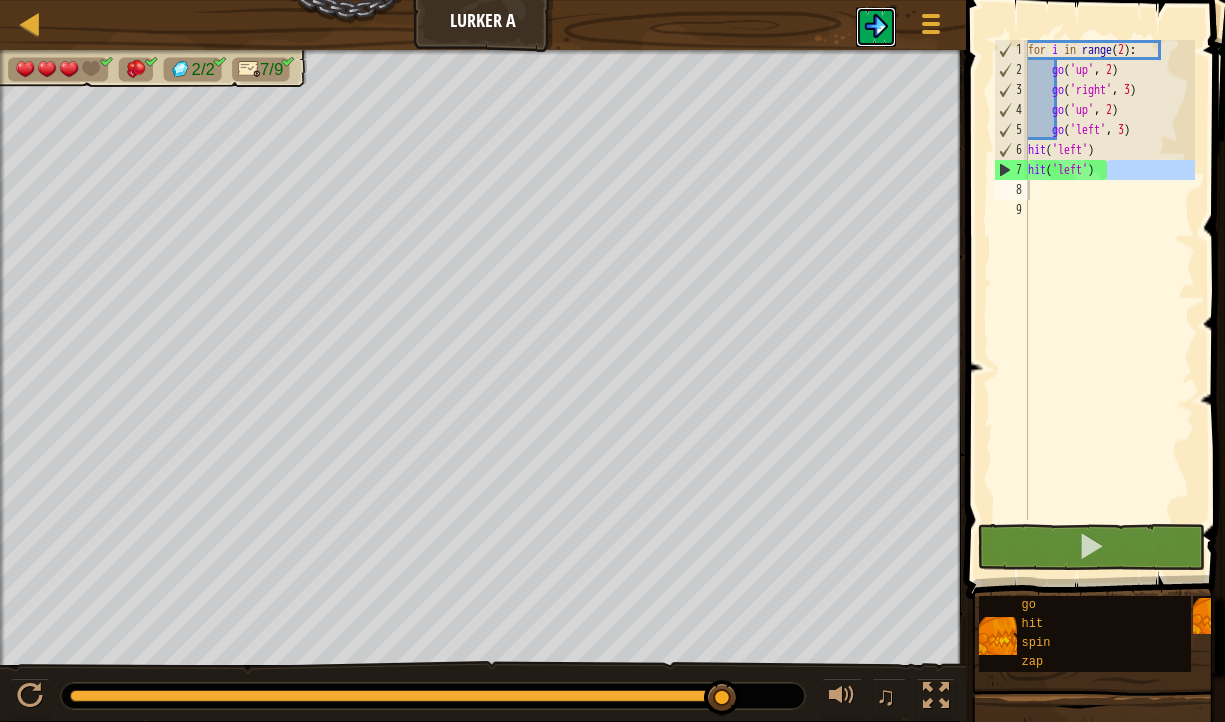 click at bounding box center [876, 27] 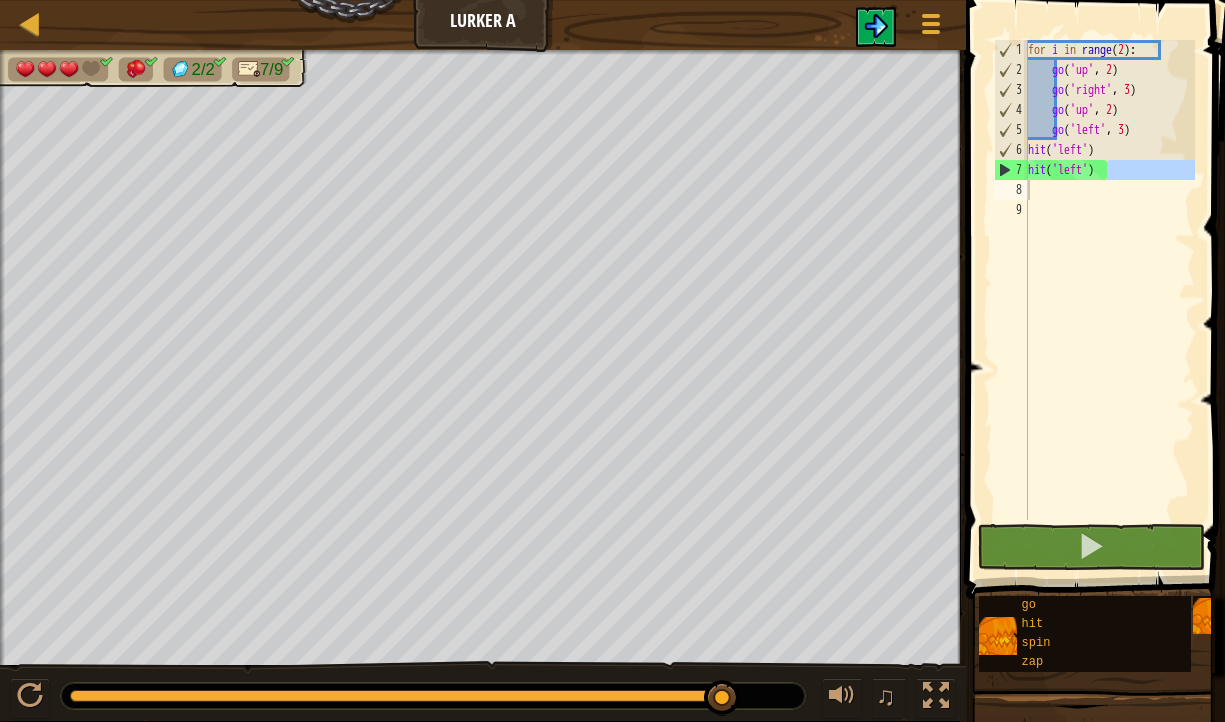 type 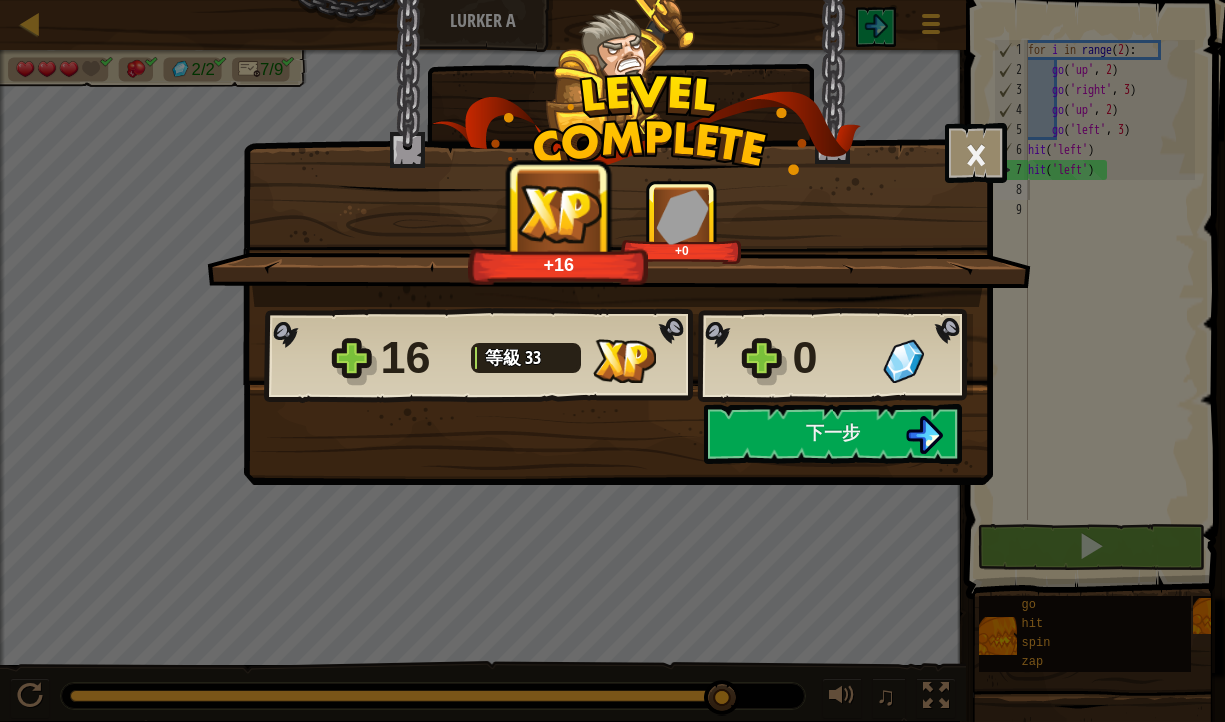 drag, startPoint x: 861, startPoint y: 506, endPoint x: 821, endPoint y: 494, distance: 41.761227 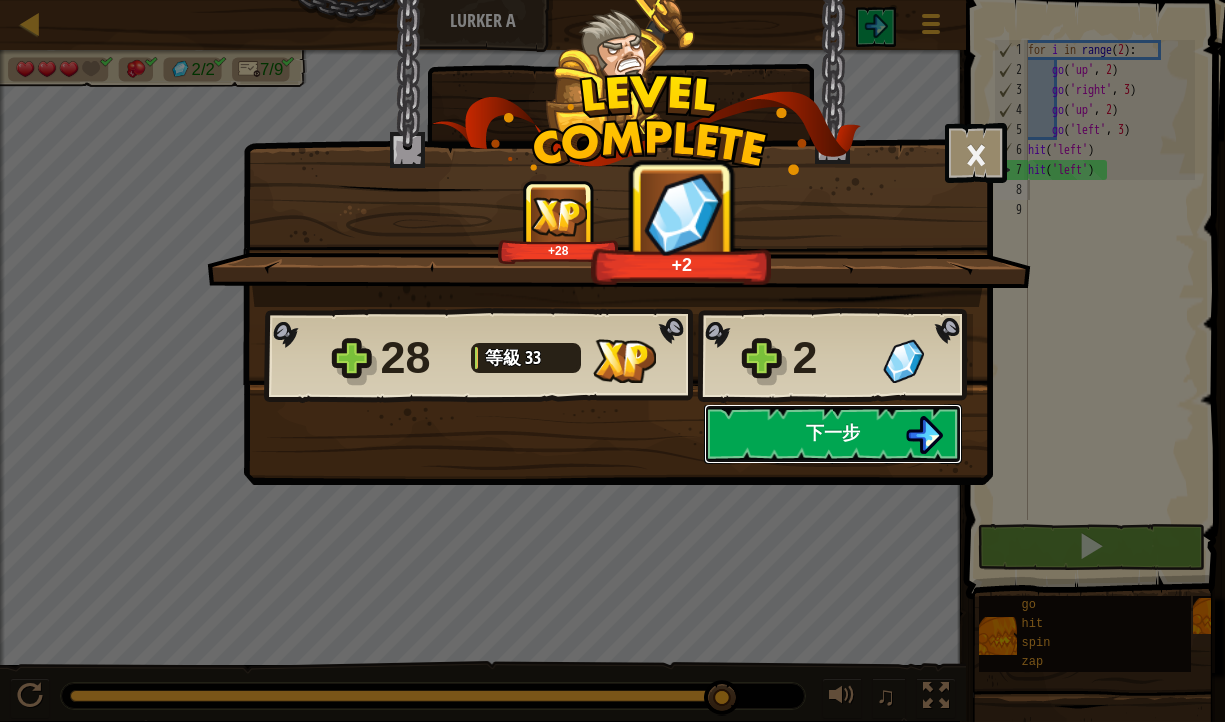 click on "下一步" at bounding box center (833, 432) 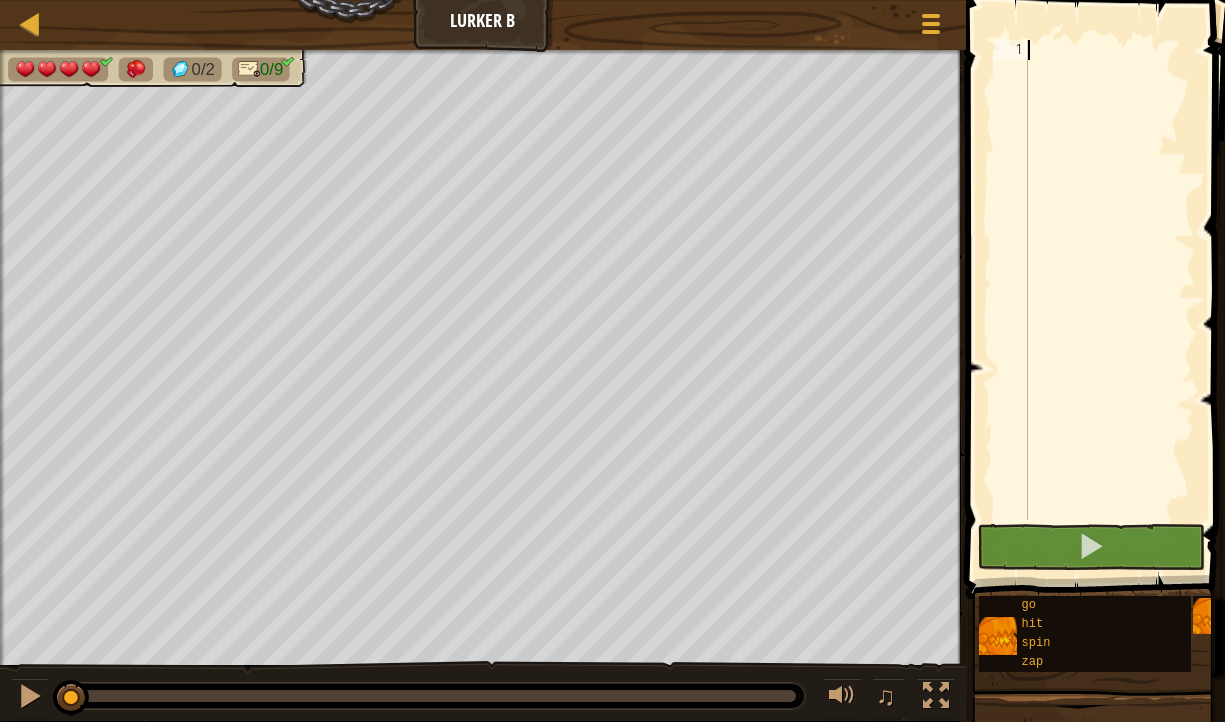 scroll, scrollTop: 9, scrollLeft: 0, axis: vertical 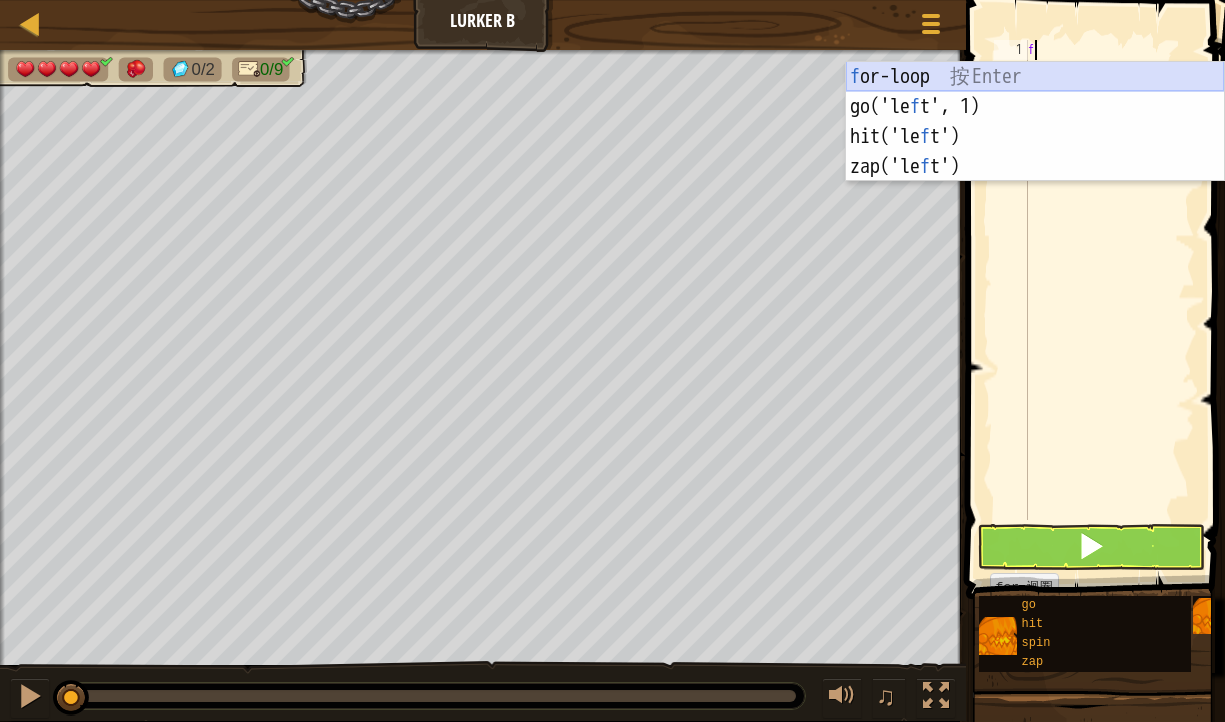 click on "f or-loop 按 Enter go('le f t', 1) 按 Enter hit('le f t') 按 Enter zap('le f t') 按 Enter" at bounding box center [1035, 152] 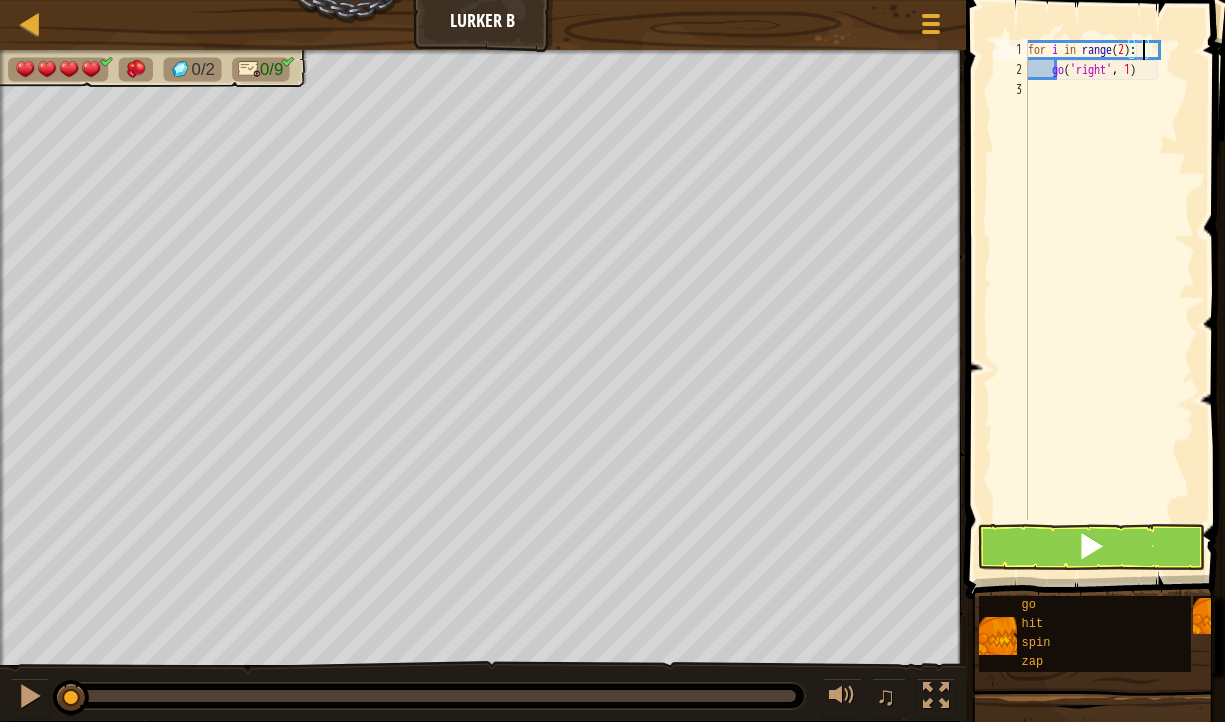 scroll, scrollTop: 9, scrollLeft: 9, axis: both 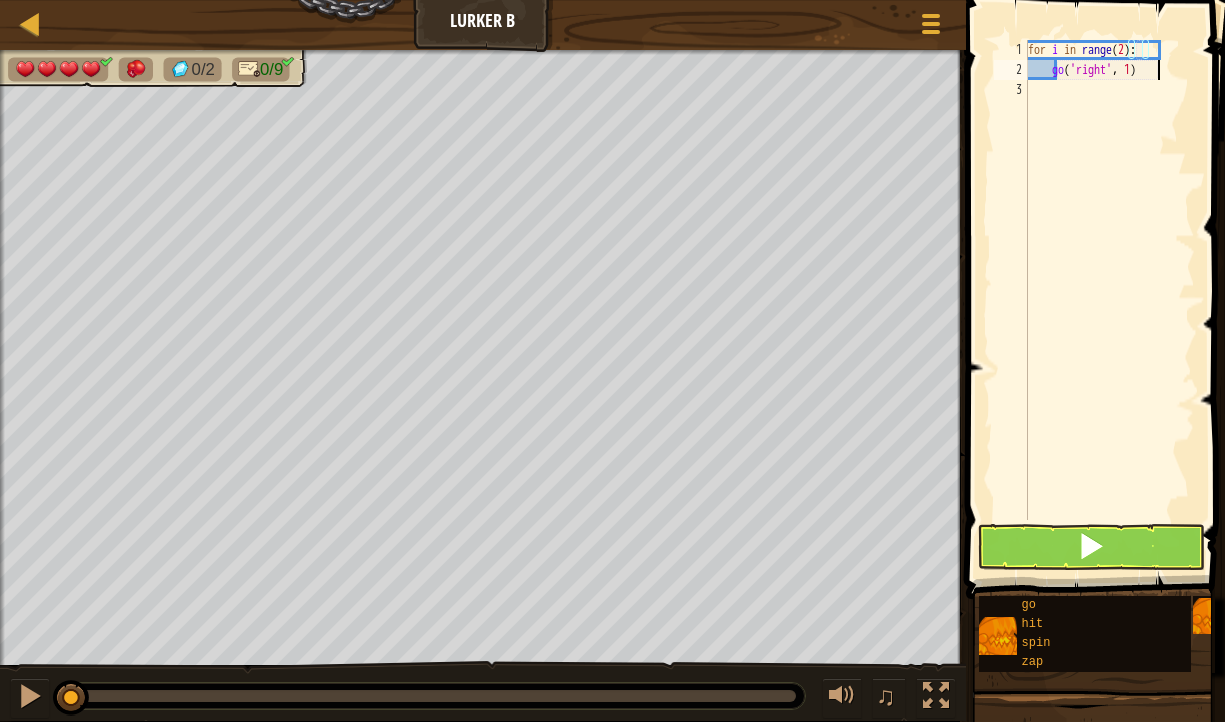 drag, startPoint x: 1168, startPoint y: 70, endPoint x: 1072, endPoint y: 67, distance: 96.04687 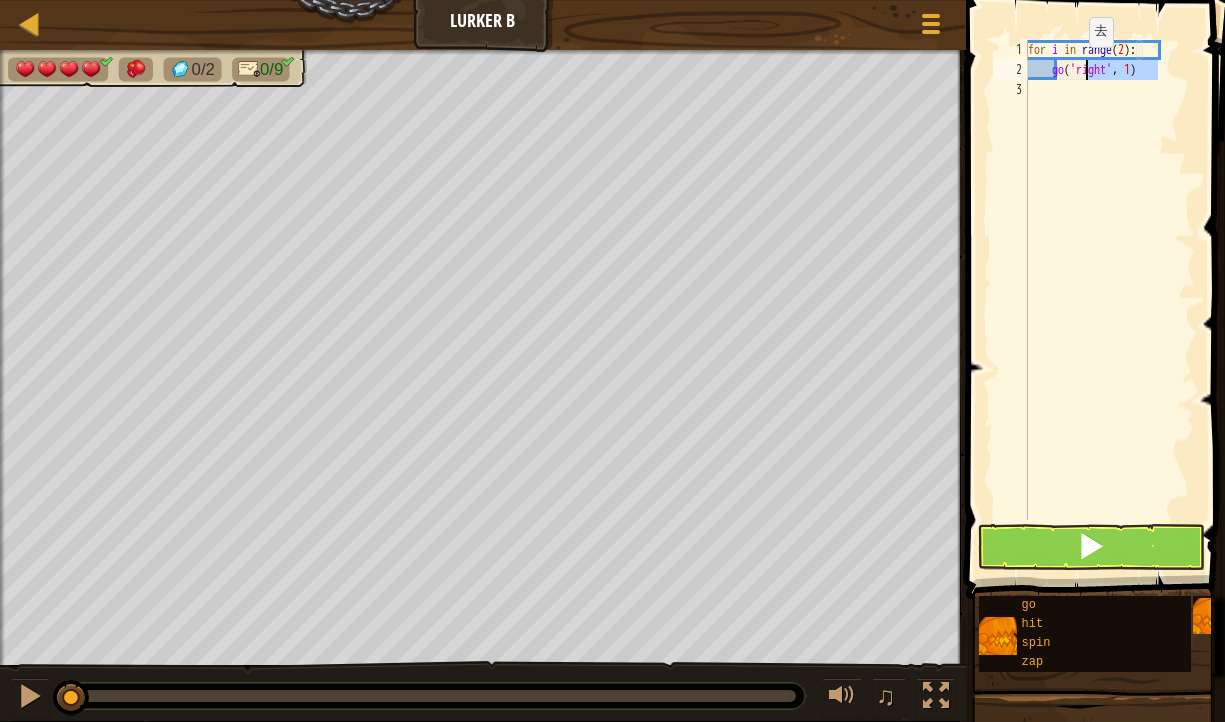 click on "for   i   in   range ( 2 ) :      go ( 'right' ,   1 )" at bounding box center (1109, 300) 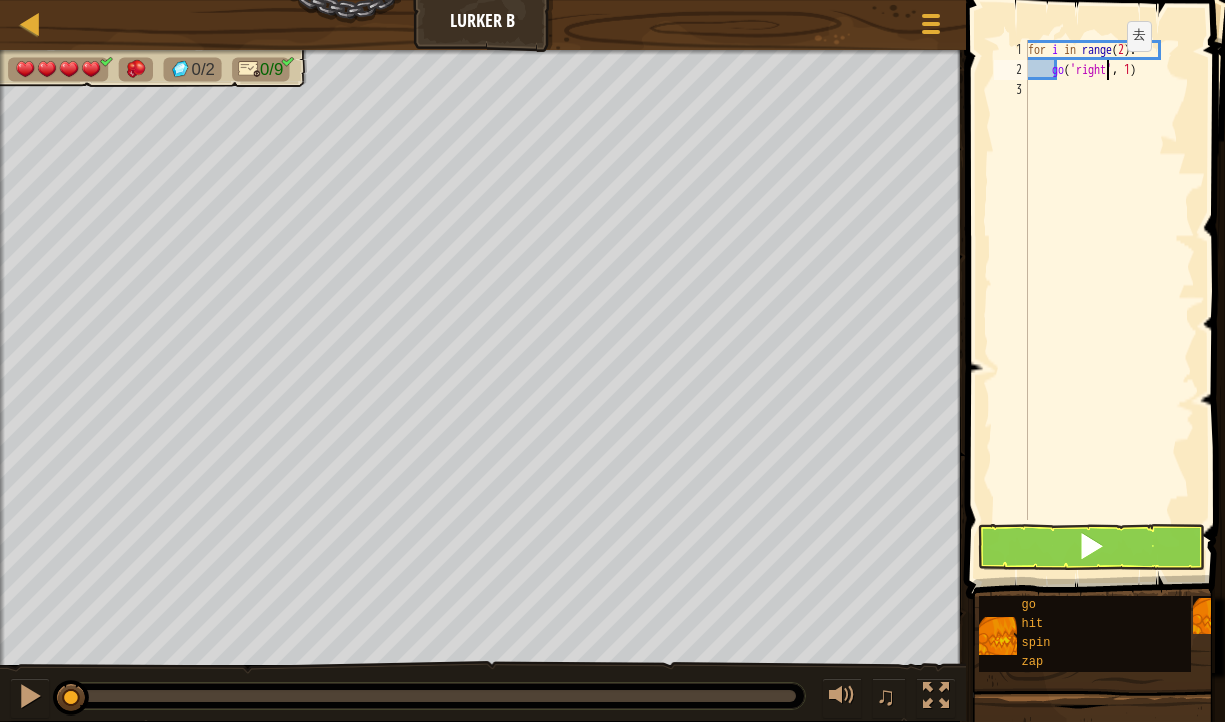 click on "for   i   in   range ( 2 ) :      go ( 'right' ,   1 )" at bounding box center [1109, 300] 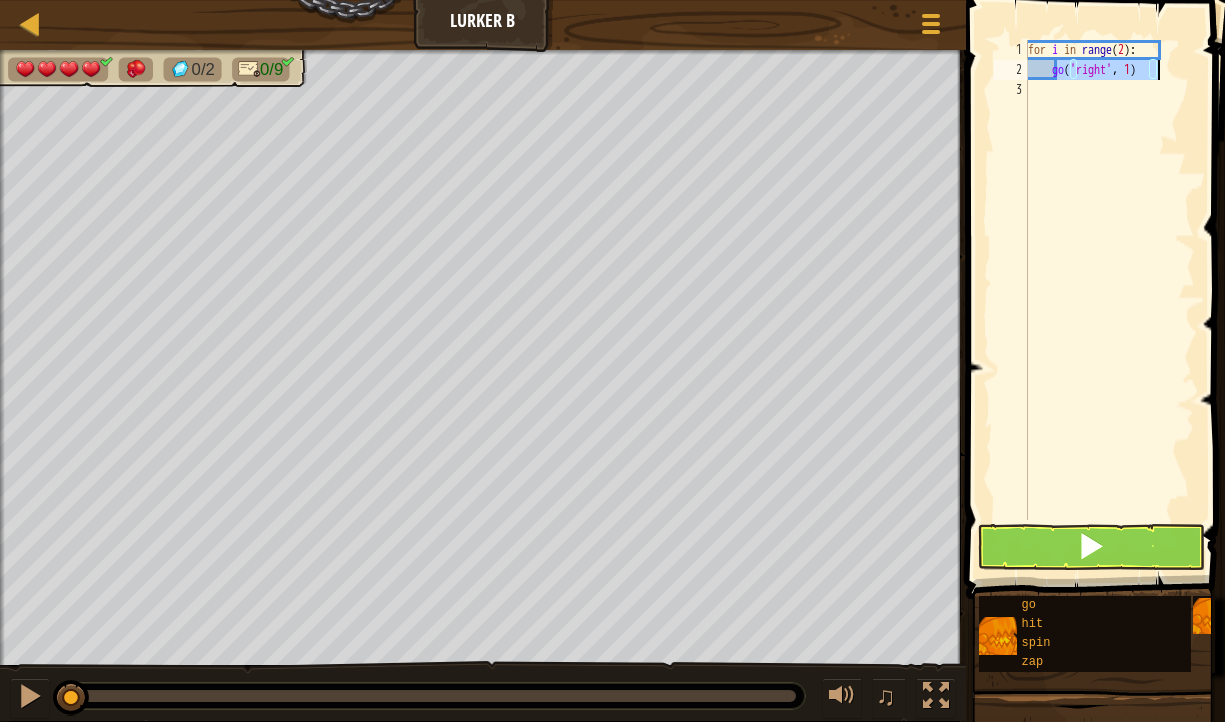 drag, startPoint x: 1059, startPoint y: 72, endPoint x: 1178, endPoint y: 68, distance: 119.06721 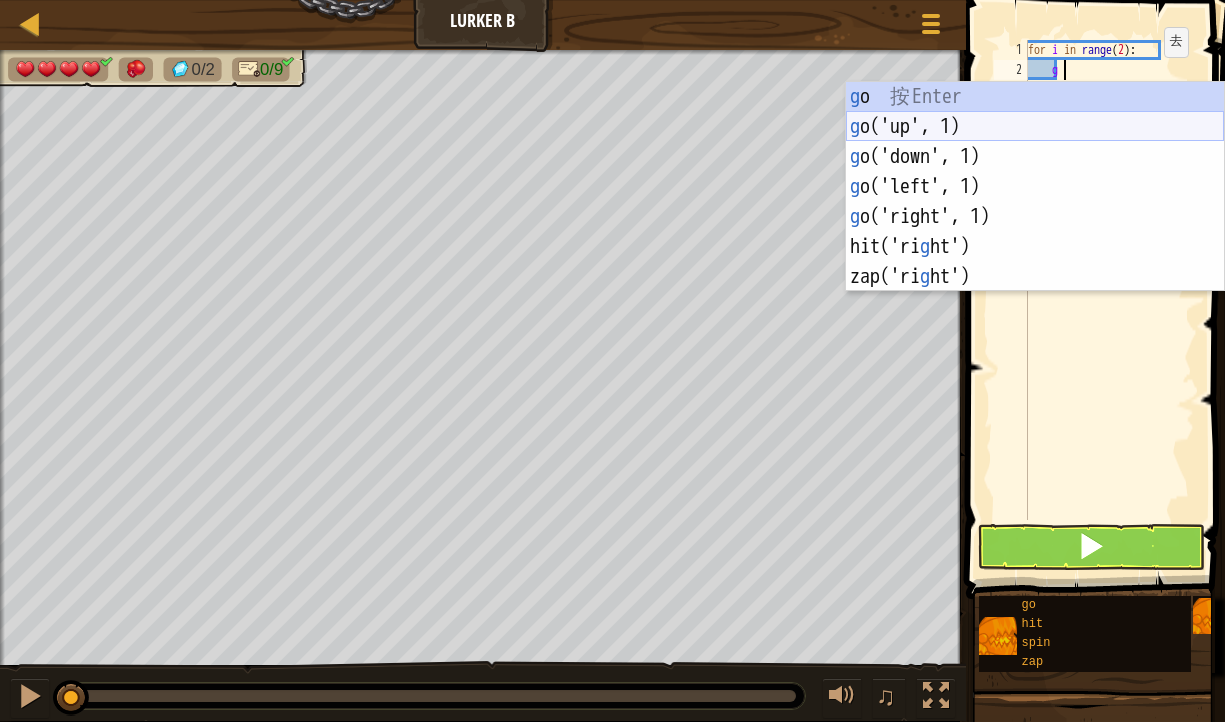 click on "g o 按 Enter g o('up', 1) 按 Enter g o('down', 1) 按 Enter g o('left', 1) 按 Enter g o('right', 1) 按 Enter hit('ri g ht') 按 Enter zap('ri g ht') 按 Enter" at bounding box center (1035, 217) 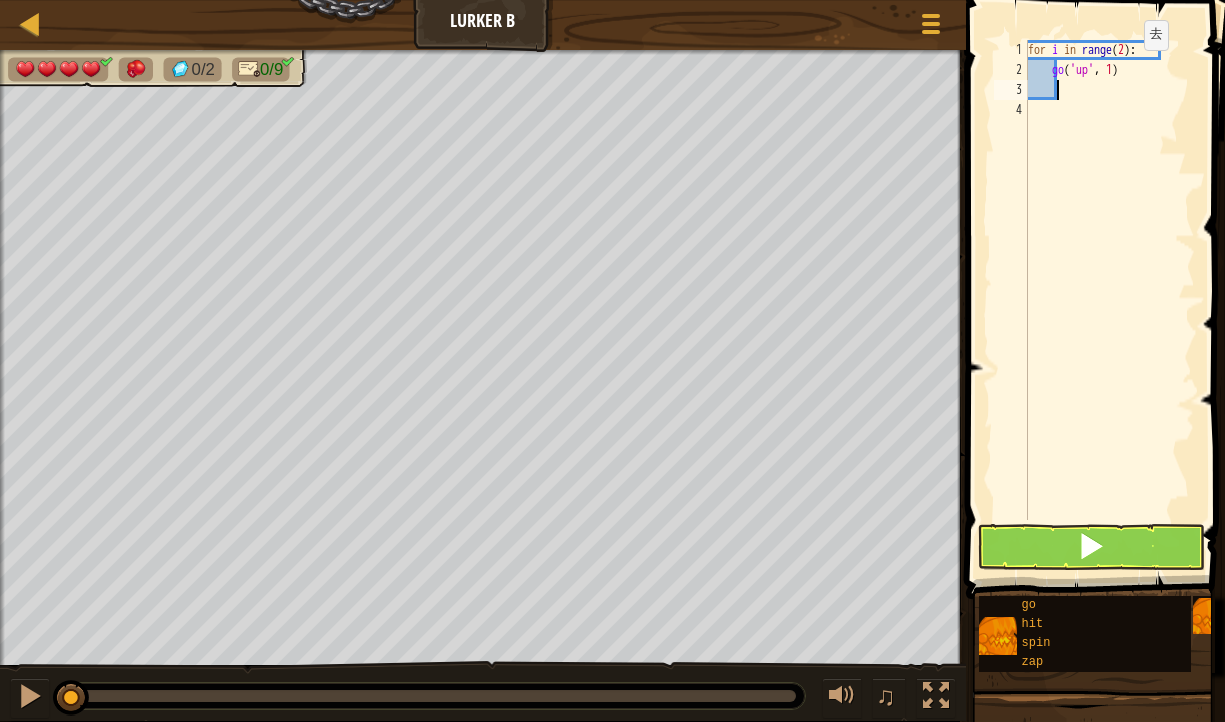 click on "for   i   in   range ( 2 ) :      go ( 'up' ,   1 )" at bounding box center [1109, 300] 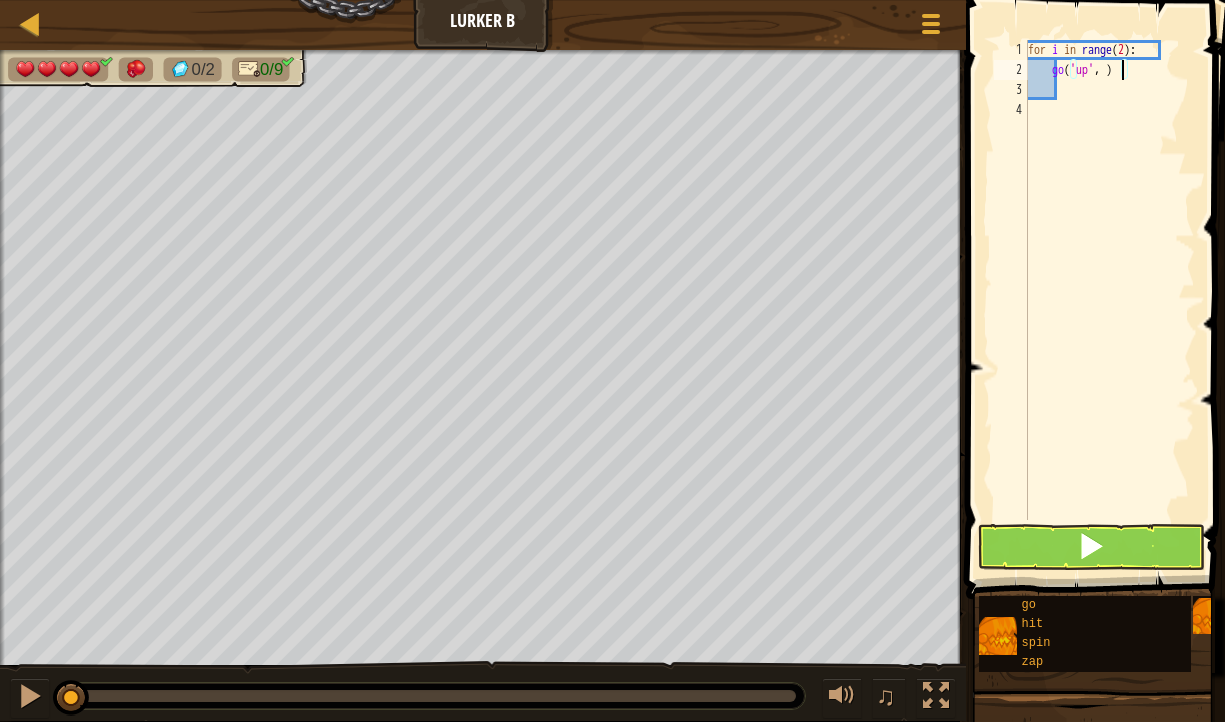 type on "go('up', 2)" 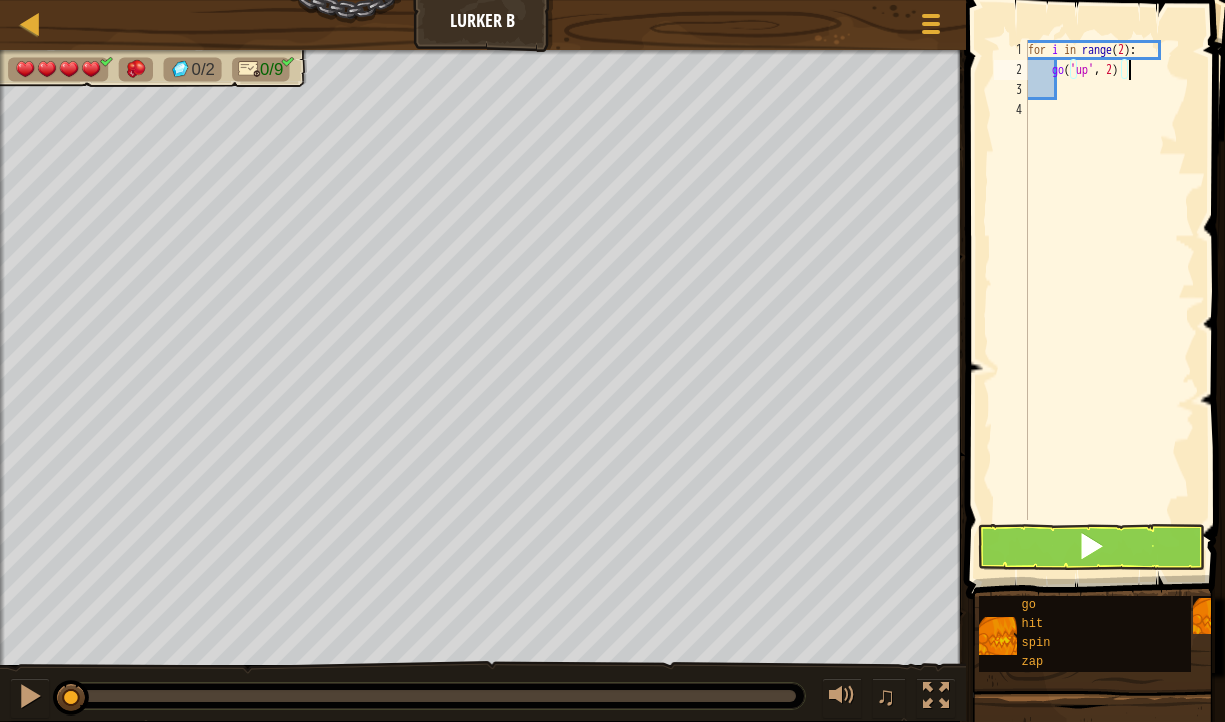scroll, scrollTop: 9, scrollLeft: 8, axis: both 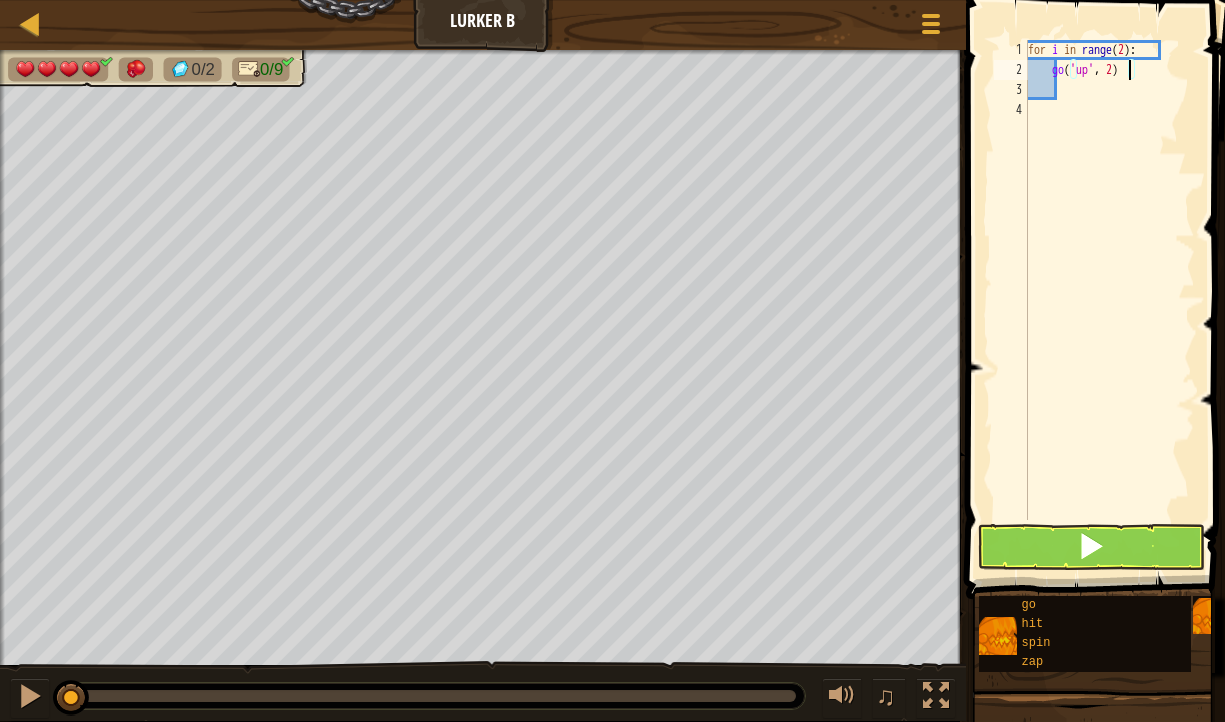 click on "for   i   in   range ( 2 ) :      go ( 'up' ,   2 )" at bounding box center [1109, 300] 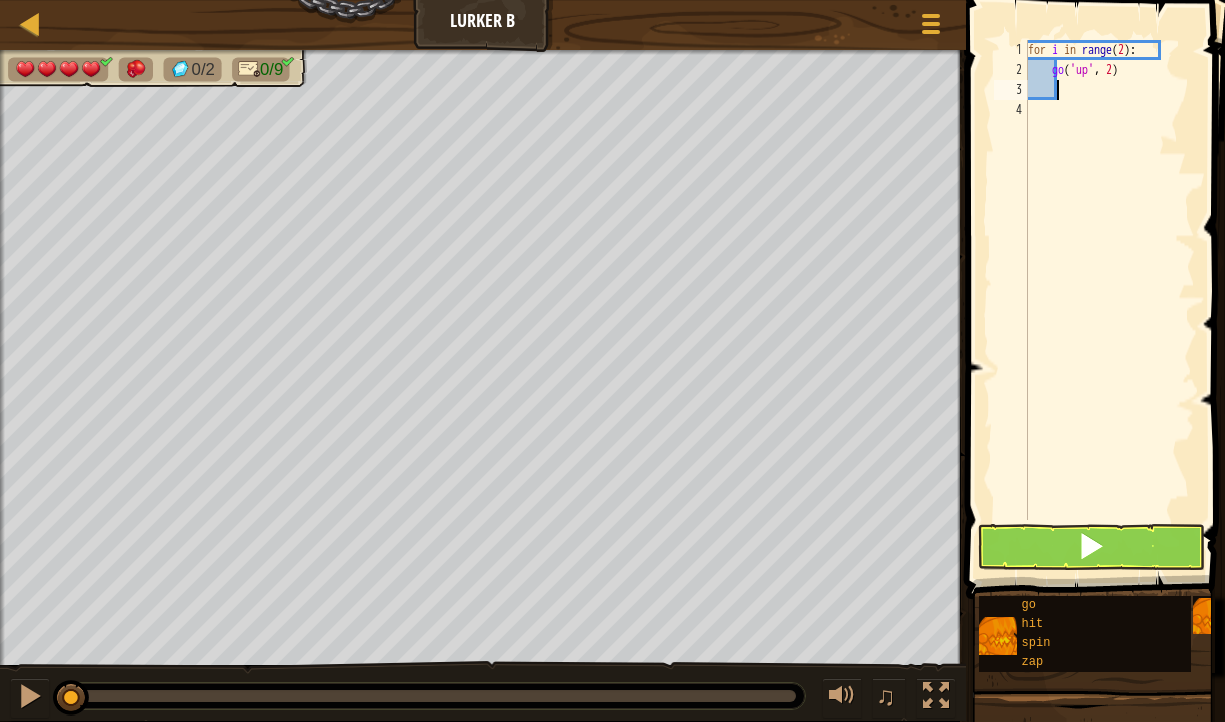 type on "g" 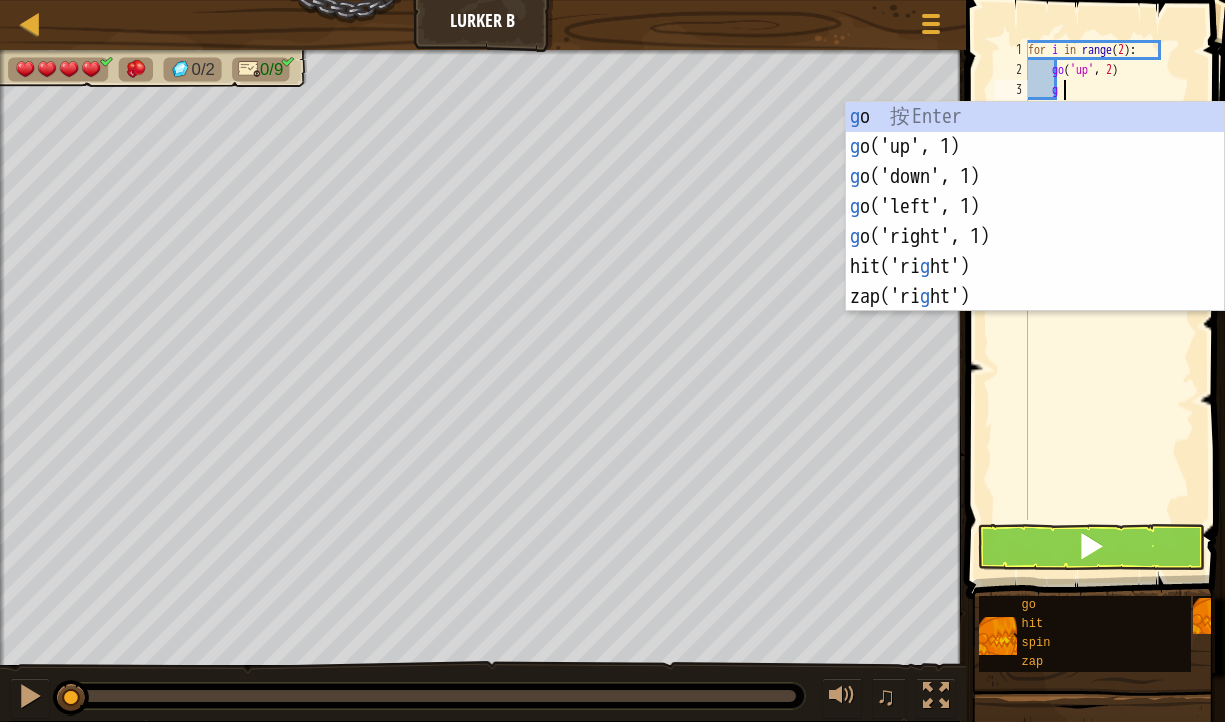 scroll, scrollTop: 9, scrollLeft: 2, axis: both 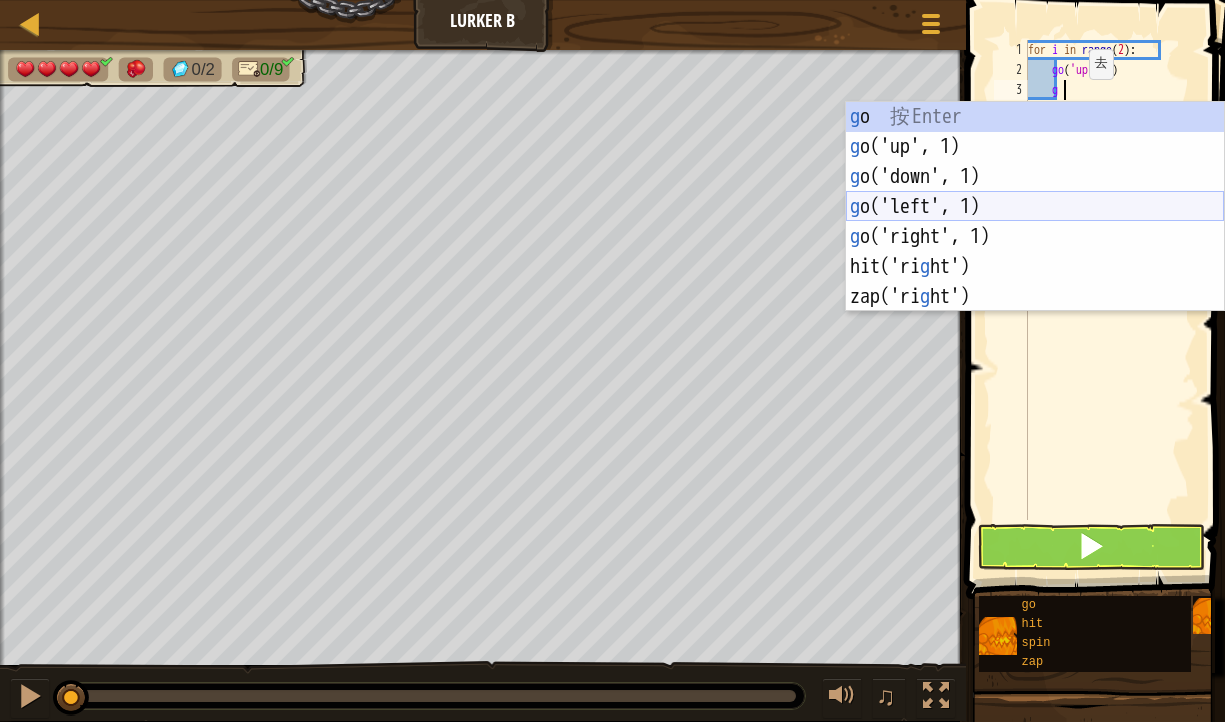 click on "g o 按 Enter g o('up', 1) 按 Enter g o('down', 1) 按 Enter g o('left', 1) 按 Enter g o('right', 1) 按 Enter hit('ri g ht') 按 Enter zap('ri g ht') 按 Enter" at bounding box center [1035, 237] 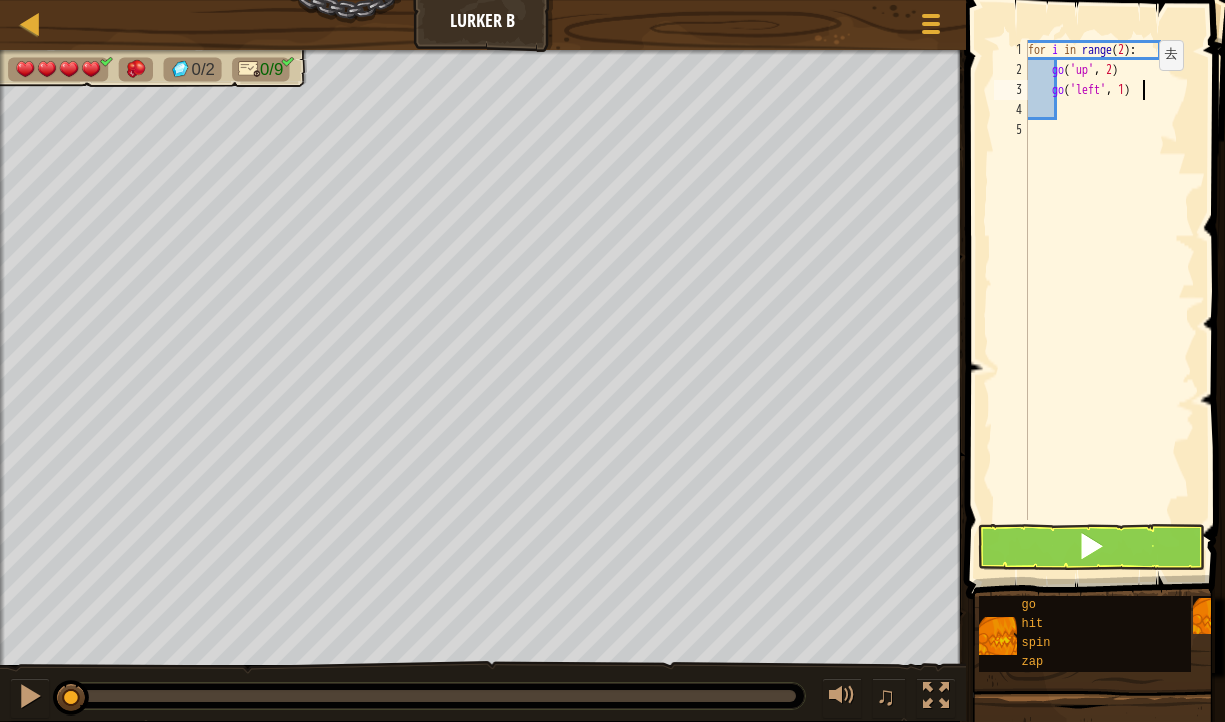click on "for   i   in   range ( 2 ) :      go ( 'up' ,   2 )      go ( 'left' ,   1 )" at bounding box center [1109, 300] 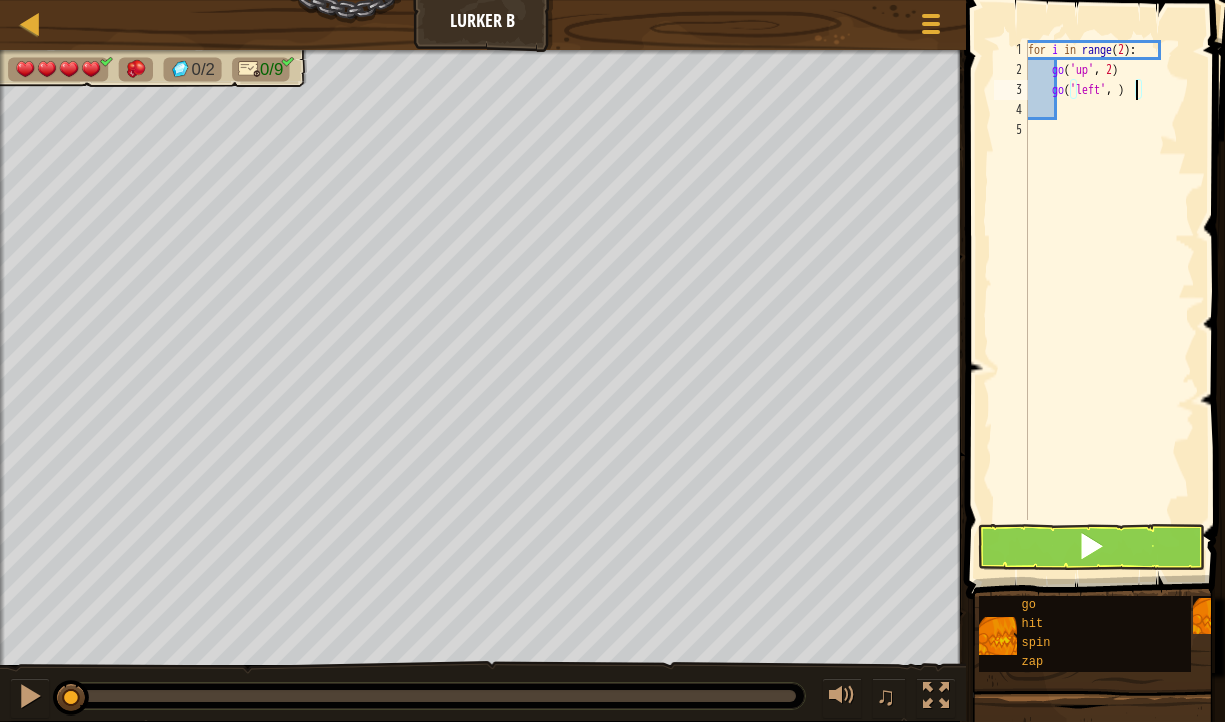 scroll, scrollTop: 9, scrollLeft: 9, axis: both 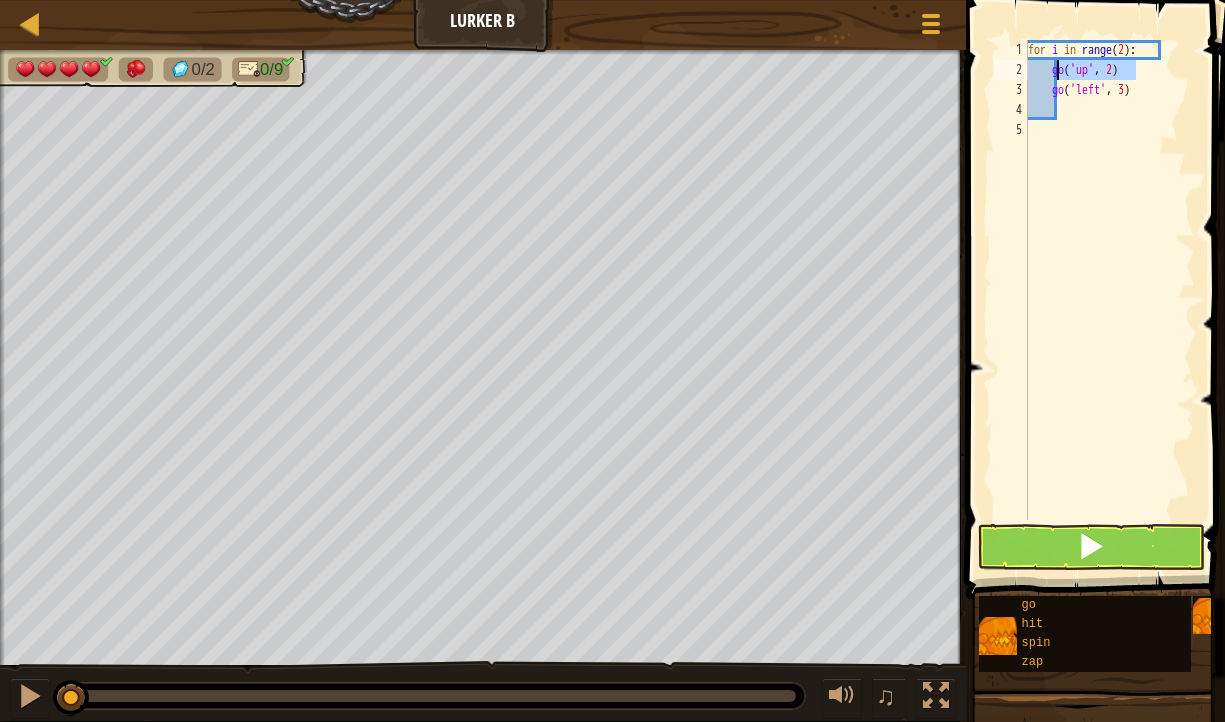 drag, startPoint x: 1148, startPoint y: 65, endPoint x: 1058, endPoint y: 72, distance: 90.27181 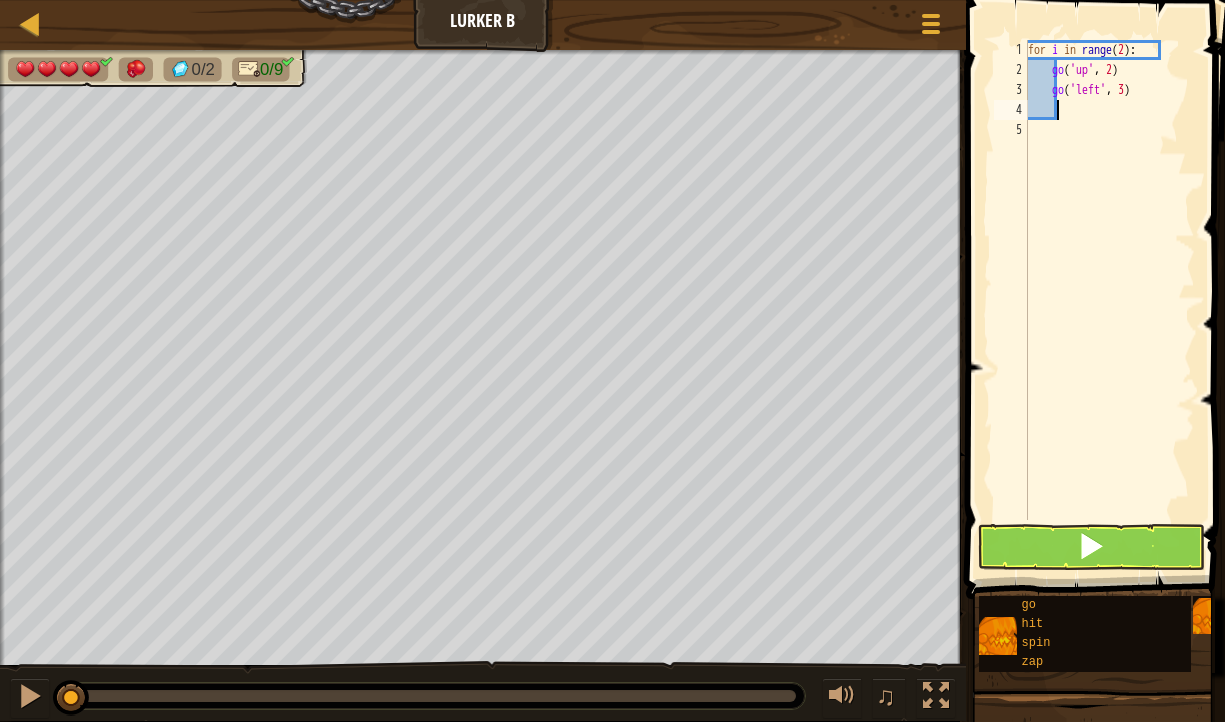 click on "for   i   in   range ( 2 ) :      go ( 'up' ,   2 )      go ( 'left' ,   3 )" at bounding box center (1109, 300) 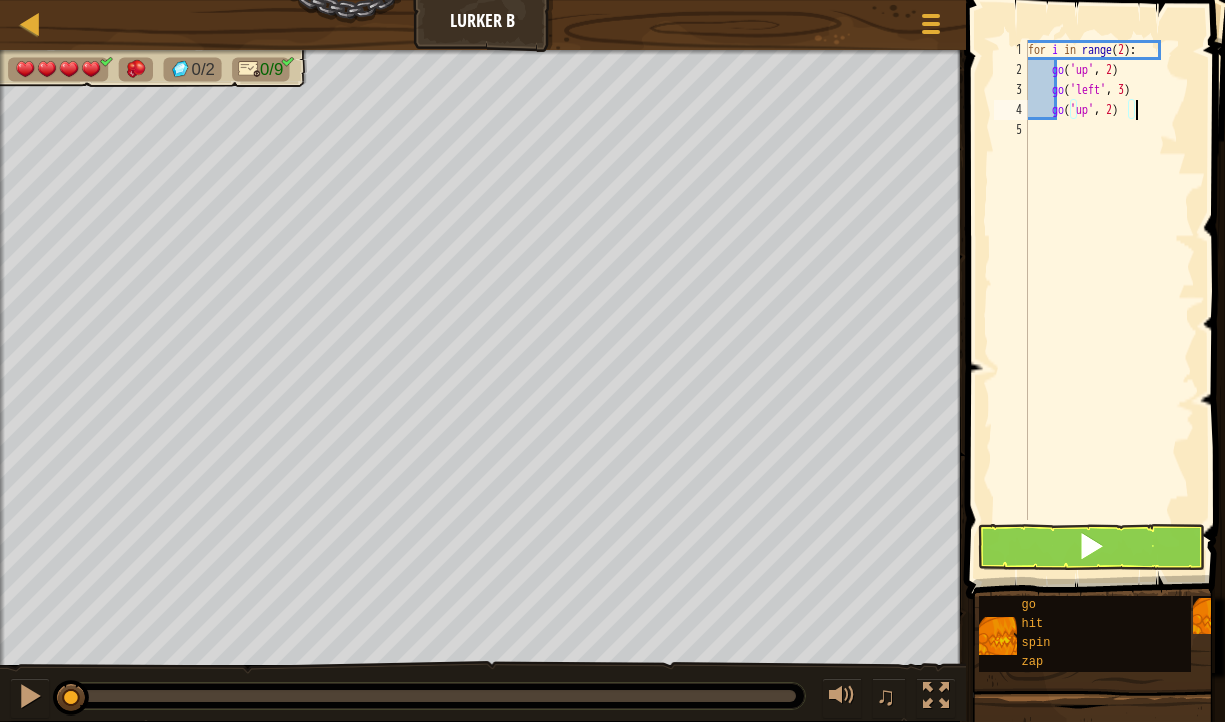 click on "for   i   in   range ( 2 ) :      go ( 'up' ,   2 )      go ( 'left' ,   3 )      go ( 'up' ,   2 )" at bounding box center (1109, 300) 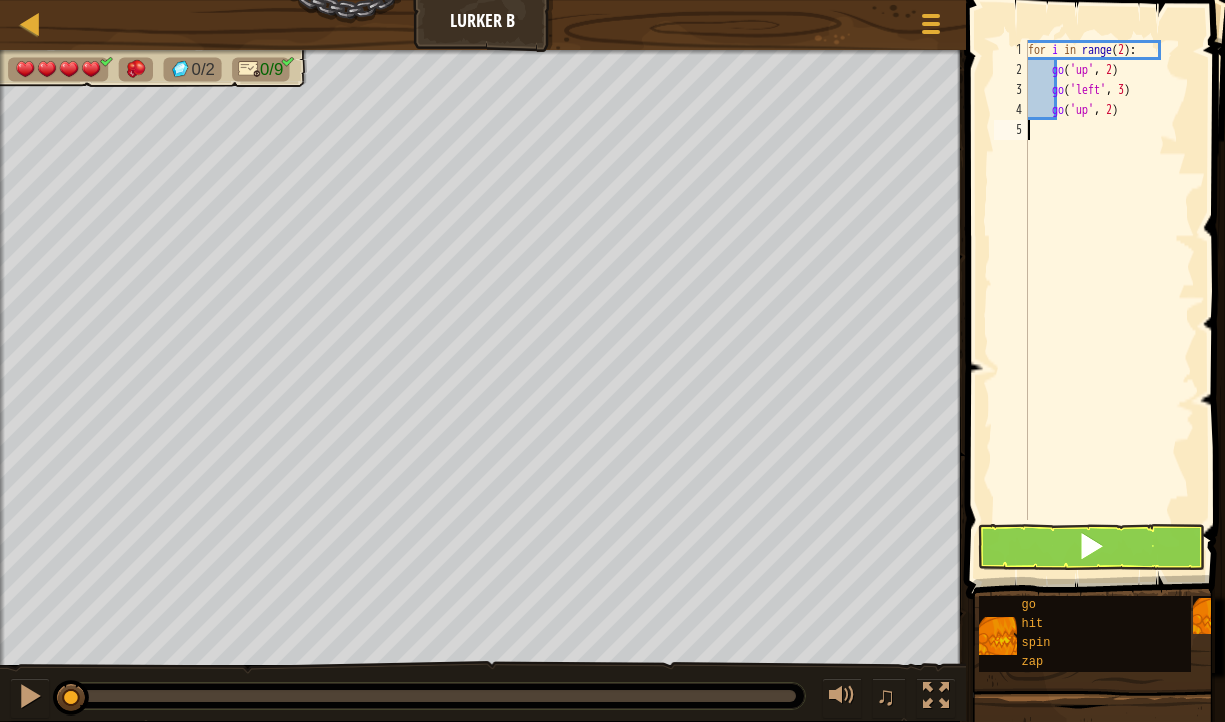 scroll, scrollTop: 9, scrollLeft: 0, axis: vertical 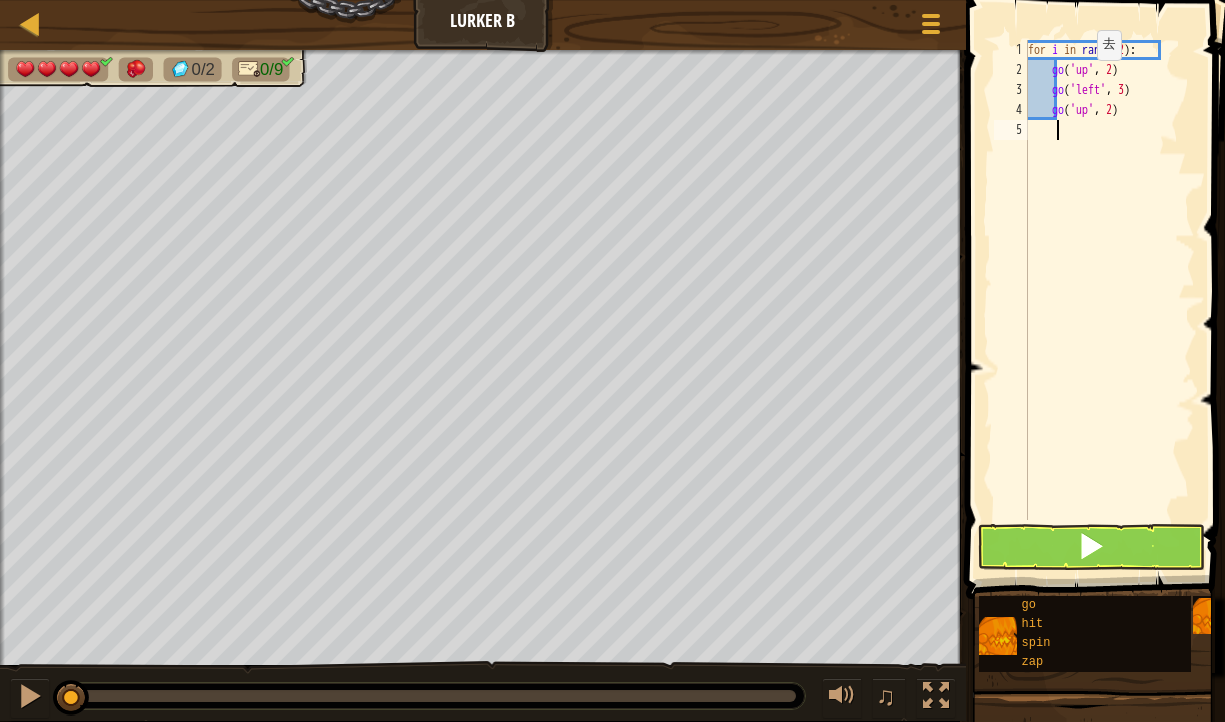 type on "r" 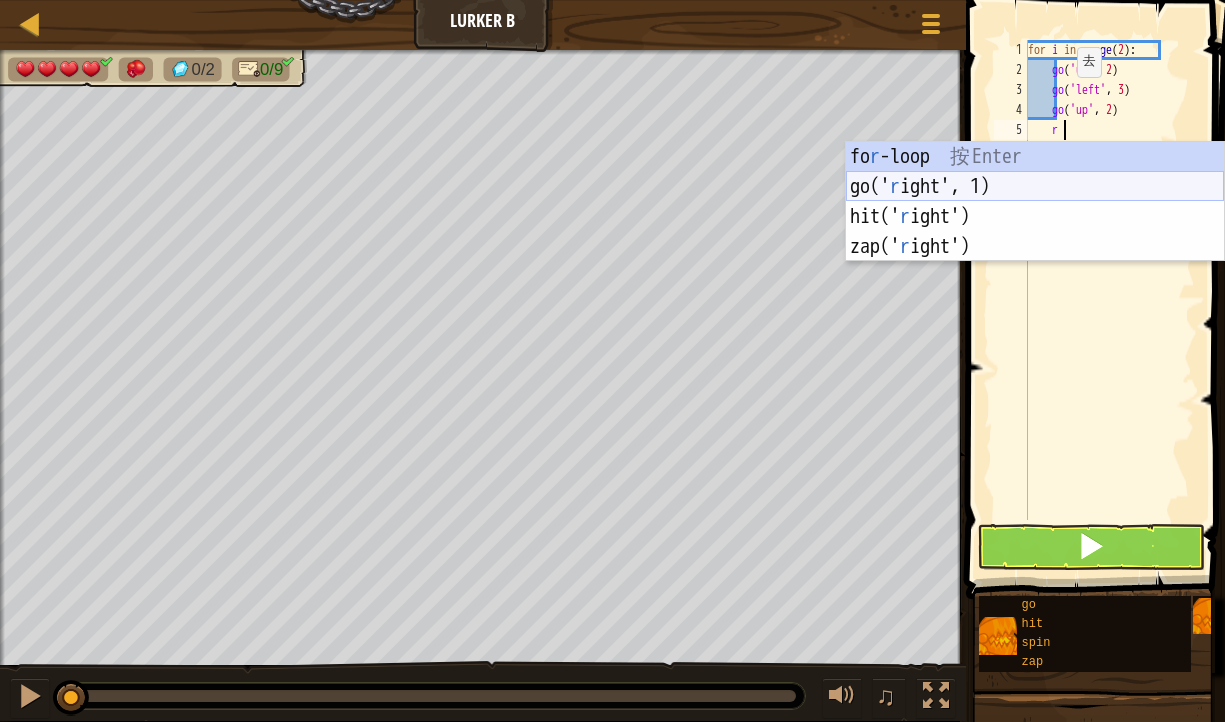 click on "fo r -loop 按 Enter go(' r ight', 1) 按 Enter hit(' r ight') 按 Enter zap(' r ight') 按 Enter" at bounding box center (1035, 232) 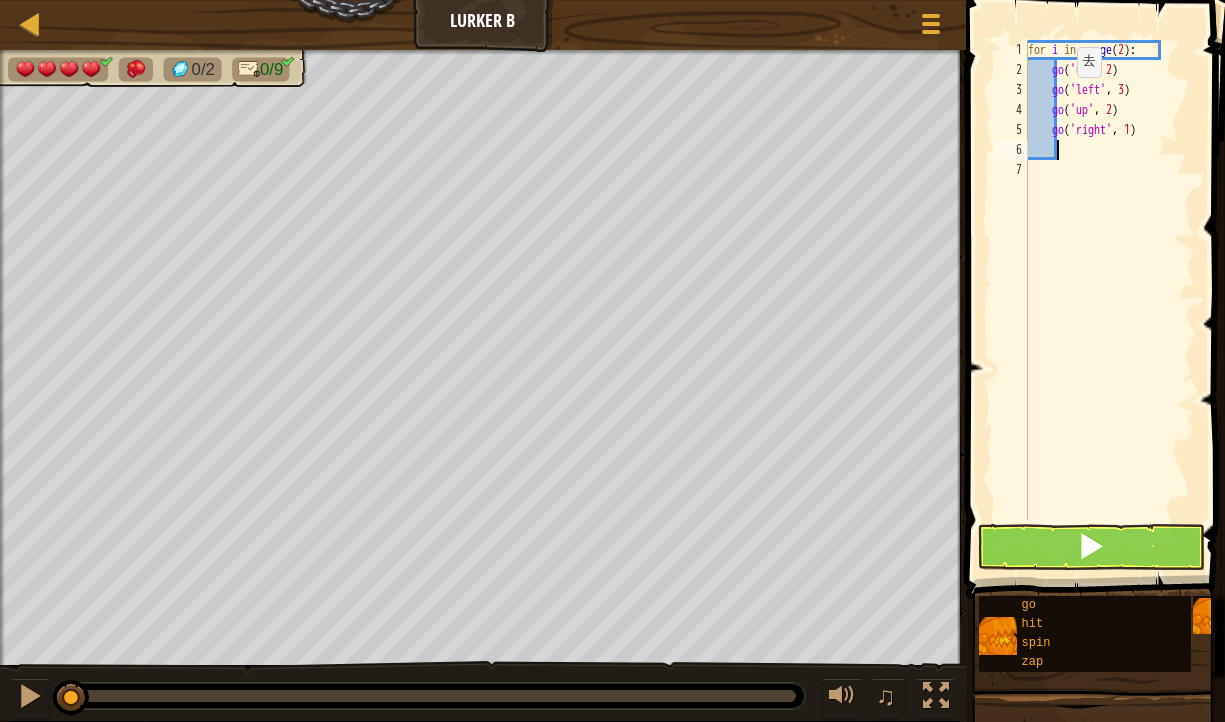 scroll, scrollTop: 9, scrollLeft: 1, axis: both 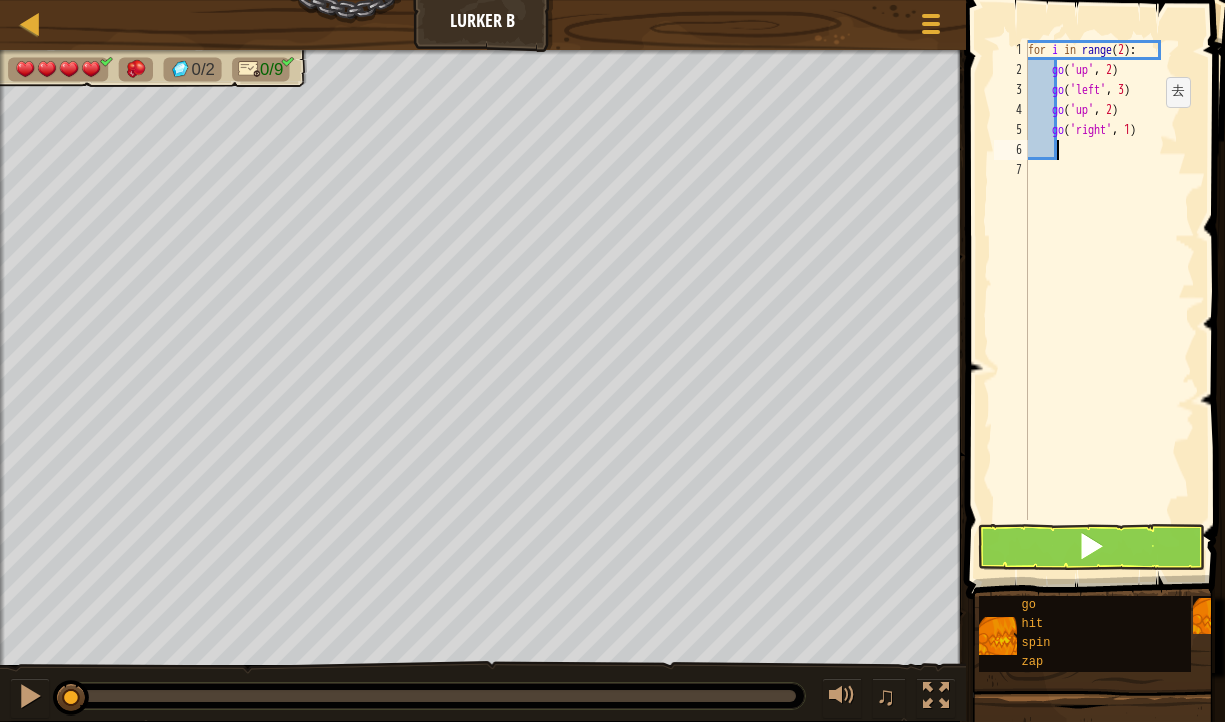 click on "for   i   in   range ( 2 ) :      go ( 'up' ,   2 )      go ( 'left' ,   3 )      go ( 'up' ,   2 )      go ( 'right' ,   1 )" at bounding box center (1109, 300) 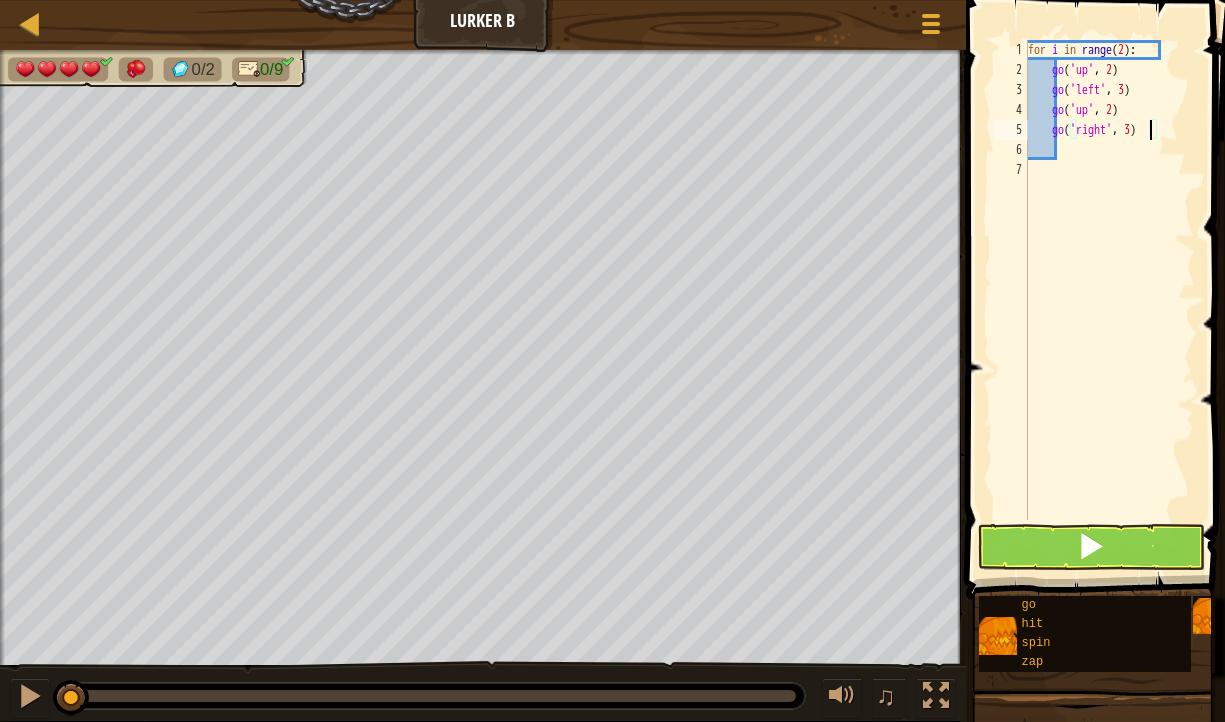 scroll, scrollTop: 9, scrollLeft: 10, axis: both 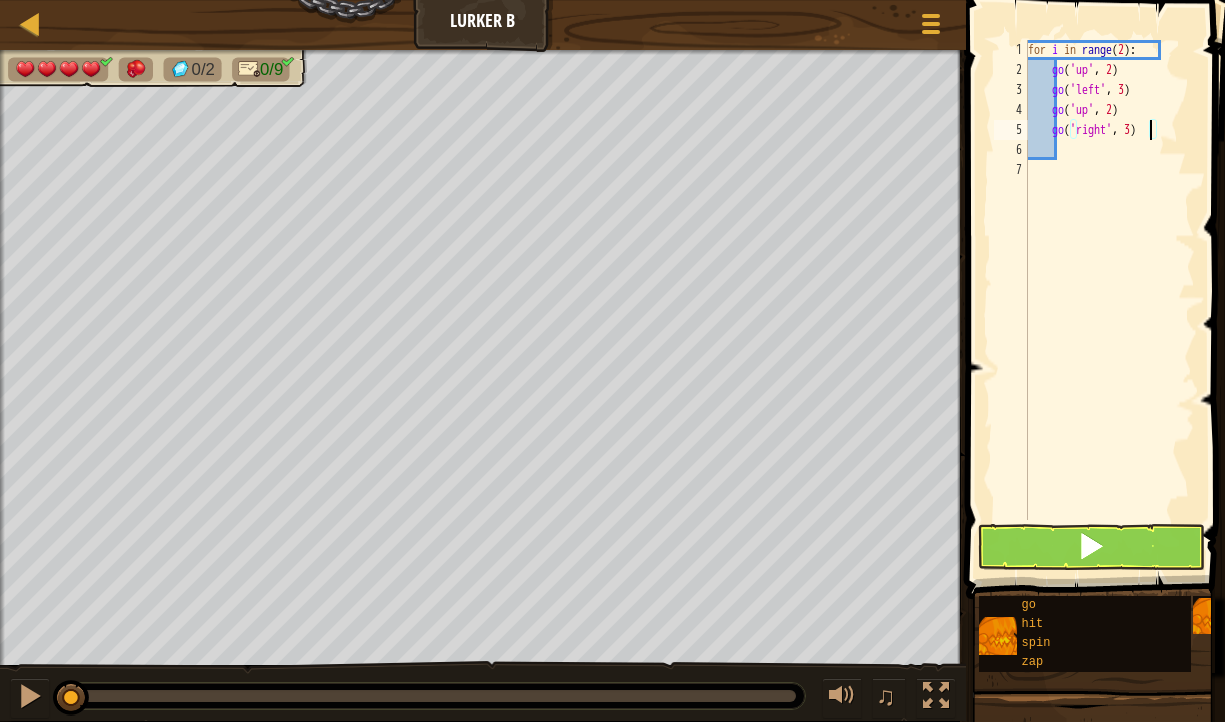 type on "go('right', 3)" 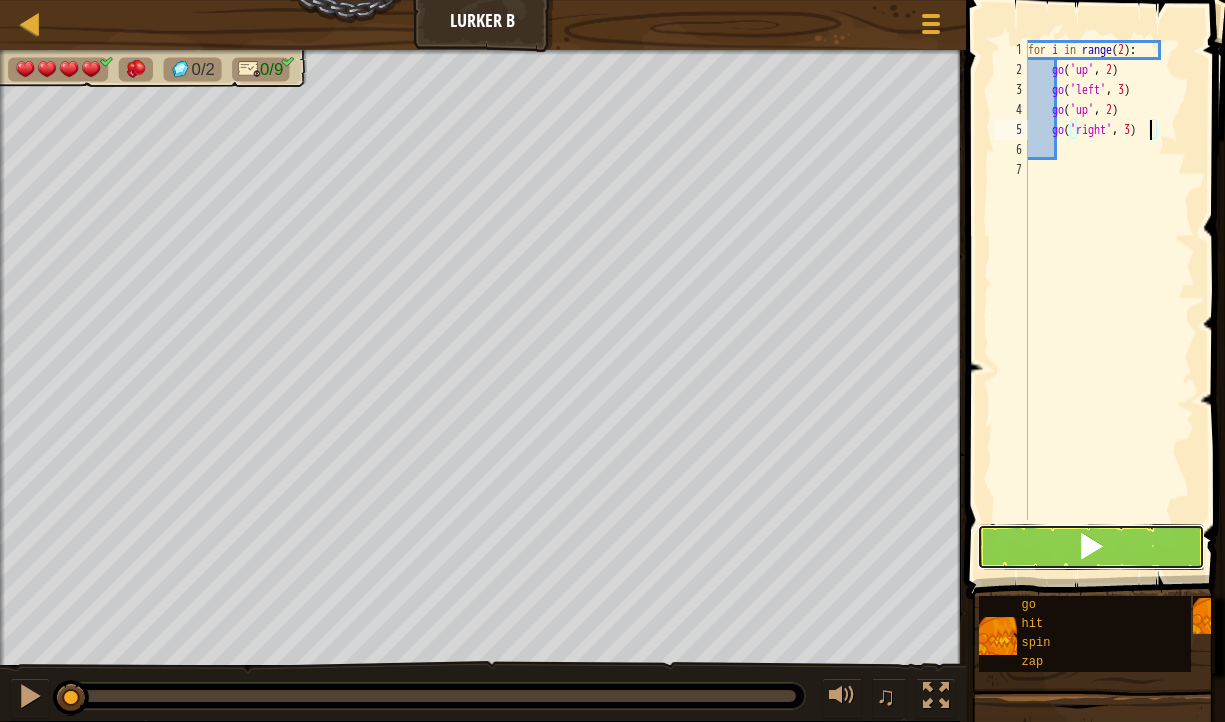 click at bounding box center [1091, 546] 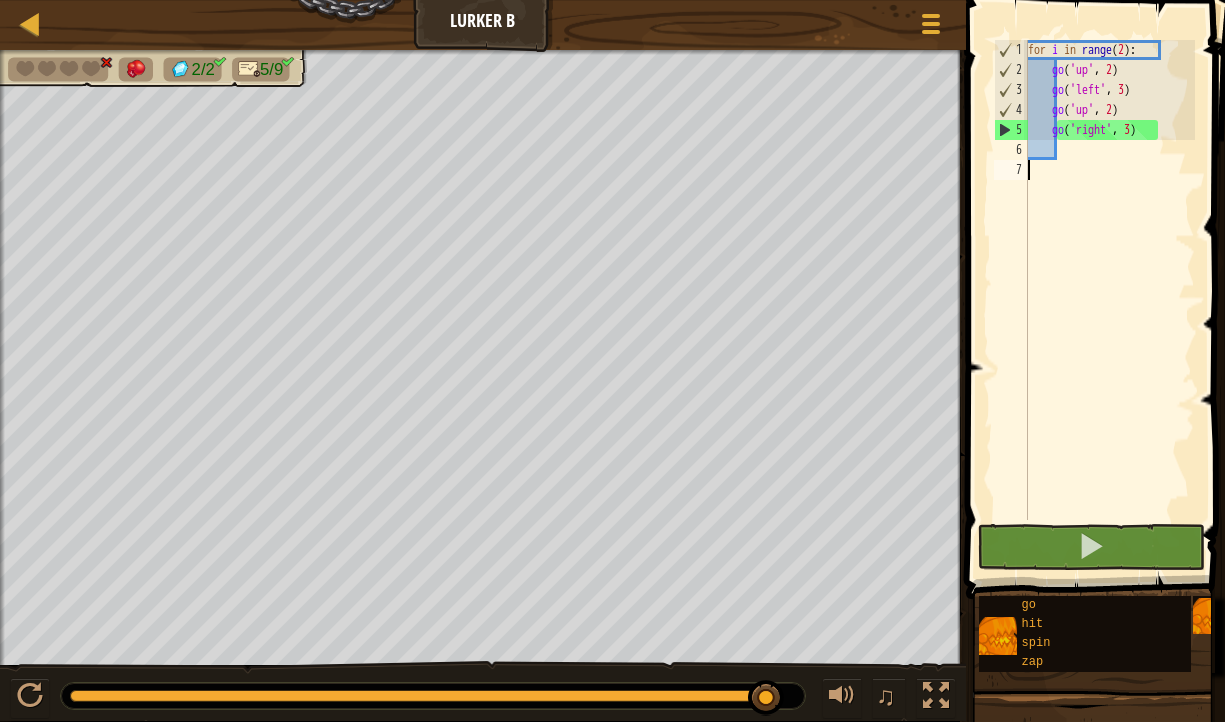 drag, startPoint x: 1085, startPoint y: 189, endPoint x: 1103, endPoint y: 163, distance: 31.622776 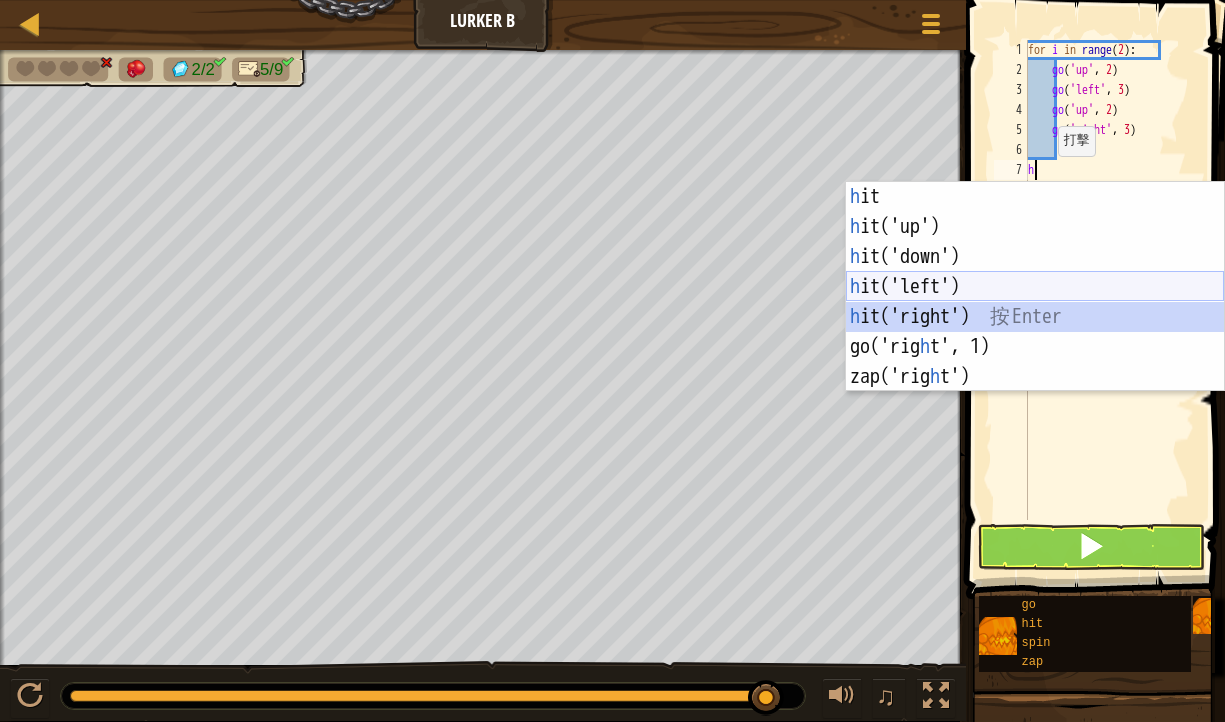 click on "h it 按 Enter h it('up') 按 Enter h it('down') 按 Enter h it('left') 按 Enter h it('right') 按 Enter go('rig h t', 1) 按 Enter zap('rig h t') 按 Enter" at bounding box center (1035, 317) 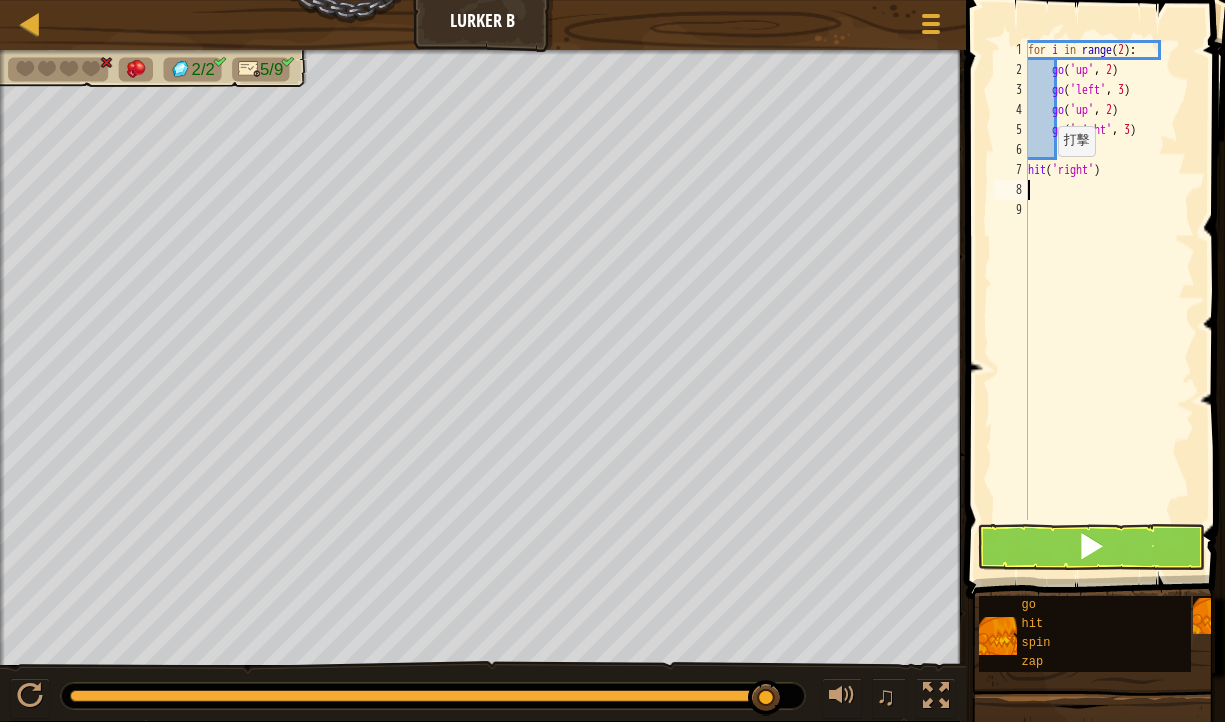 type on "h" 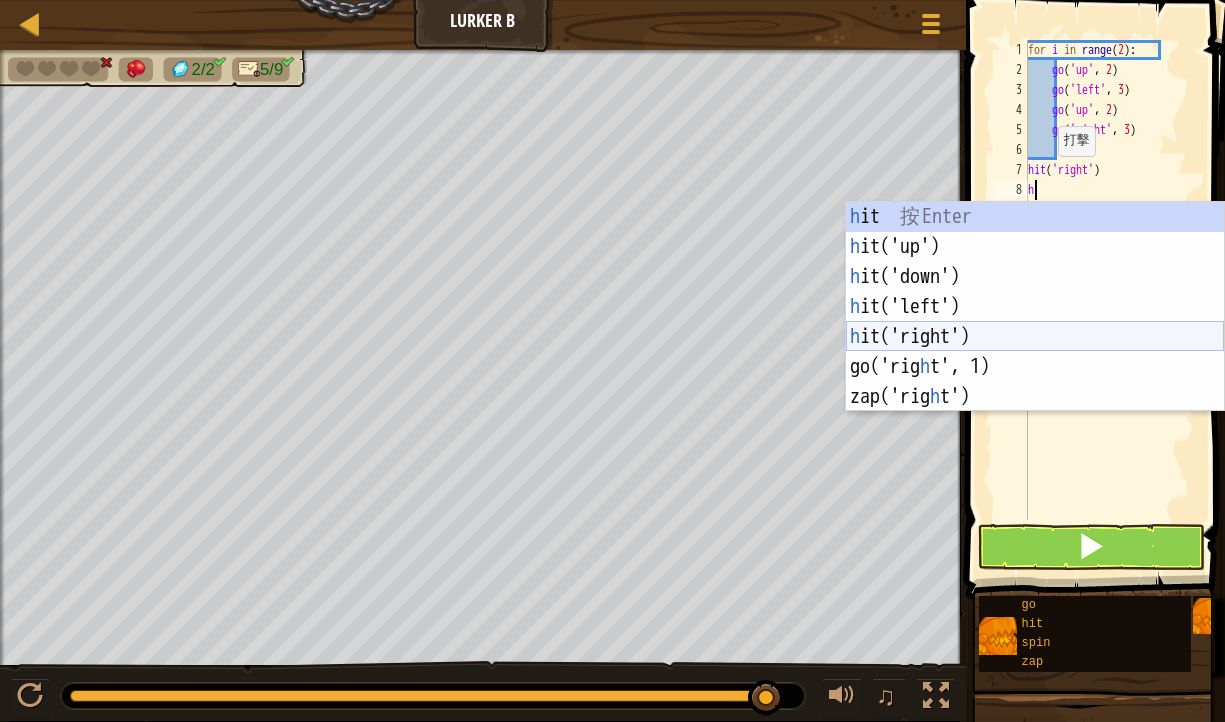 drag, startPoint x: 935, startPoint y: 332, endPoint x: 932, endPoint y: 348, distance: 16.27882 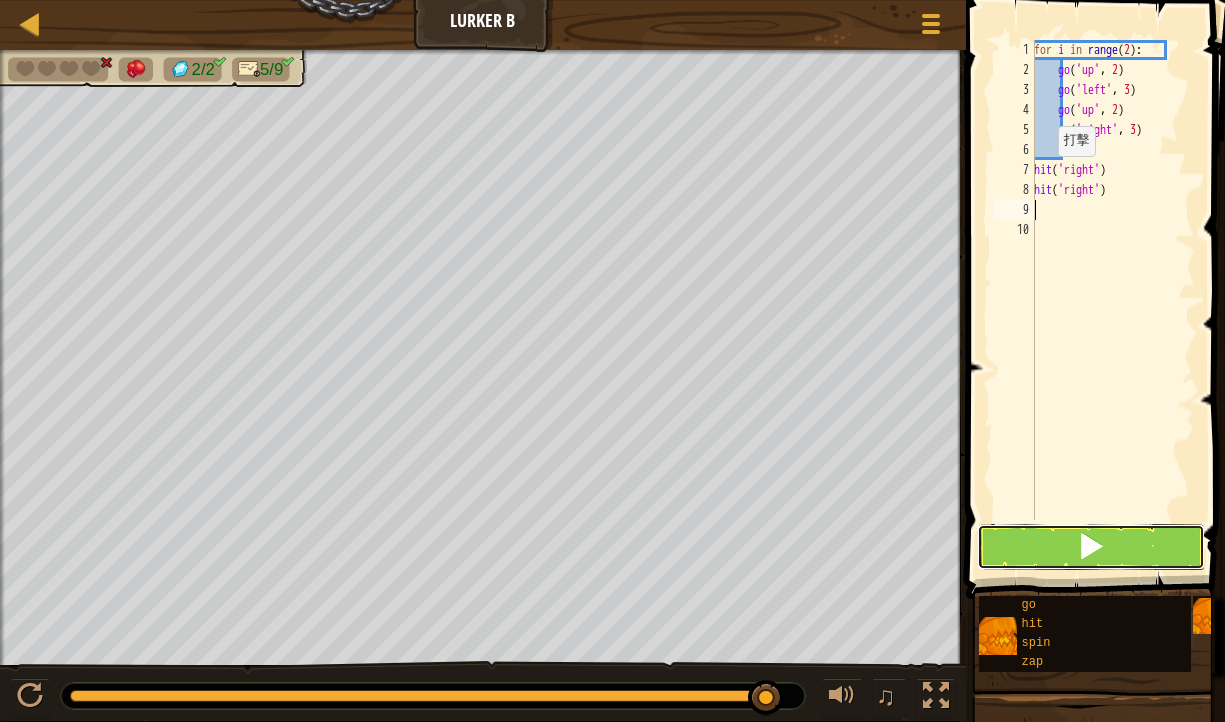 click at bounding box center [1091, 546] 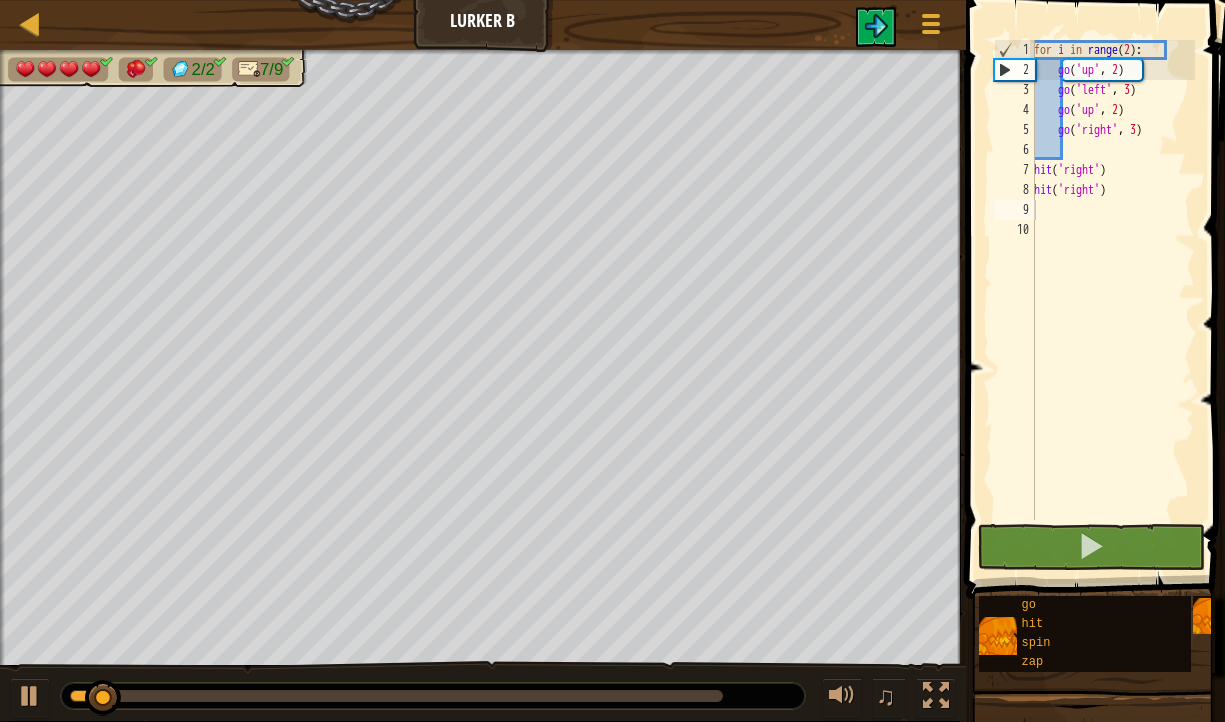 click on "地圖 Lurker B 遊戲選單 1     הההההההההההההההההההההההההההההההההההההההההההההההההההההההההההההההההההההההההההההההההההההההההההההההההההההההההההההההההההההההההההההההההההההההההההההההההההההההההההההההההההההההההההההההההההההההההההההההההההההההההההההההההההההההההההההההההההההההההההההההההההההההההההההההה XXXXXXXXXXXXXXXXXXXXXXXXXXXXXXXXXXXXXXXXXXXXXXXXXXXXXXXXXXXXXXXXXXXXXXXXXXXXXXXXXXXXXXXXXXXXXXXXXXXXXXXXXXXXXXXXXXXXXXXXXXXXXXXXXXXXXXXXXXXXXXXXXXXXXXXXXXXXXXXXXXXXXXXXXXXXXXXXXXXXXXXXXXXXXXXXXXXXXXXXXXXXXXXXXXXXXXXXXXXXXXXXXXXXXXXXXXXXXXXXXXXXXXXXXXXXXXXX 解決方法 × 塊狀 1 2 3 4 5 6 7 8 9 10 for   i   in   range ( 2 ) :      go ( 'up' ,   2 )      go ( 'left' ,   3 )      go ( 'up' ,   2 )      go ( 'right' ,   3 )      hit ( 'right' ) hit ( 'right' )     : go" at bounding box center [612, 361] 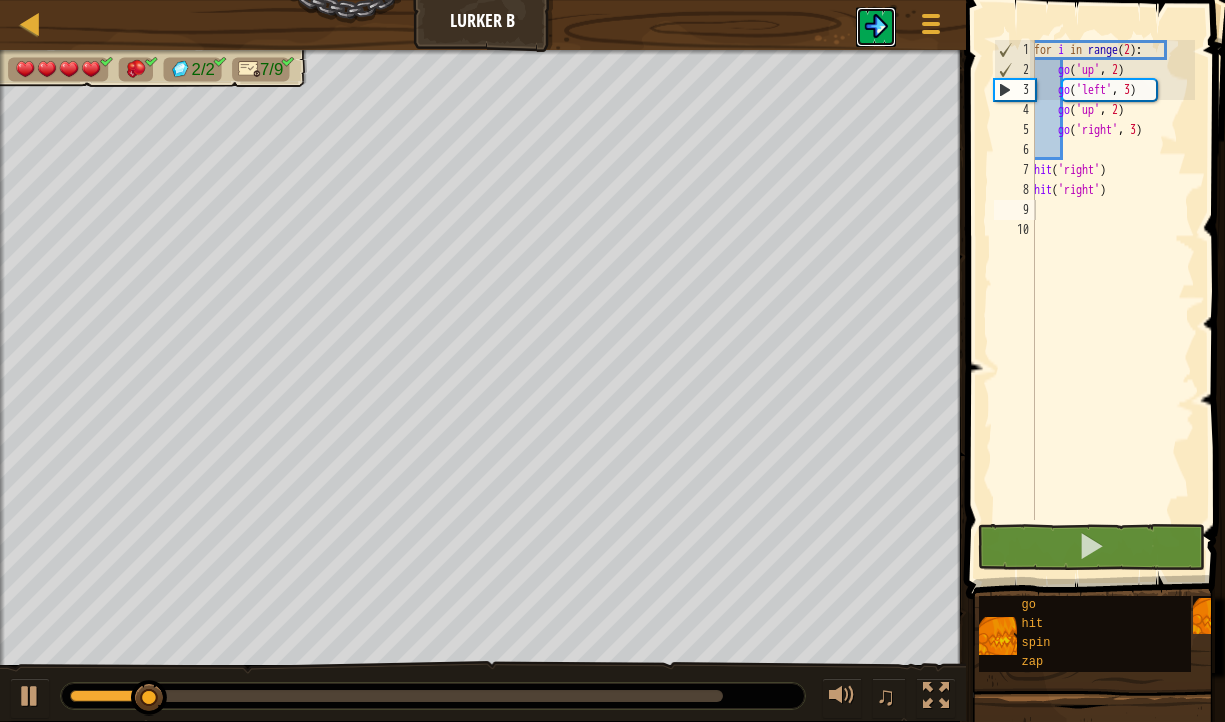click at bounding box center [876, 26] 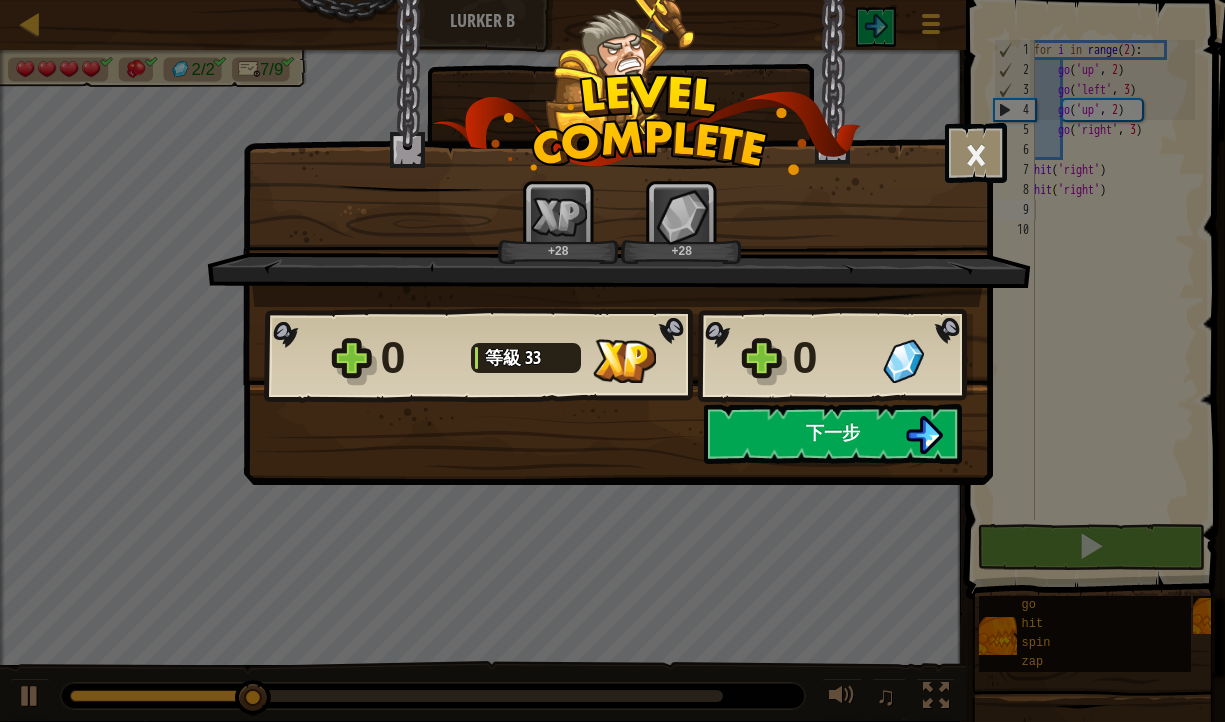 click on "下一步" at bounding box center (833, 432) 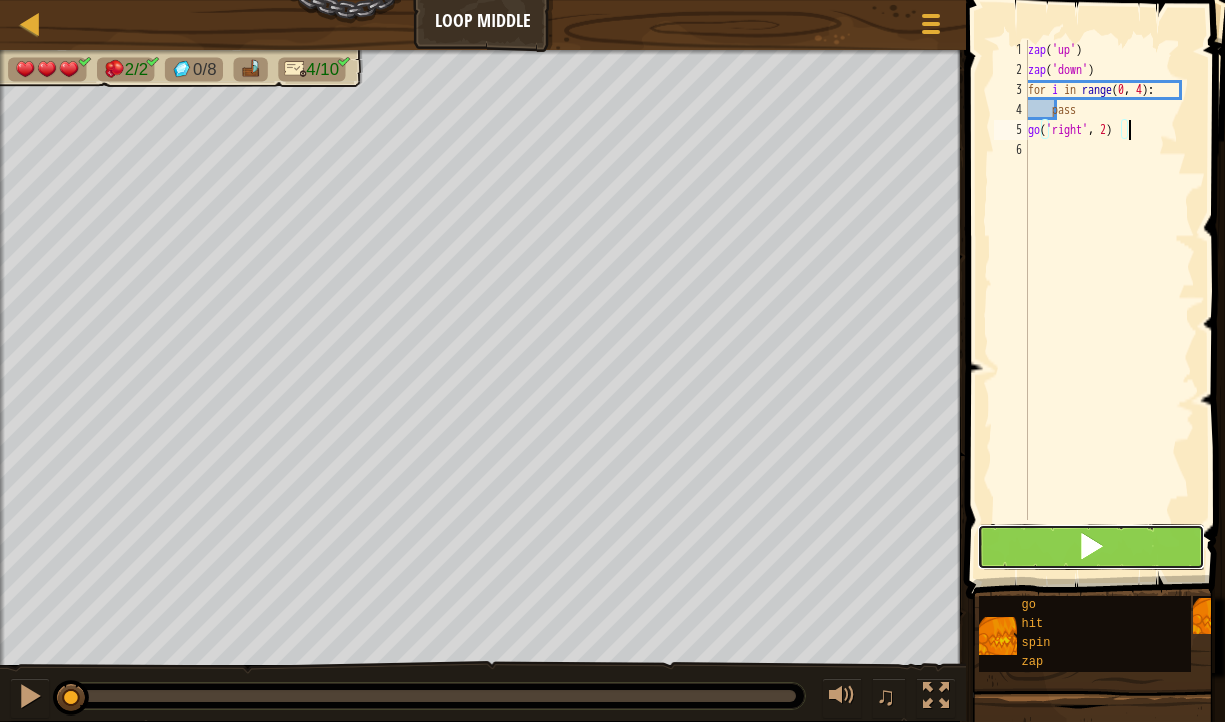click at bounding box center [1091, 547] 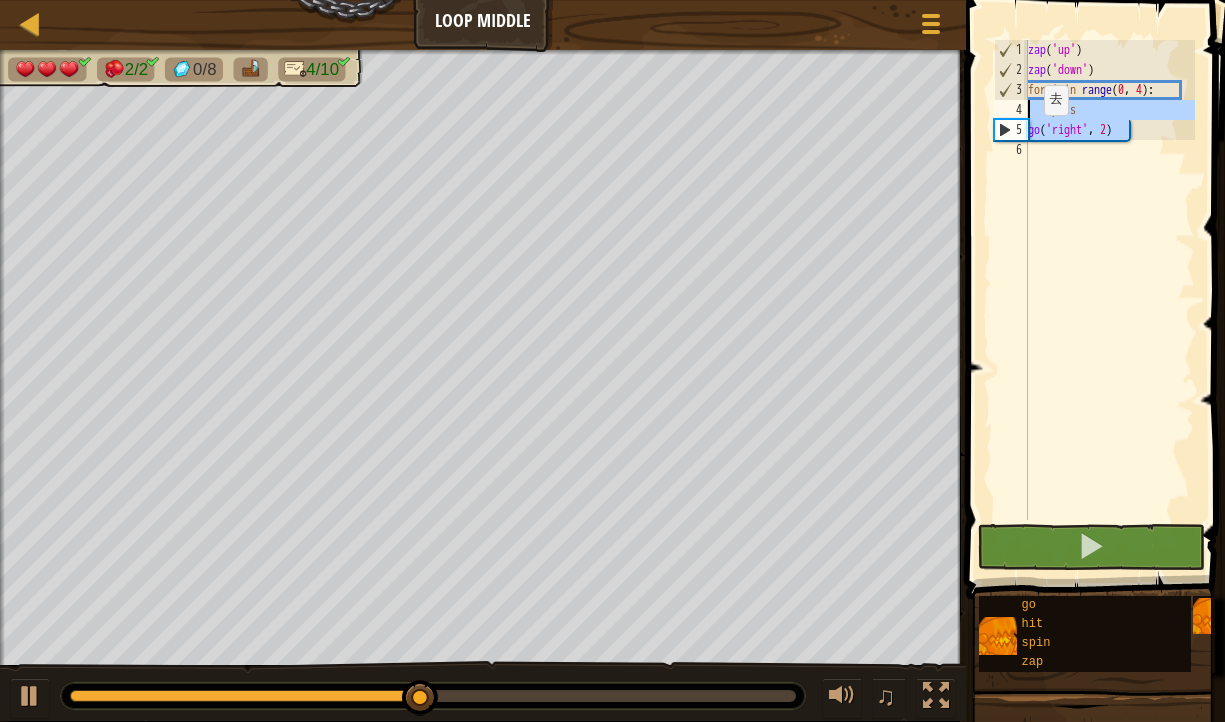 drag, startPoint x: 1172, startPoint y: 141, endPoint x: 969, endPoint y: 106, distance: 205.99515 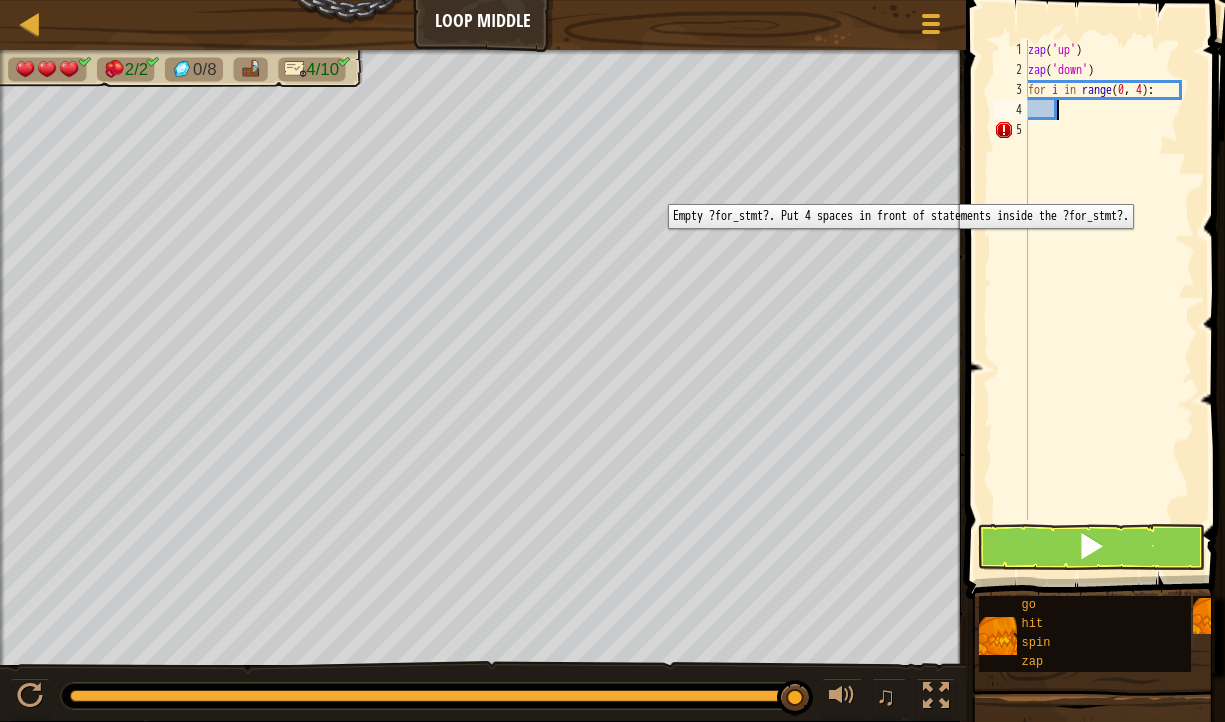 scroll, scrollTop: 9, scrollLeft: 2, axis: both 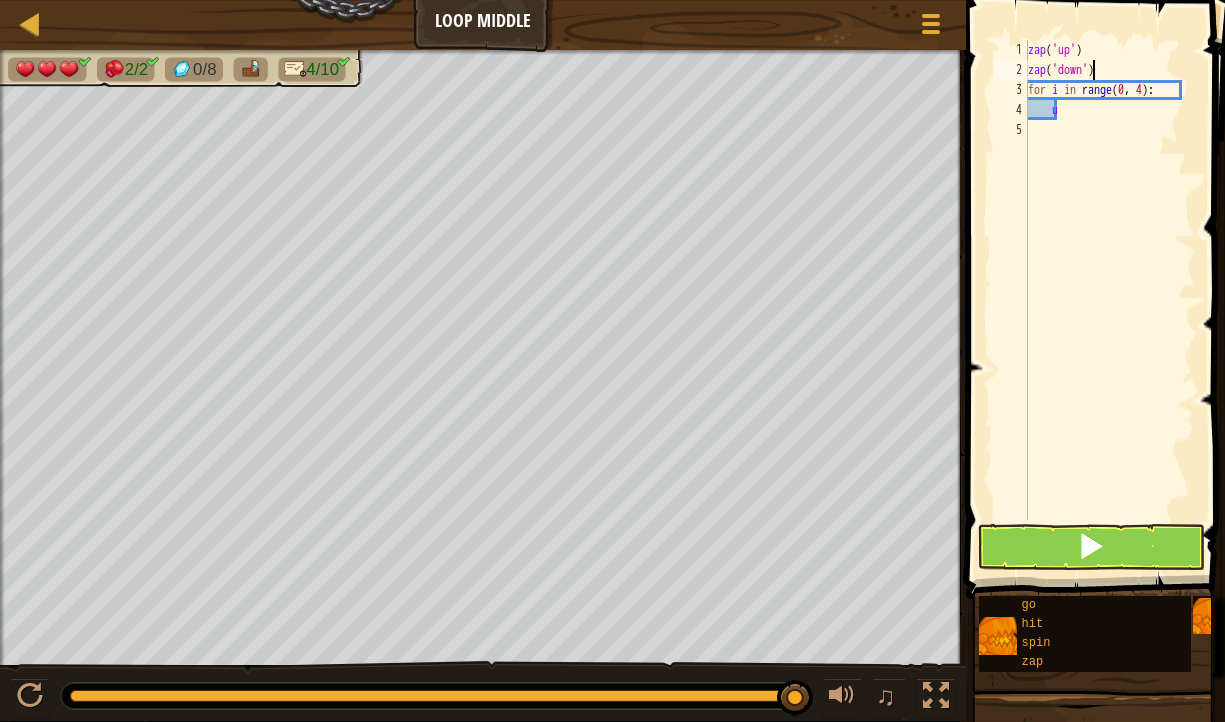 click on "zap ( 'up' ) zap ( 'down' ) for   i   in   range ( 0 ,   4 ) :      u" at bounding box center (1109, 300) 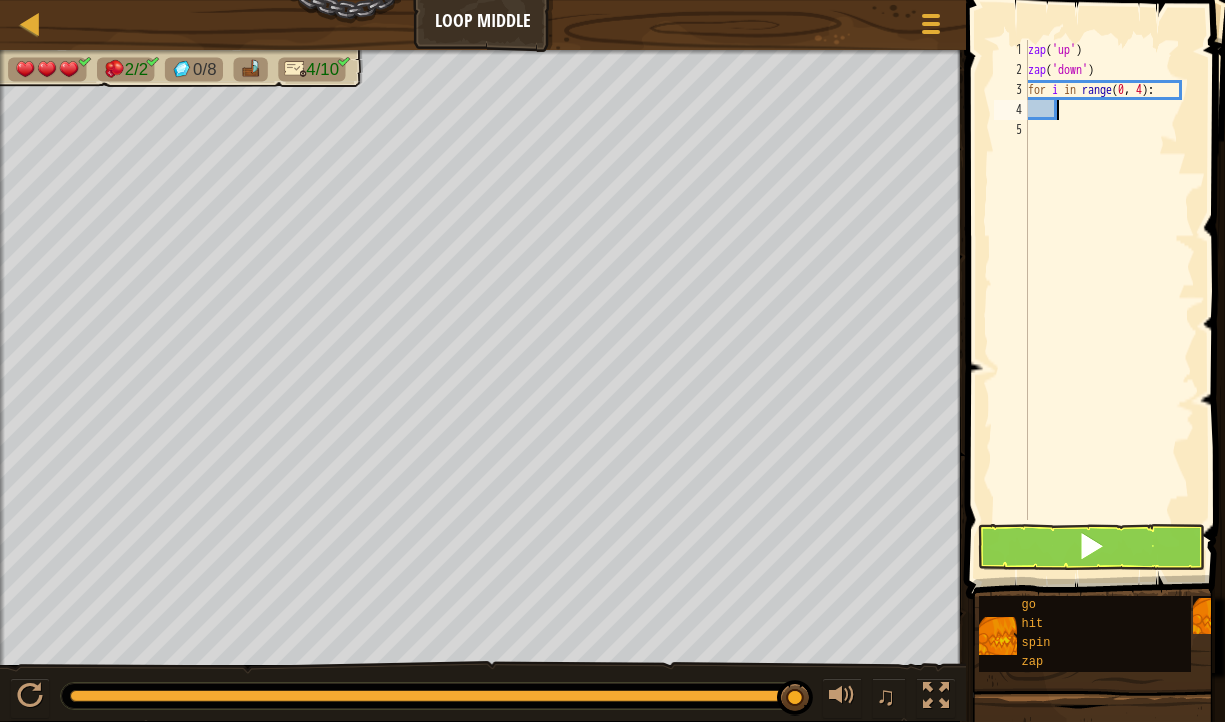 type on "u" 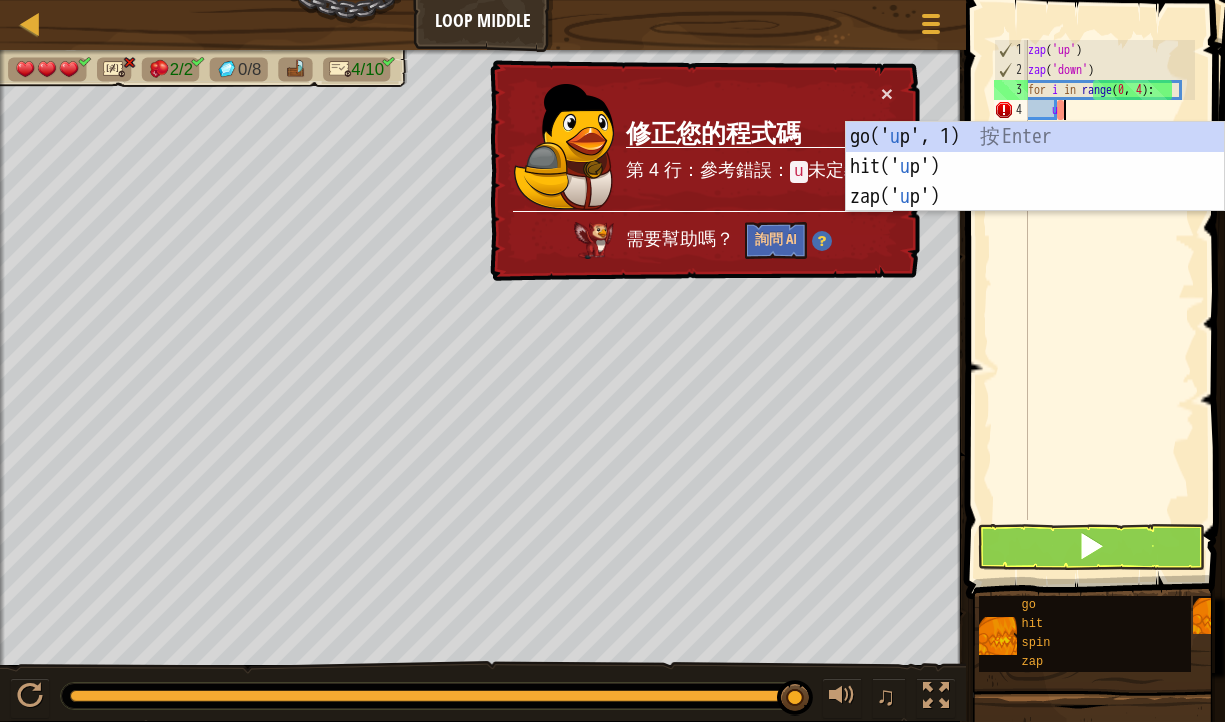 scroll, scrollTop: 9, scrollLeft: 1, axis: both 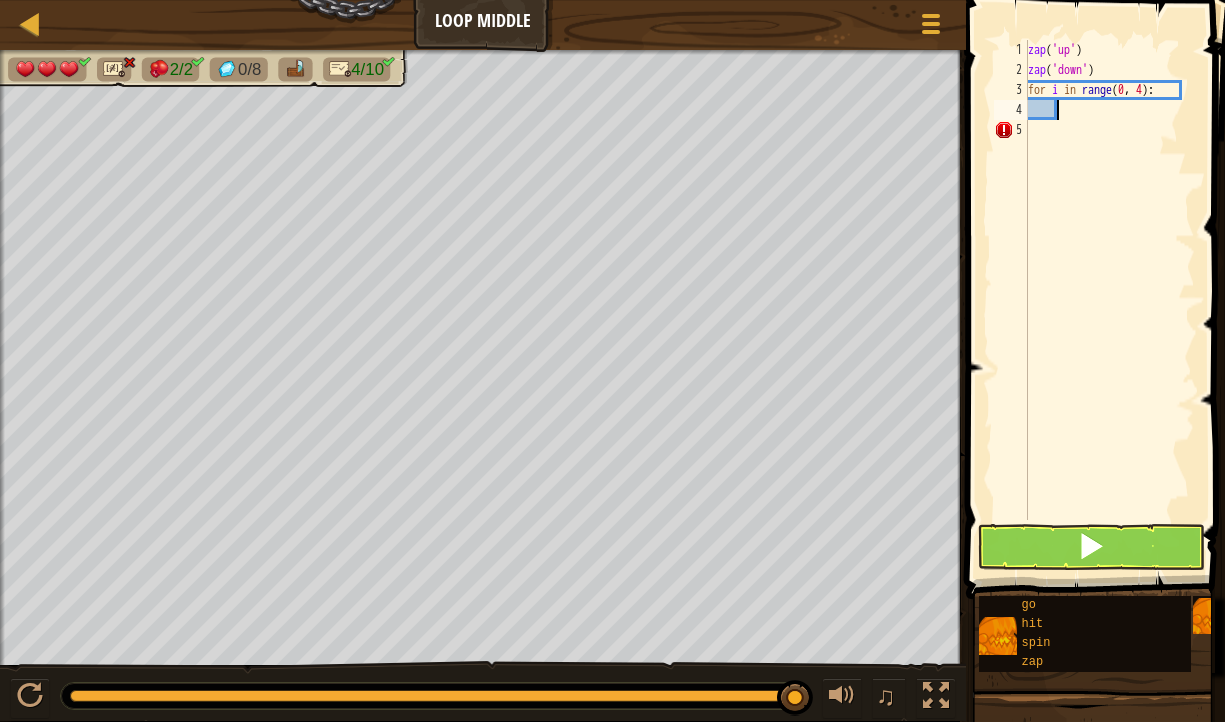 type on "r" 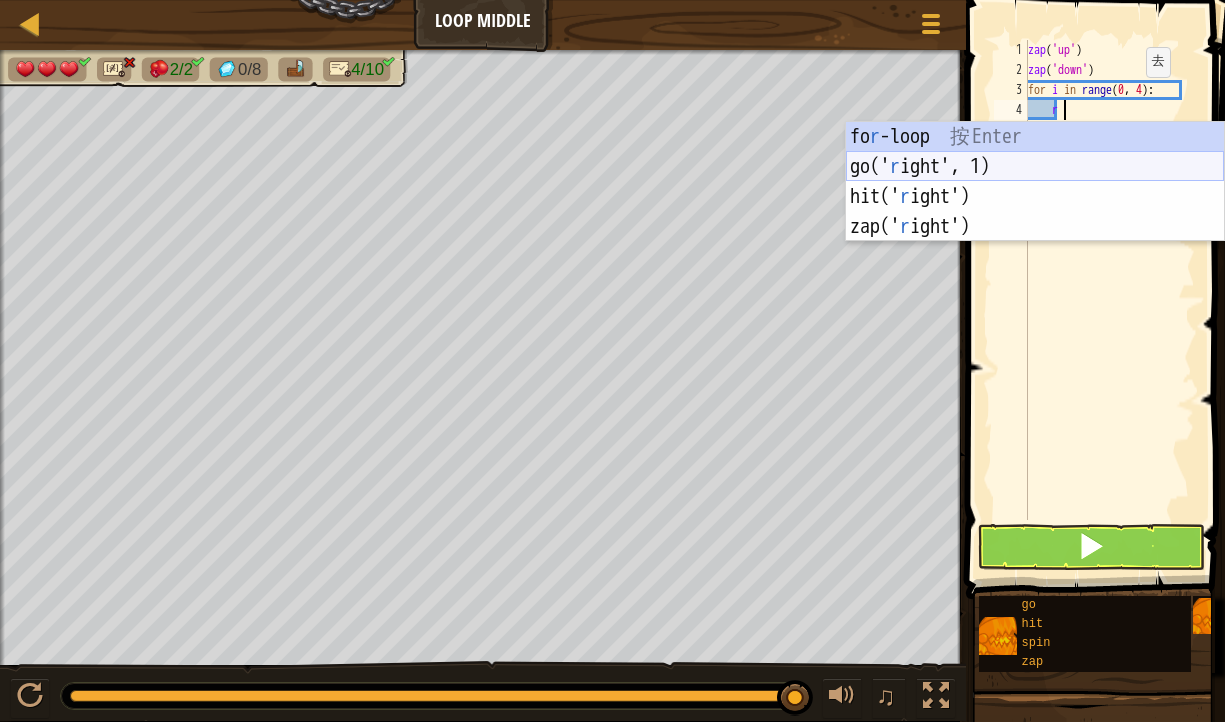 click on "fo r -loop 按 Enter go(' r ight', 1) 按 Enter hit(' r ight') 按 Enter zap(' r ight') 按 Enter" at bounding box center [1035, 212] 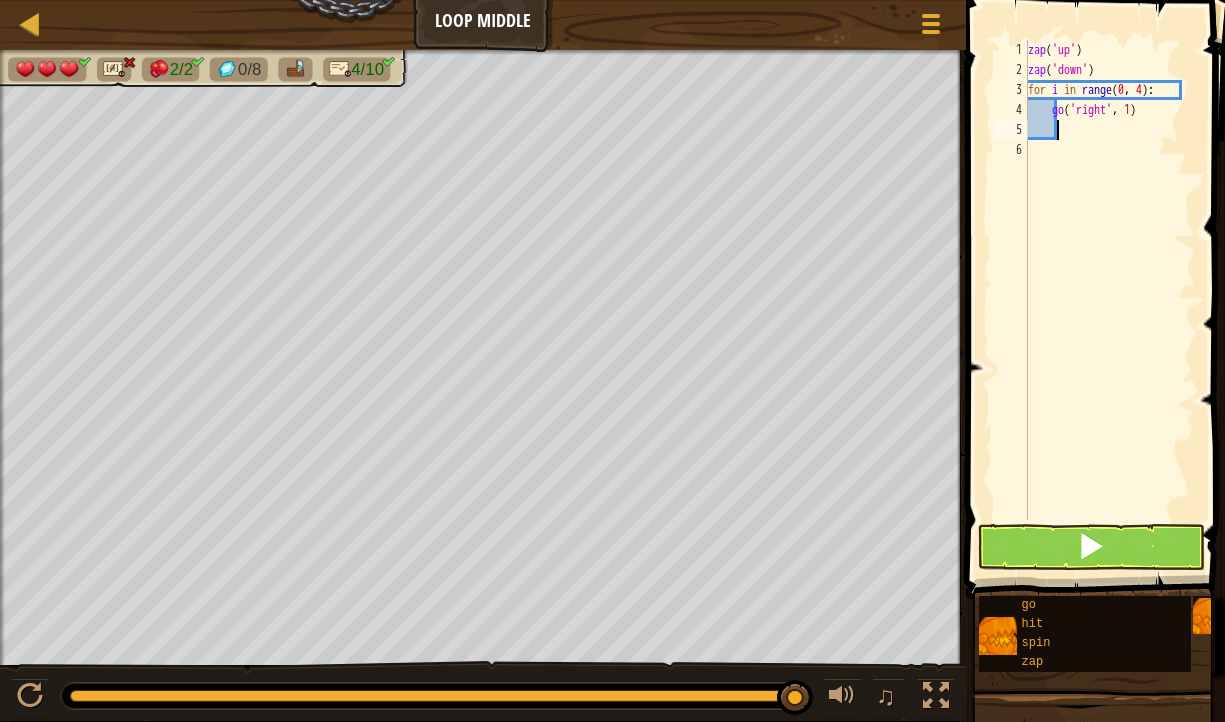 scroll, scrollTop: 9, scrollLeft: 1, axis: both 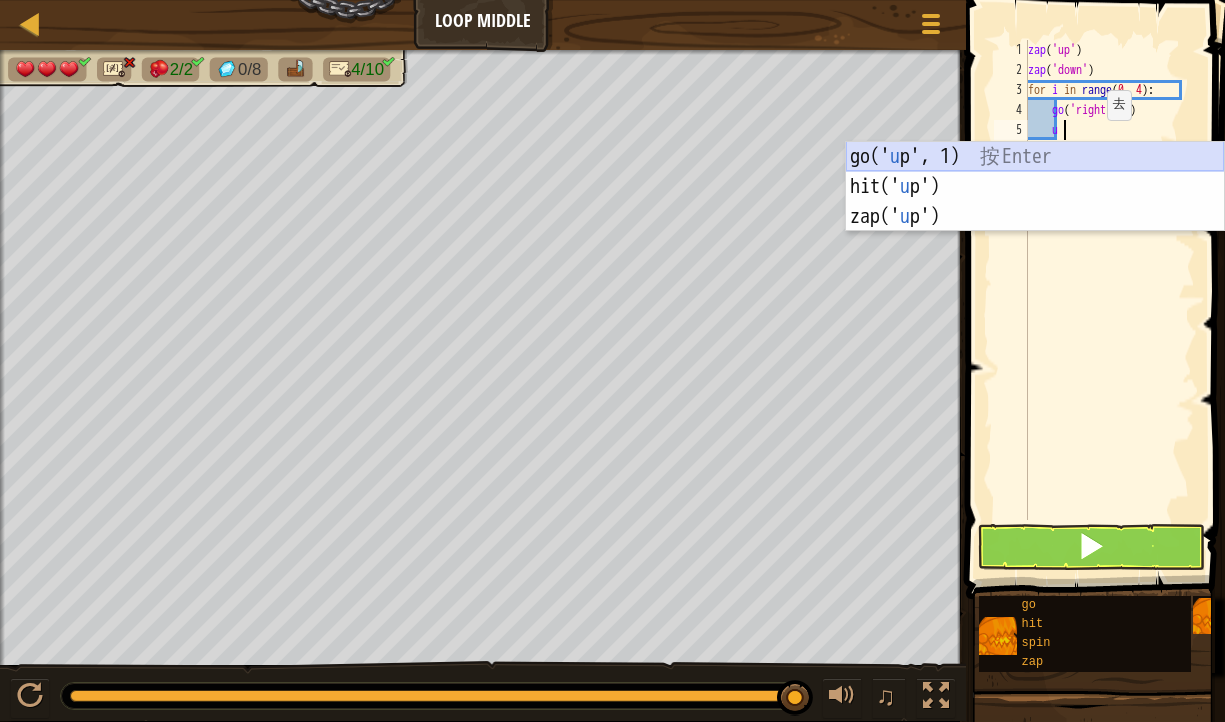 click on "go(' u p', 1) 按 Enter hit(' u p') 按 Enter zap(' u p') 按 Enter" at bounding box center [1035, 217] 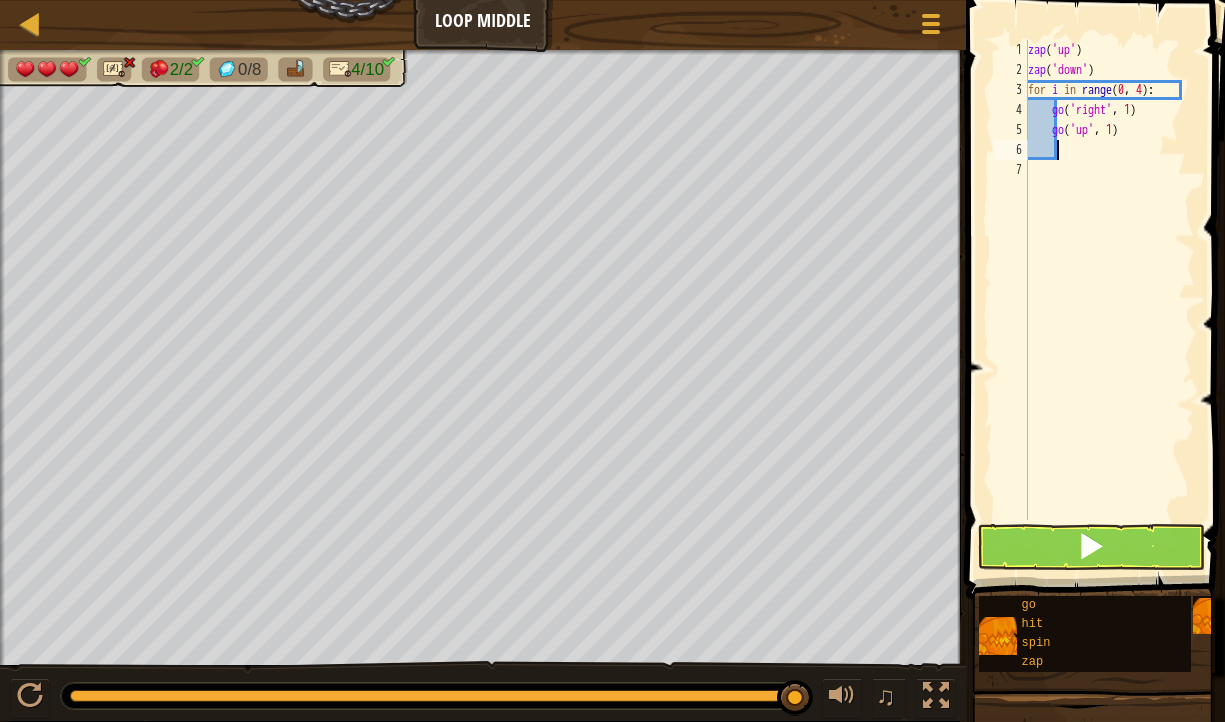 type on "g" 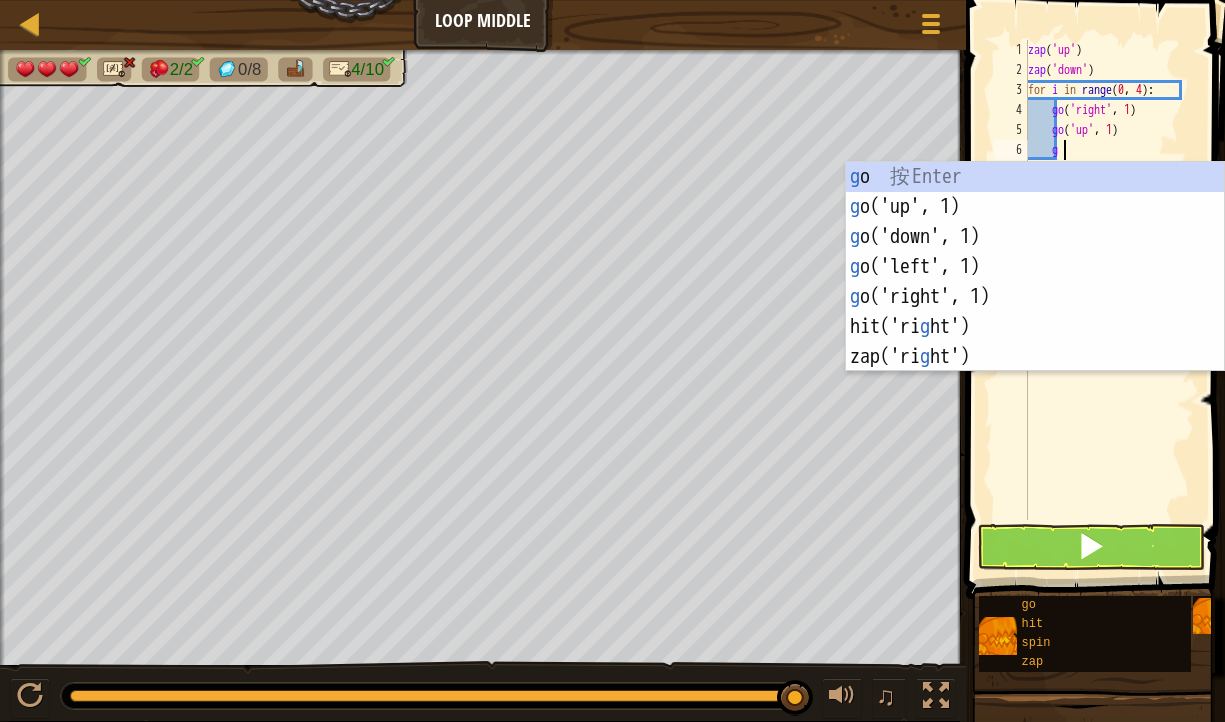 scroll, scrollTop: 9, scrollLeft: 2, axis: both 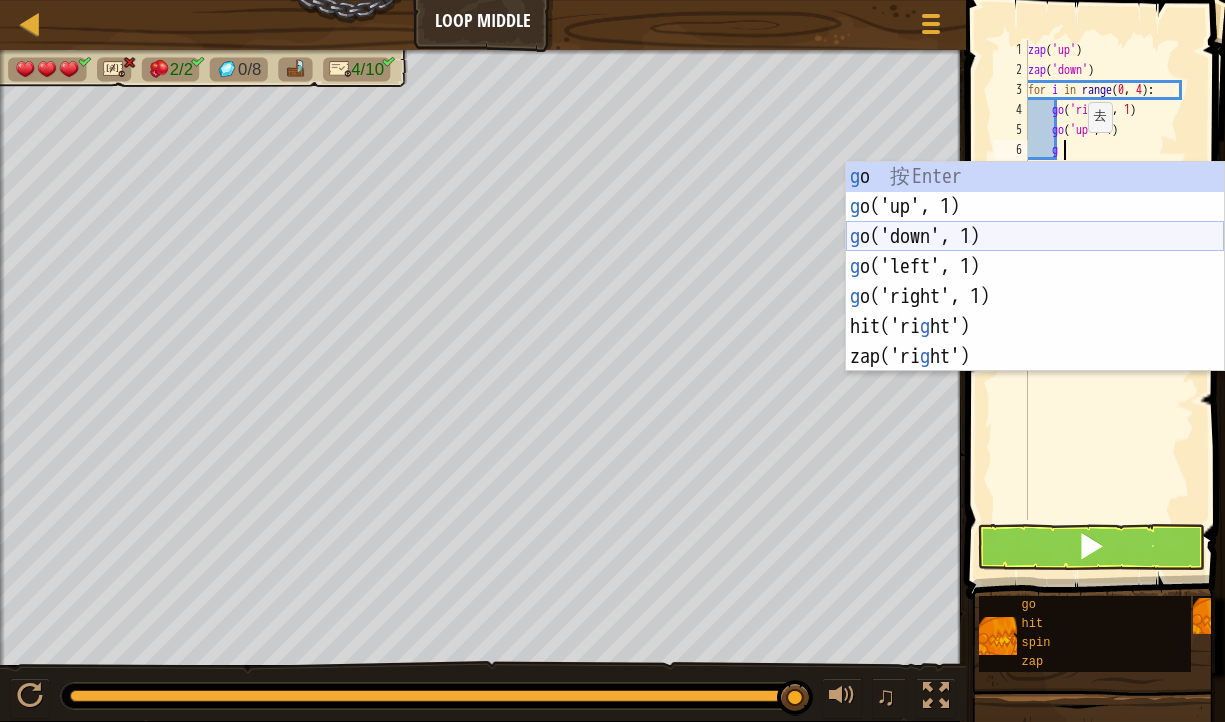 click on "g o 按 Enter g o('up', 1) 按 Enter g o('down', 1) 按 Enter g o('left', 1) 按 Enter g o('right', 1) 按 Enter hit('ri g ht') 按 Enter zap('ri g ht') 按 Enter" at bounding box center [1035, 297] 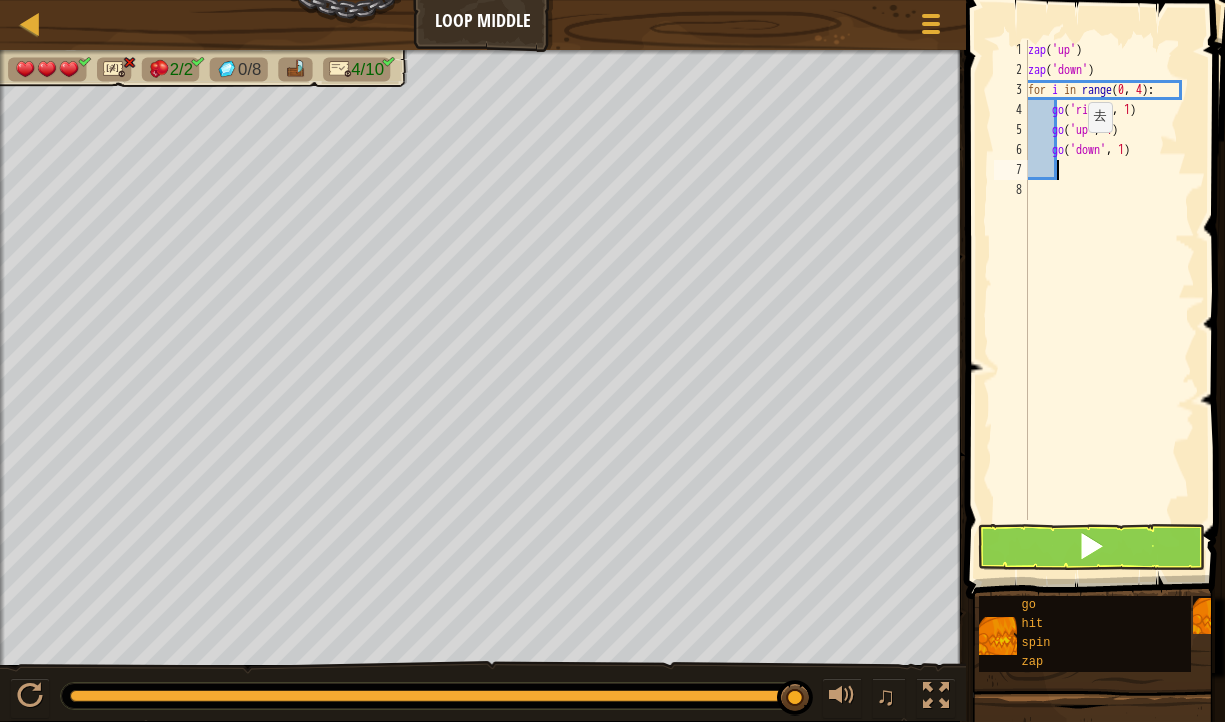 scroll, scrollTop: 9, scrollLeft: 1, axis: both 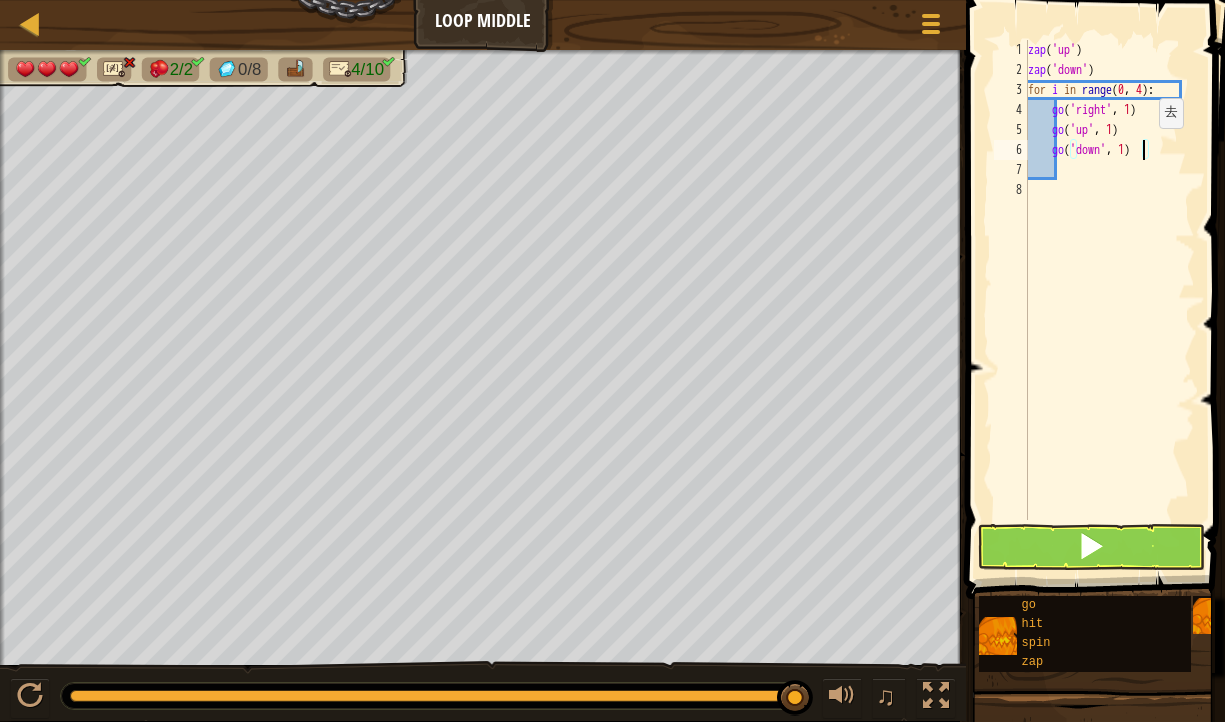 click on "zap ( 'up' ) zap ( 'down' ) for   i   in   range ( 0 ,   4 ) :      go ( 'right' ,   1 )      go ( 'up' ,   1 )      go ( 'down' ,   1 )" at bounding box center (1109, 300) 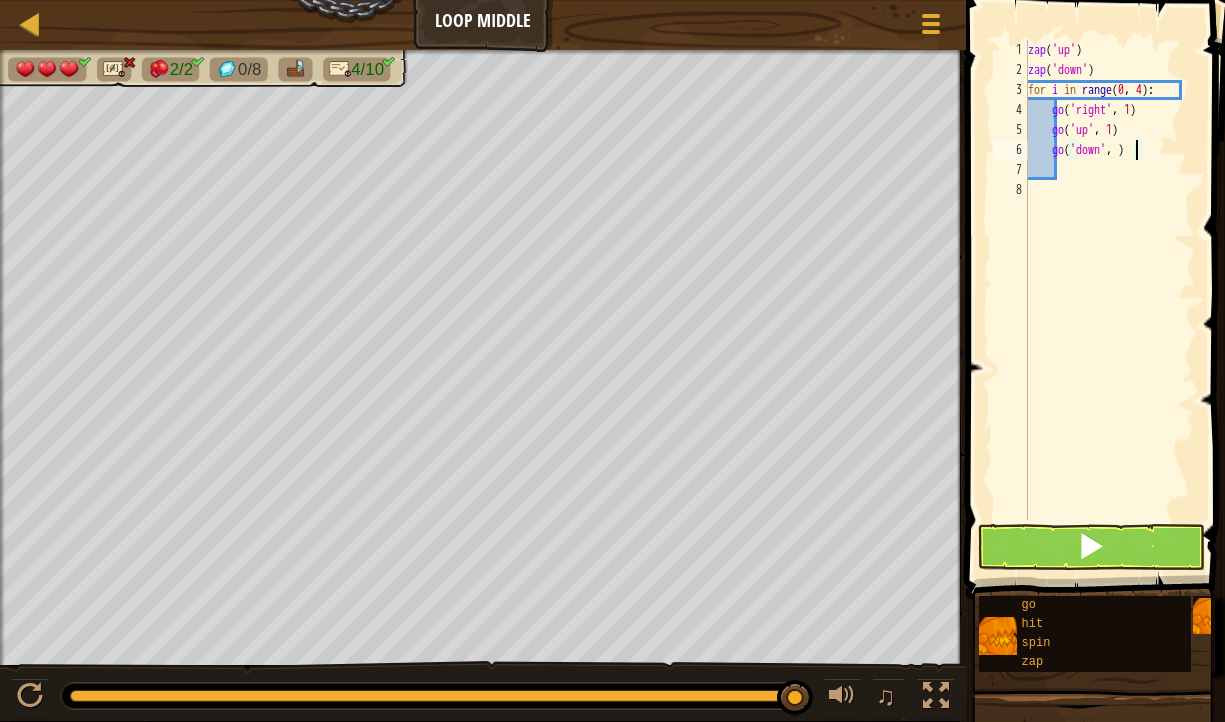type on "go('down', 2)" 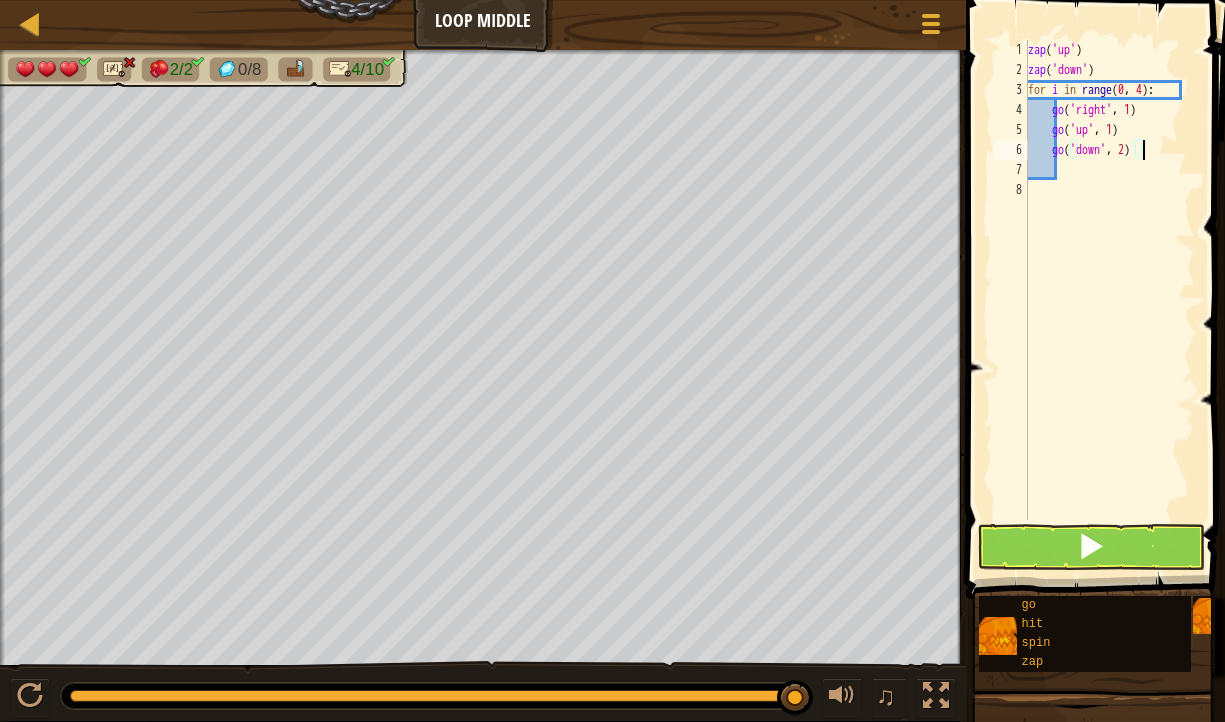 scroll, scrollTop: 9, scrollLeft: 9, axis: both 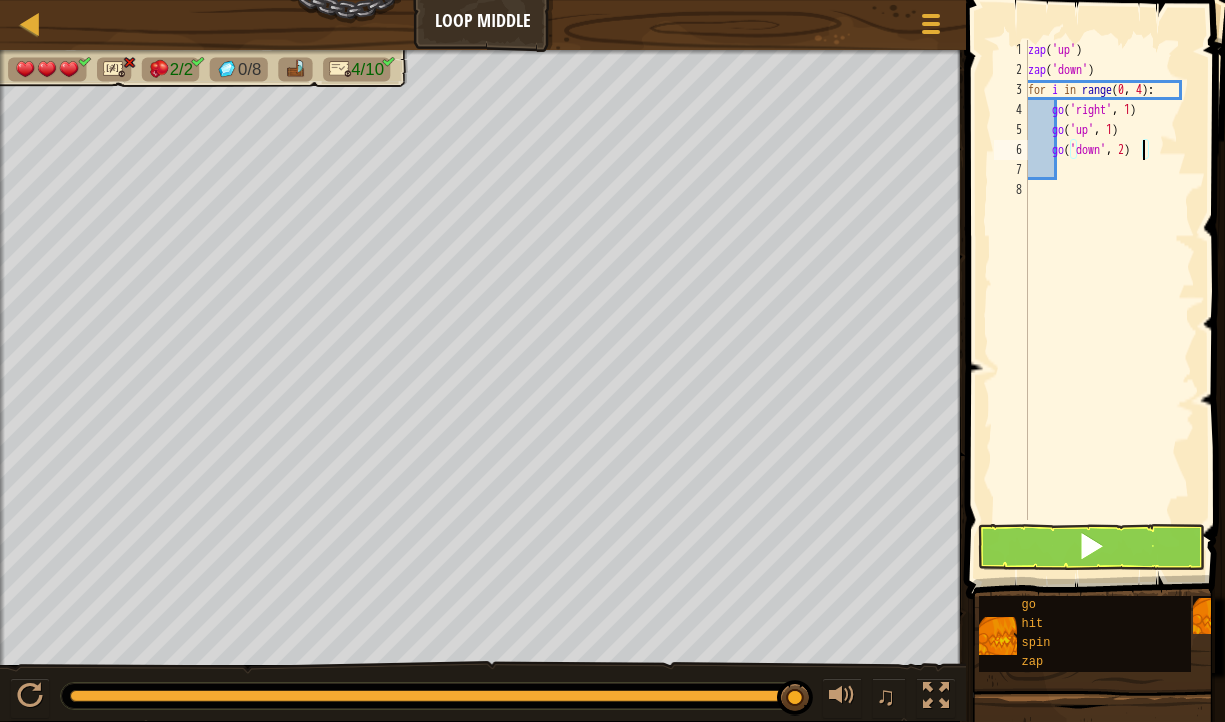 click on "zap ( 'up' ) zap ( 'down' ) for   i   in   range ( 0 ,   4 ) :      go ( 'right' ,   1 )      go ( 'up' ,   1 )      go ( 'down' ,   2 )" at bounding box center (1109, 300) 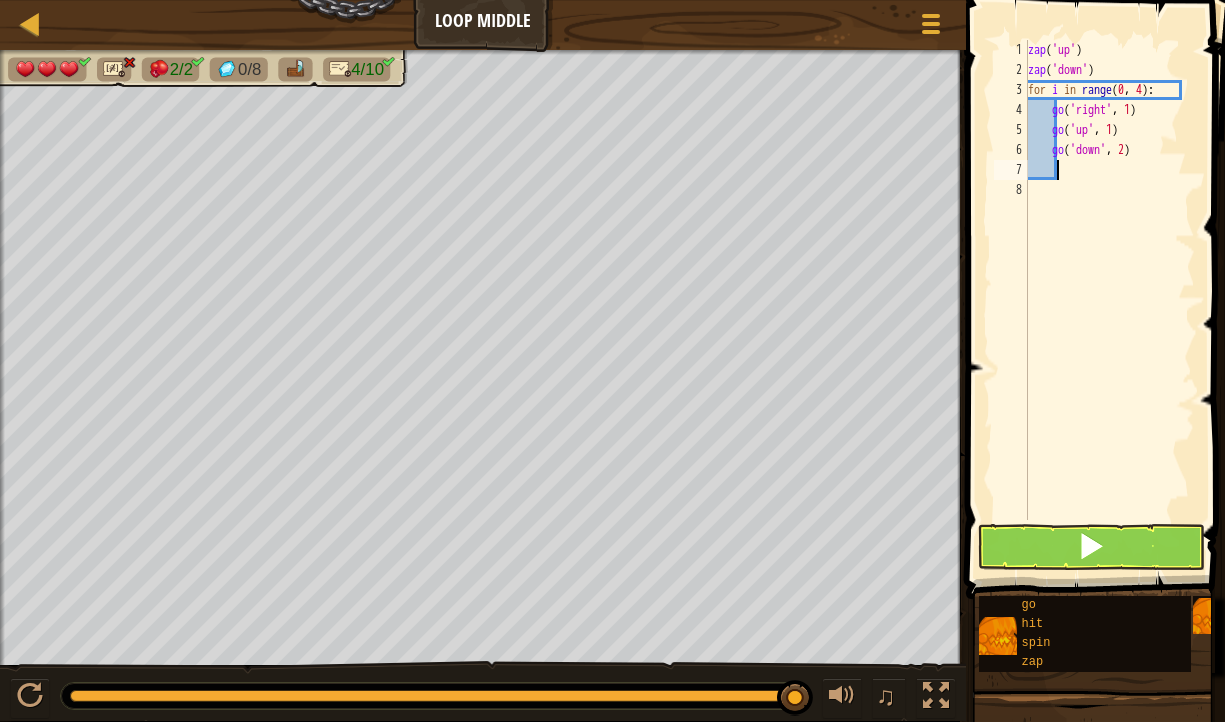 type on "g" 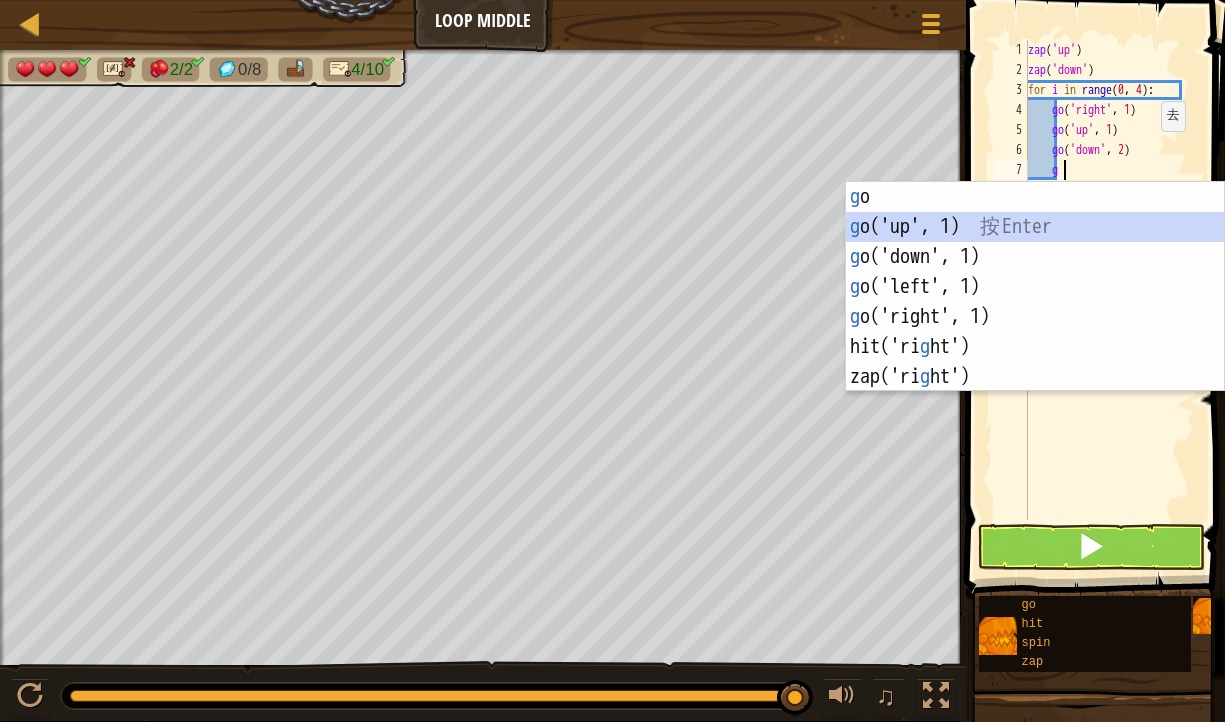 click on "g o 按 Enter g o('up', 1) 按 Enter g o('down', 1) 按 Enter g o('left', 1) 按 Enter g o('right', 1) 按 Enter hit('ri g ht') 按 Enter zap('ri g ht') 按 Enter" at bounding box center [1035, 317] 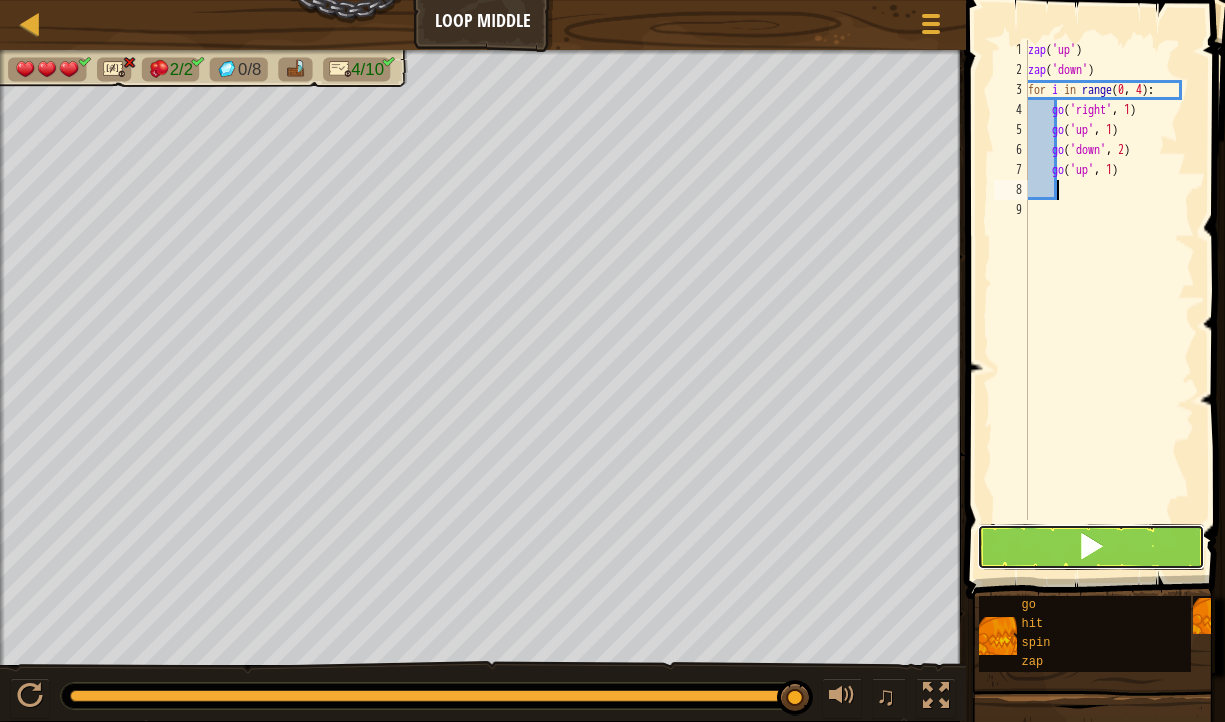 click at bounding box center [1091, 547] 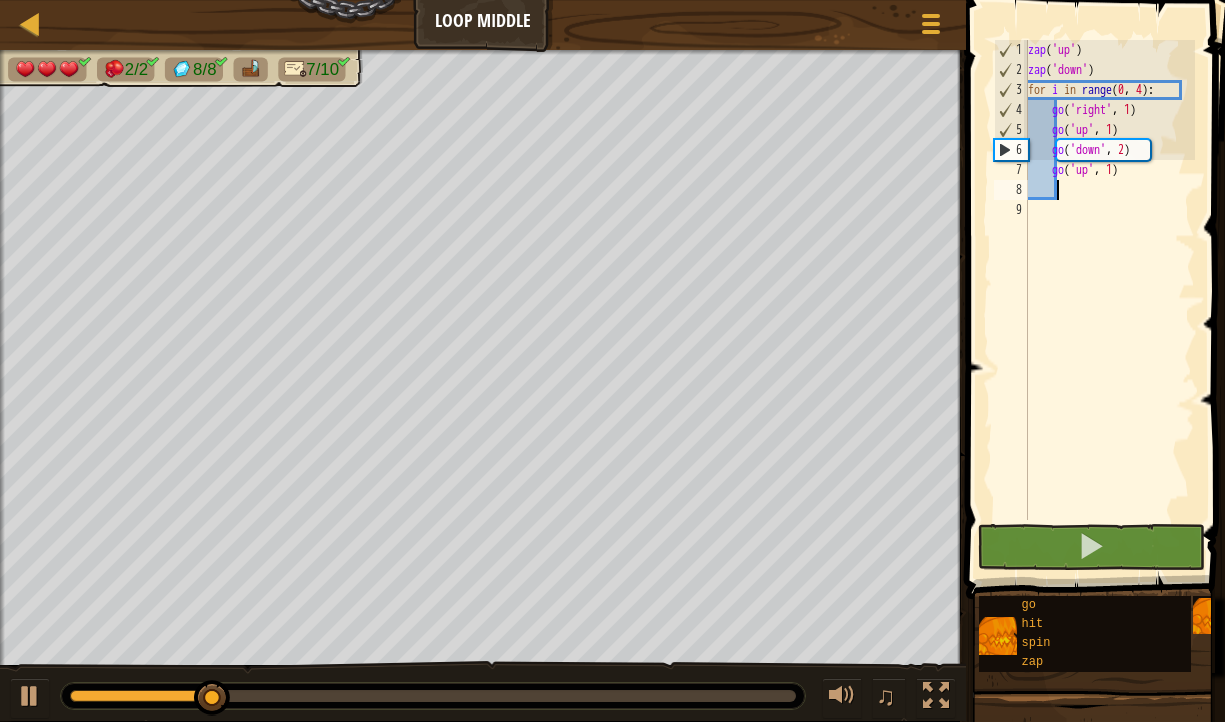click on "zap ( 'up' ) zap ( 'down' ) for   i   in   range ( 0 ,   4 ) :      go ( 'right' ,   1 )      go ( 'up' ,   1 )      go ( 'down' ,   2 )      go ( 'up' ,   1 )" at bounding box center [1109, 300] 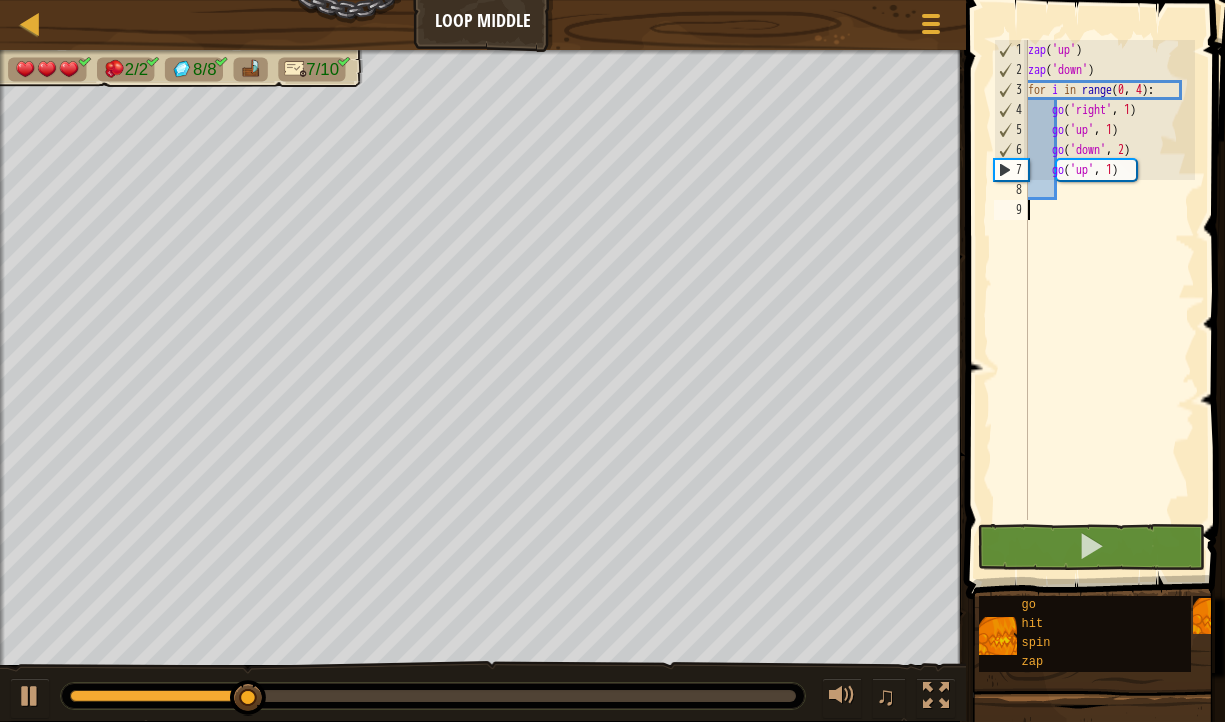 type on "r" 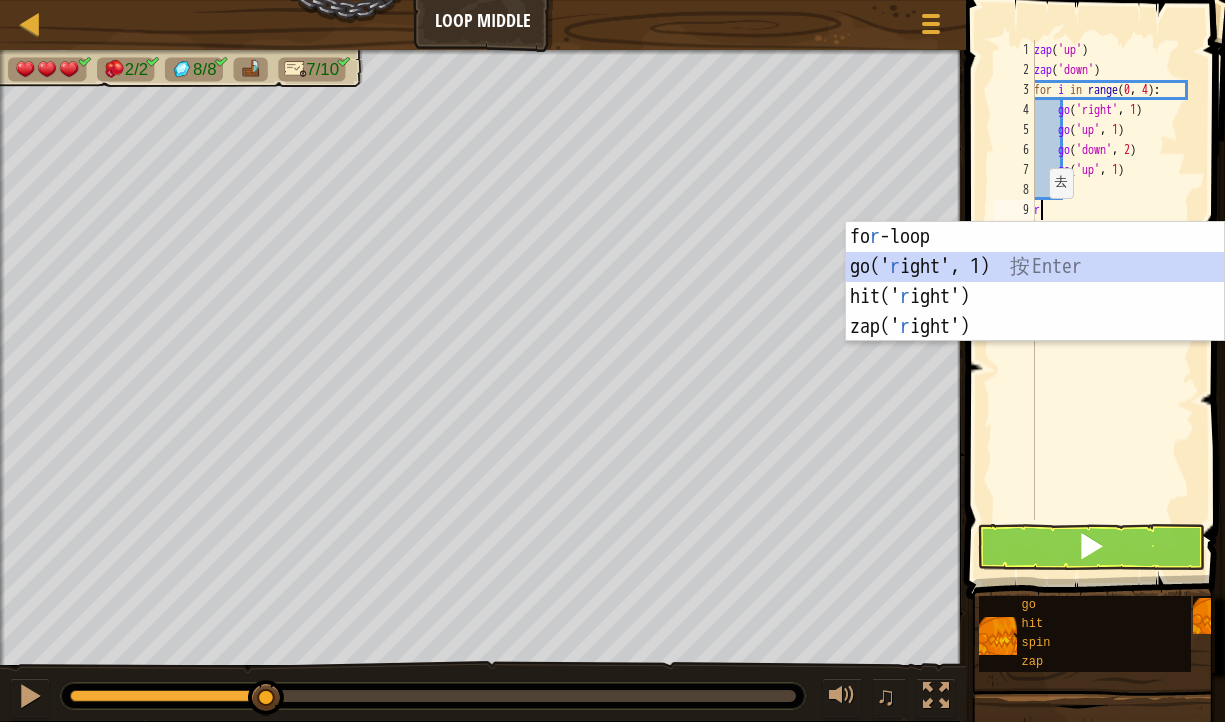 click on "fo r -loop 按 Enter go(' r ight', 1) 按 Enter hit(' r ight') 按 Enter zap(' r ight') 按 Enter" at bounding box center [1035, 312] 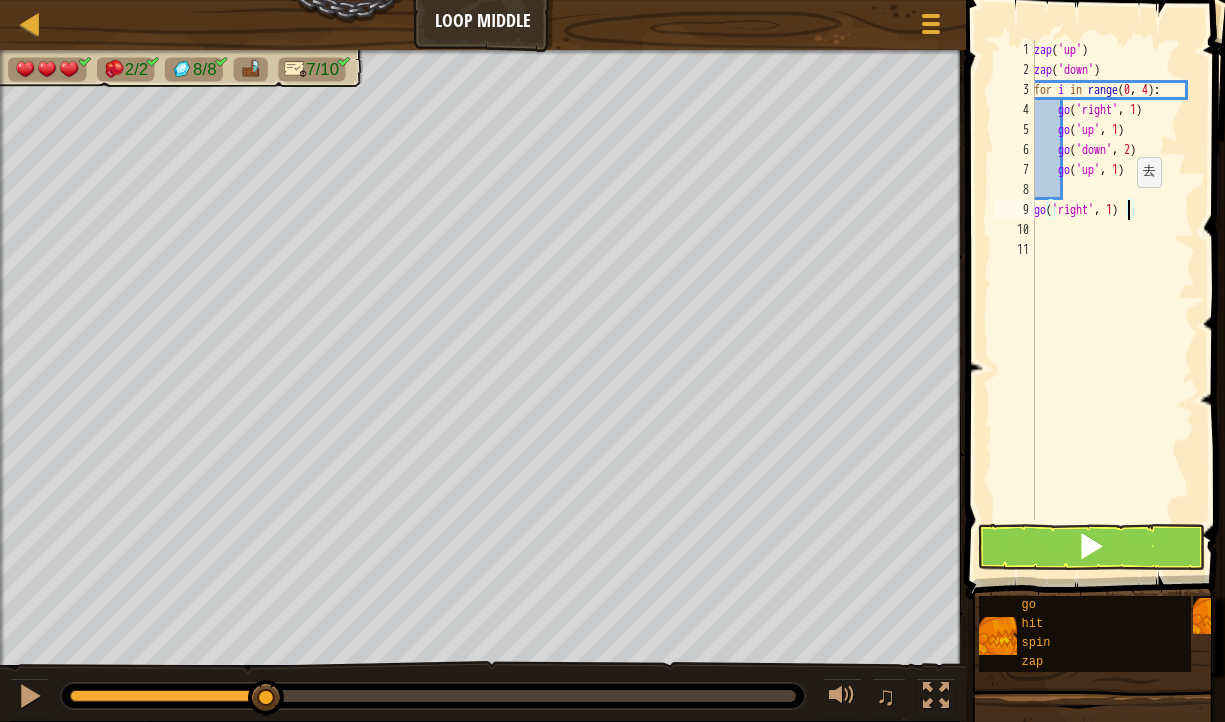click on "zap ( 'up' ) zap ( 'down' ) for   i   in   range ( 0 ,   4 ) :      go ( 'right' ,   1 )      go ( 'up' ,   1 )      go ( 'down' ,   2 )      go ( 'up' ,   1 )      go ( 'right' ,   1 )" at bounding box center (1112, 300) 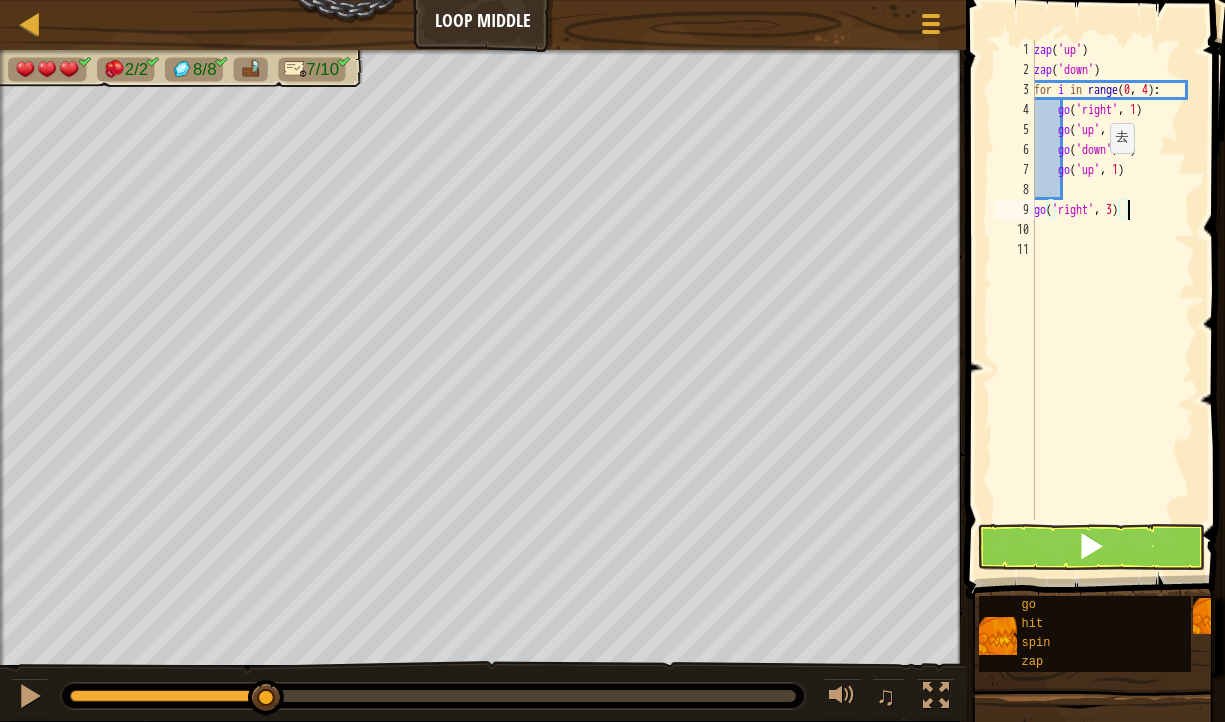 scroll, scrollTop: 9, scrollLeft: 7, axis: both 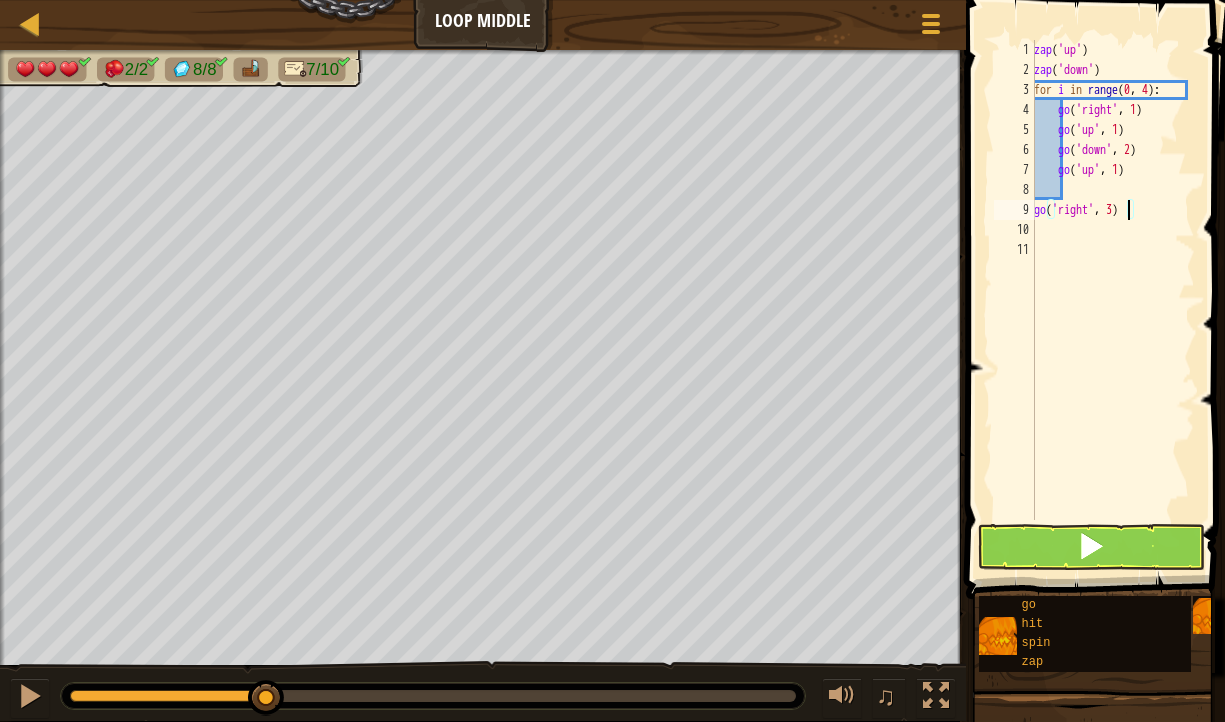 type on "go('right', 3)" 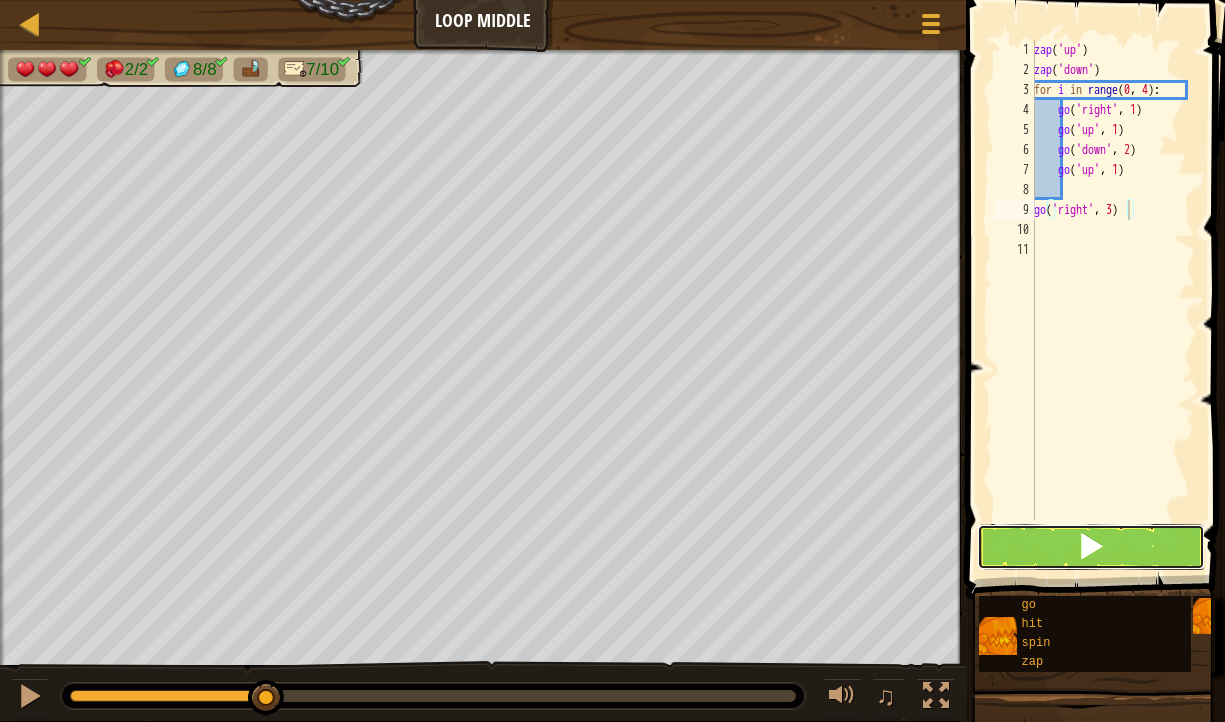 click at bounding box center (1091, 546) 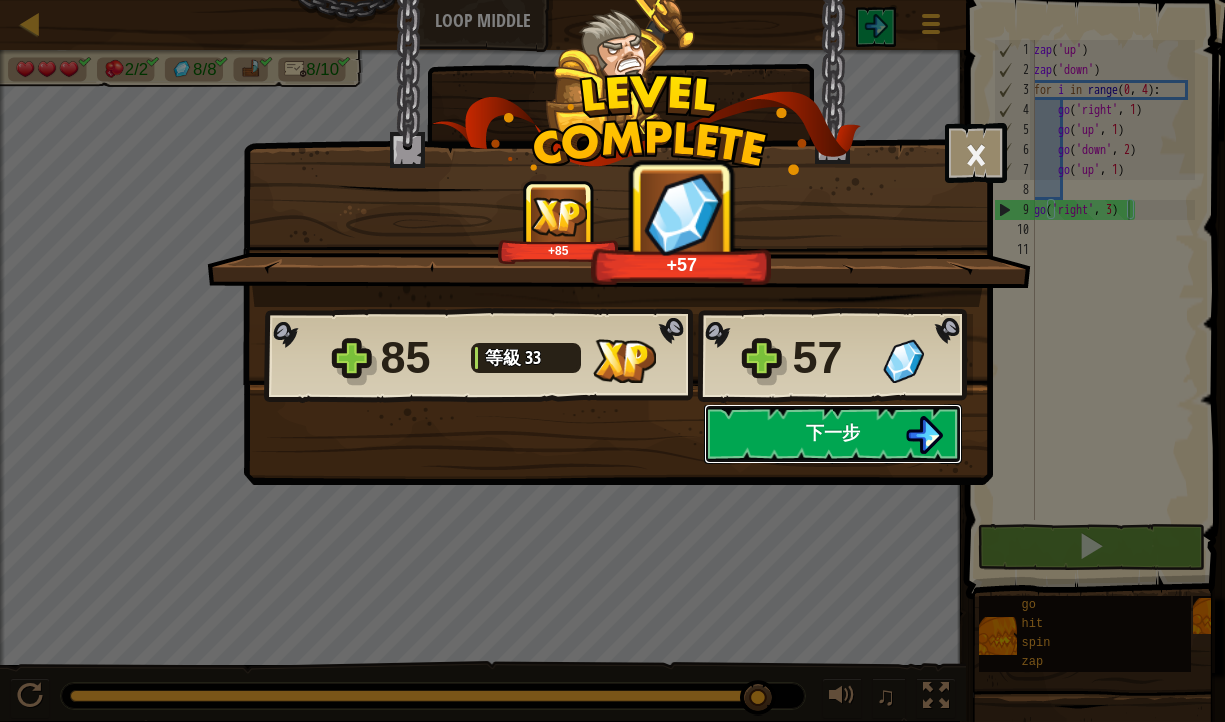 click on "下一步" at bounding box center (833, 434) 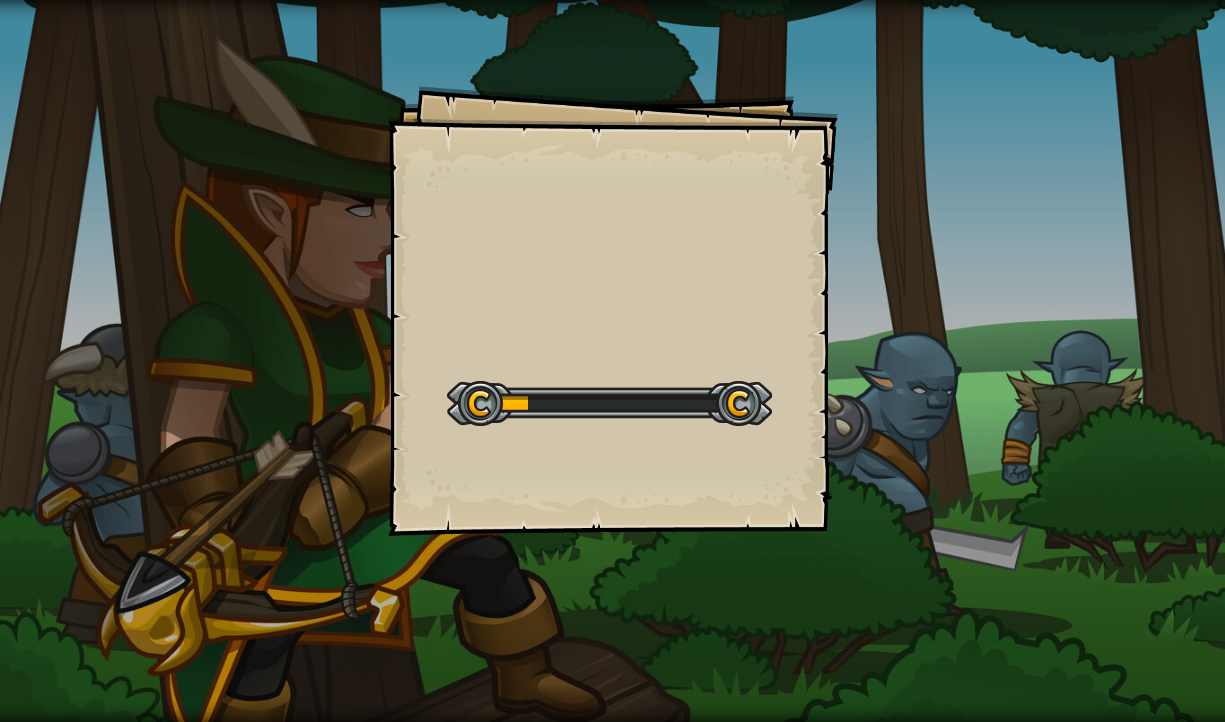 drag, startPoint x: 773, startPoint y: 439, endPoint x: 184, endPoint y: 281, distance: 609.8237 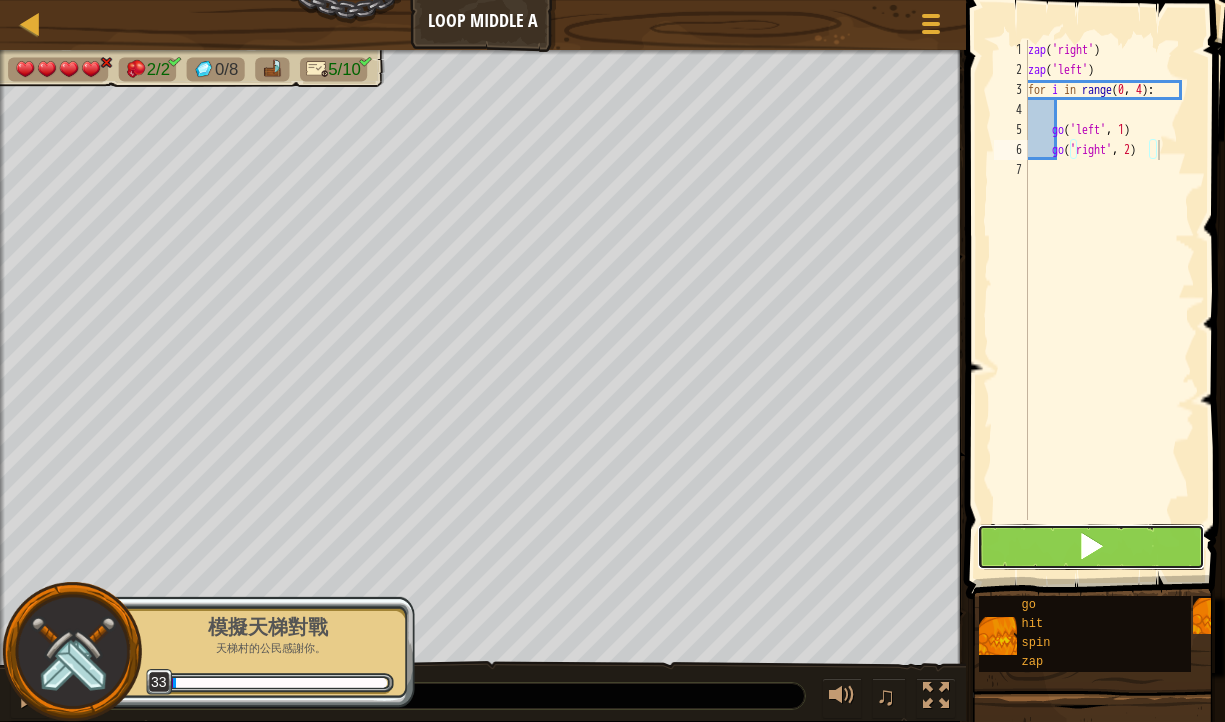 click at bounding box center (1091, 546) 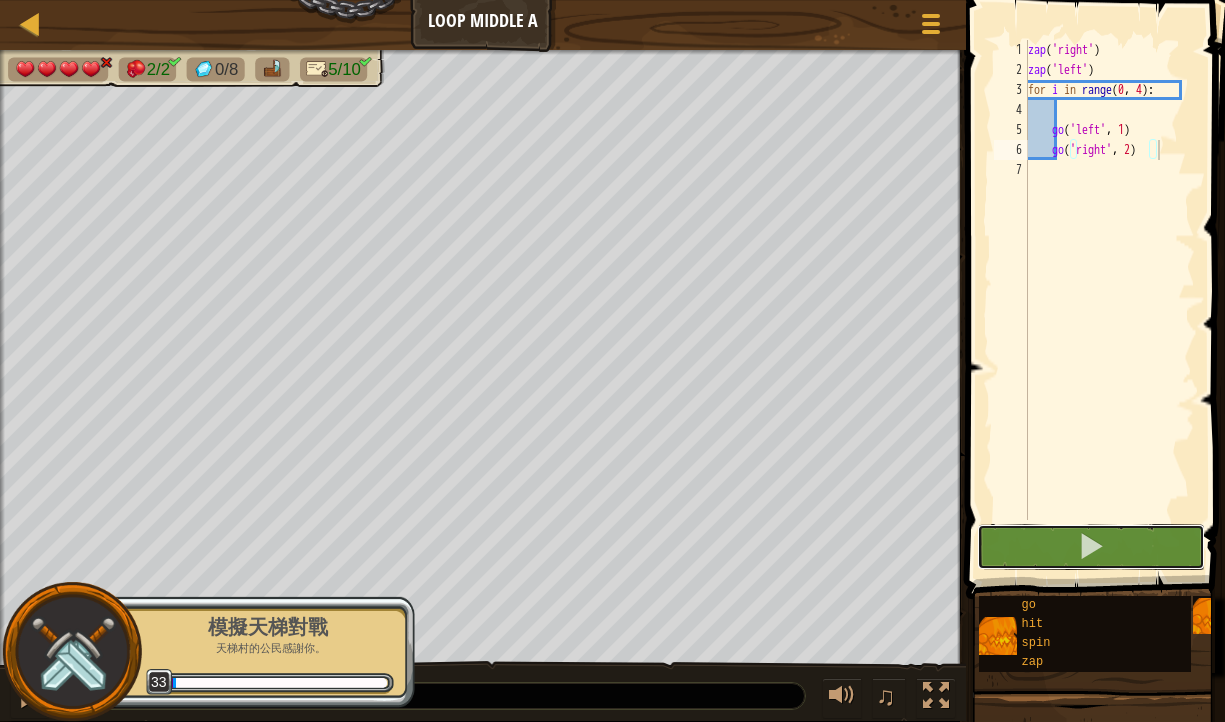 drag, startPoint x: 1087, startPoint y: 544, endPoint x: 966, endPoint y: 449, distance: 153.83757 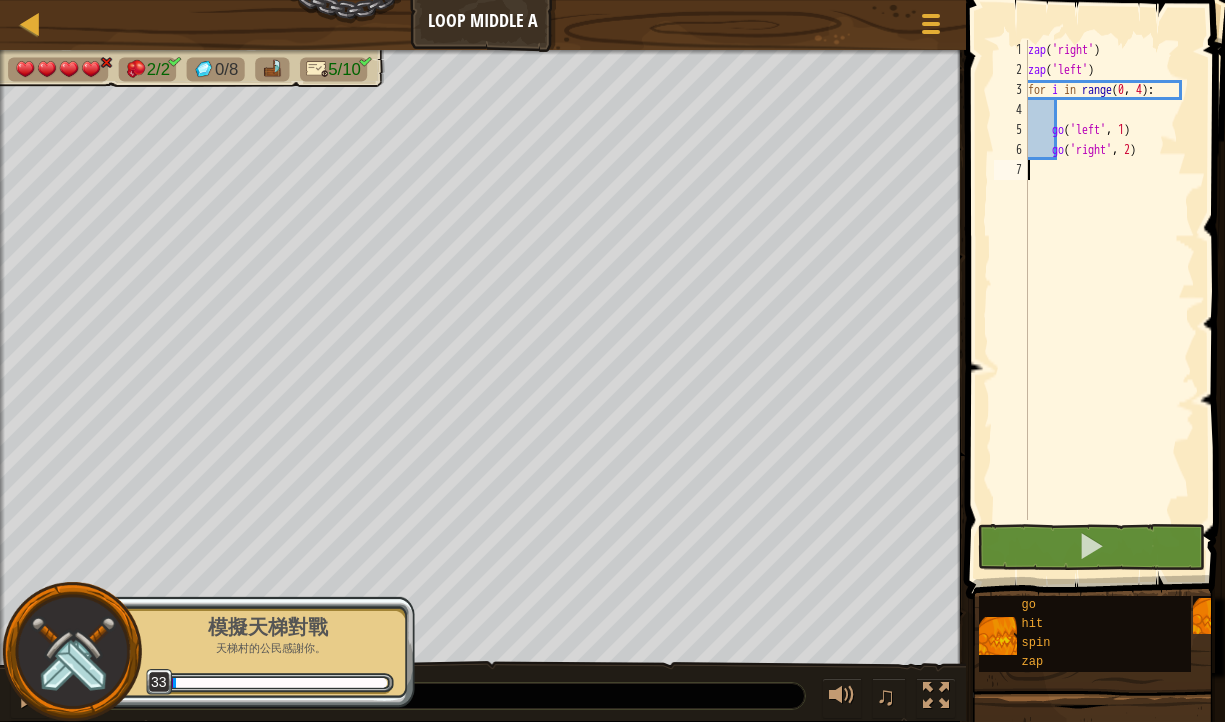 click on "地圖 Loop Middle A 遊戲選單 1     הההההההההההההההההההההההההההההההההההההההההההההההההההההההההההההההההההההההההההההההההההההההההההההההההההההההההההההההההההההההההההההההההההההההההההההההההההההההההההההההההההההההההההההההההההההההההההההההההההההההההההההההההההההההההההההההההההההההההההההההההההההההההההההההה XXXXXXXXXXXXXXXXXXXXXXXXXXXXXXXXXXXXXXXXXXXXXXXXXXXXXXXXXXXXXXXXXXXXXXXXXXXXXXXXXXXXXXXXXXXXXXXXXXXXXXXXXXXXXXXXXXXXXXXXXXXXXXXXXXXXXXXXXXXXXXXXXXXXXXXXXXXXXXXXXXXXXXXXXXXXXXXXXXXXXXXXXXXXXXXXXXXXXXXXXXXXXXXXXXXXXXXXXXXXXXXXXXXXXXXXXXXXXXXXXXXXXXXXXXXXXXXX 解決方法 × 塊狀 go('right', 2) 1 2 3 4 5 6 7 zap ( 'right' ) zap ( 'left' ) for   i   in   range ( 0 ,   4 ) :           go ( 'left' ,   1 )      go ( 'right' ,   2 )     程式碼已保存 程式語言" at bounding box center [612, 361] 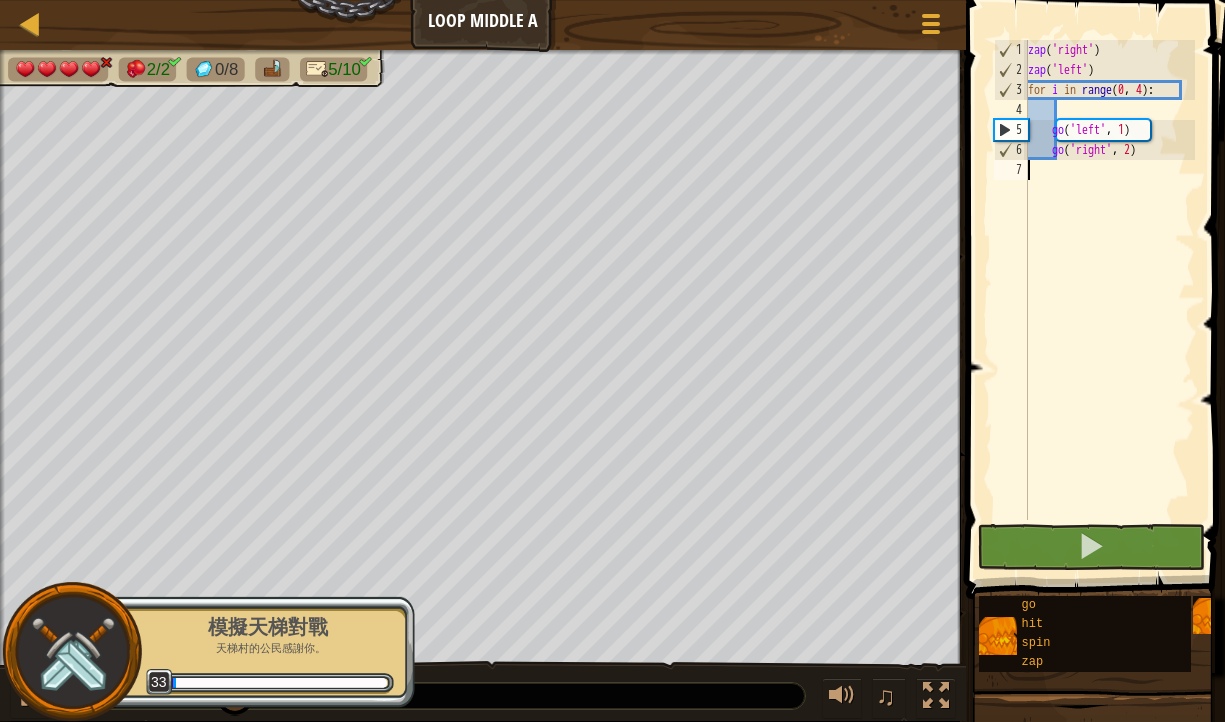 type on "go('left', 1)" 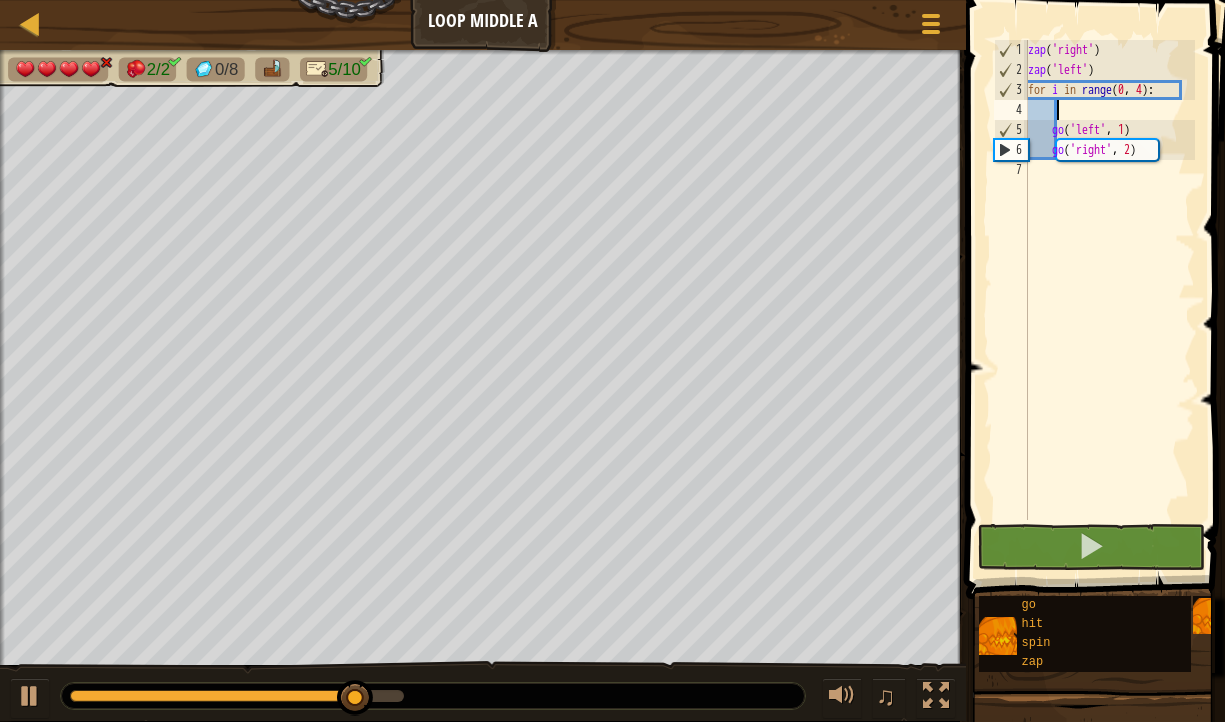 click on "zap ( 'right' ) zap ( 'left' ) for   i   in   range ( 0 ,   4 ) :           go ( 'left' ,   1 )      go ( 'right' ,   2 )" at bounding box center (1109, 300) 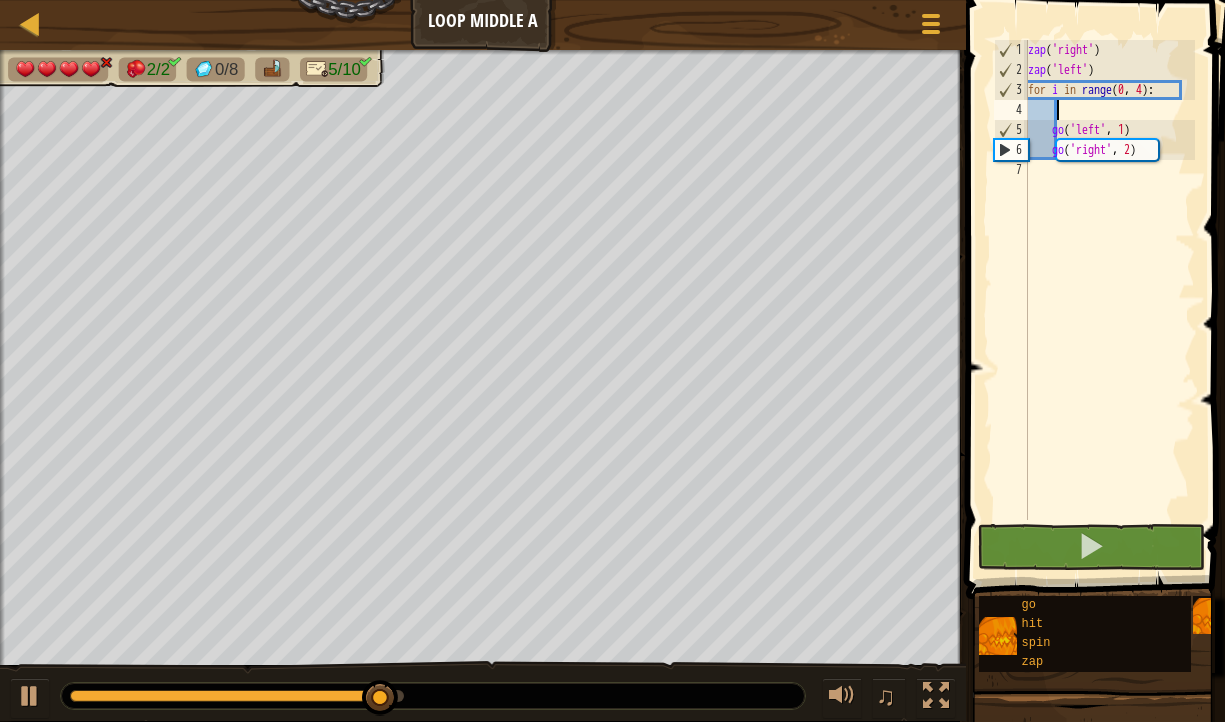 type on "m" 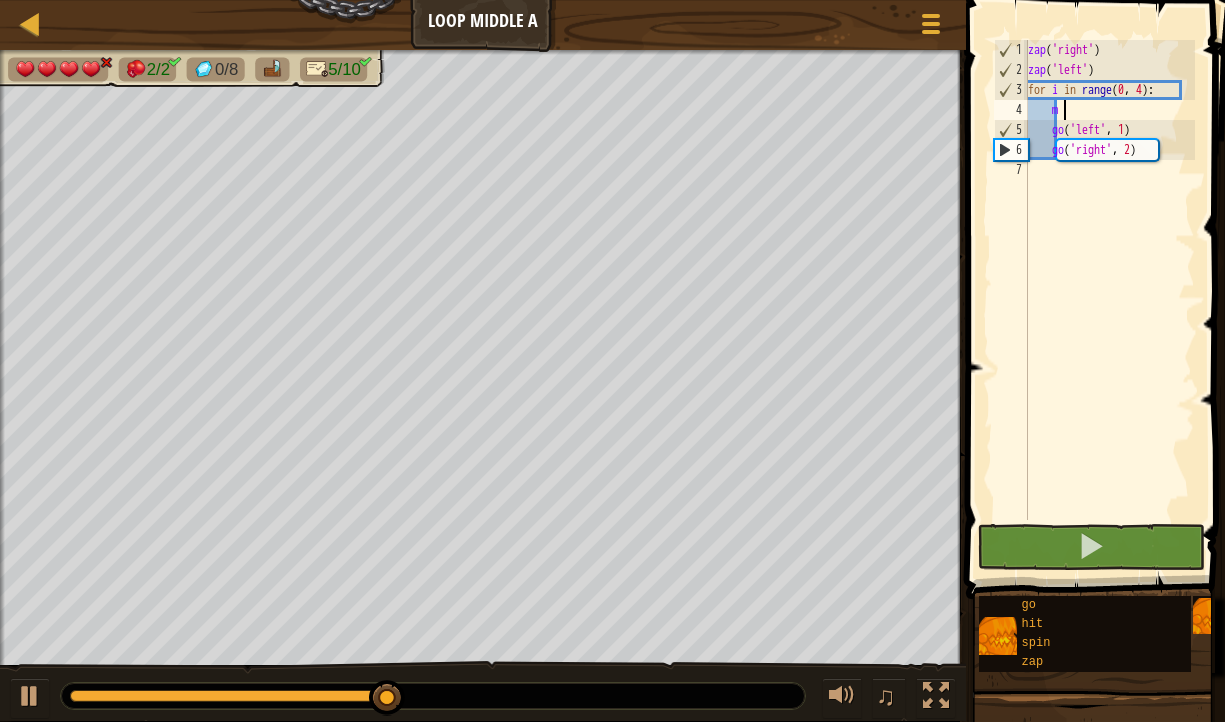 scroll, scrollTop: 9, scrollLeft: 2, axis: both 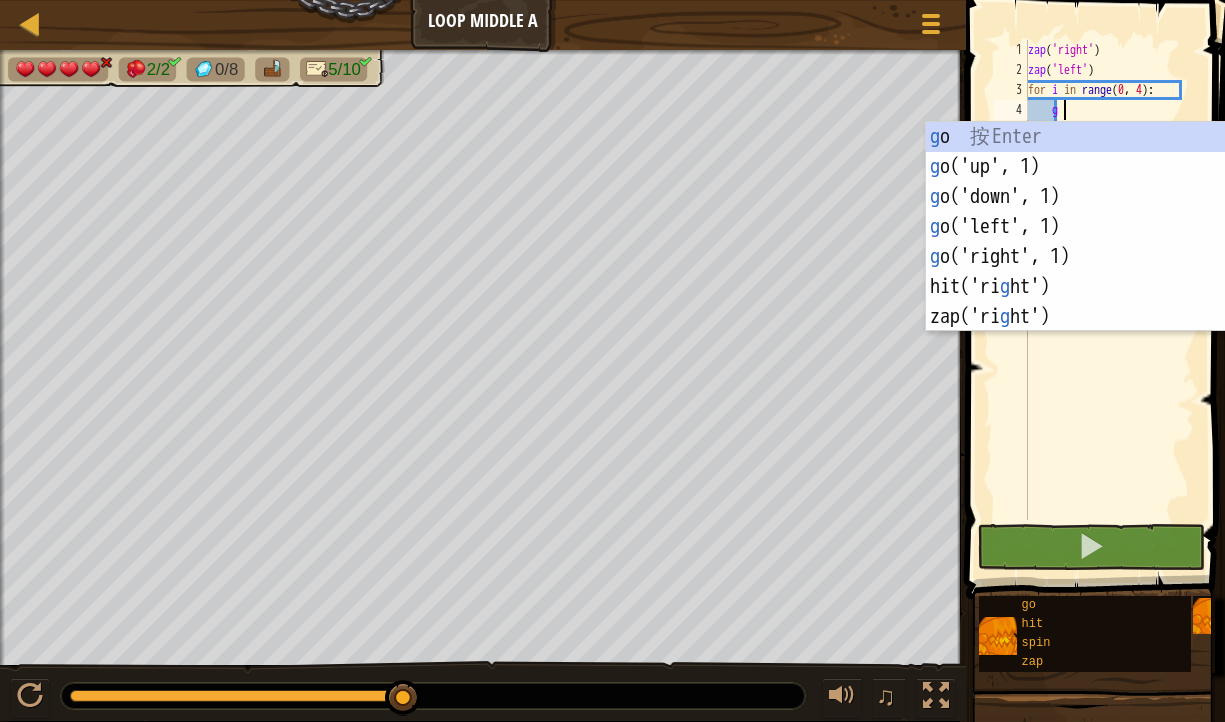 type on "g" 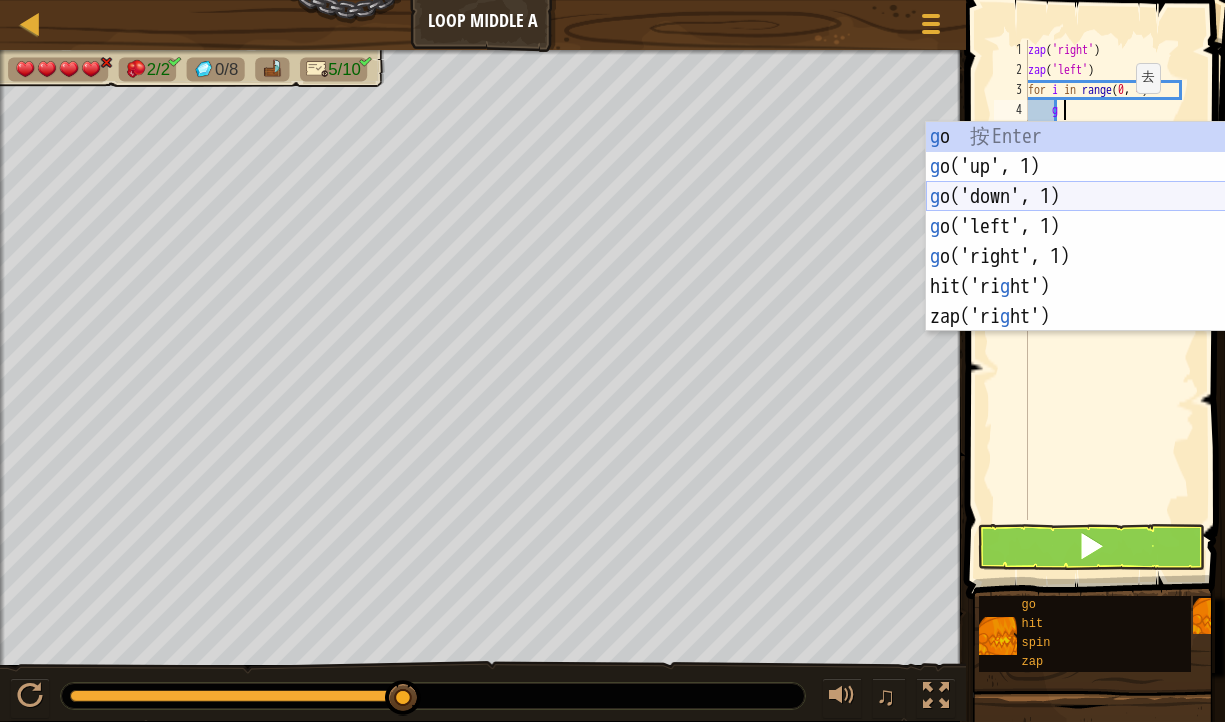 click on "g o 按 Enter g o('up', 1) 按 Enter g o('down', 1) 按 Enter g o('left', 1) 按 Enter g o('right', 1) 按 Enter hit('ri g ht') 按 Enter zap('ri g ht') 按 Enter" at bounding box center [1115, 257] 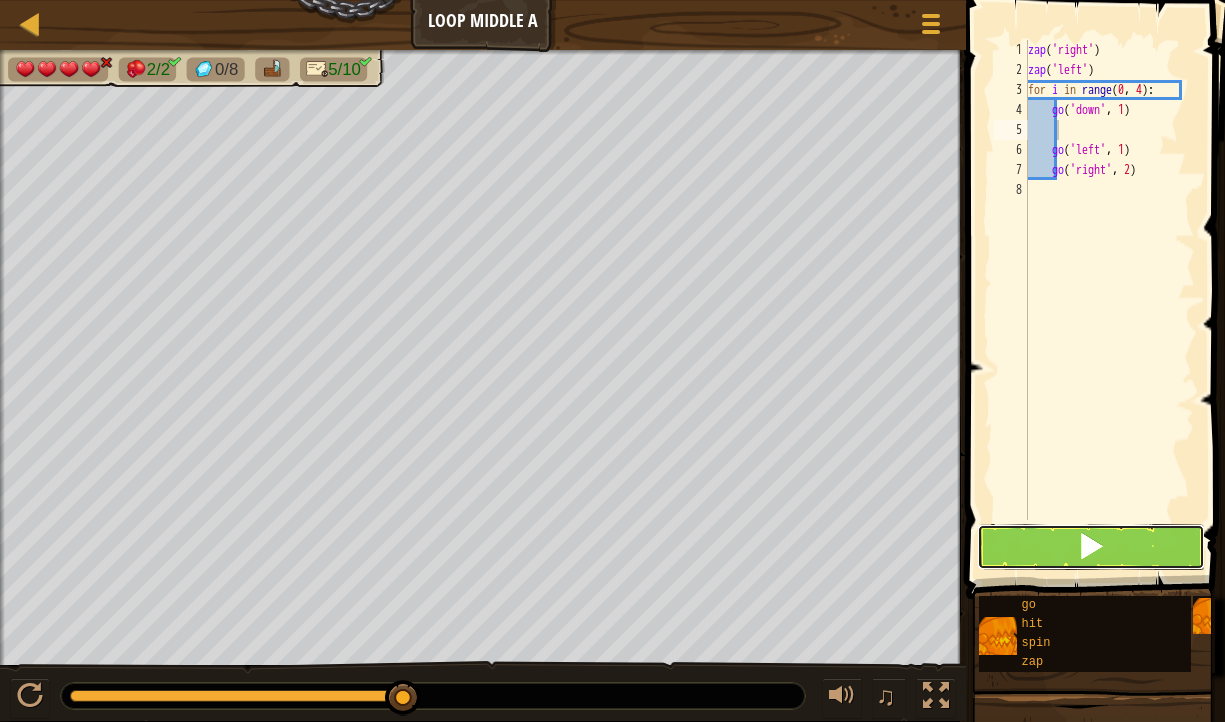 click at bounding box center (1091, 547) 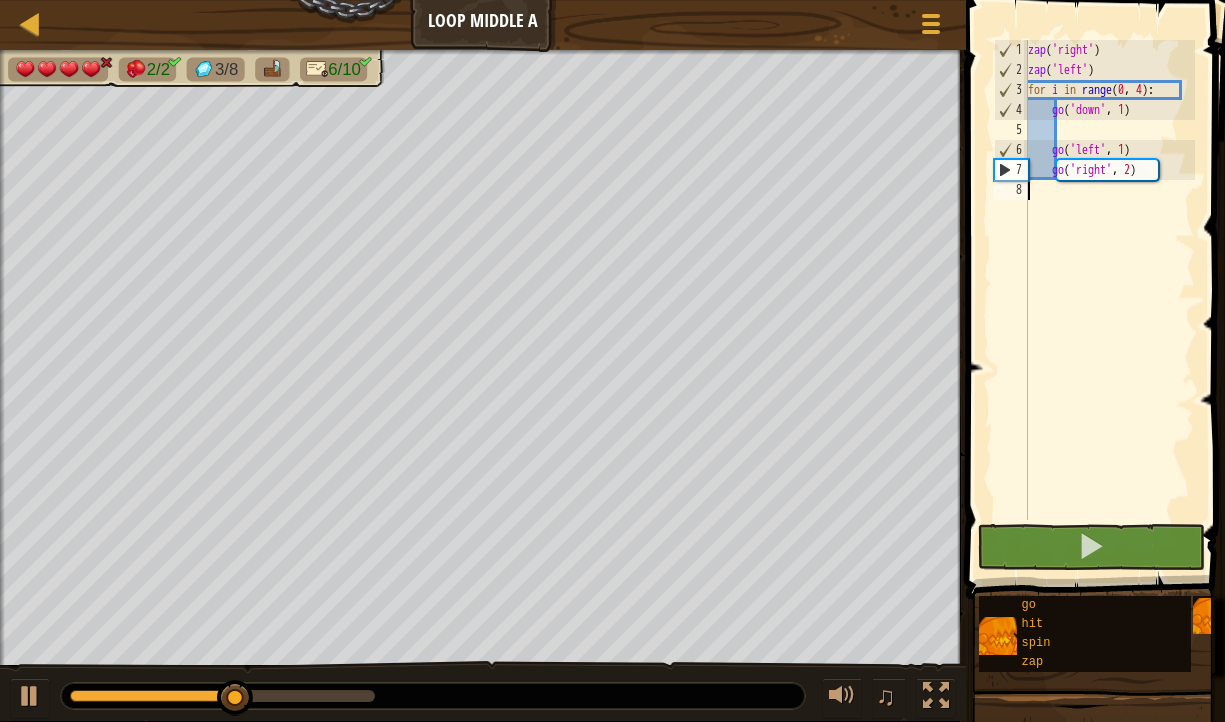 click on "zap ( 'right' ) zap ( 'left' ) for   i   in   range ( 0 ,   4 ) :      go ( 'down' ,   1 )           go ( 'left' ,   1 )      go ( 'right' ,   2 )" at bounding box center (1109, 300) 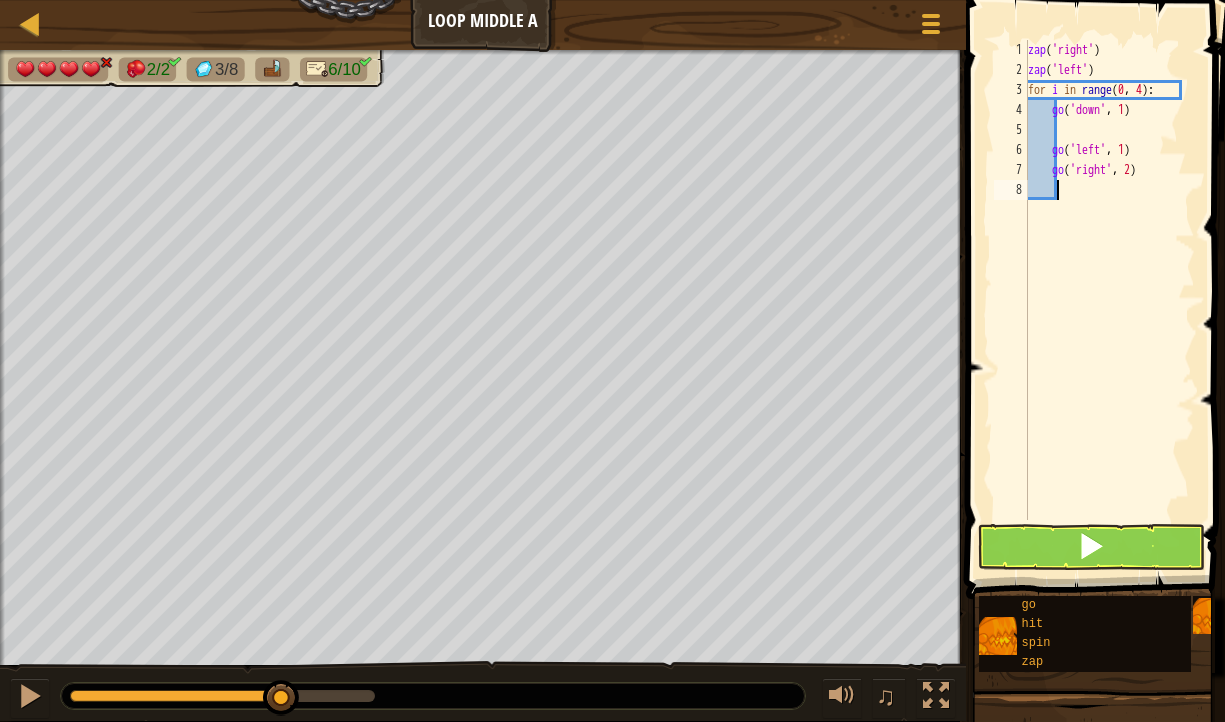 type on "g" 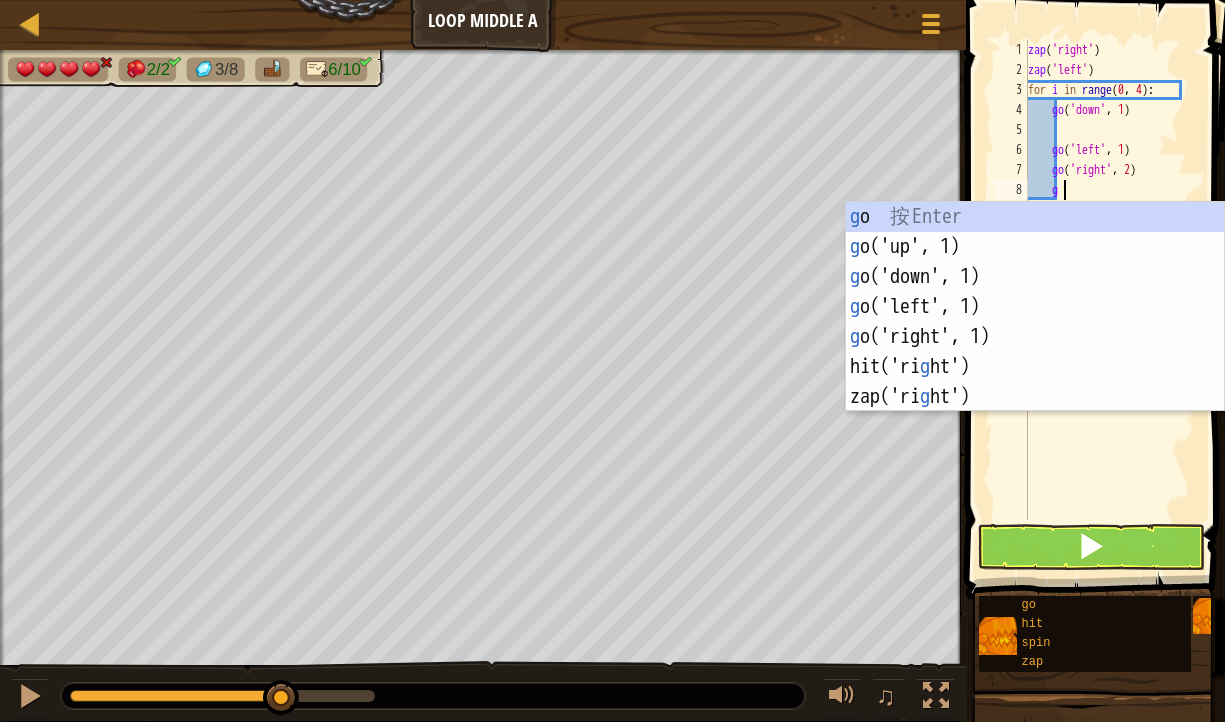 scroll, scrollTop: 9, scrollLeft: 2, axis: both 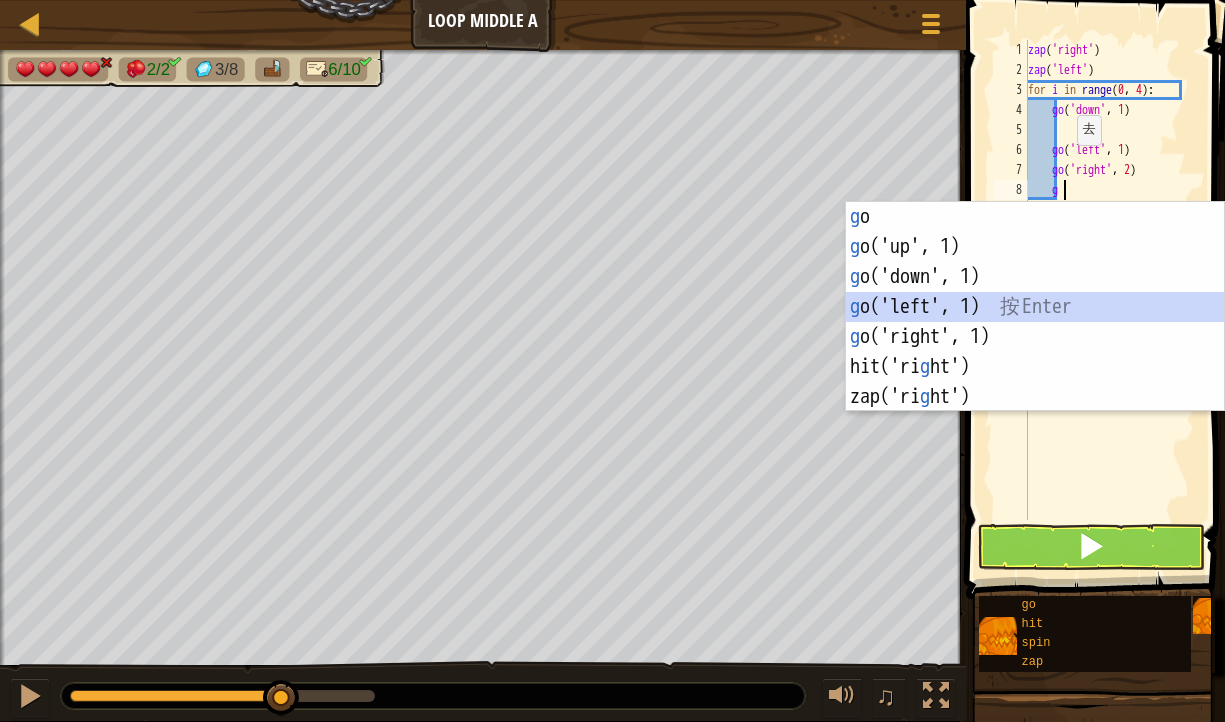 click on "g o 按 Enter g o('up', 1) 按 Enter g o('down', 1) 按 Enter g o('left', 1) 按 Enter g o('right', 1) 按 Enter hit('ri g ht') 按 Enter zap('ri g ht') 按 Enter" at bounding box center [1035, 337] 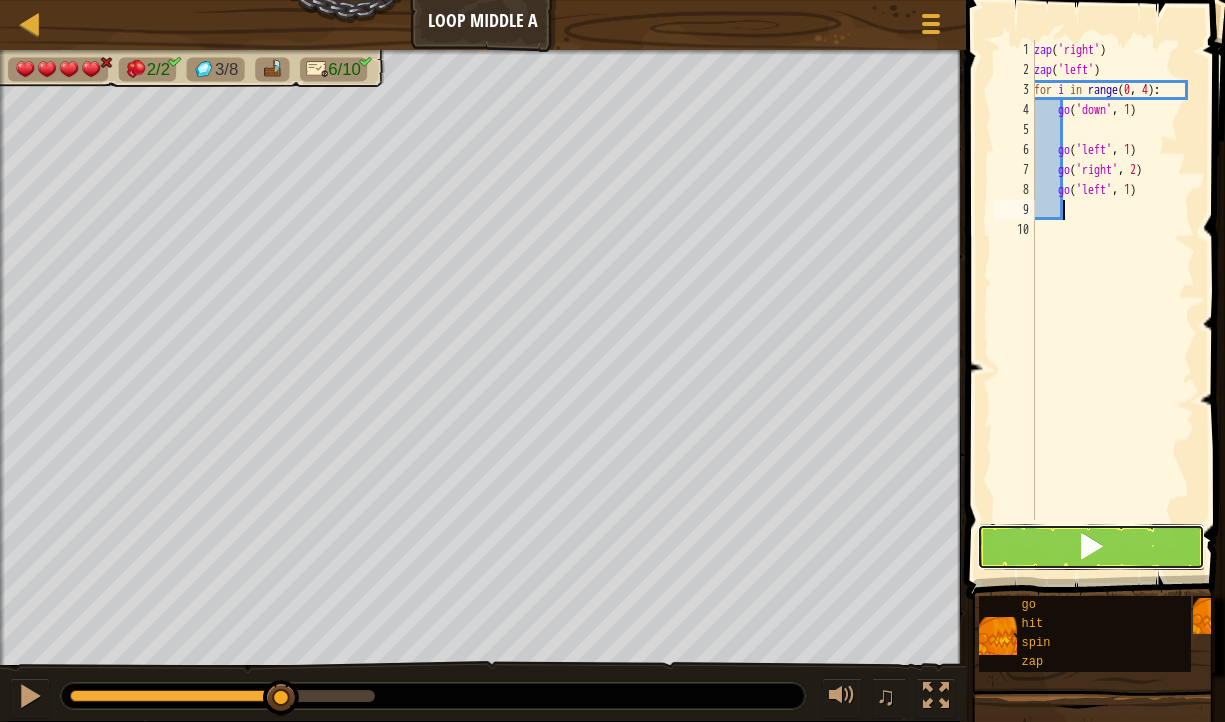 click at bounding box center [1091, 547] 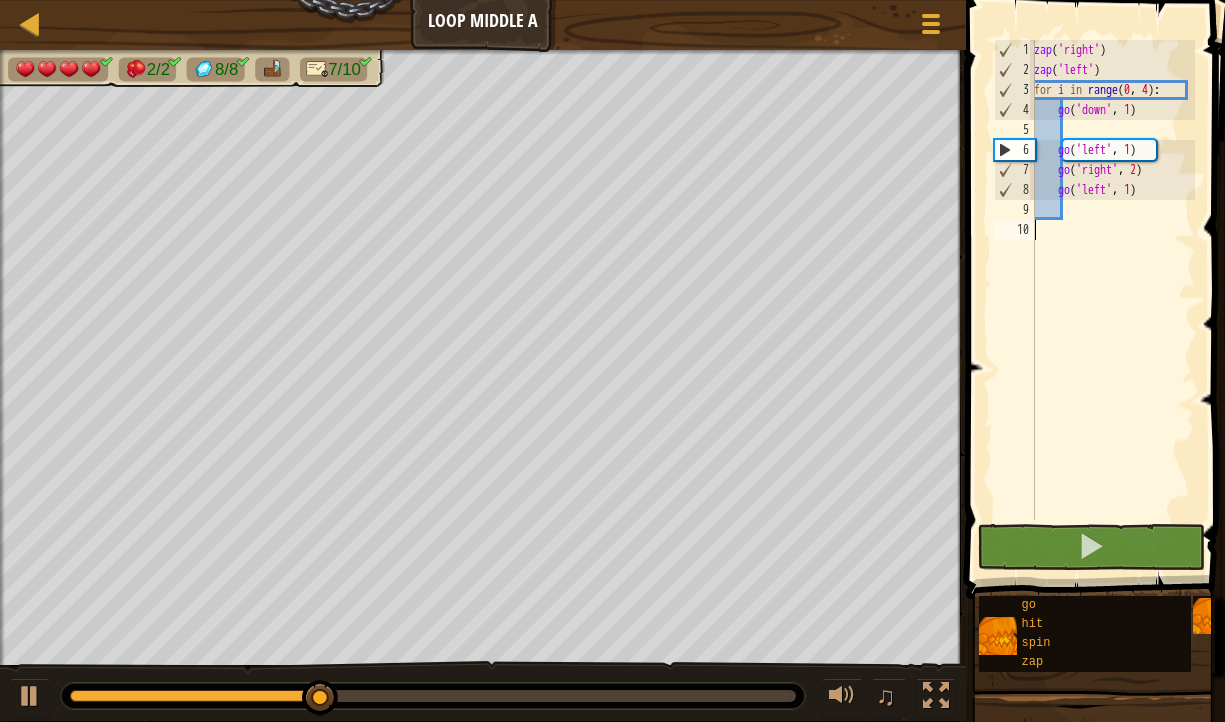 click on "zap ( 'right' ) zap ( 'left' ) for   i   in   range ( 0 ,   4 ) :      go ( 'down' ,   1 )           go ( 'left' ,   1 )      go ( 'right' ,   2 )      go ( 'left' ,   1 )" at bounding box center (1112, 300) 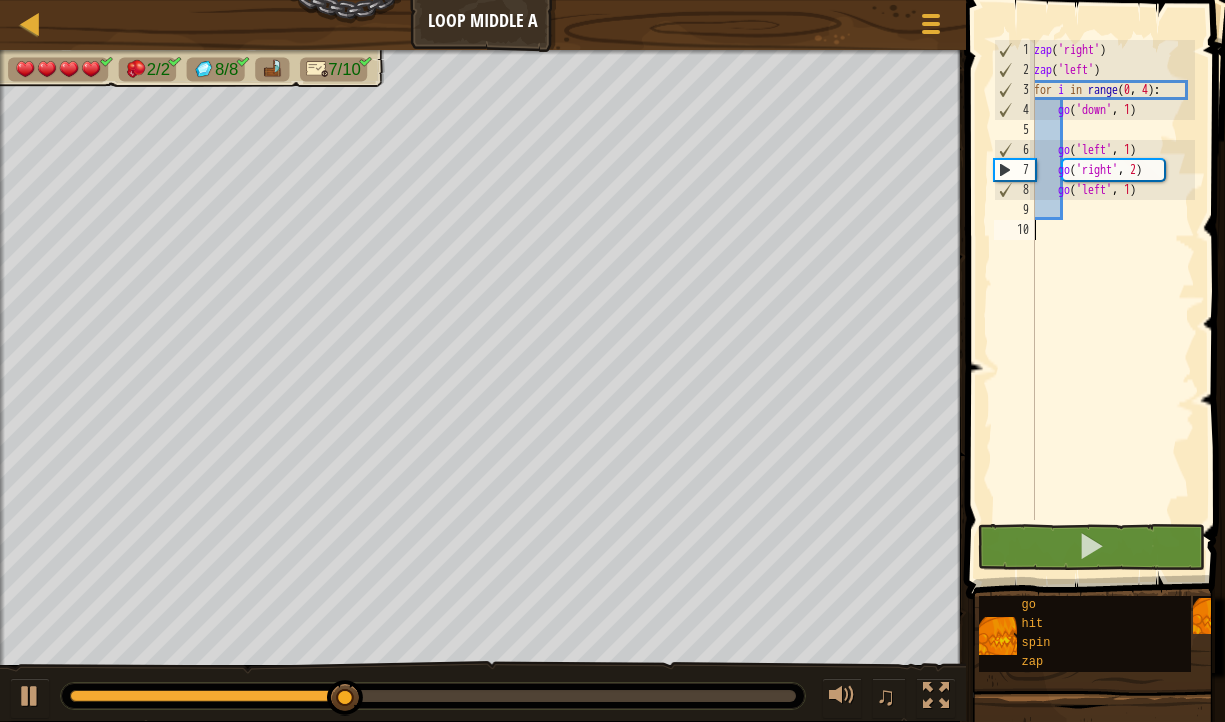 type on "g" 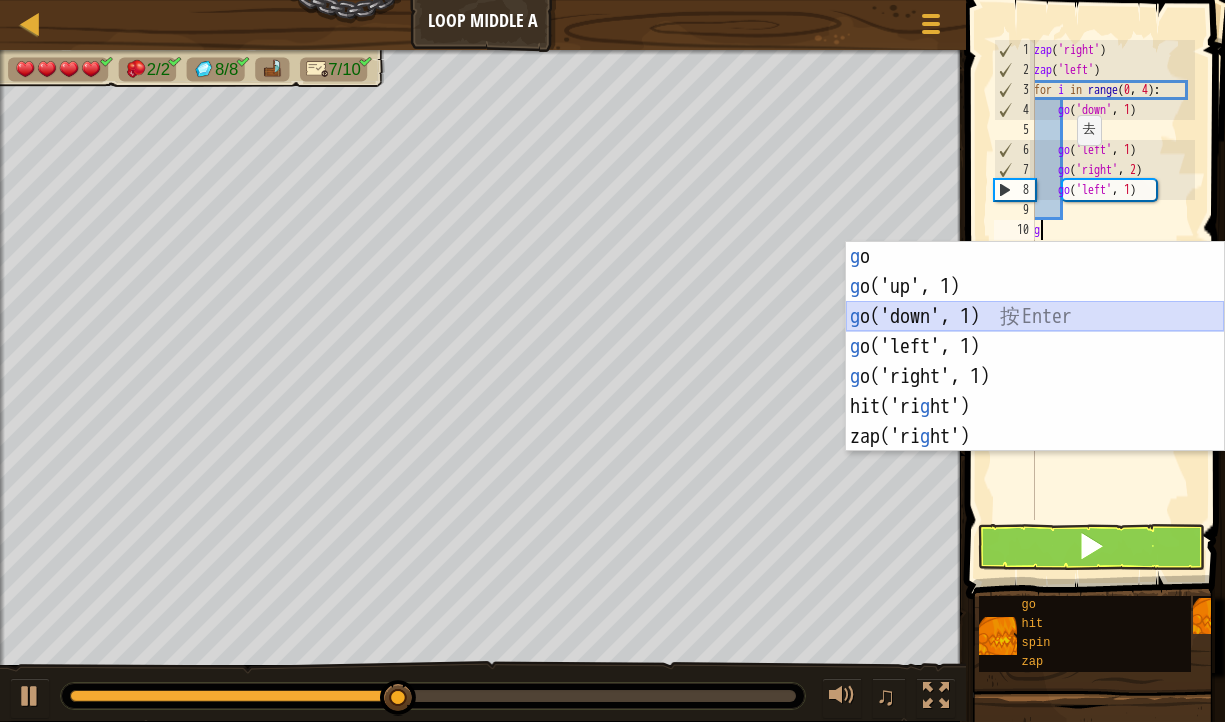 click on "g o 按 Enter g o('up', 1) 按 Enter g o('down', 1) 按 Enter g o('left', 1) 按 Enter g o('right', 1) 按 Enter hit('ri g ht') 按 Enter zap('ri g ht') 按 Enter" at bounding box center [1035, 377] 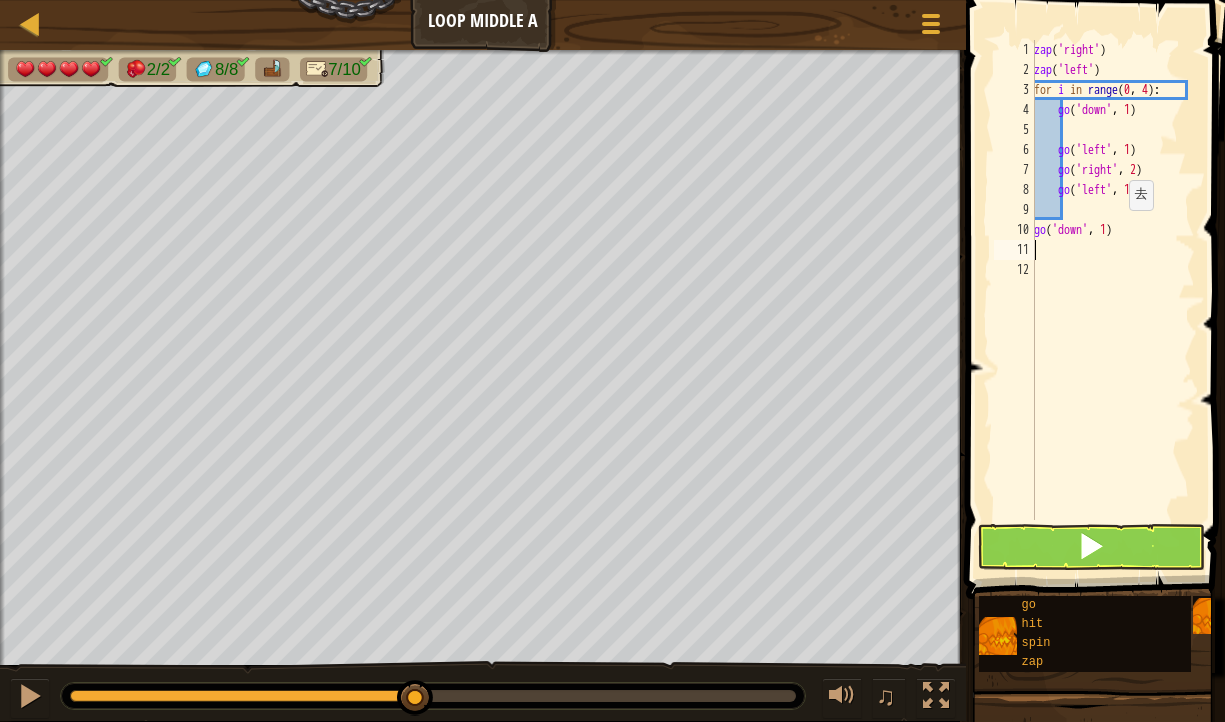 click on "zap ( 'right' ) zap ( 'left' ) for   i   in   range ( 0 ,   4 ) :      go ( 'down' ,   1 )           go ( 'left' ,   1 )      go ( 'right' ,   2 )      go ( 'left' ,   1 )      go ( 'down' ,   1 )" at bounding box center [1112, 300] 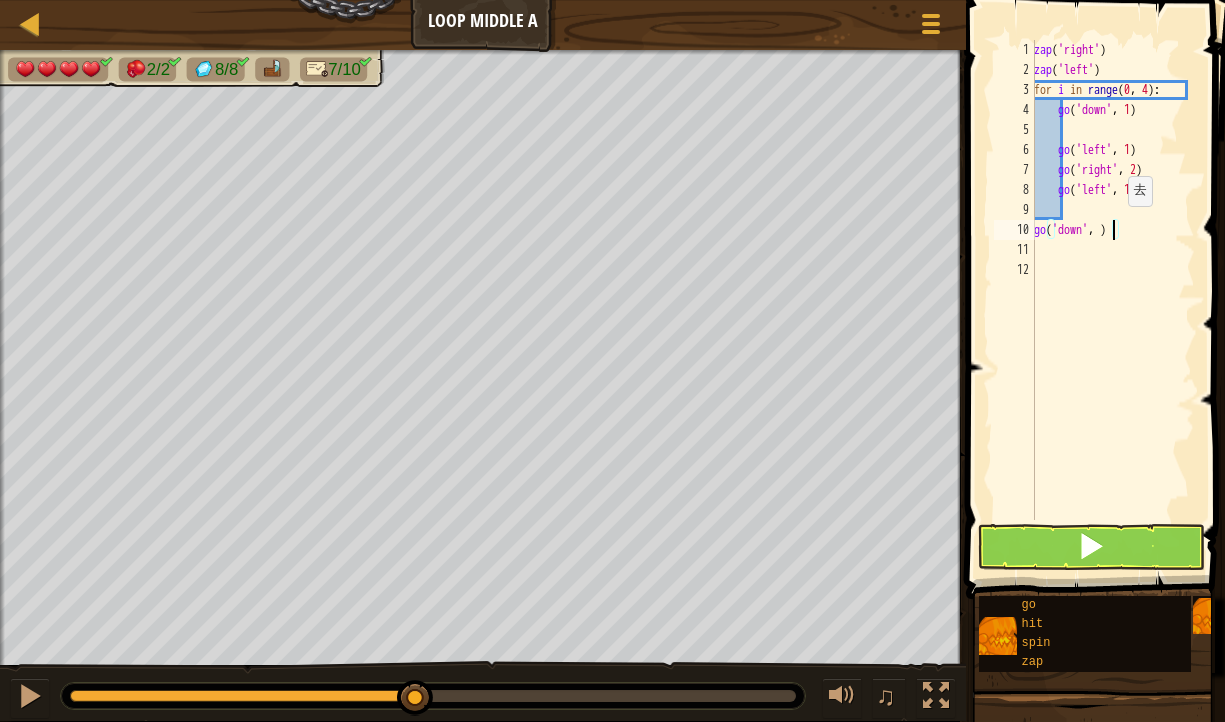 scroll, scrollTop: 9, scrollLeft: 7, axis: both 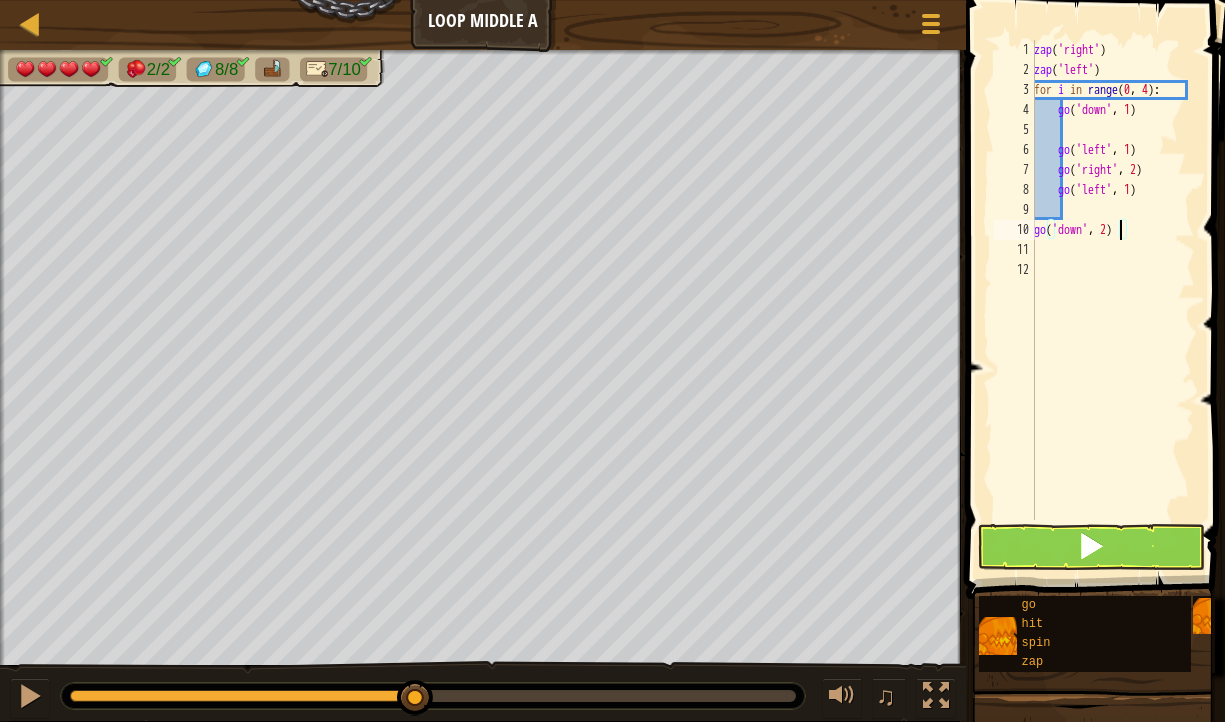 type on "go('down', 2)" 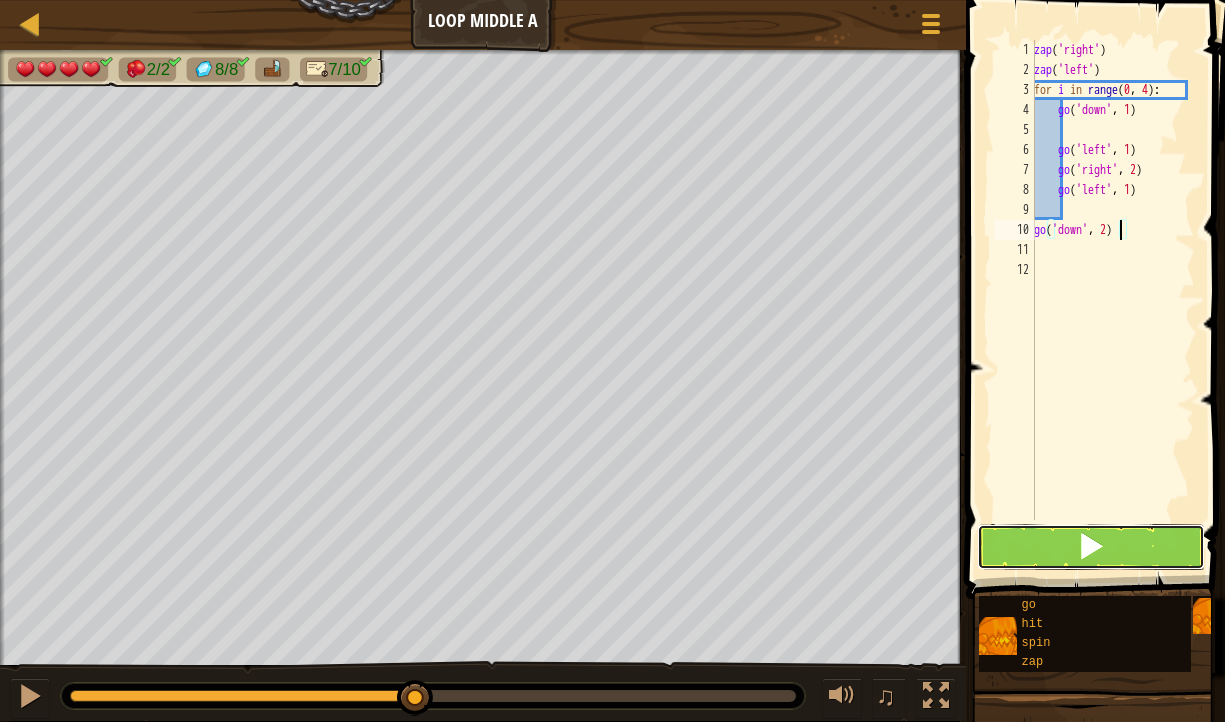 click at bounding box center [1091, 547] 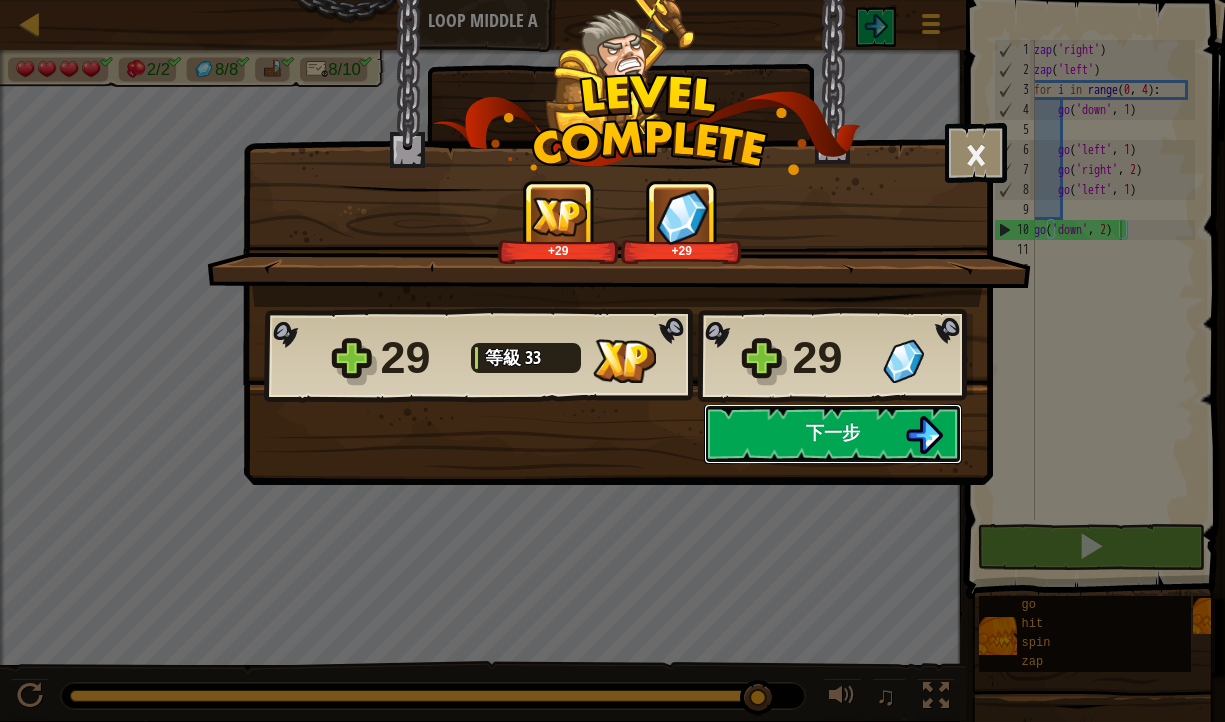 click on "下一步" at bounding box center (833, 434) 